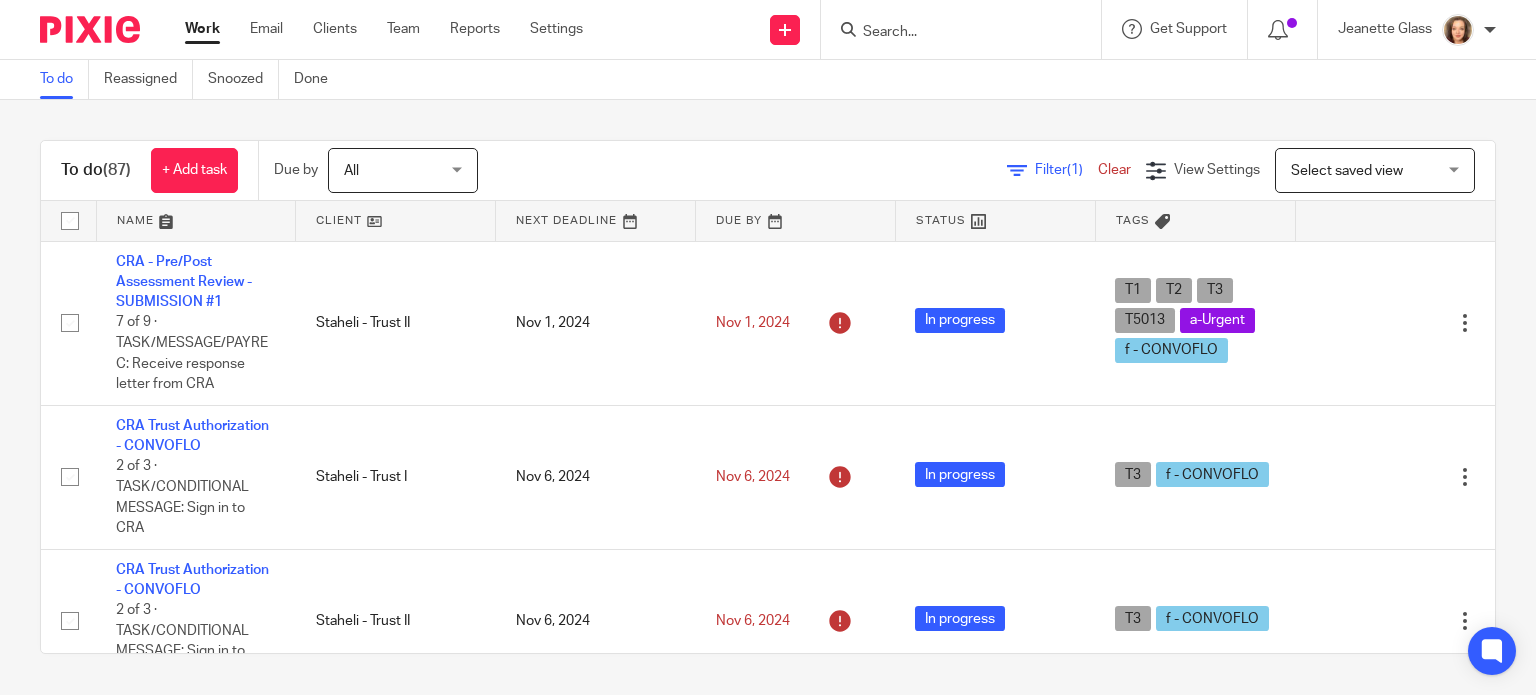 scroll, scrollTop: 0, scrollLeft: 0, axis: both 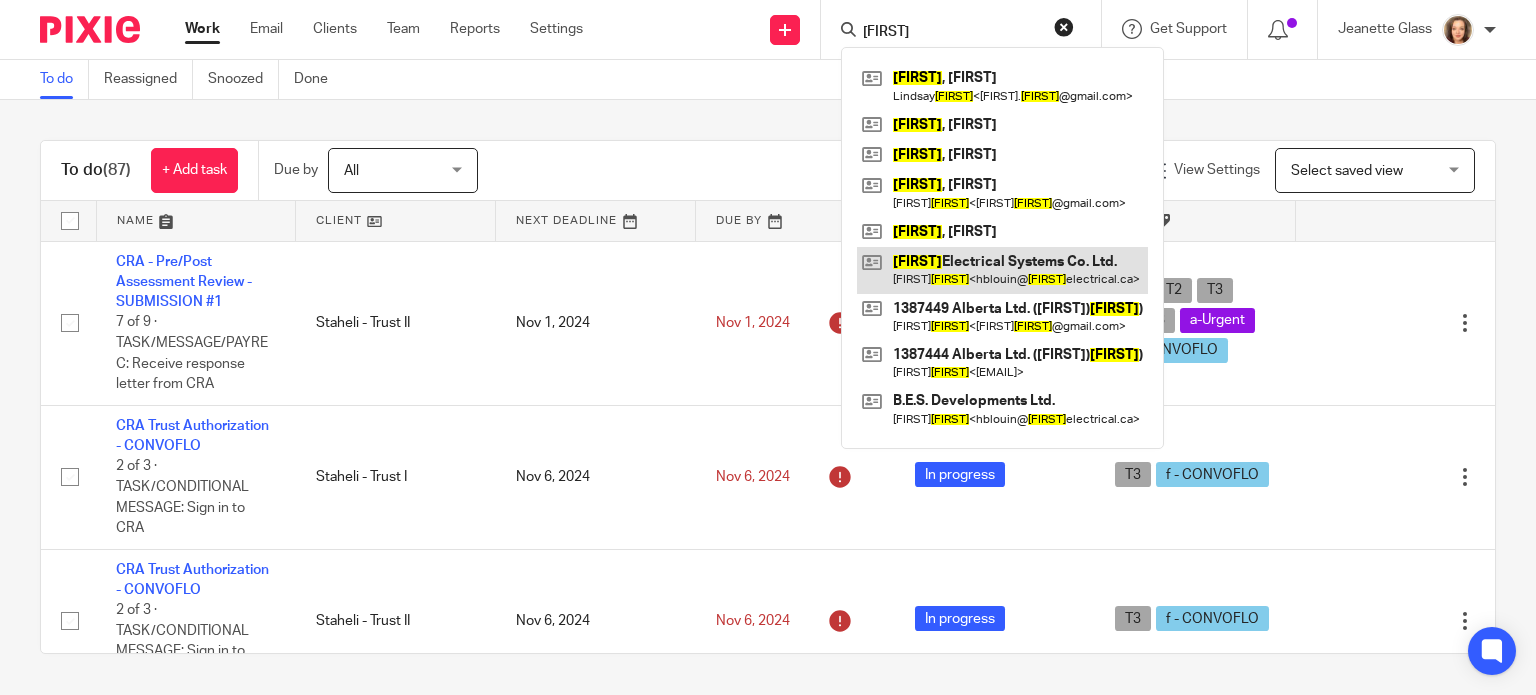 type on "blouin" 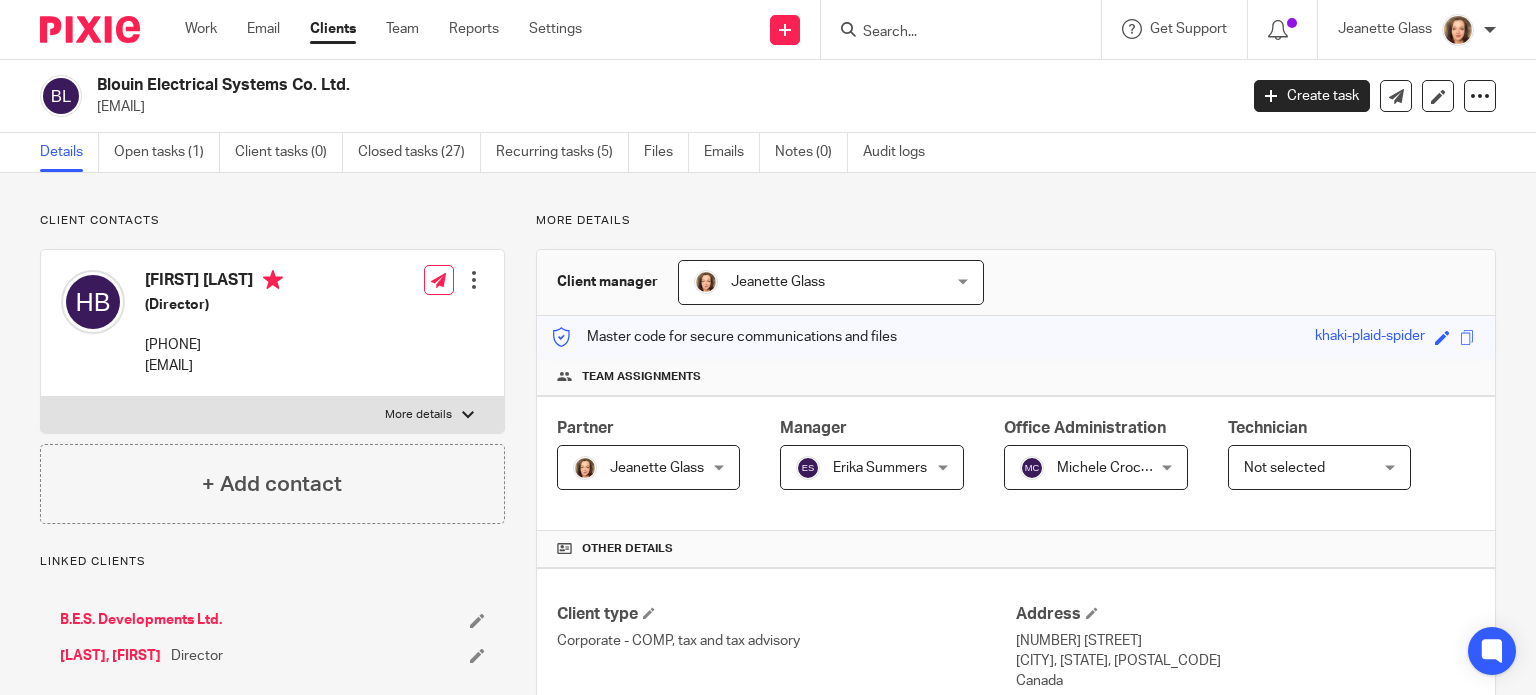 scroll, scrollTop: 0, scrollLeft: 0, axis: both 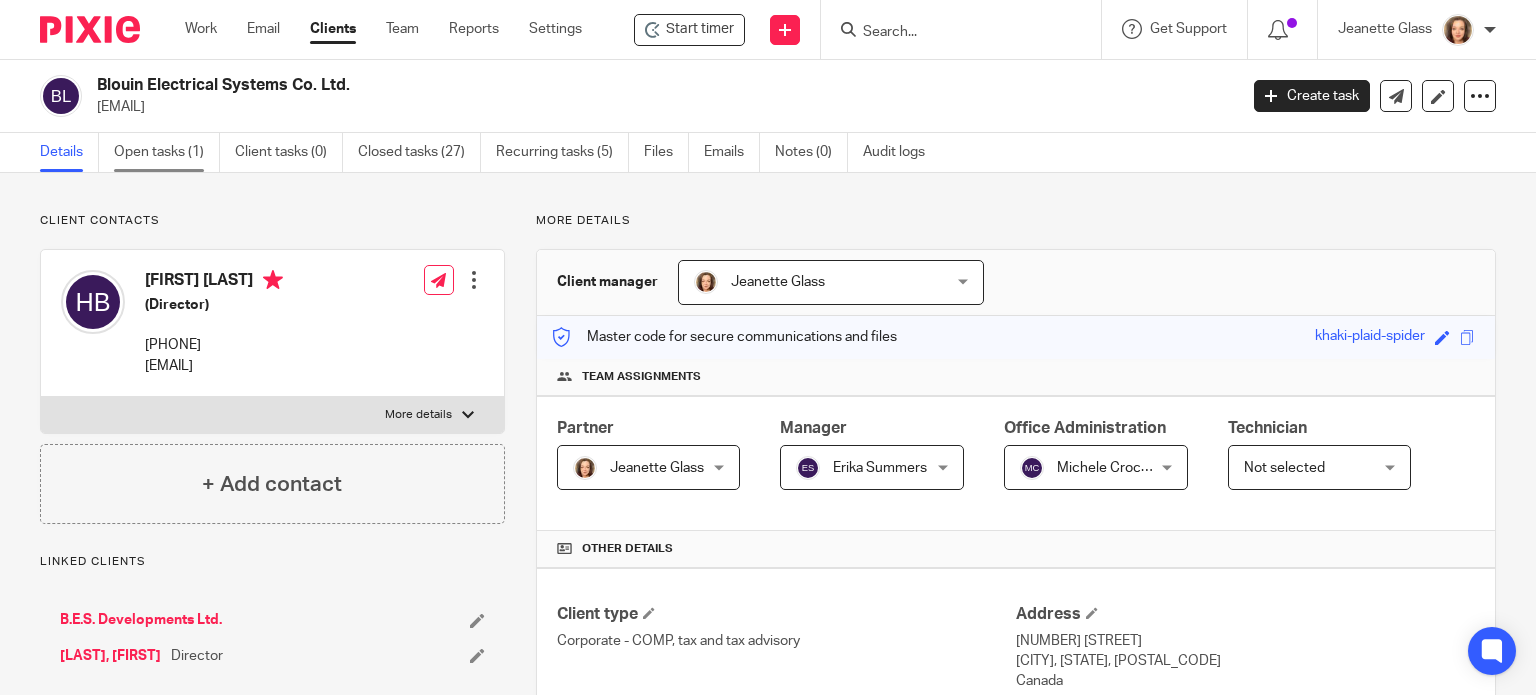 click on "Open tasks (1)" at bounding box center [167, 152] 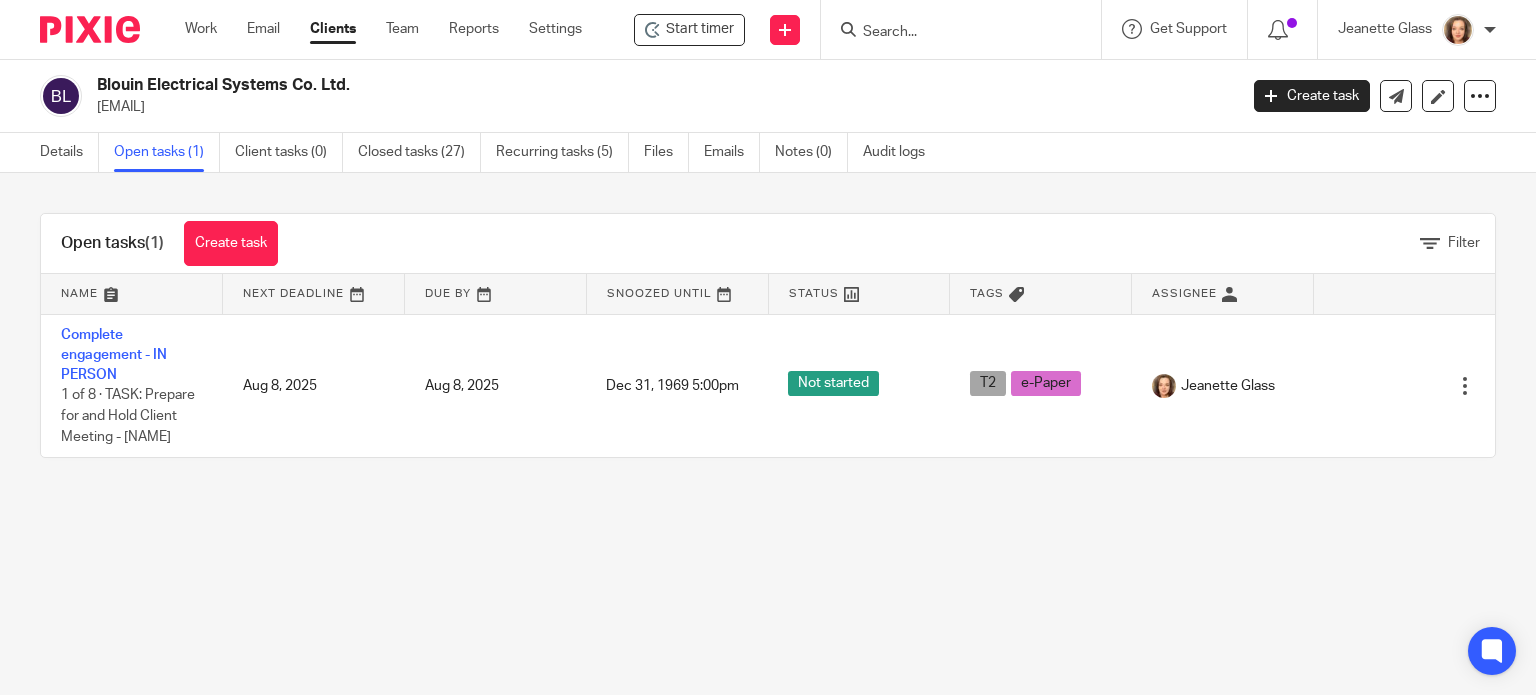 scroll, scrollTop: 0, scrollLeft: 0, axis: both 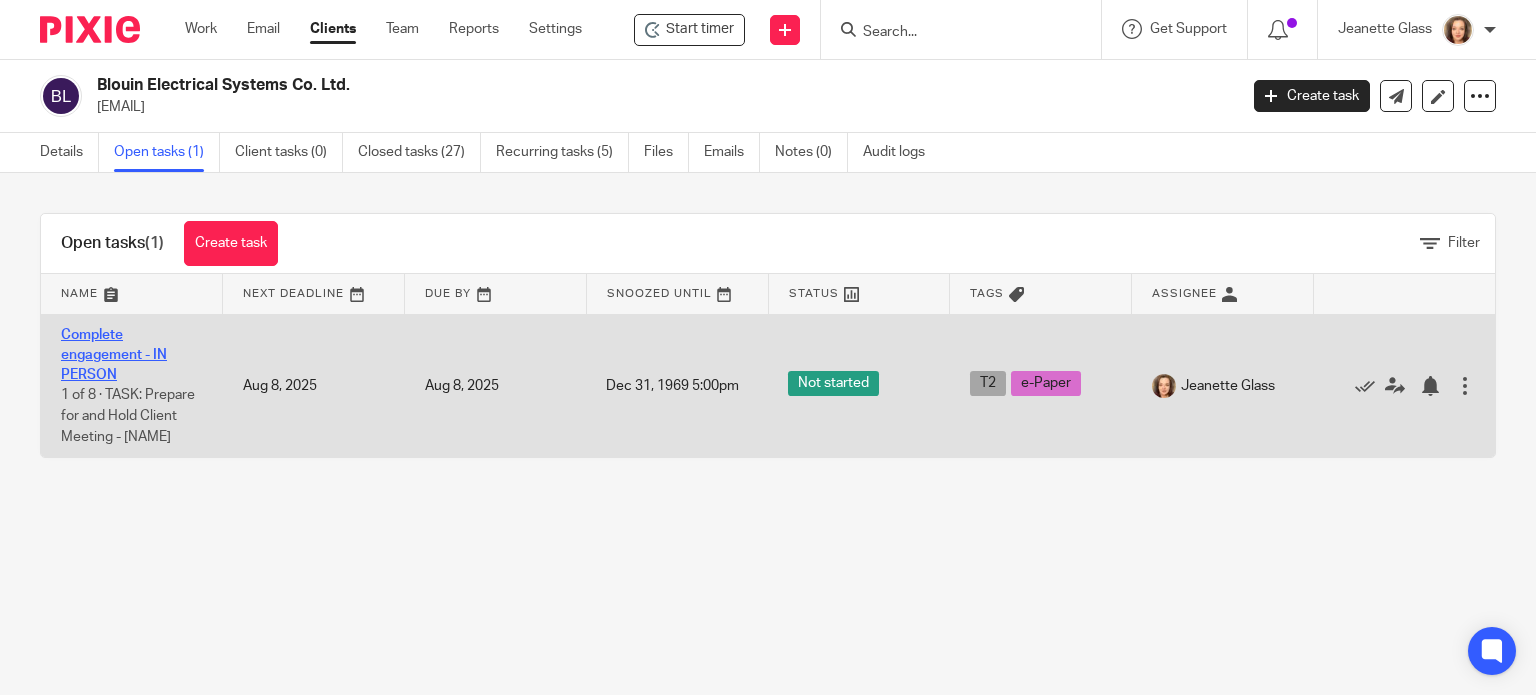 click on "Complete engagement - IN PERSON" at bounding box center [114, 355] 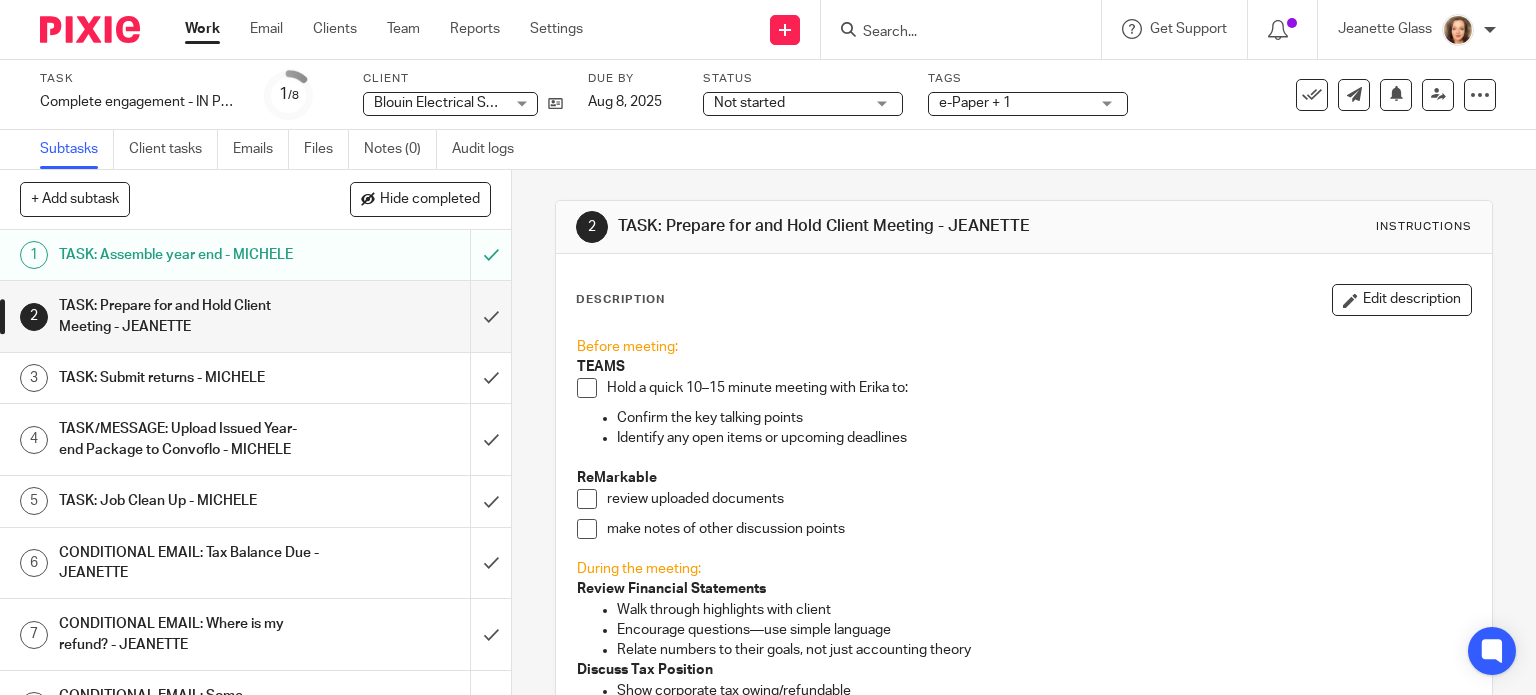 scroll, scrollTop: 0, scrollLeft: 0, axis: both 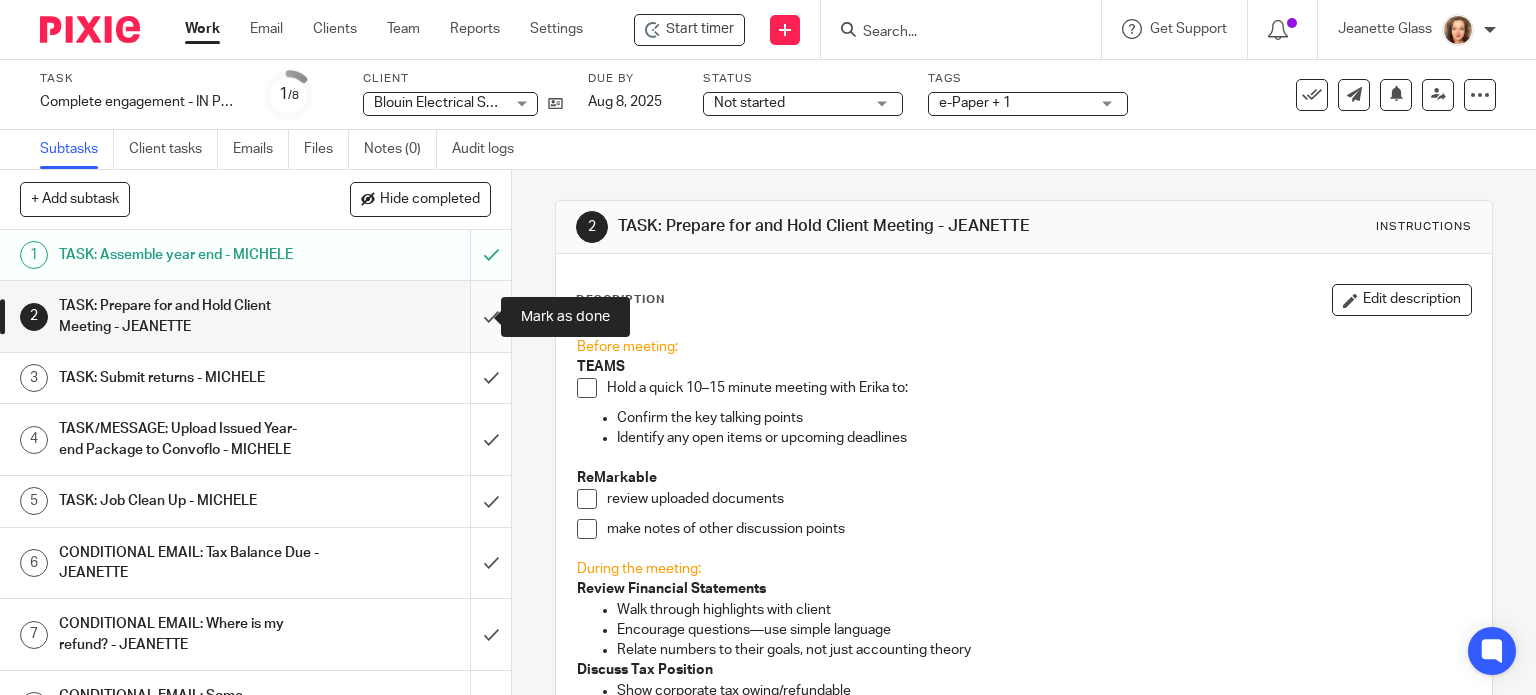 click at bounding box center (255, 316) 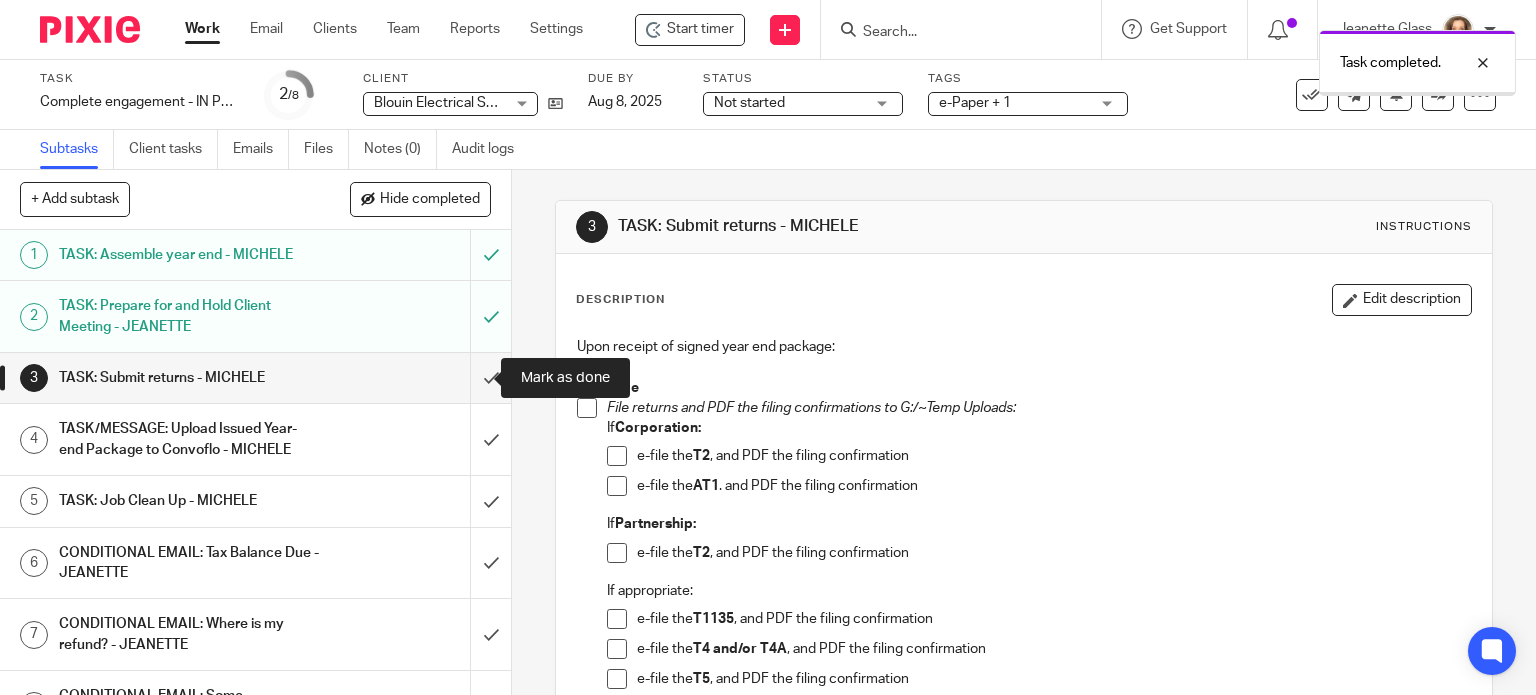scroll, scrollTop: 0, scrollLeft: 0, axis: both 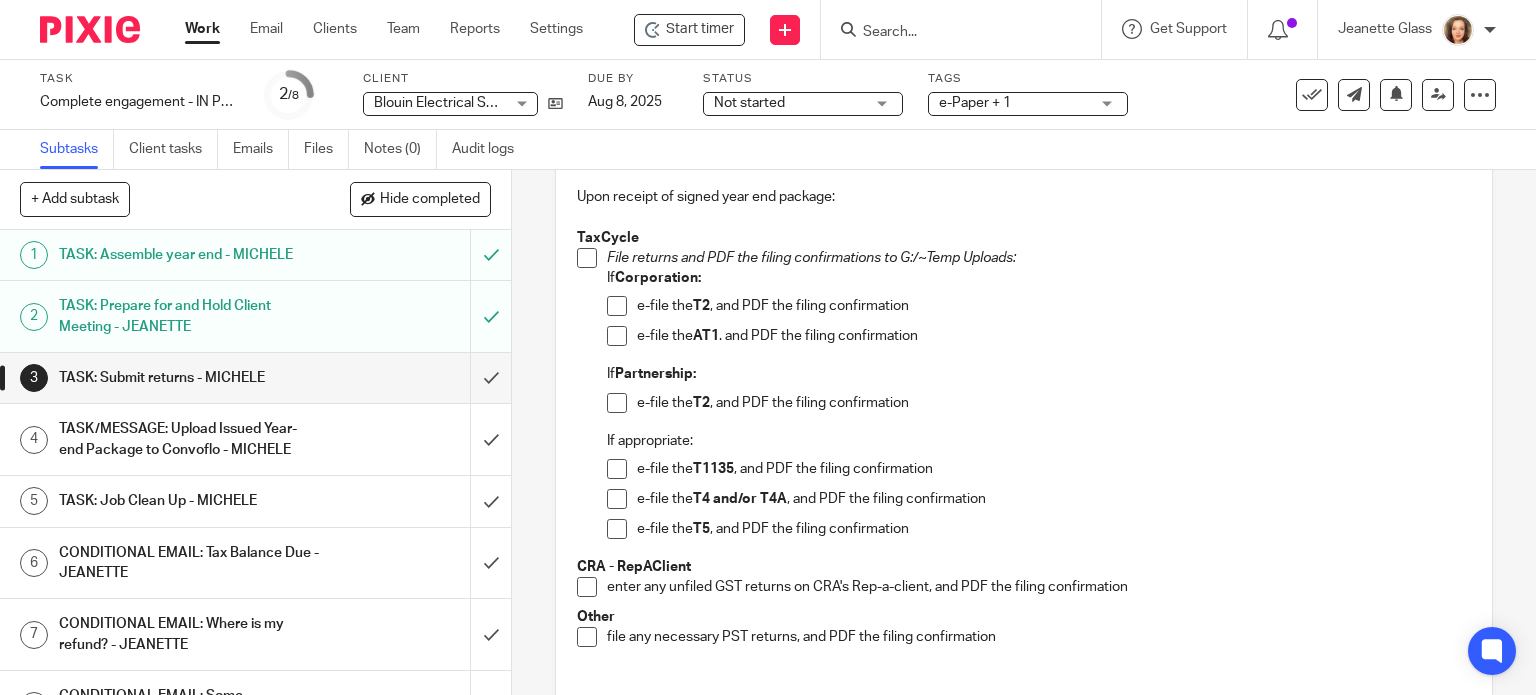 click on "T2" at bounding box center [701, 403] 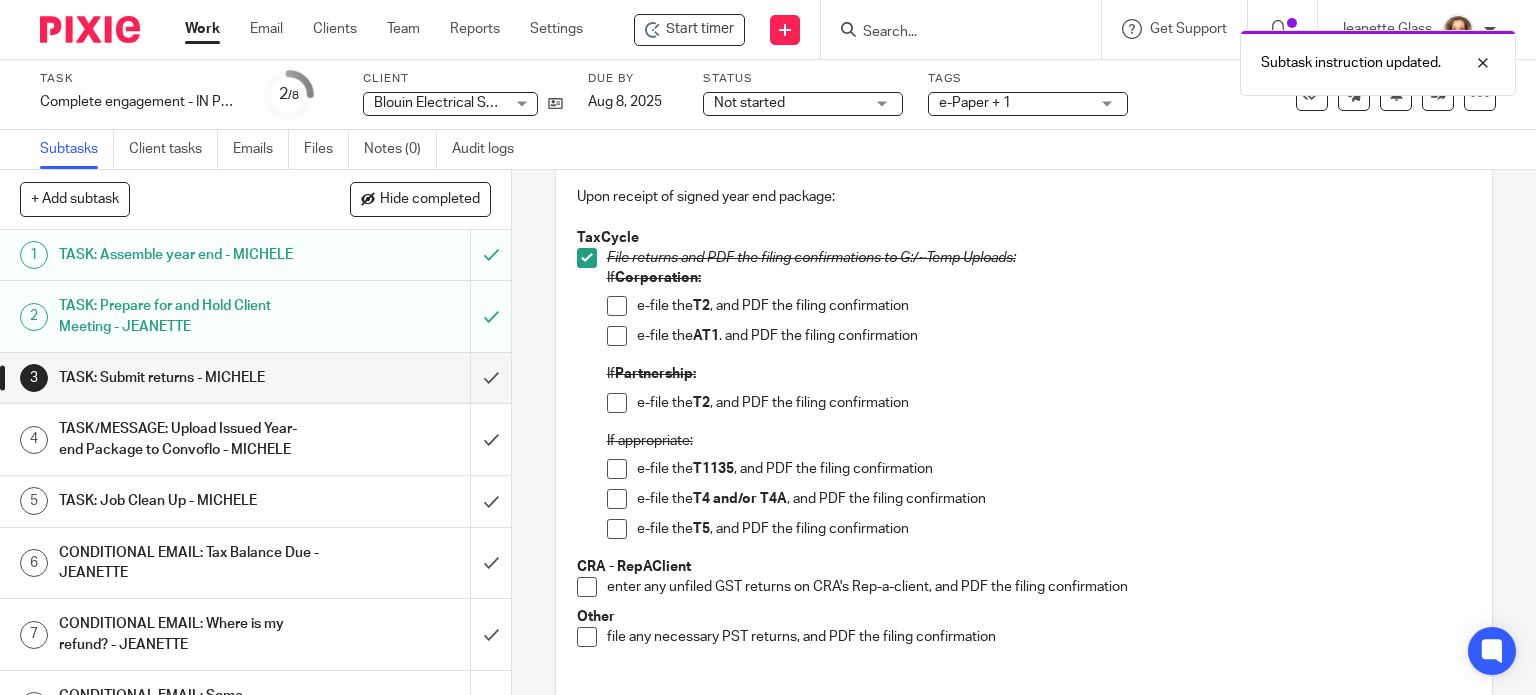 click at bounding box center [617, 306] 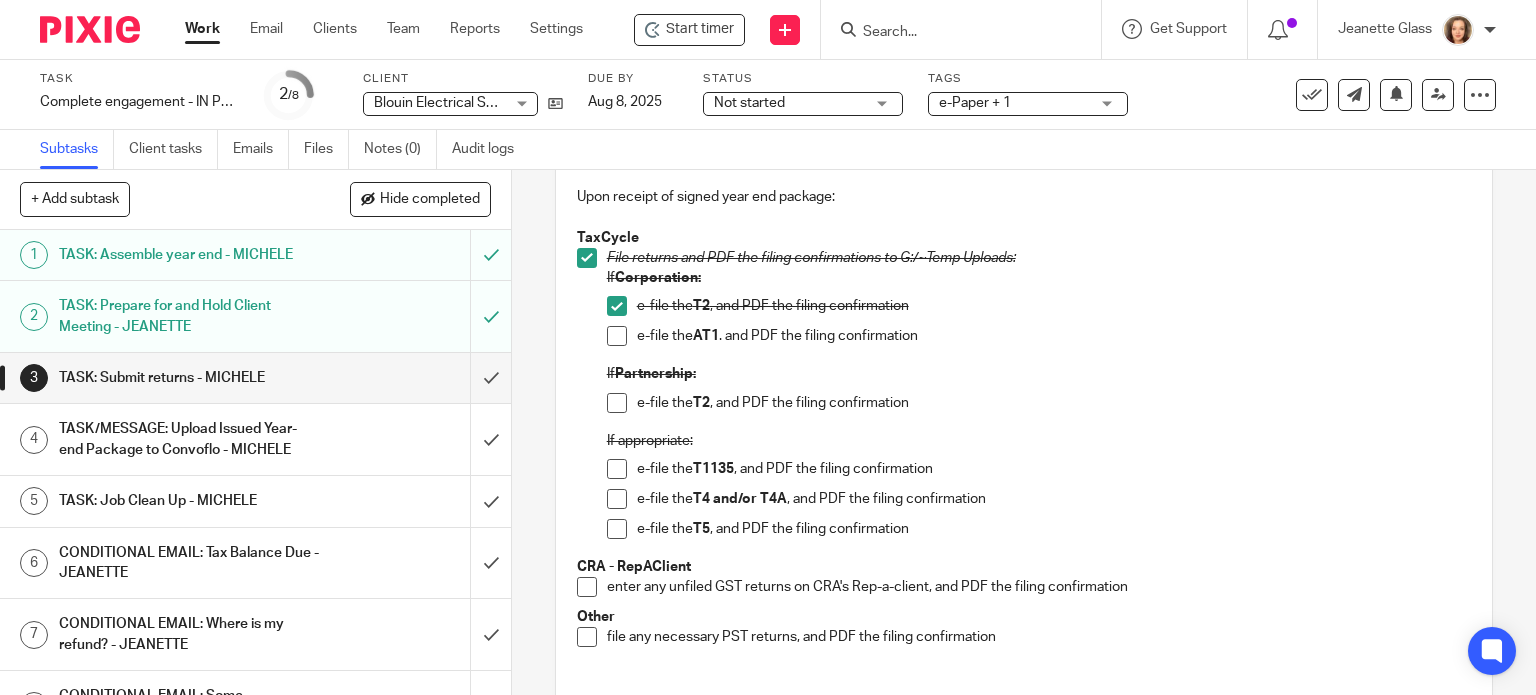 drag, startPoint x: 612, startPoint y: 341, endPoint x: 599, endPoint y: 342, distance: 13.038404 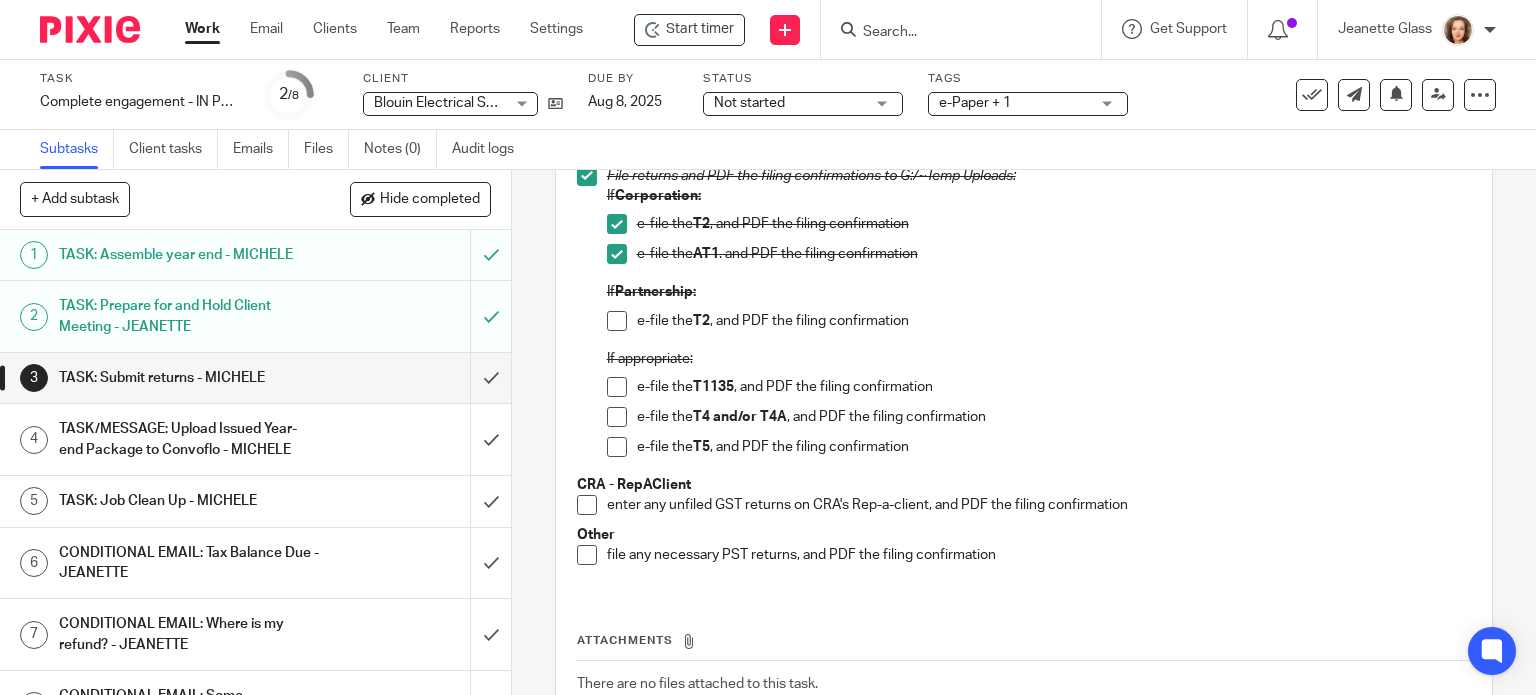 scroll, scrollTop: 368, scrollLeft: 0, axis: vertical 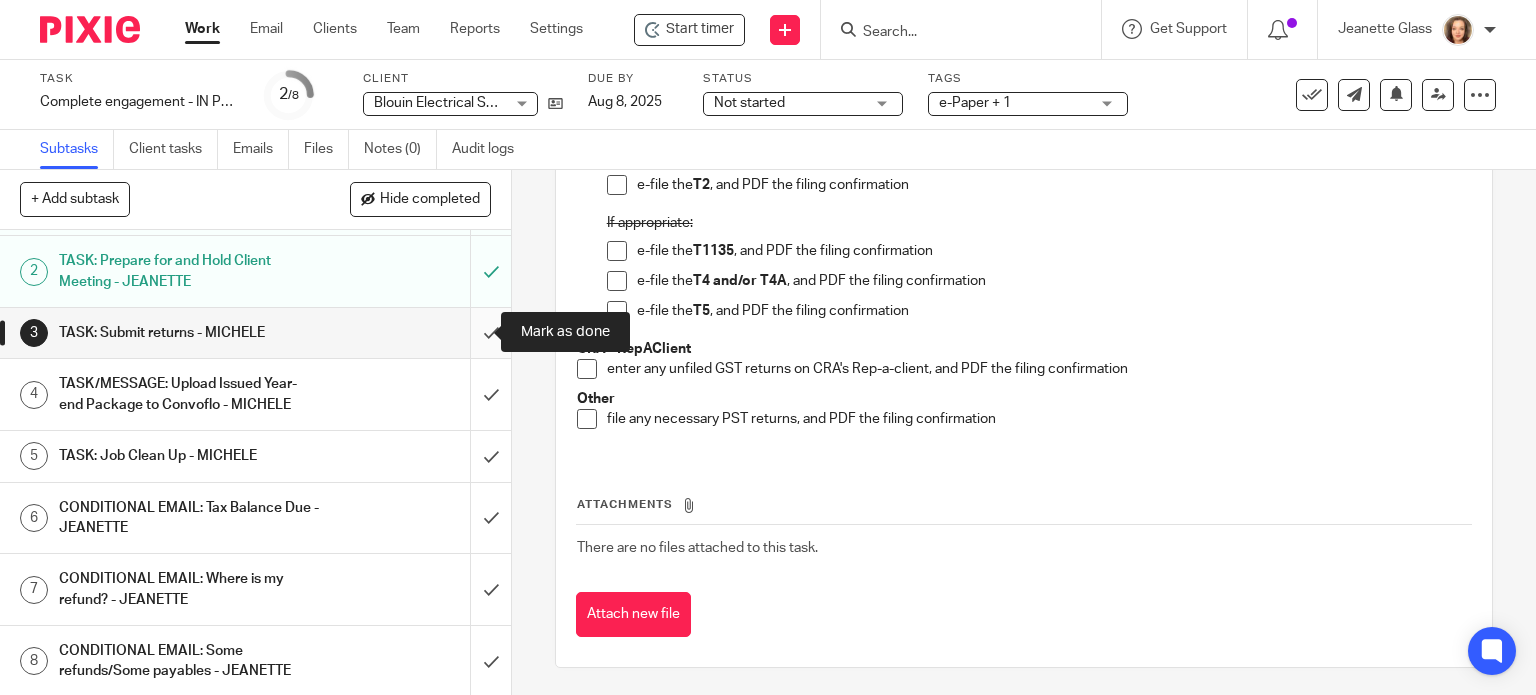 click at bounding box center [255, 333] 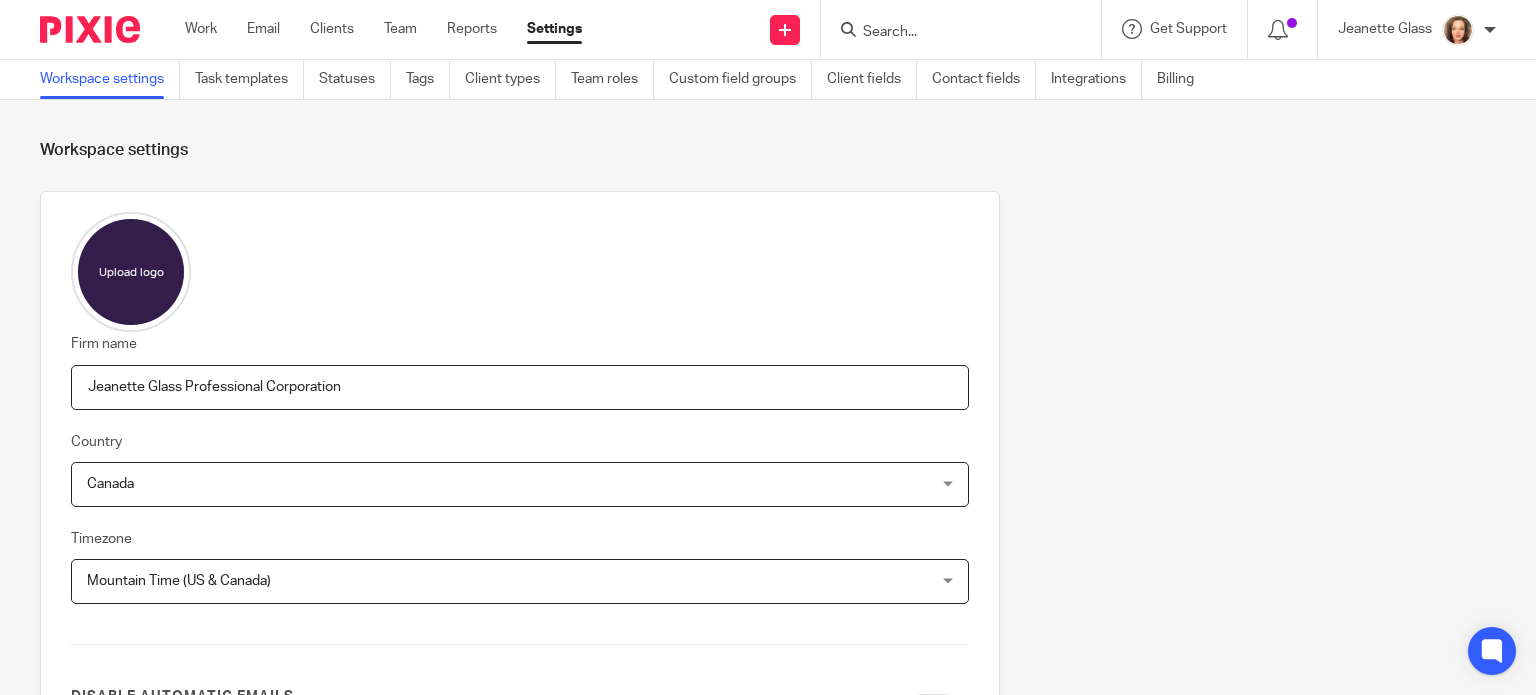 scroll, scrollTop: 0, scrollLeft: 0, axis: both 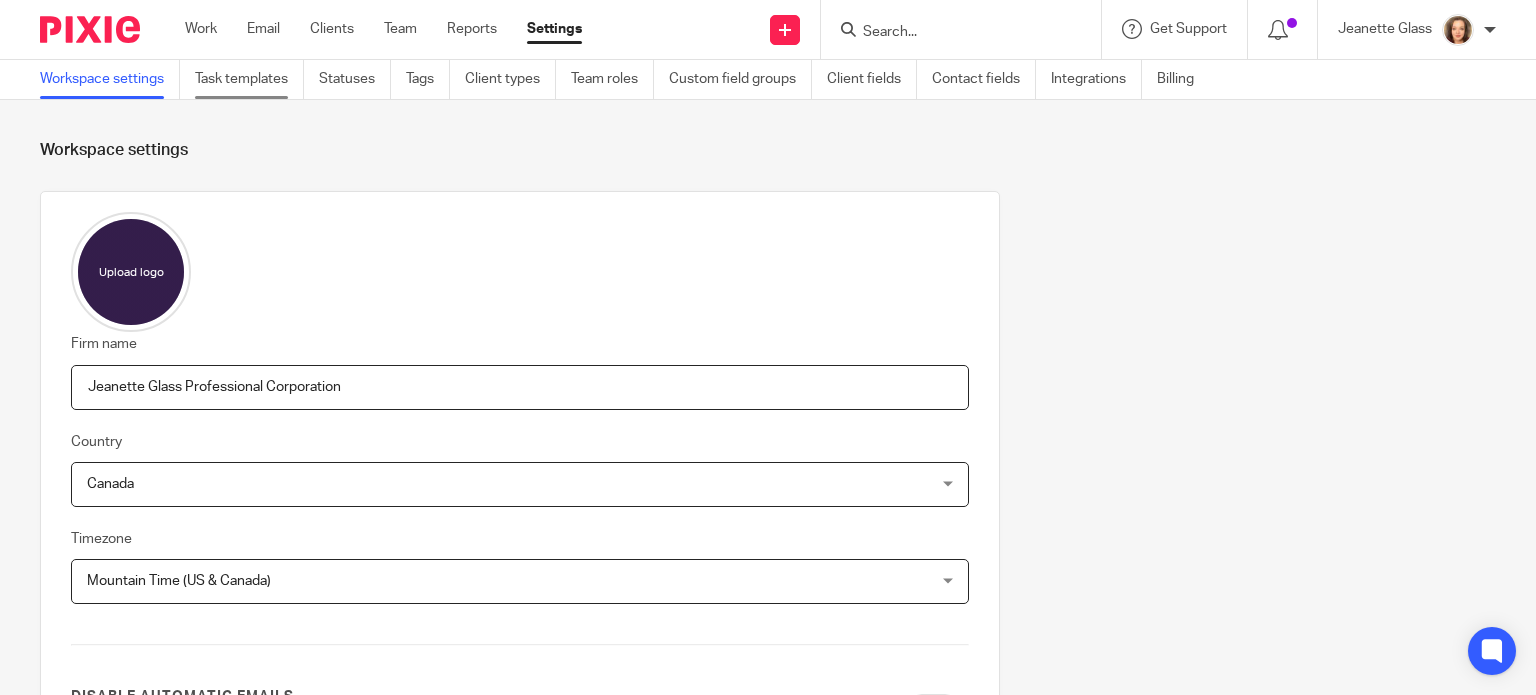 click on "Task templates" at bounding box center (249, 79) 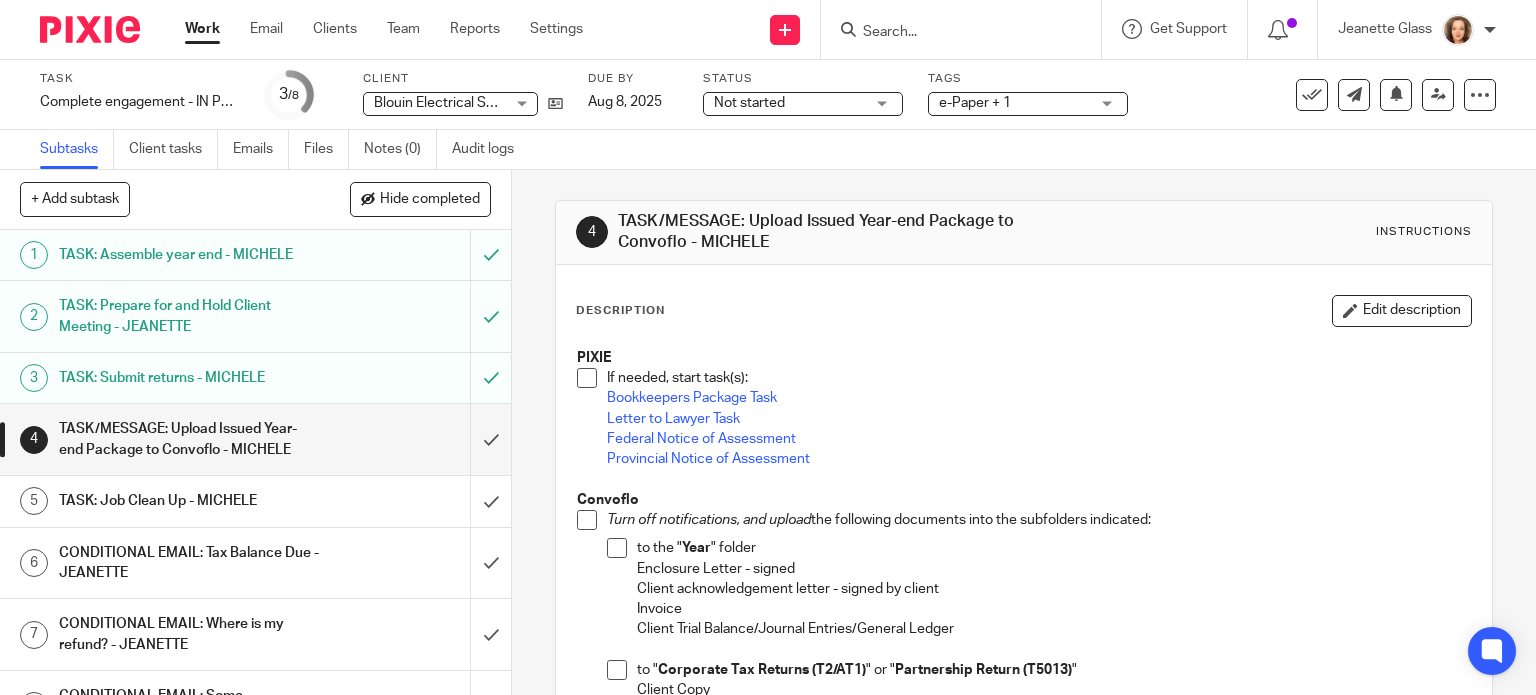 scroll, scrollTop: 0, scrollLeft: 0, axis: both 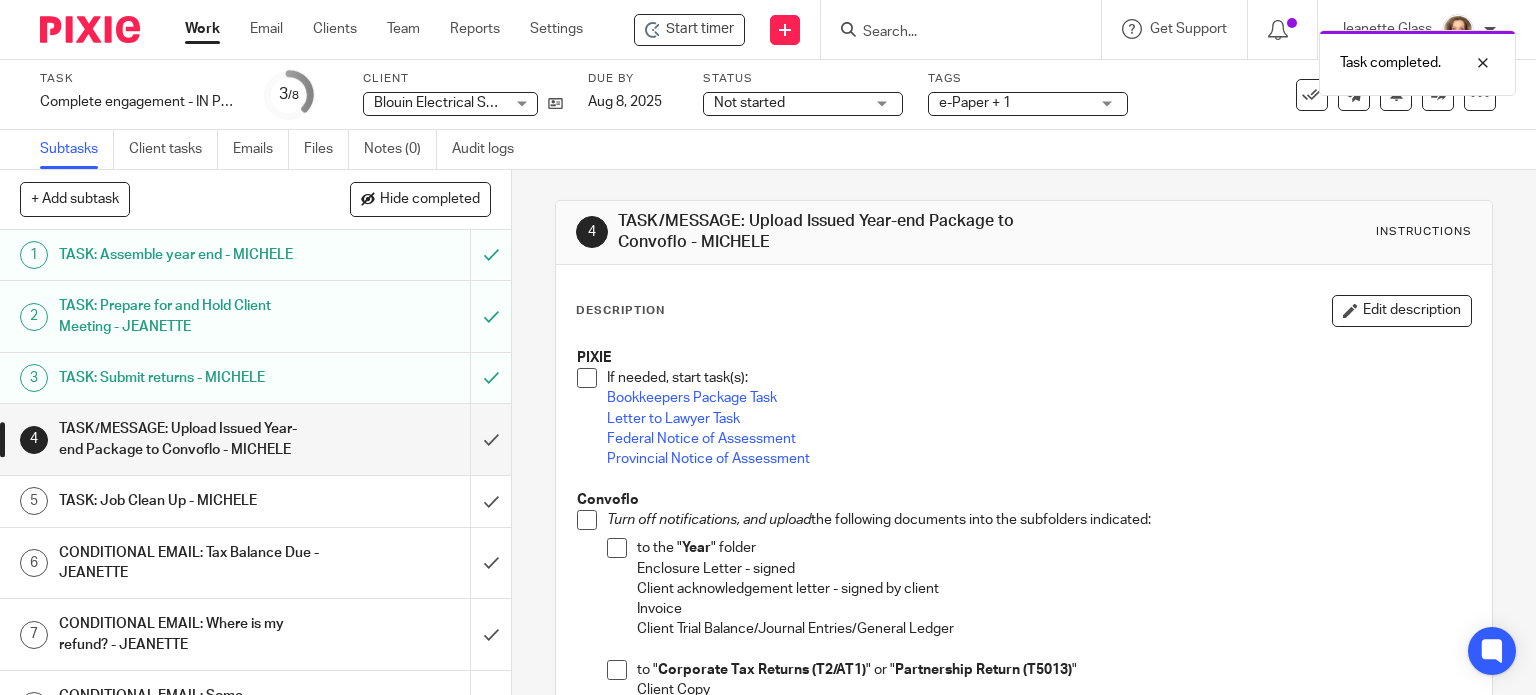 click on "PIXIE   If needed, start task(s): Bookkeepers Package Task Letter to Lawyer Task Federal Notice of Assessment Provincial Notice of Assessment Convoflo   Turn off notifications, and upload  the following documents into the subfolders indicated:   to the " Year " folder Enclosure Letter - signed Client acknowledgement letter - signed by client Invoice Client Trial Balance/Journal Entries/General Ledger   to " Corporate Tax Returns (T2/AT1) " or " Partnership Return (T5013) " Client Copy T2 Confirmation of filing AT1 Confirmation of filing OR T5013 Partnership Return Confirmation of filing T1135 Confirmation of filing   to " Financial Statements - Final "   Financial Statements - signed   to " GST/HST Returns "   GST Return/Confirmation of filing (could be one document, could be two)   to " Payroll, Bonus and Dividends (T4/T4A/T5) "   Any of T4, T5, T4A   Related Confirmation of filing   Turn on notifications   Message: Subject: FYI! Your Important Documents for [Tax Year] Hi Herve, Best regards," at bounding box center (1024, 823) 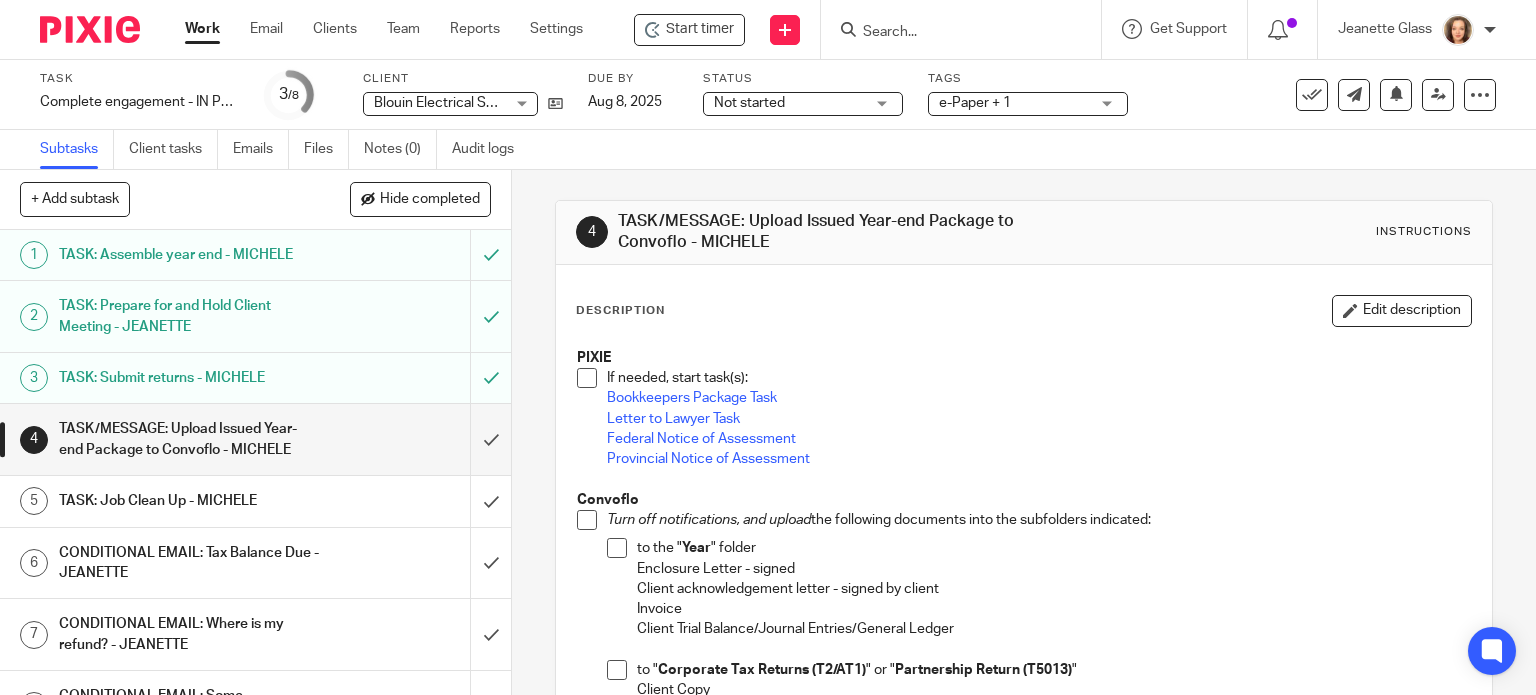 click at bounding box center [587, 378] 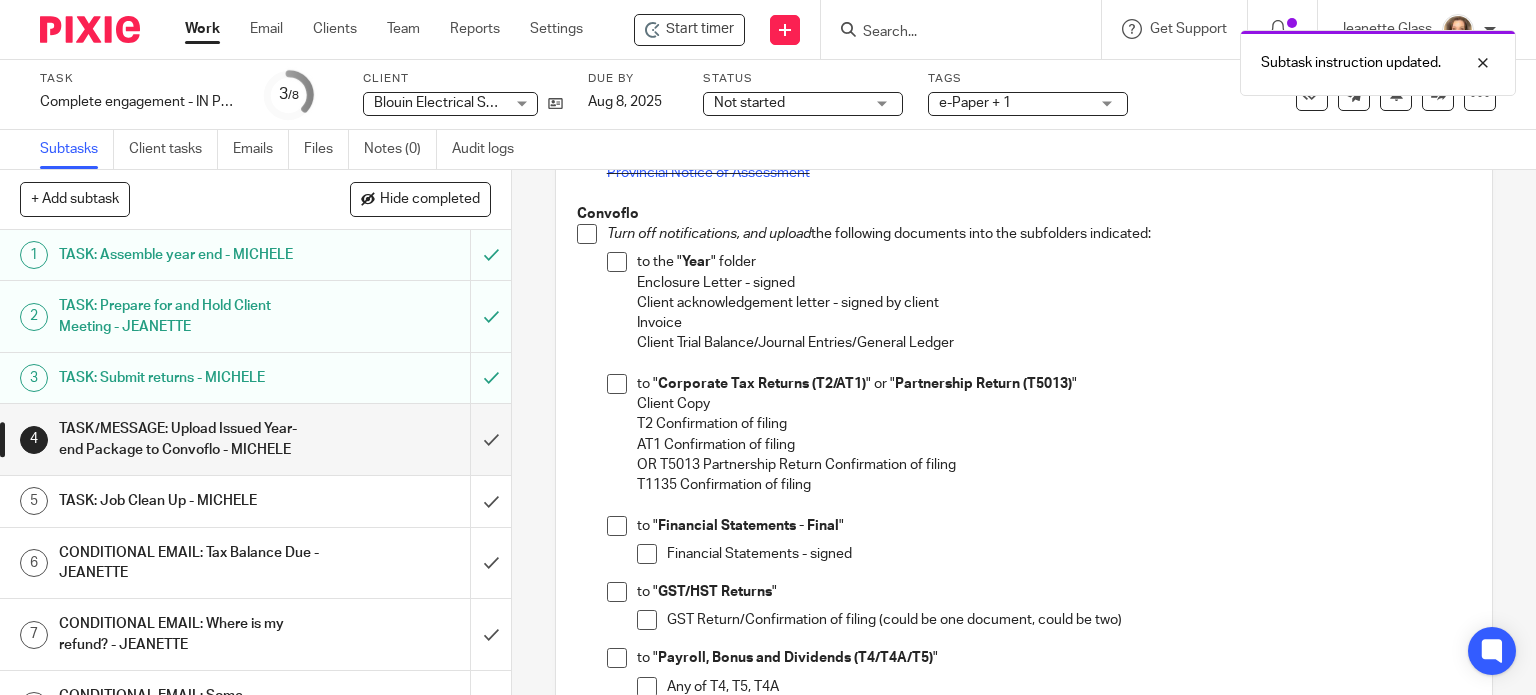 scroll, scrollTop: 250, scrollLeft: 0, axis: vertical 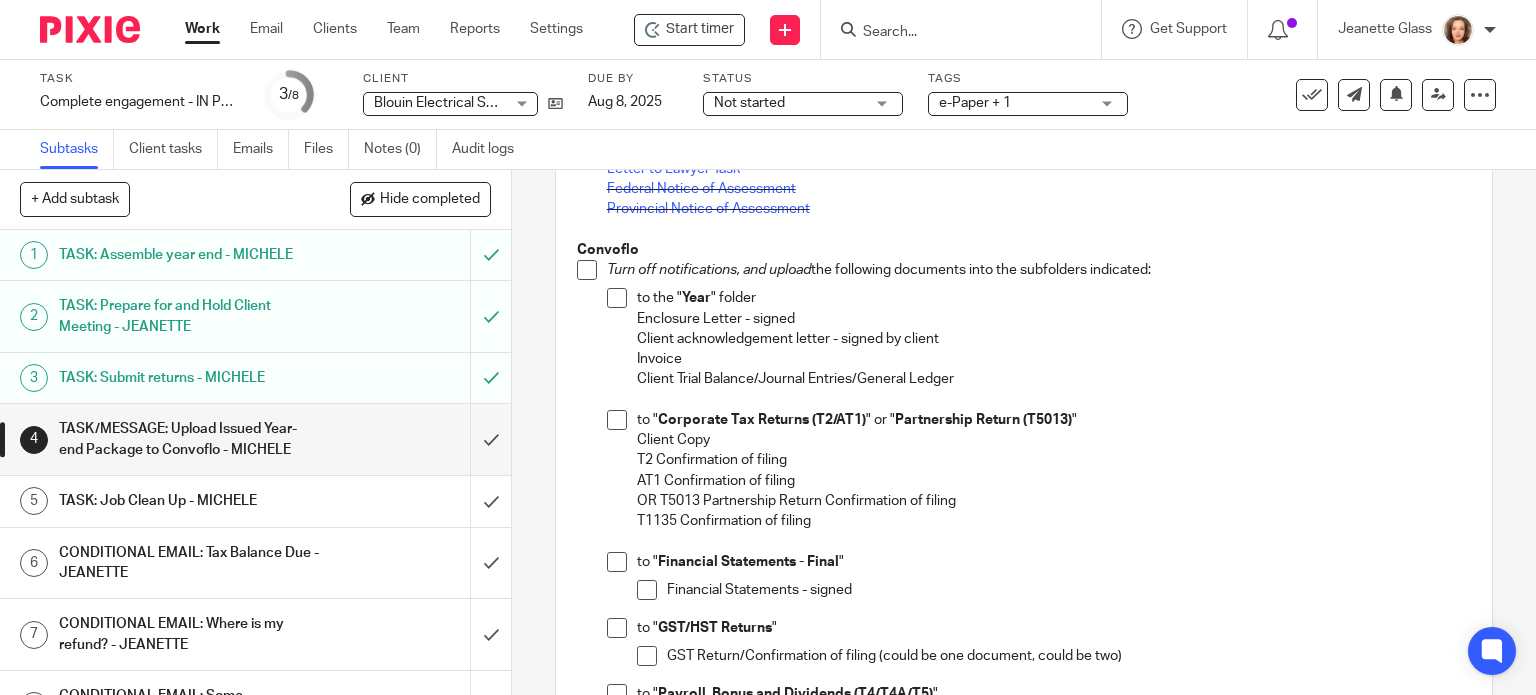click at bounding box center (617, 298) 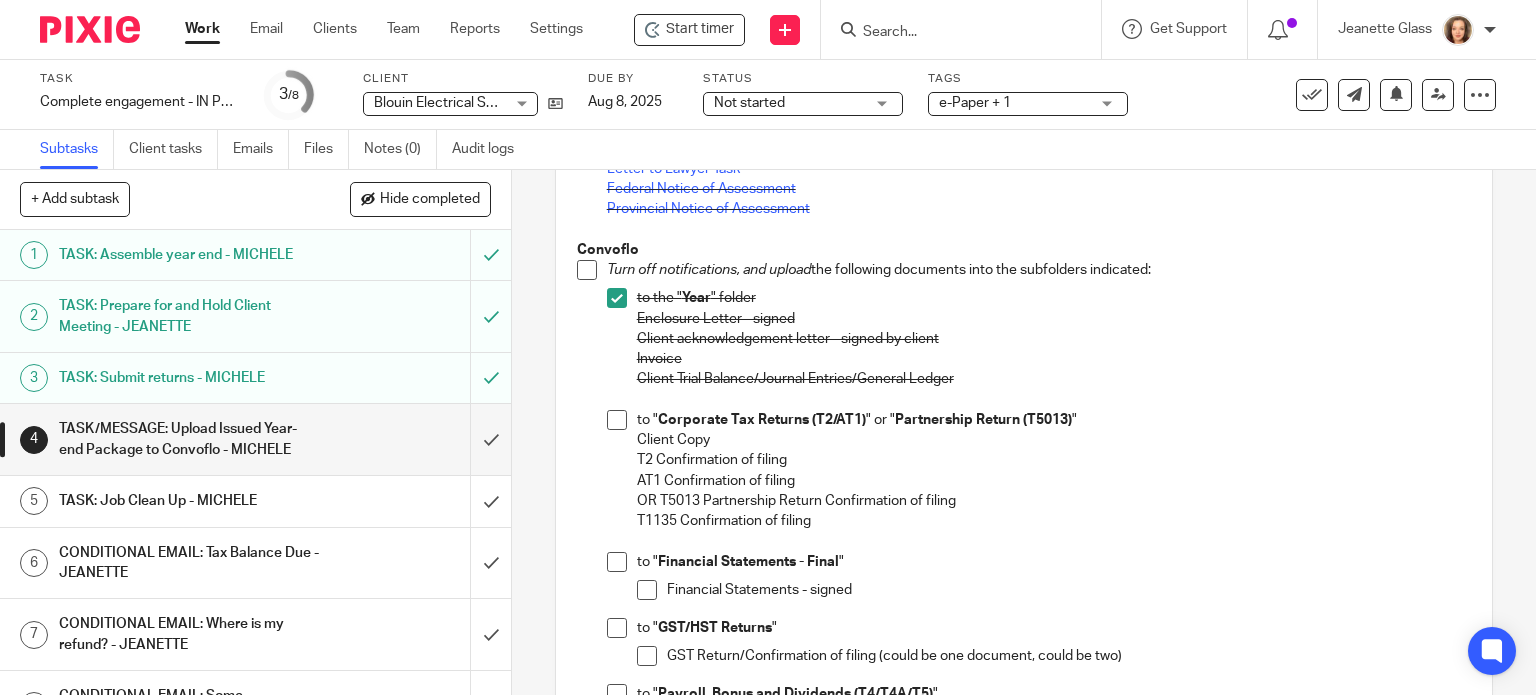 click at bounding box center [617, 420] 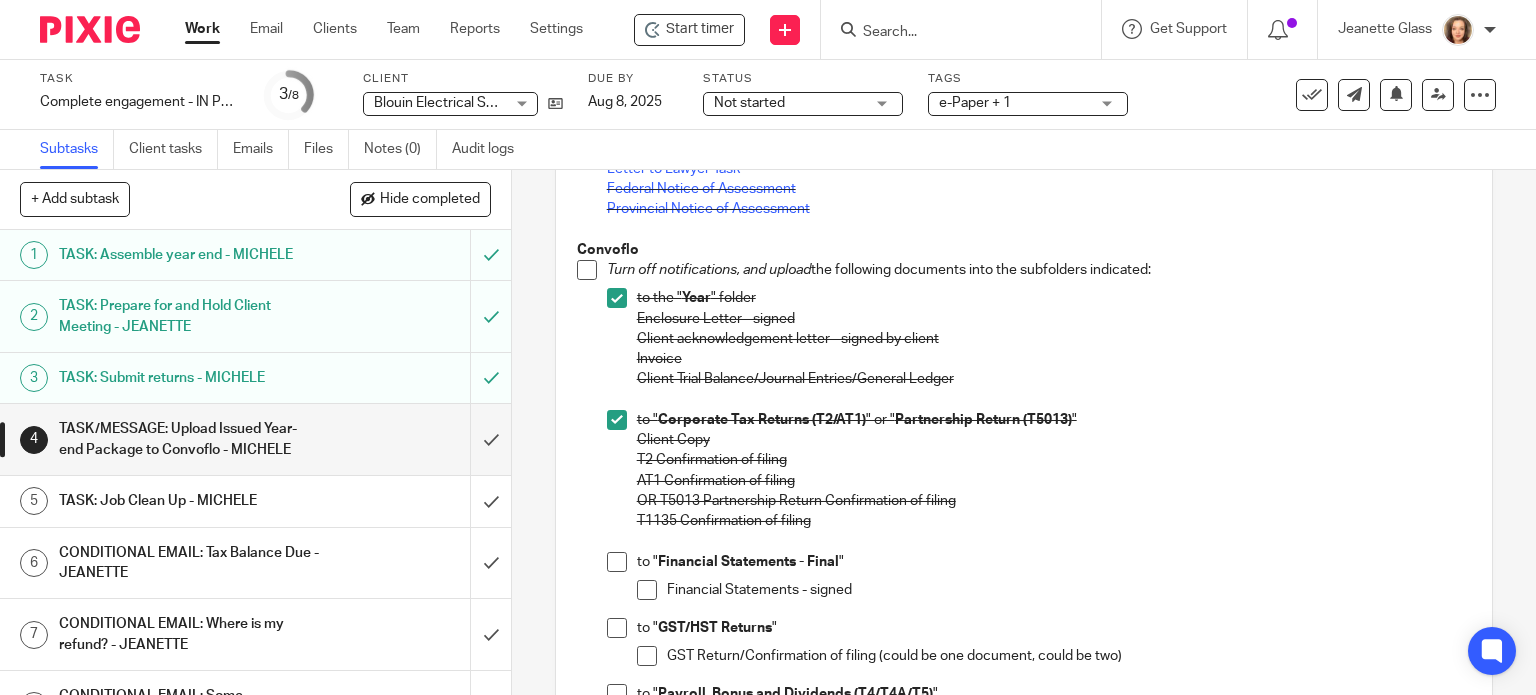 click at bounding box center (617, 562) 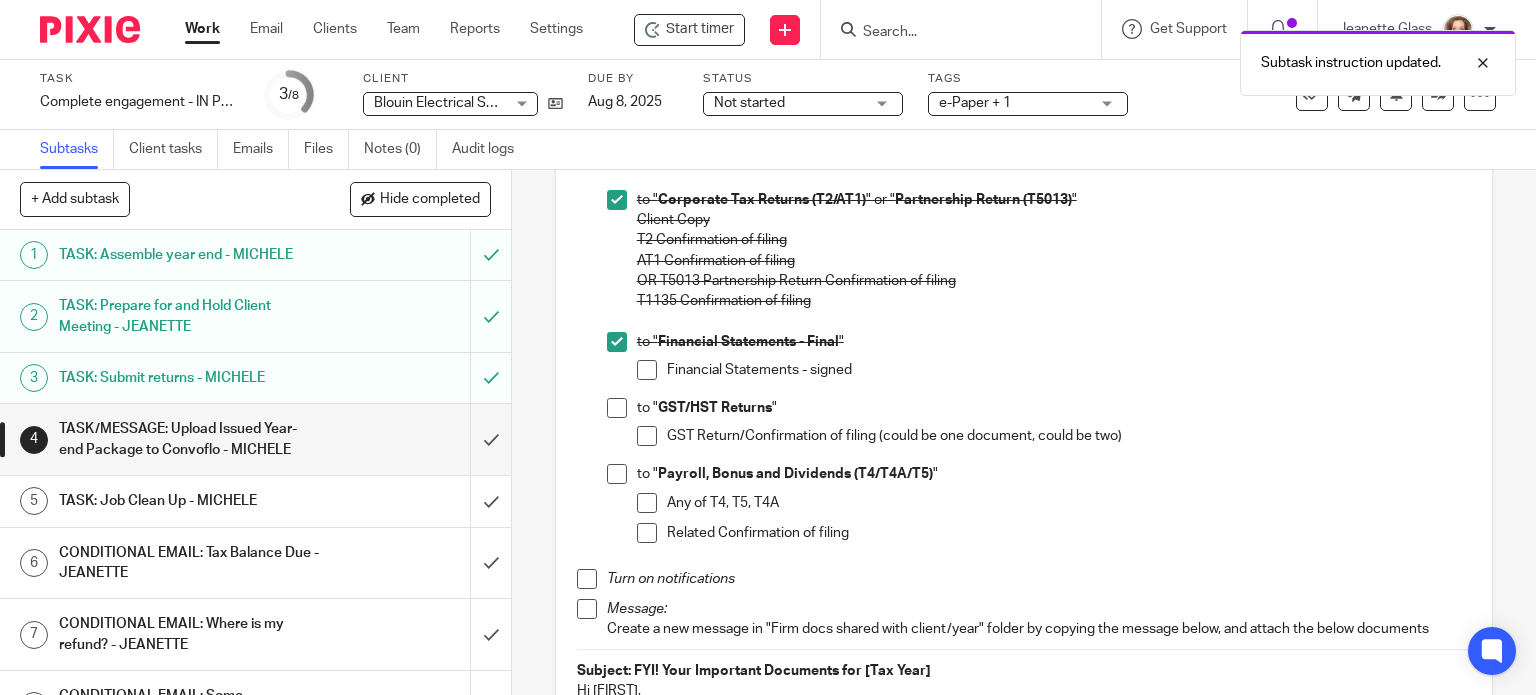 scroll, scrollTop: 524, scrollLeft: 0, axis: vertical 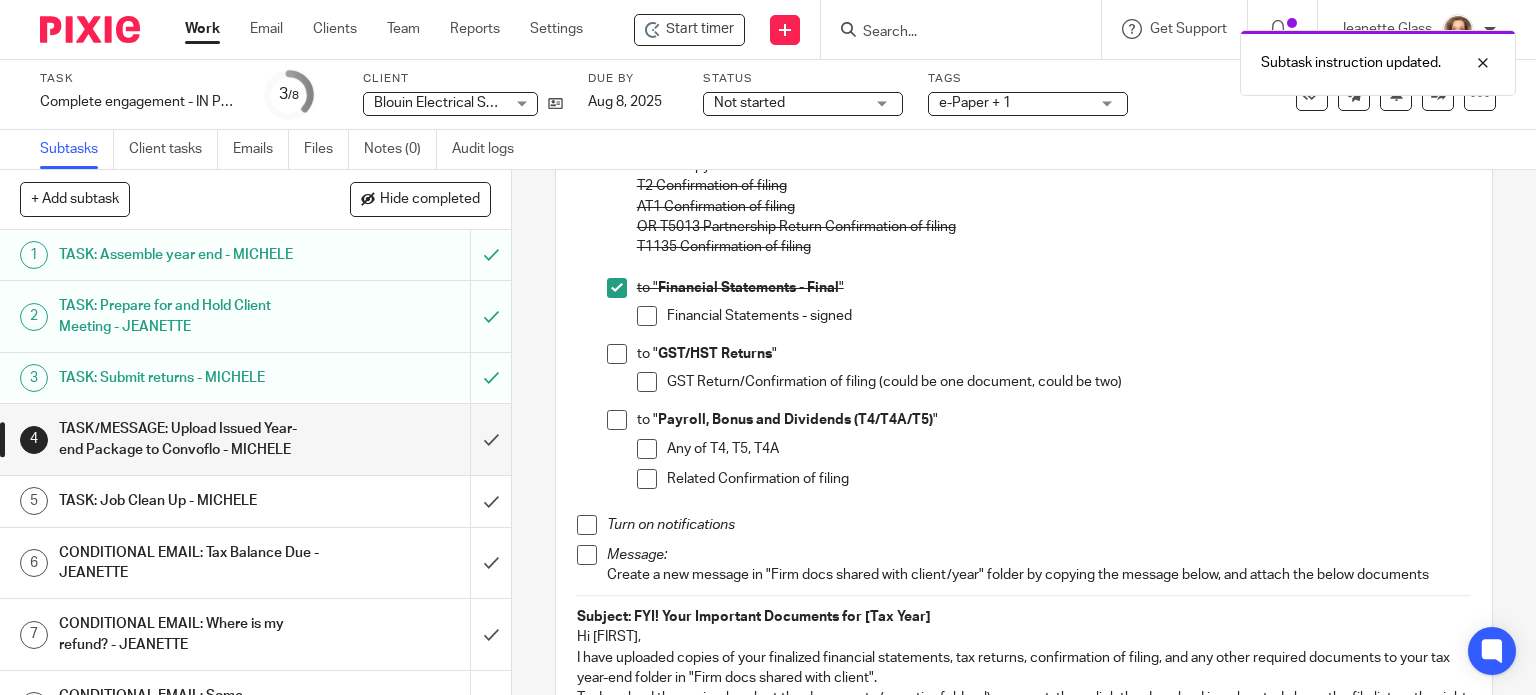 click at bounding box center [647, 316] 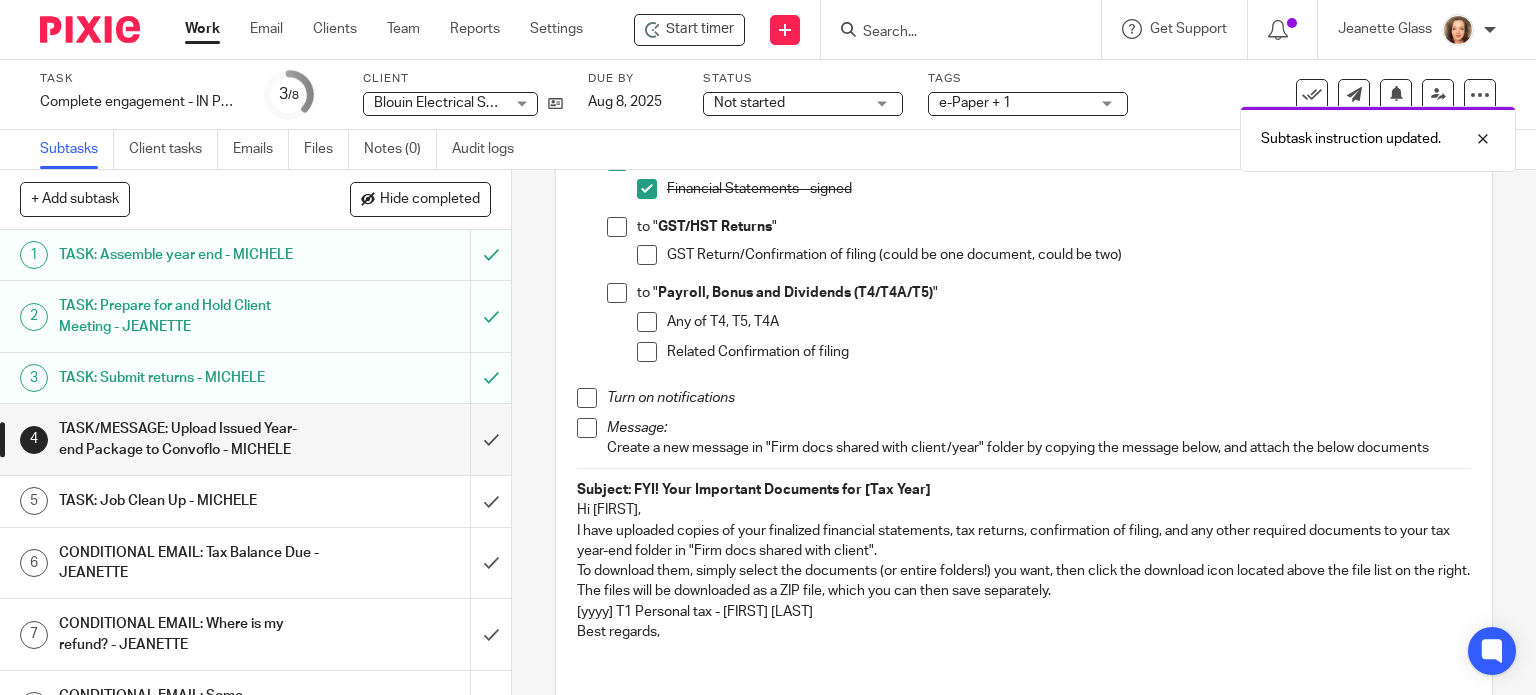 scroll, scrollTop: 724, scrollLeft: 0, axis: vertical 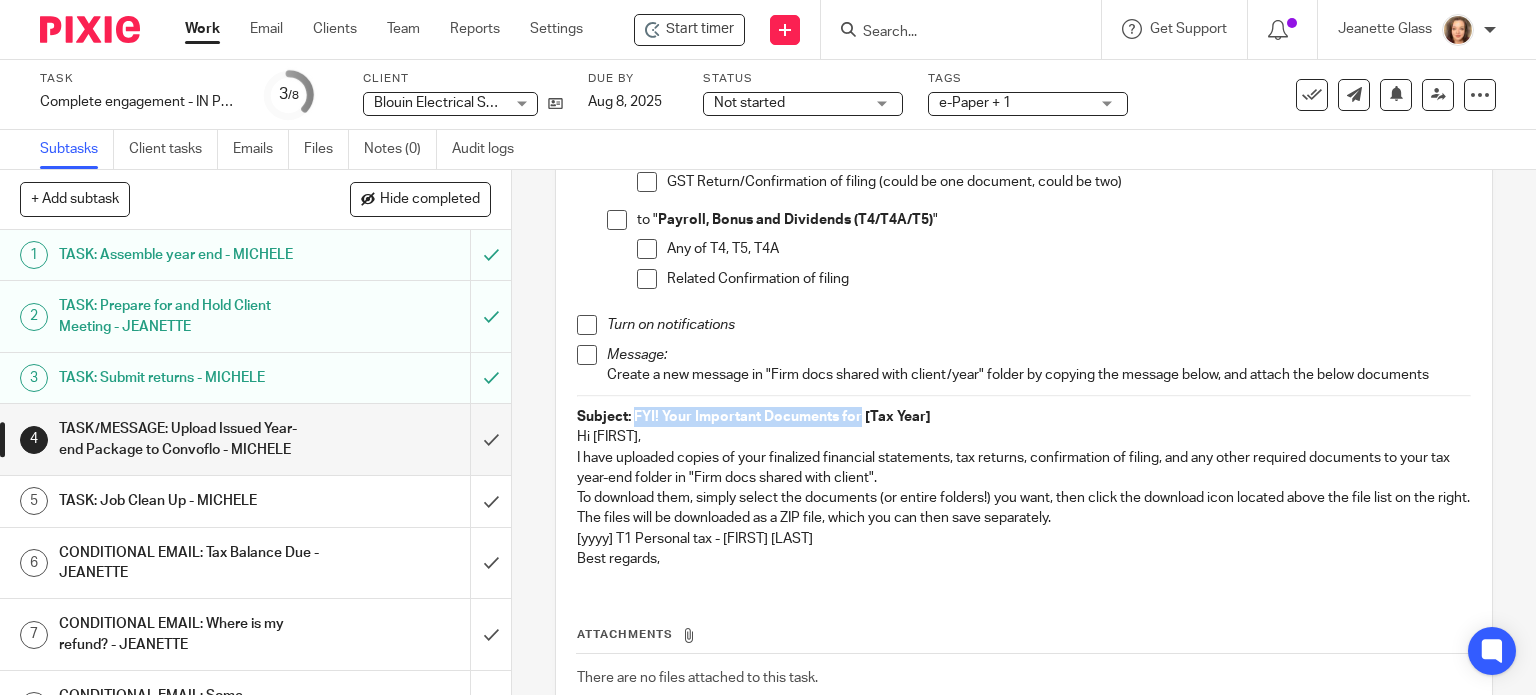 drag, startPoint x: 628, startPoint y: 416, endPoint x: 856, endPoint y: 409, distance: 228.10744 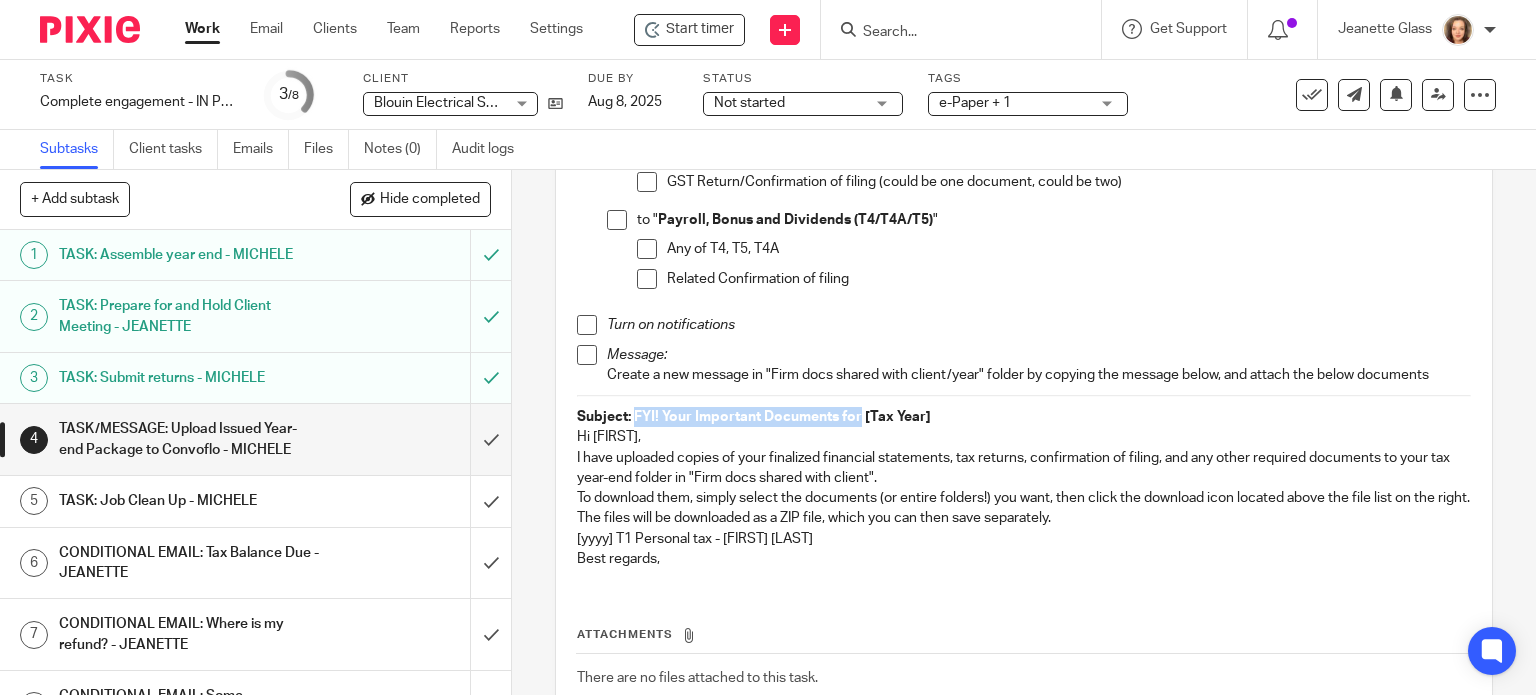 click on "Subject: FYI! Your Important Documents for [Tax Year]" at bounding box center [754, 417] 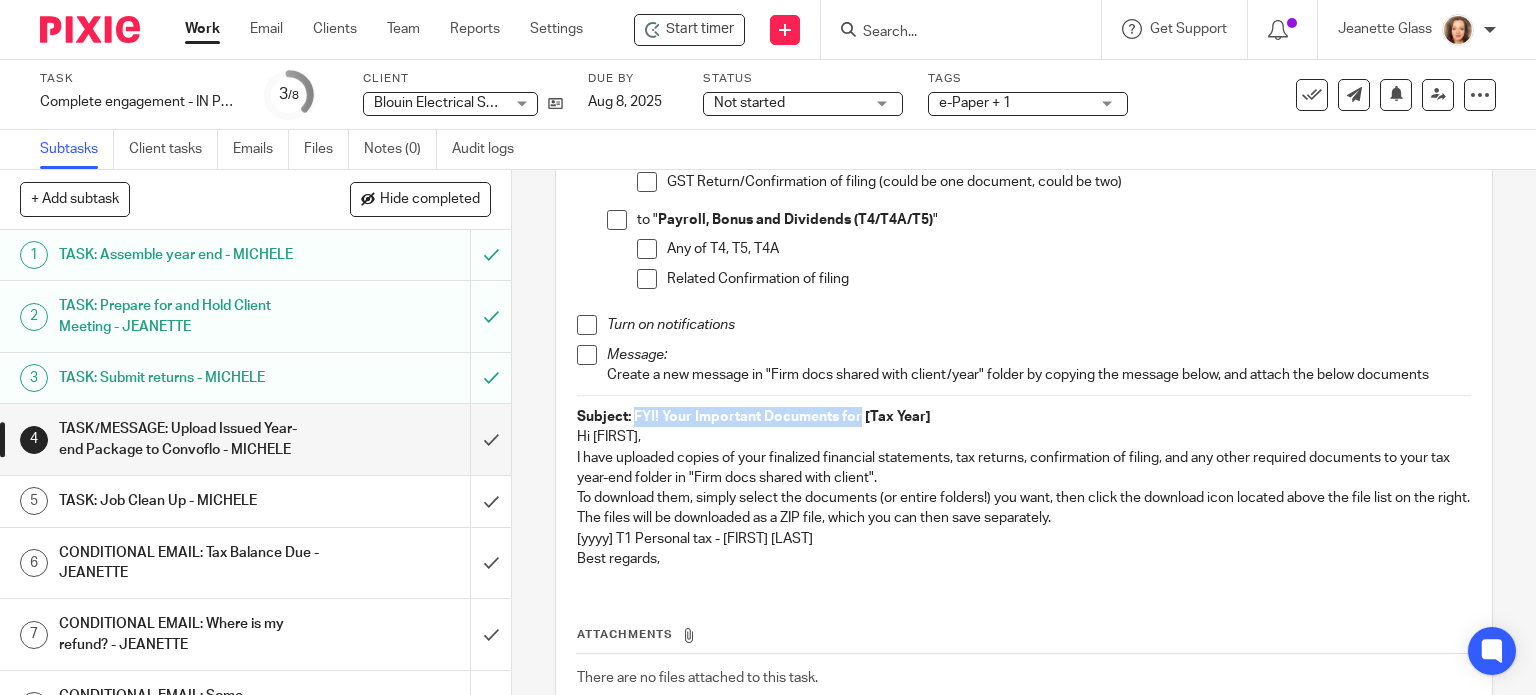 copy on "FYI! Your Important Documents for" 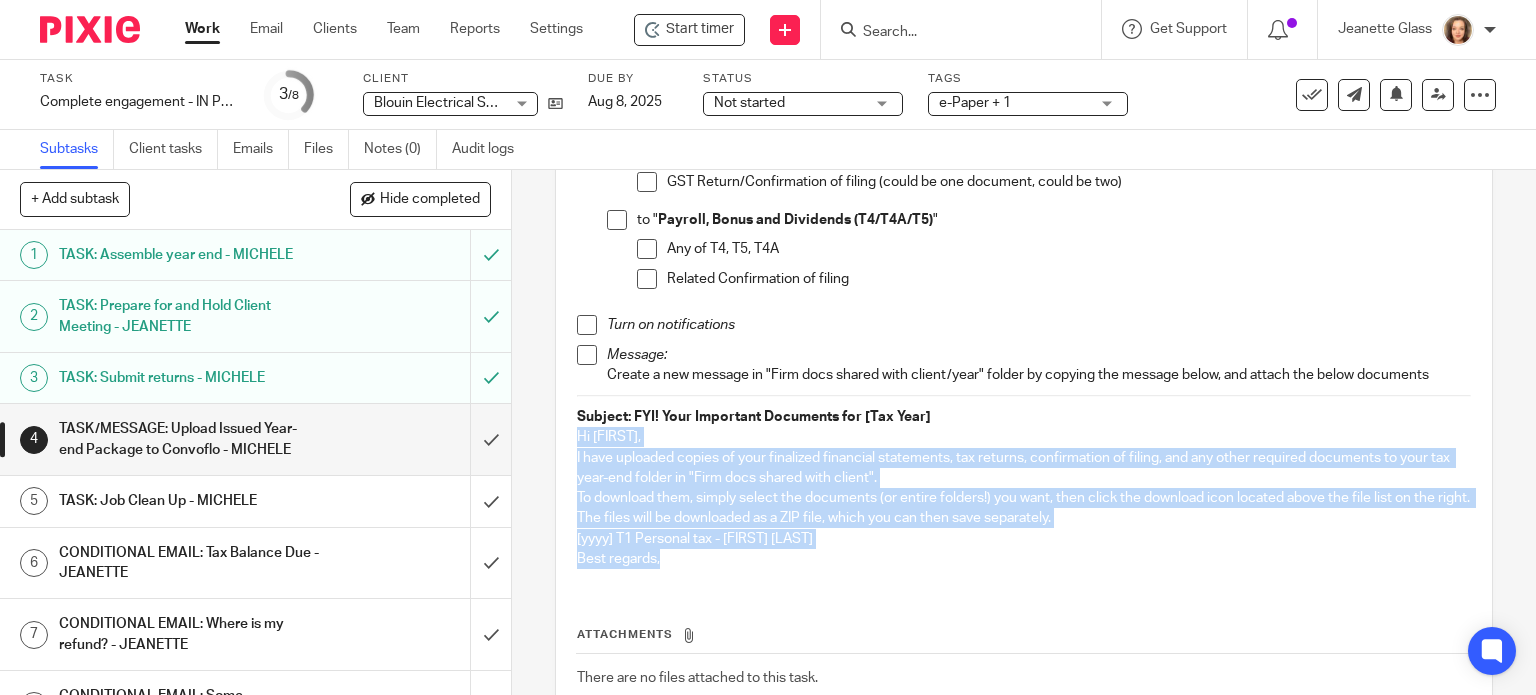 drag, startPoint x: 653, startPoint y: 562, endPoint x: 543, endPoint y: 438, distance: 165.75887 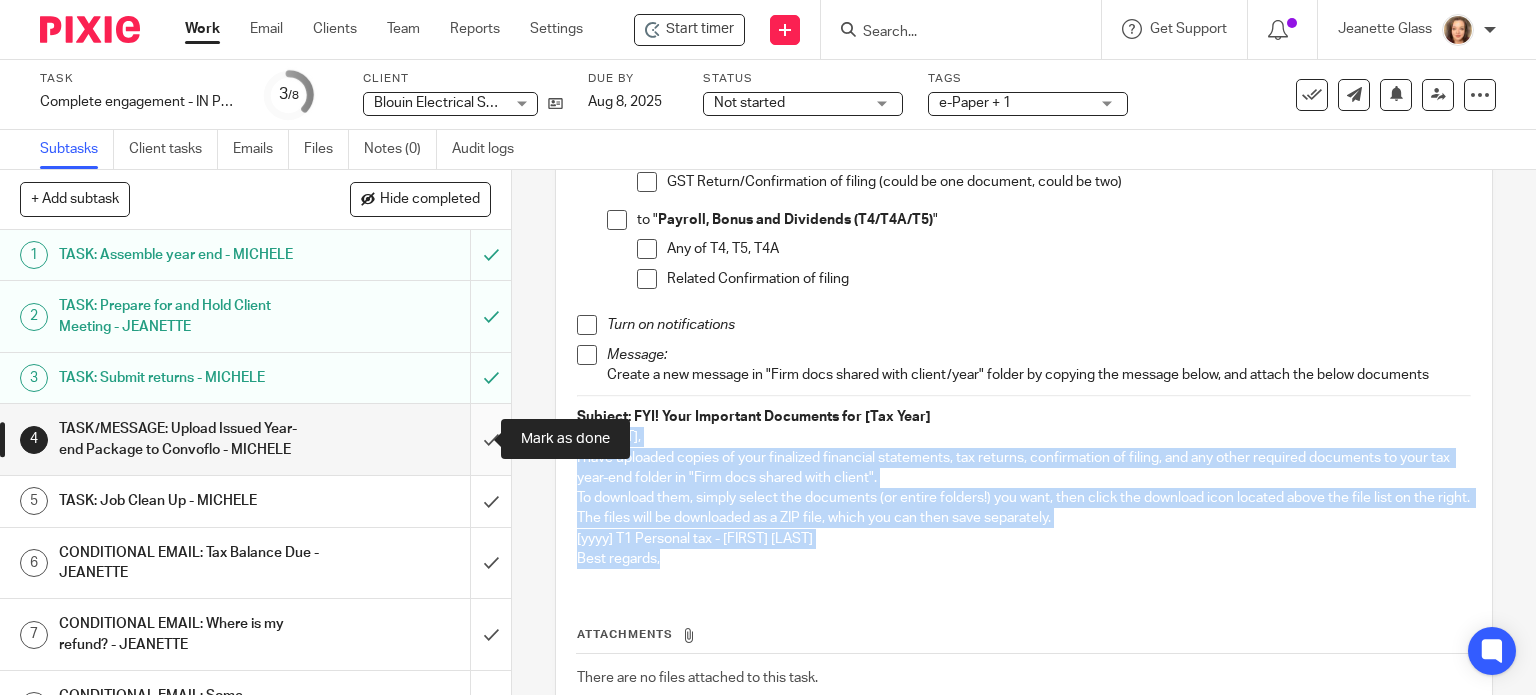 click at bounding box center [255, 439] 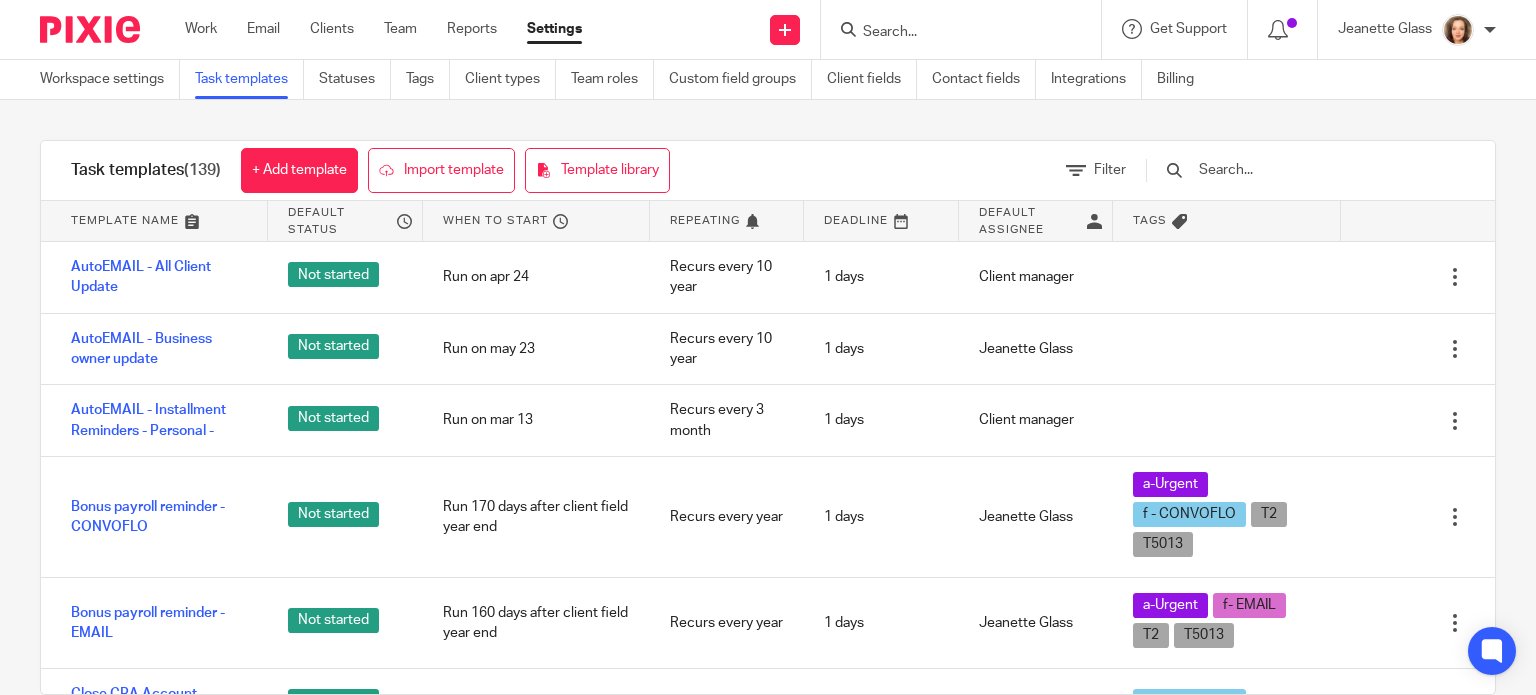 scroll, scrollTop: 0, scrollLeft: 0, axis: both 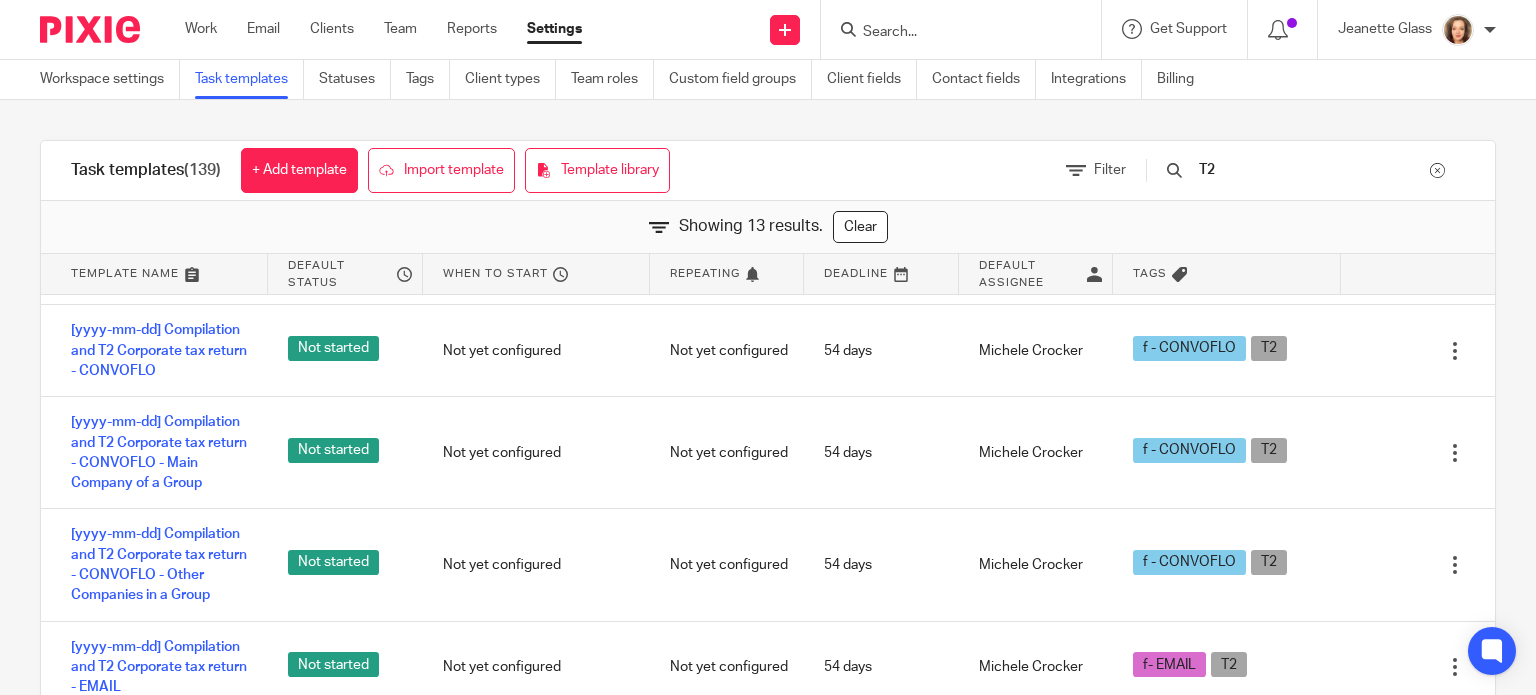 drag, startPoint x: 136, startPoint y: 466, endPoint x: 1286, endPoint y: 173, distance: 1186.7388 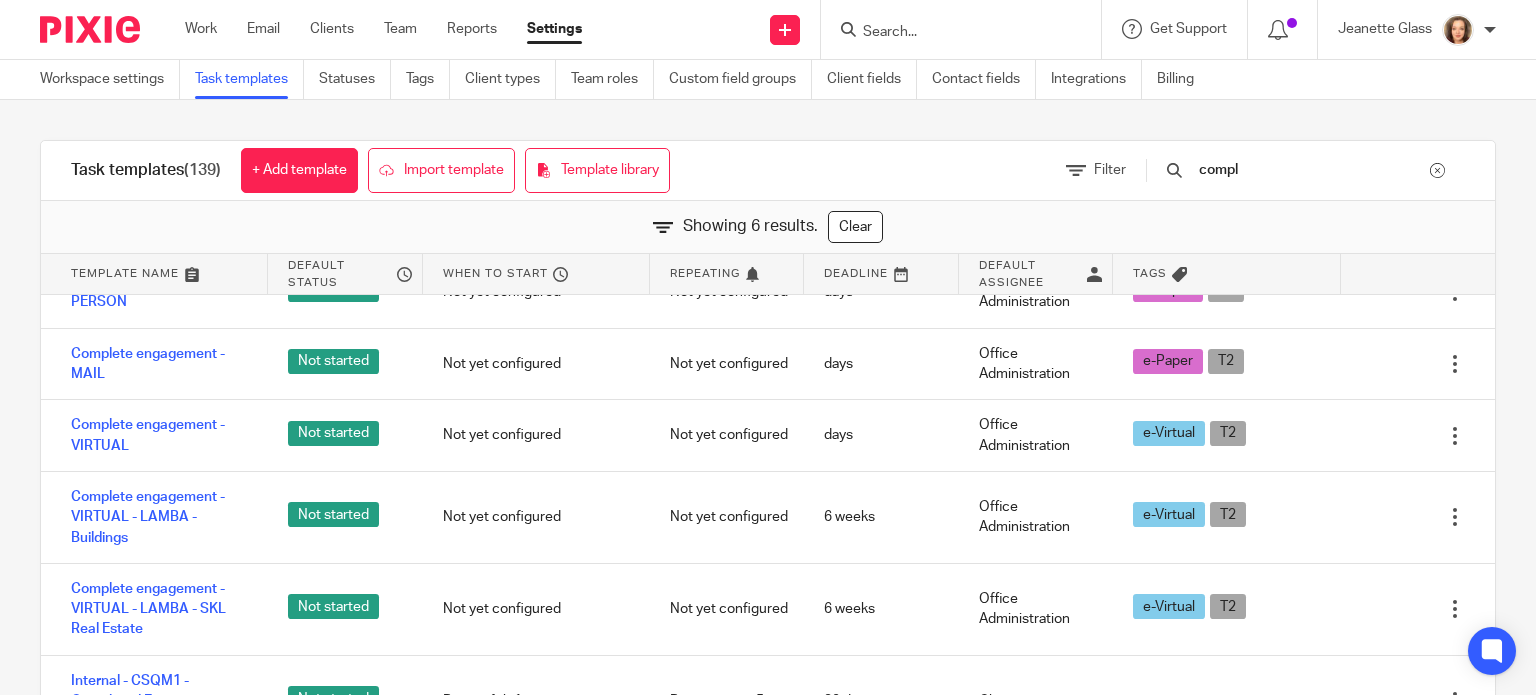 scroll, scrollTop: 36, scrollLeft: 0, axis: vertical 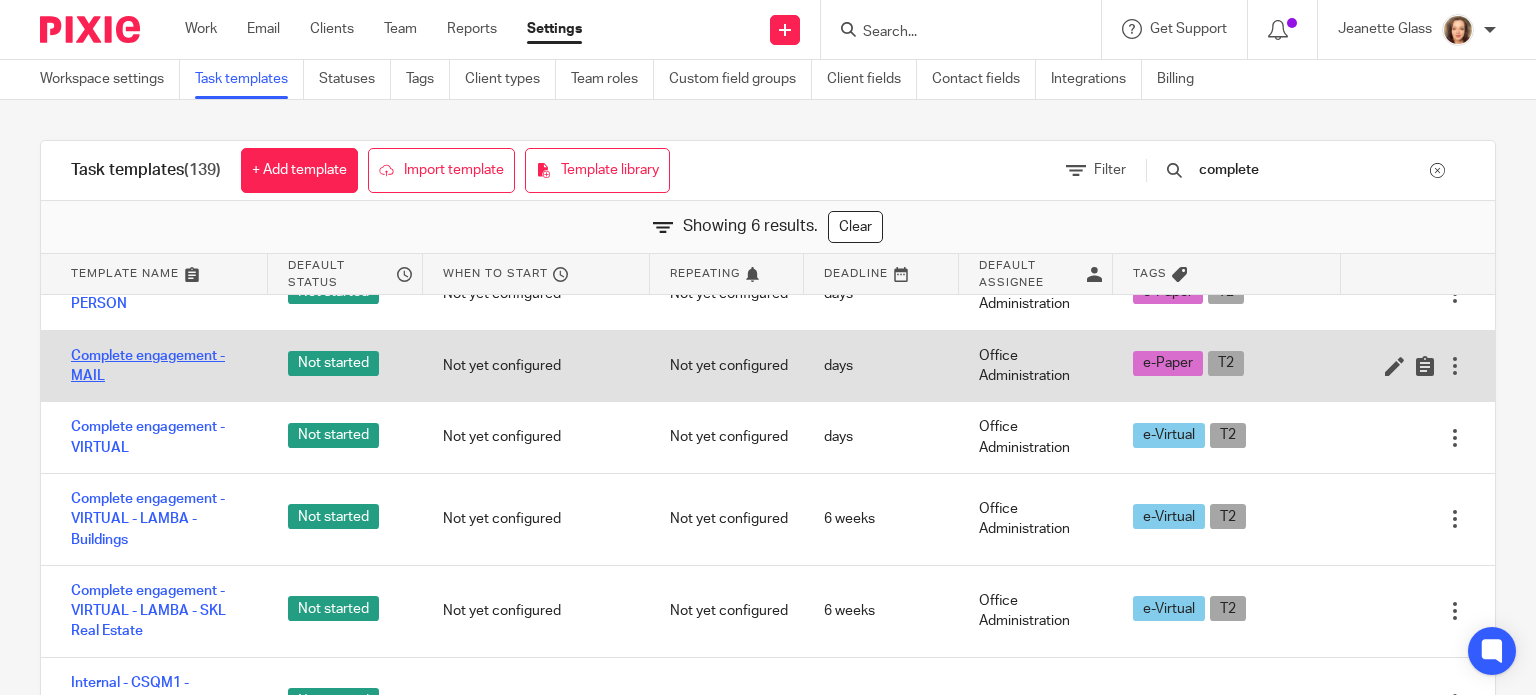 type on "complete" 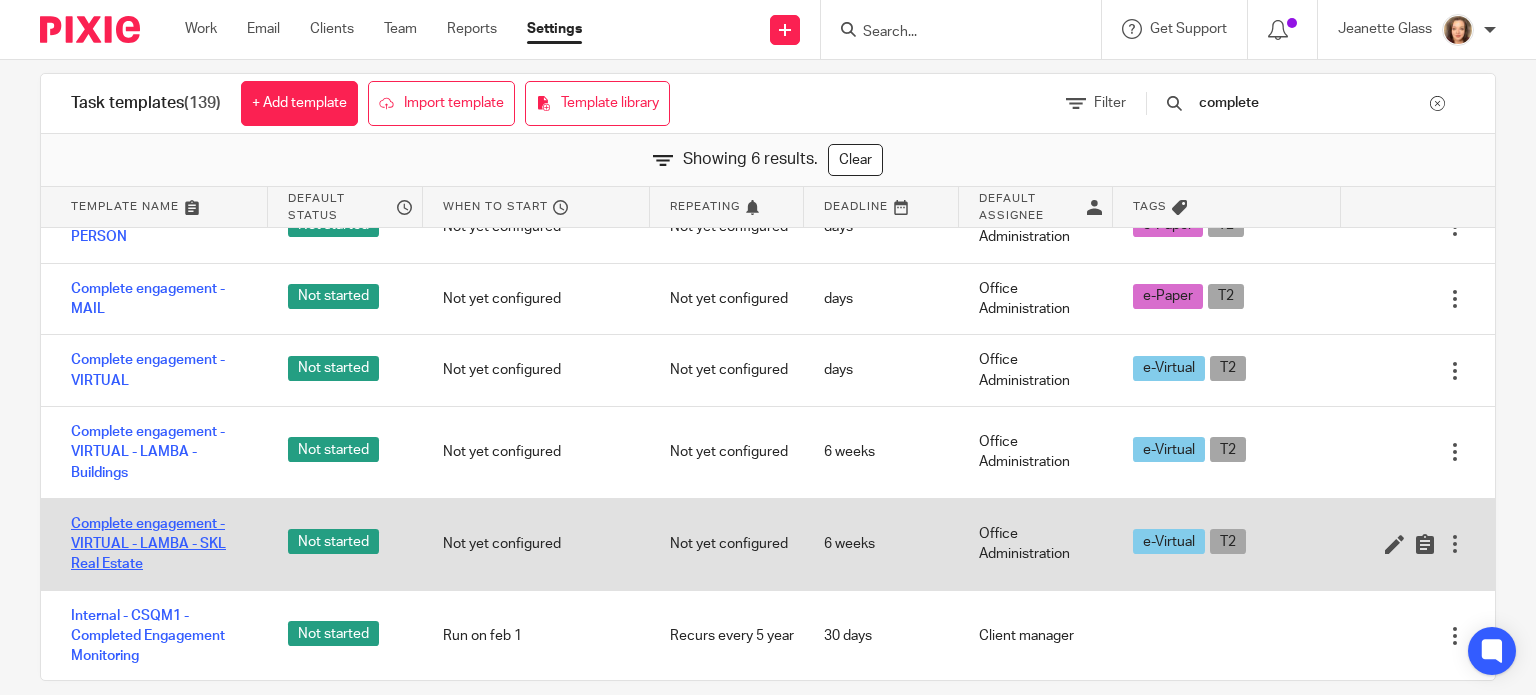 scroll, scrollTop: 92, scrollLeft: 0, axis: vertical 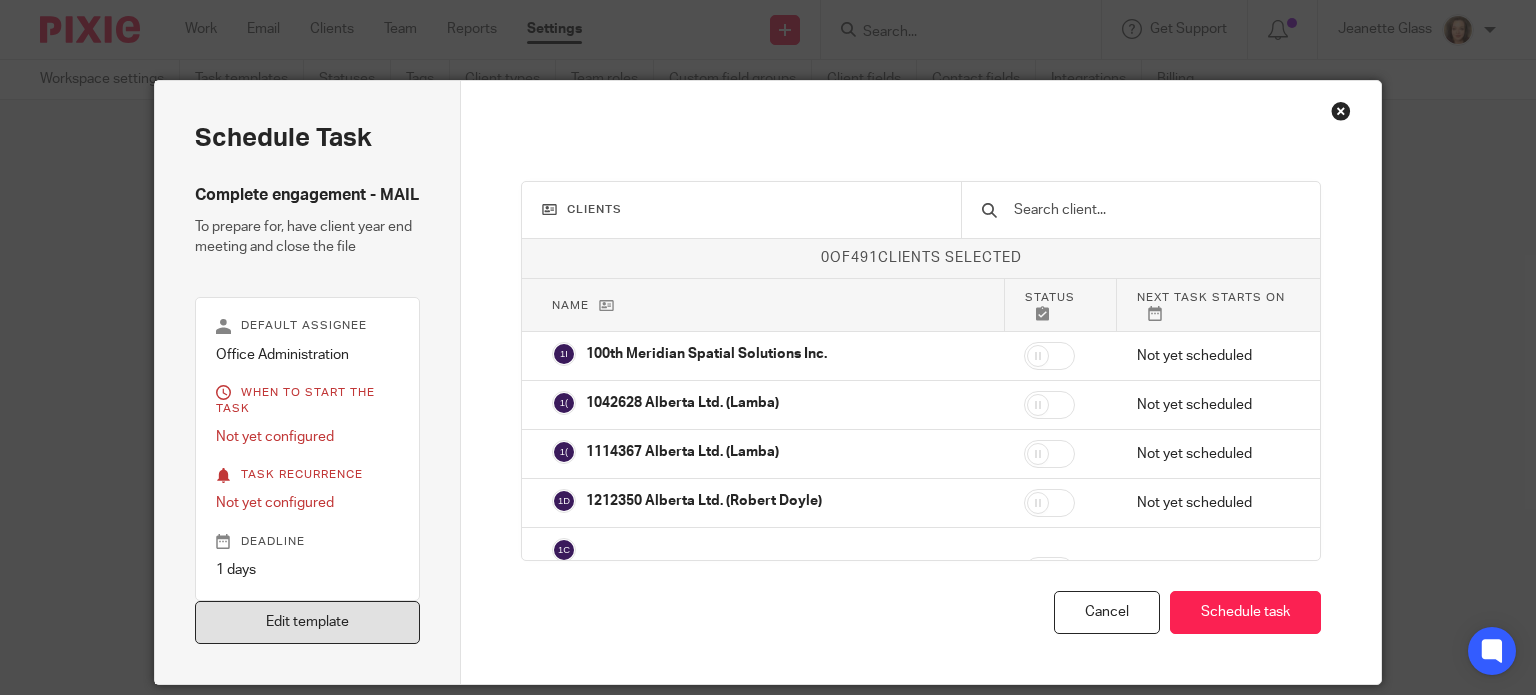 click on "Edit template" at bounding box center (308, 622) 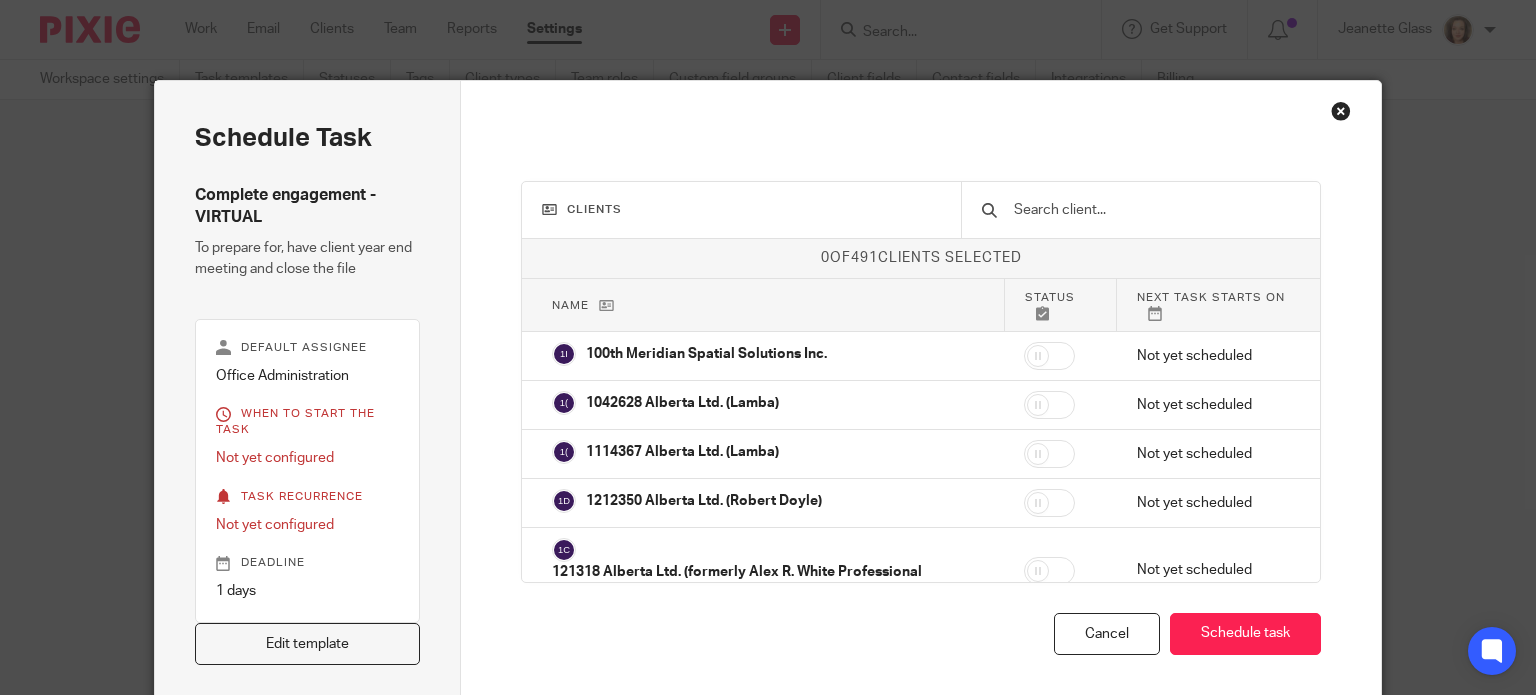 scroll, scrollTop: 0, scrollLeft: 0, axis: both 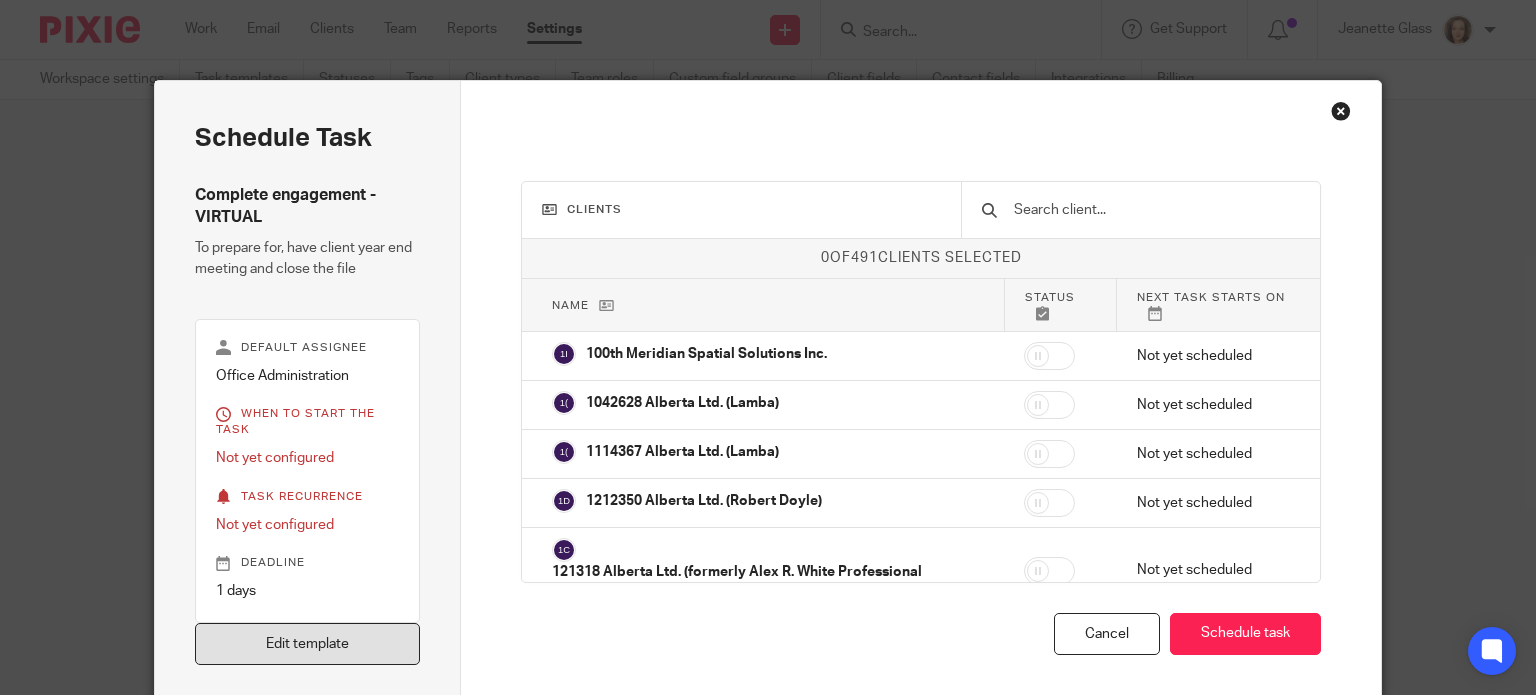 click on "Edit template" at bounding box center (308, 644) 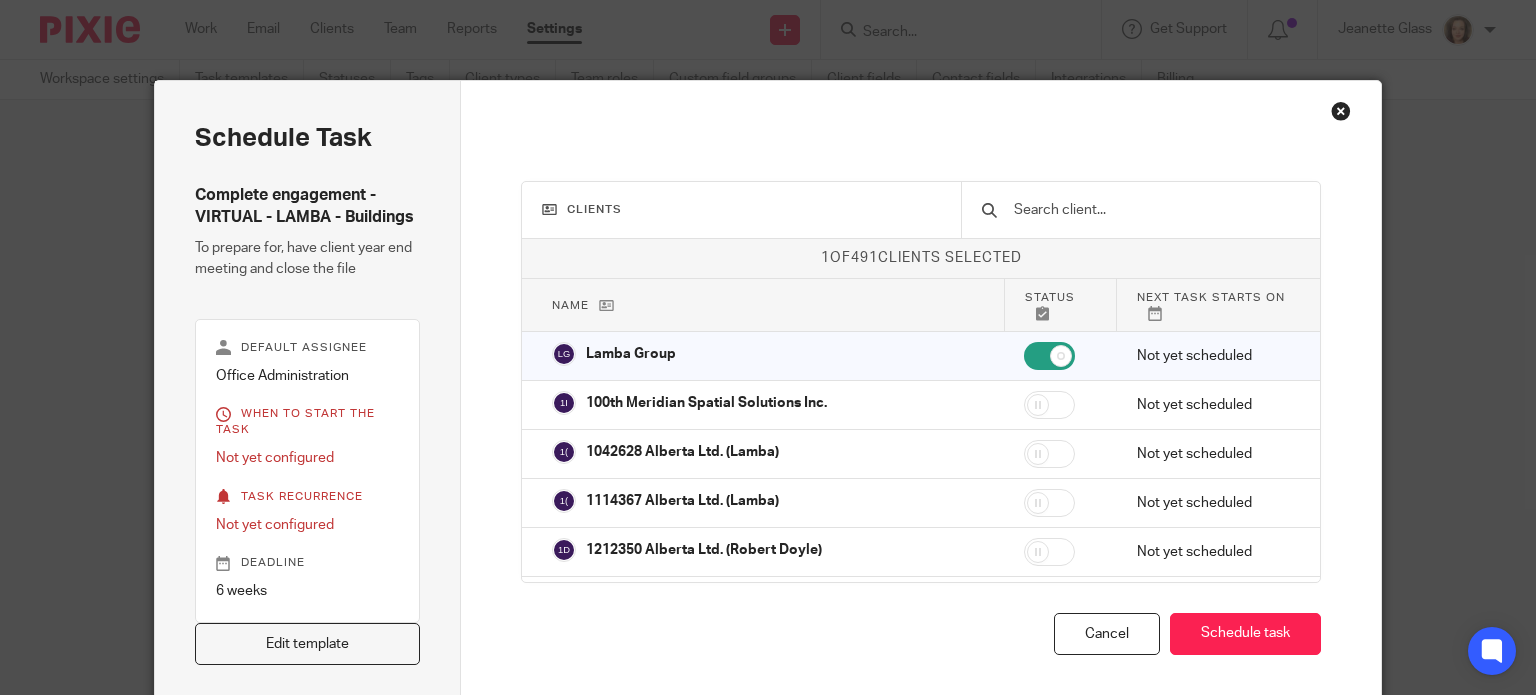 scroll, scrollTop: 0, scrollLeft: 0, axis: both 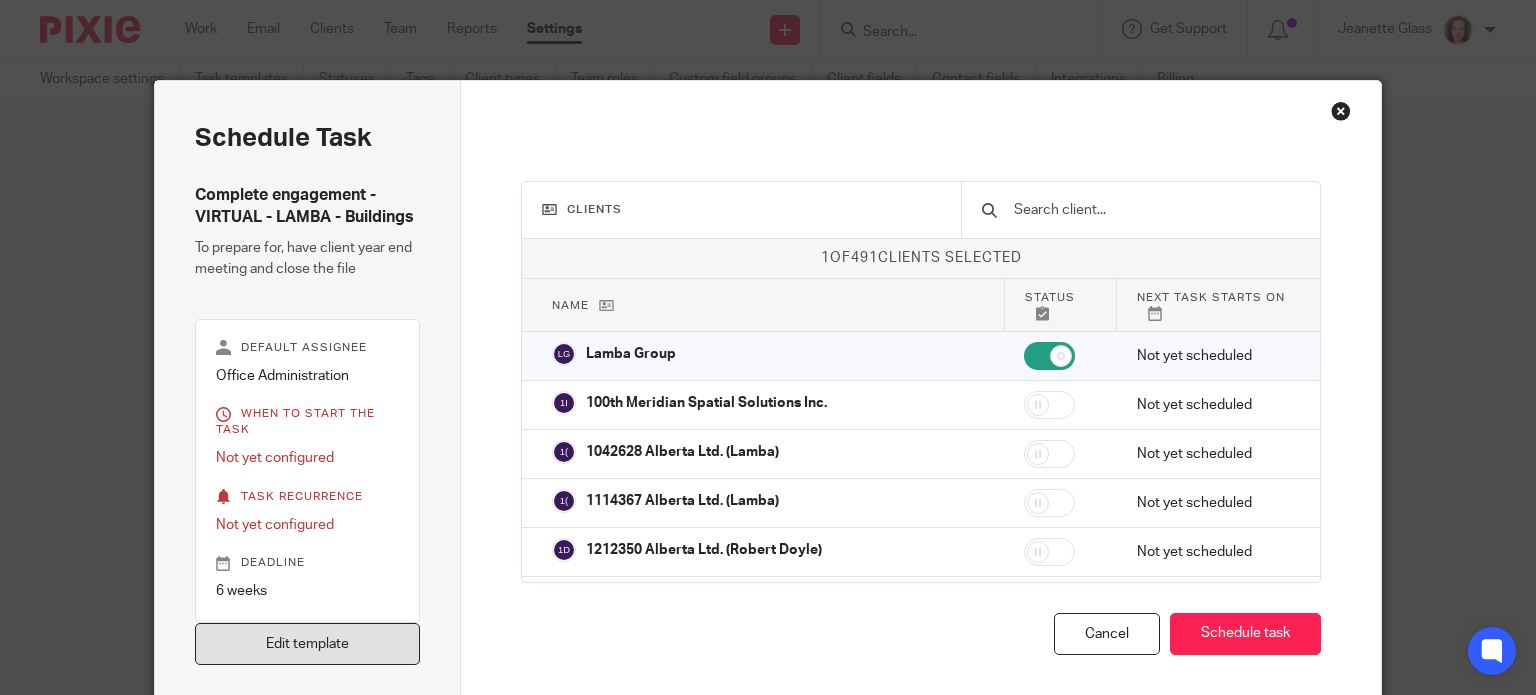 click on "Edit template" at bounding box center (308, 644) 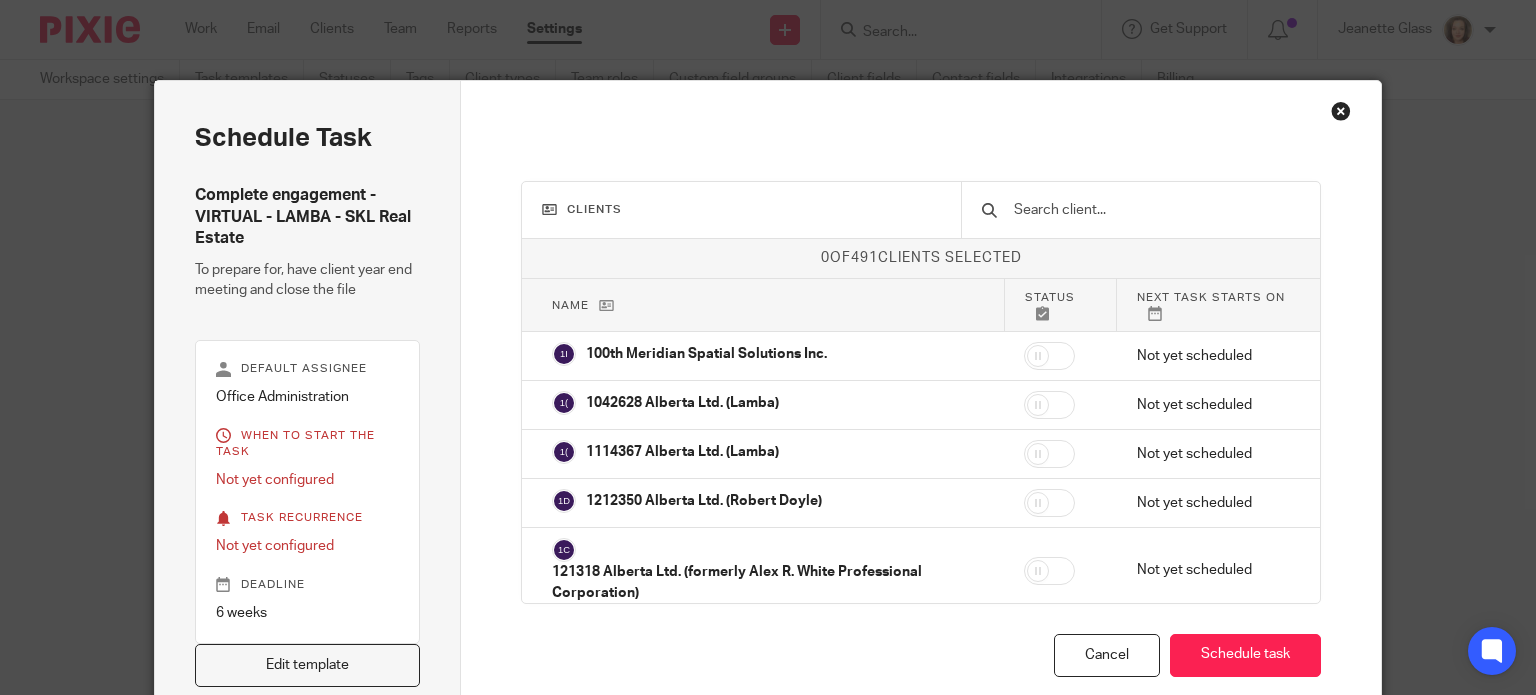 scroll, scrollTop: 0, scrollLeft: 0, axis: both 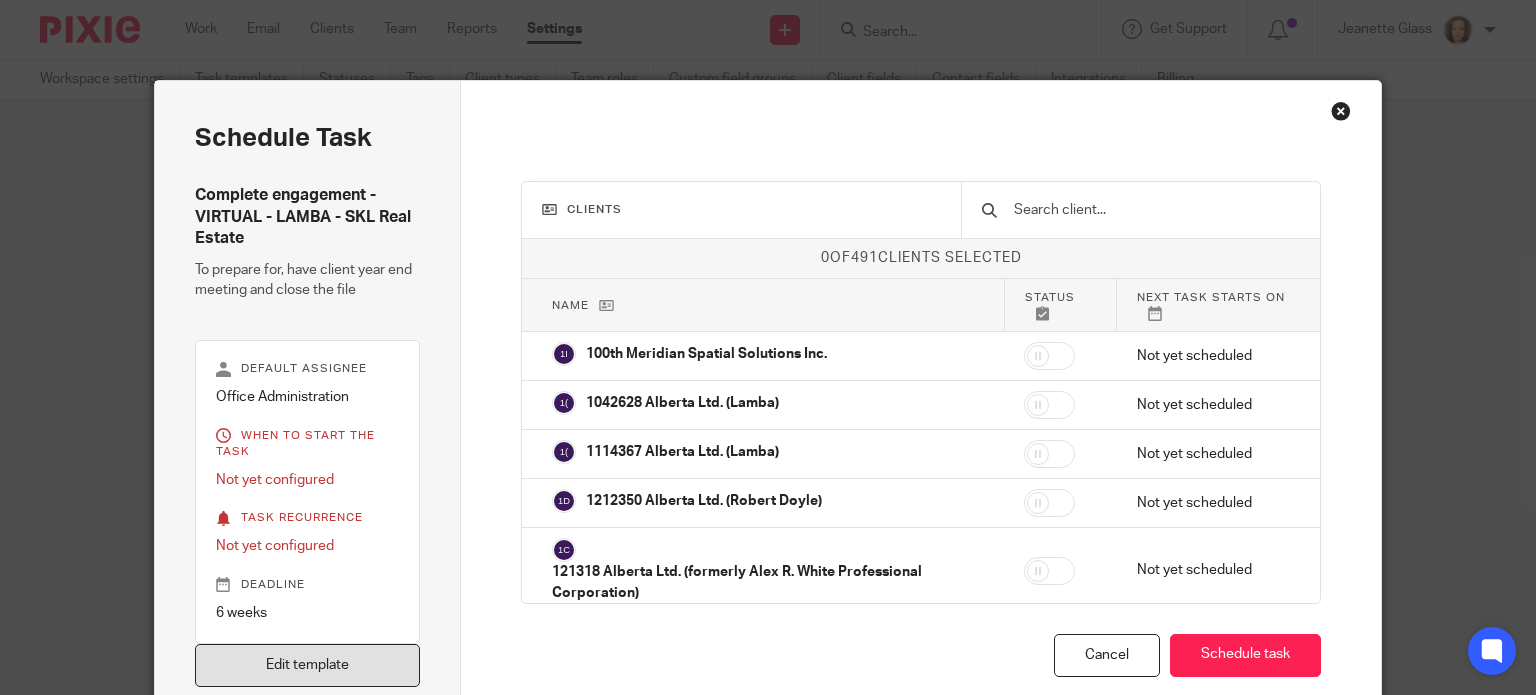 click on "Edit template" at bounding box center [308, 665] 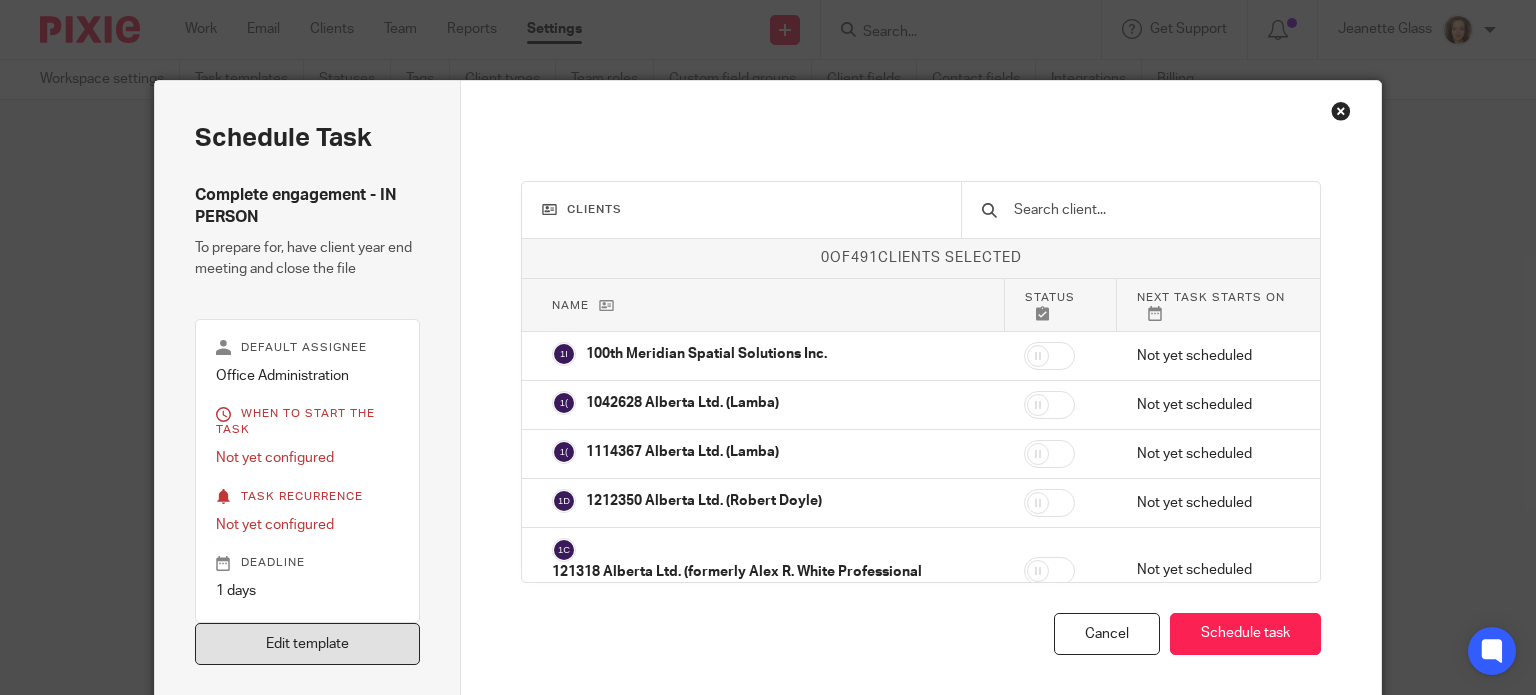 click on "Edit template" at bounding box center (308, 644) 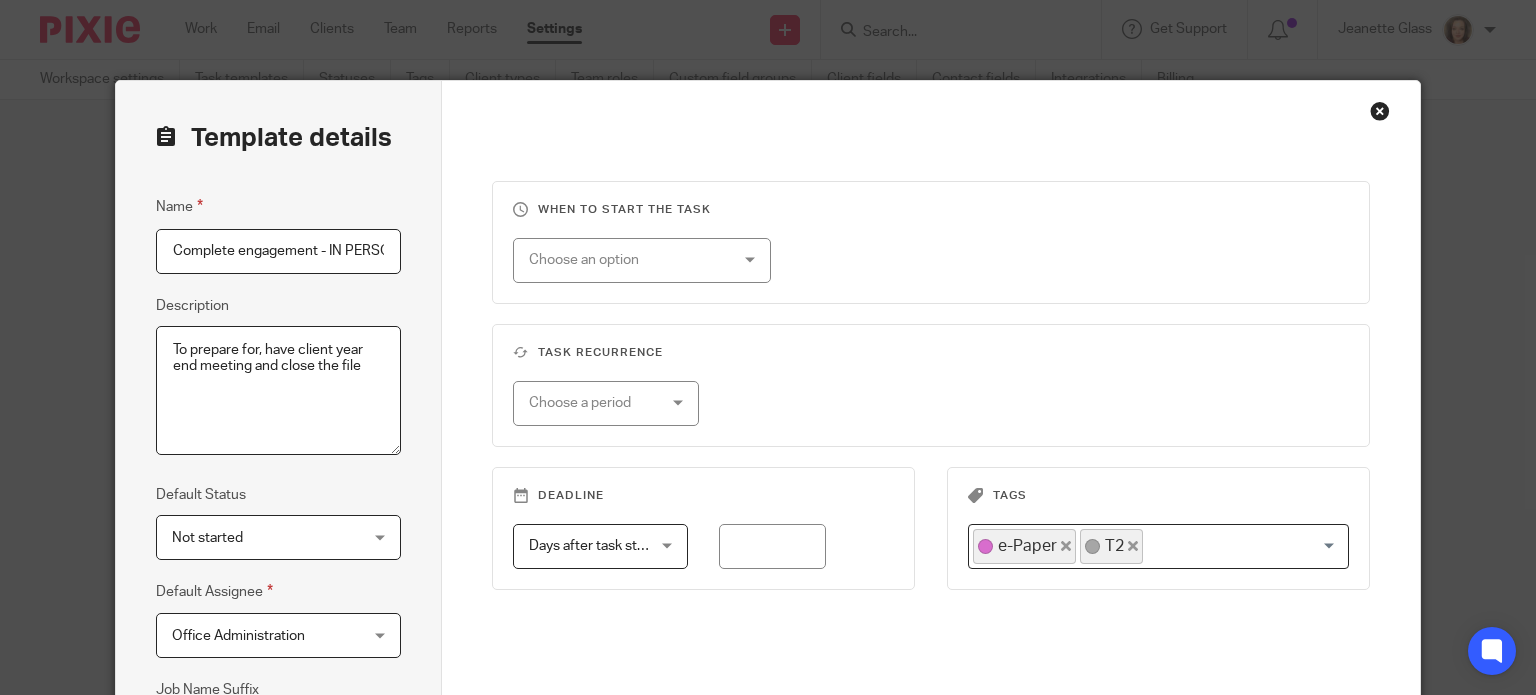 scroll, scrollTop: 0, scrollLeft: 0, axis: both 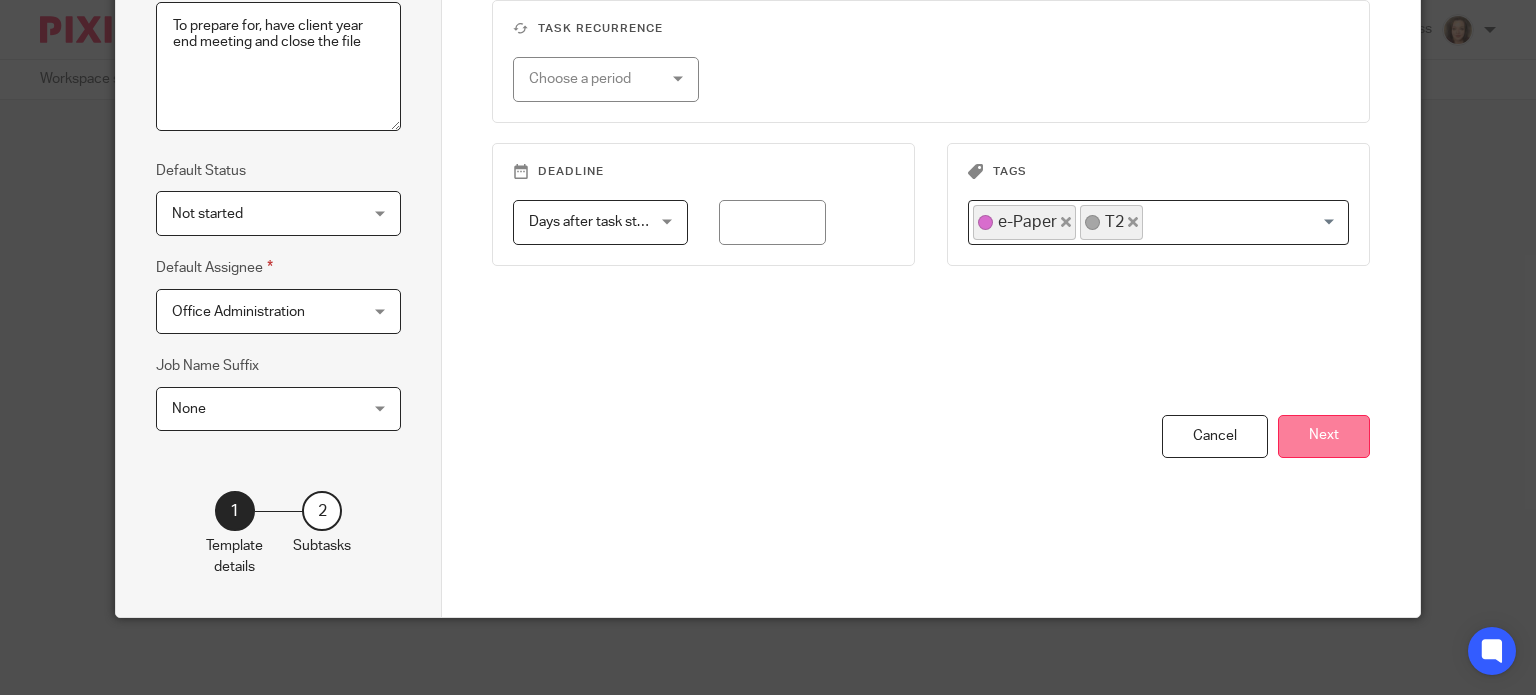 click on "Next" at bounding box center [1324, 436] 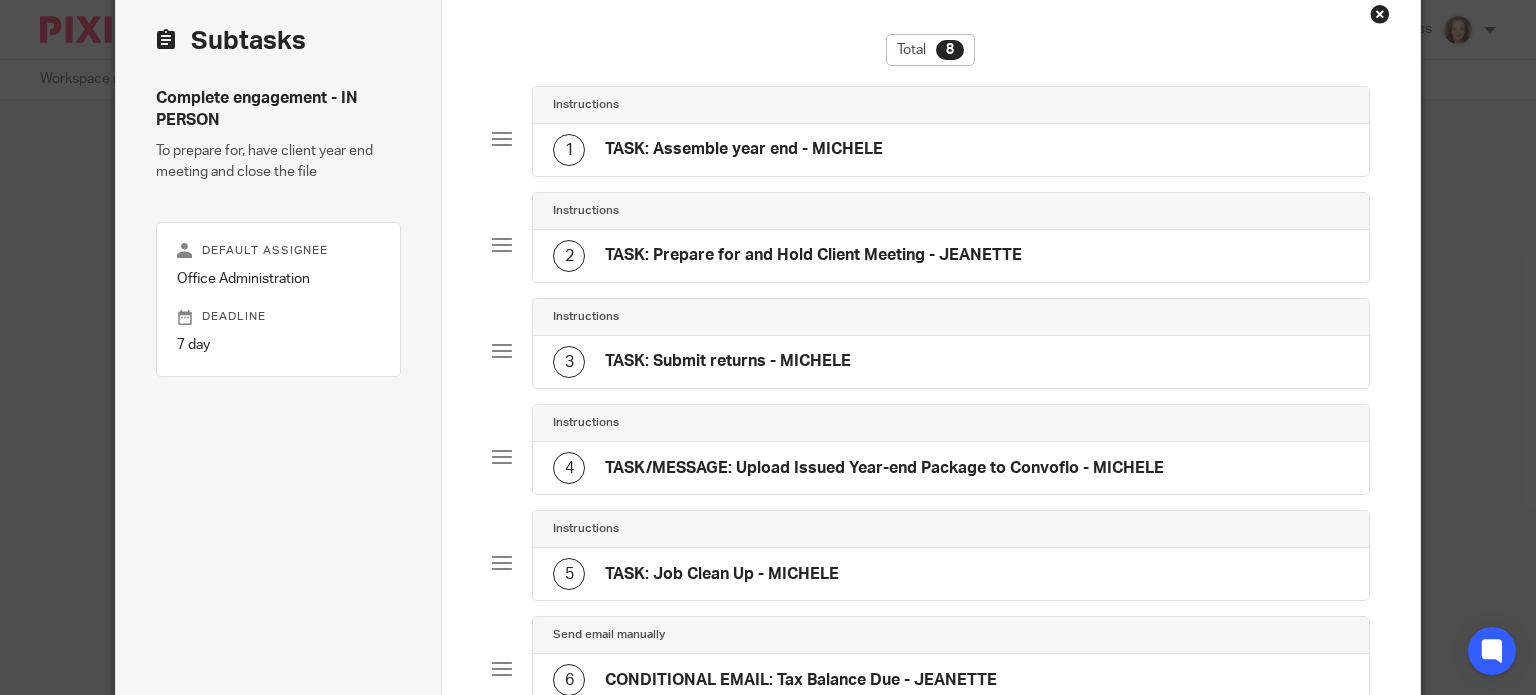 scroll, scrollTop: 75, scrollLeft: 0, axis: vertical 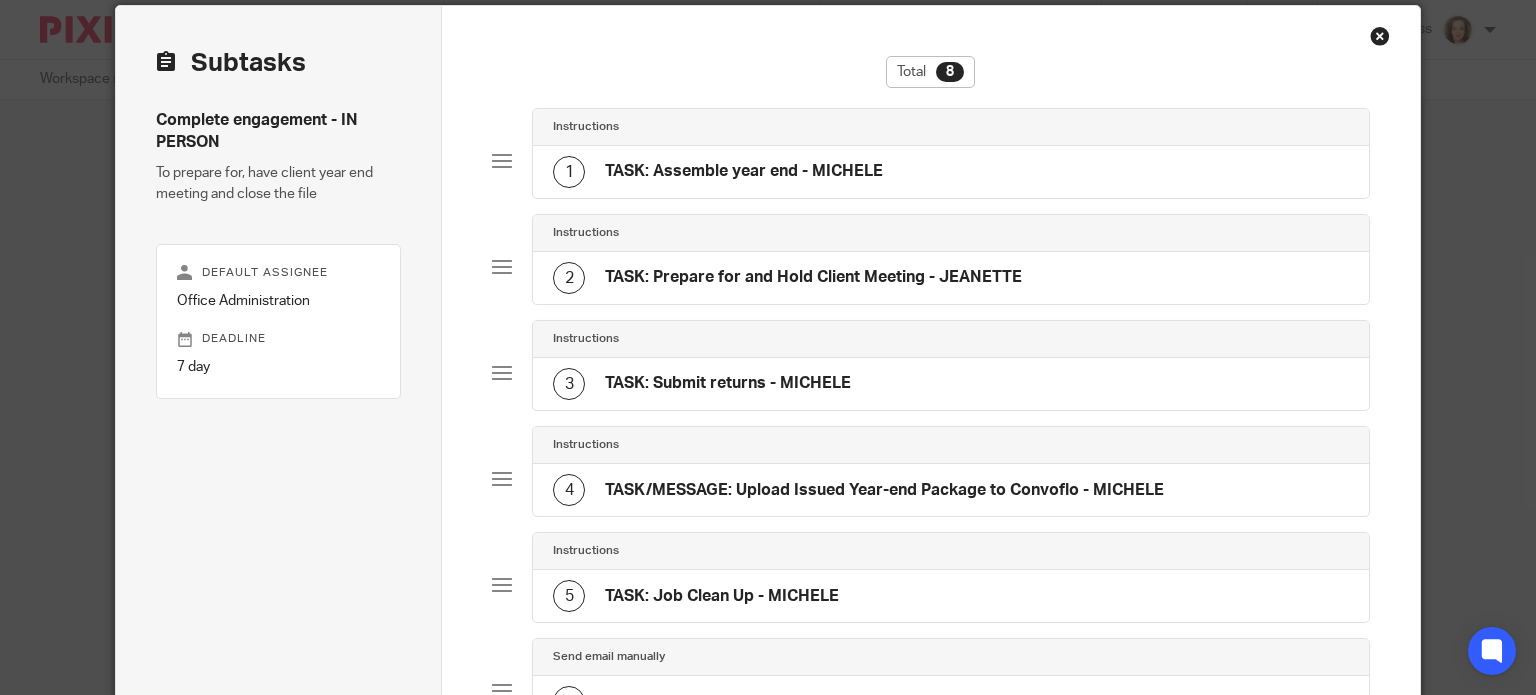 click on "TASK: Submit returns - MICHELE" 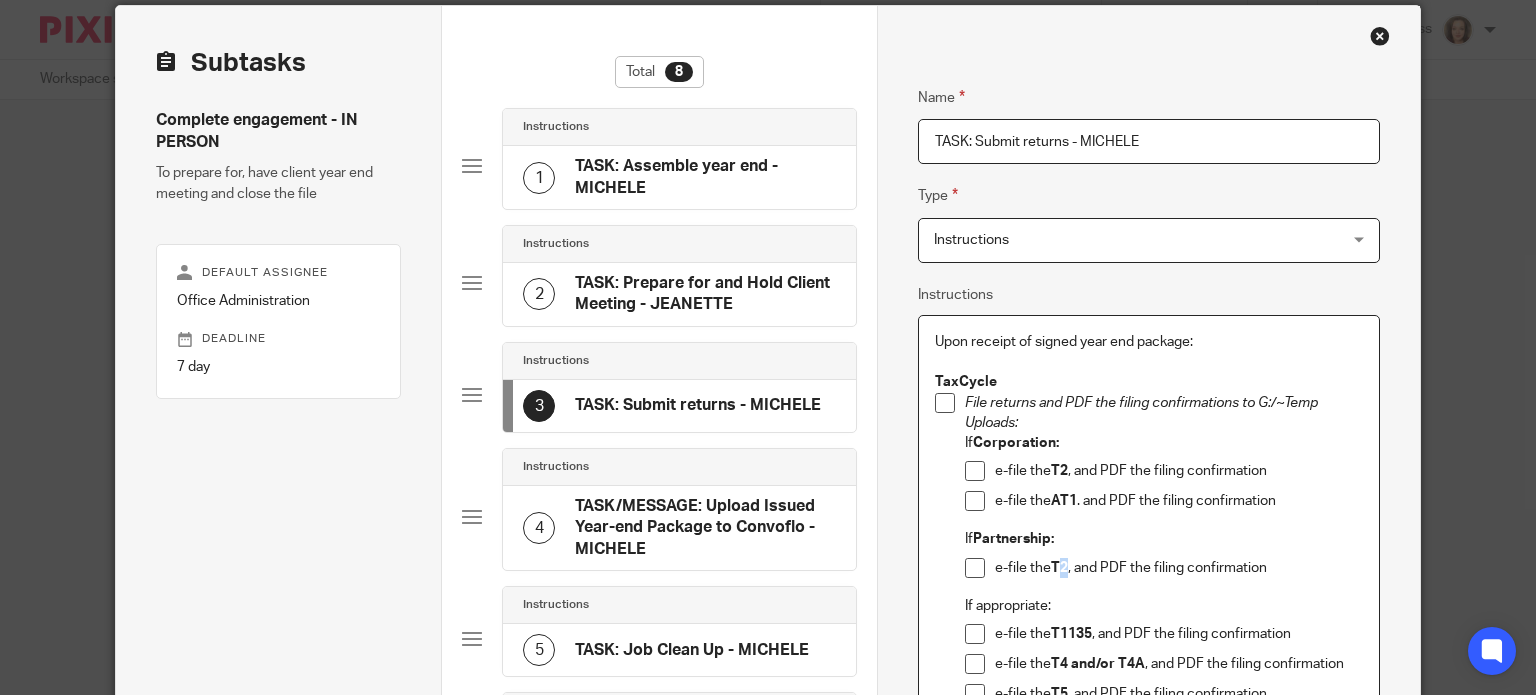 click on "T2" at bounding box center (1059, 568) 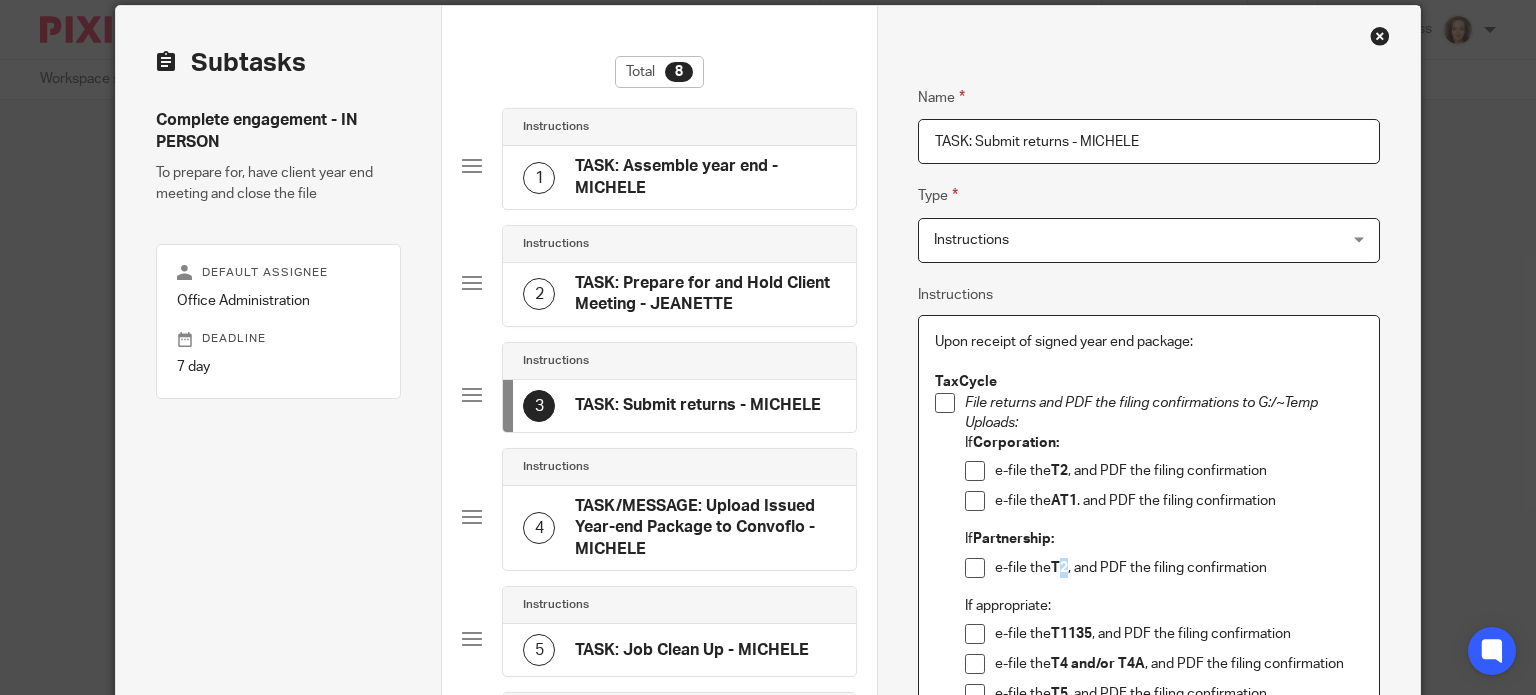 type 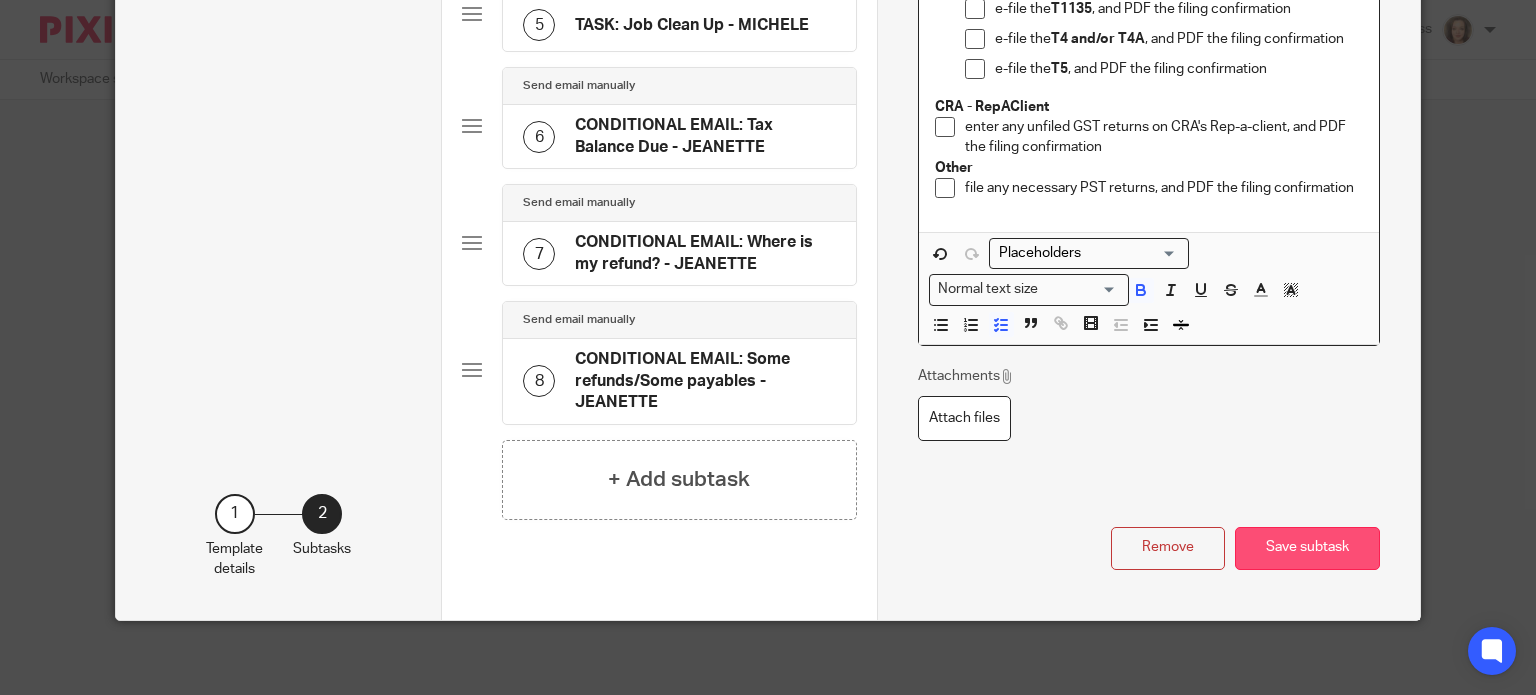 click on "Save subtask" at bounding box center [1307, 548] 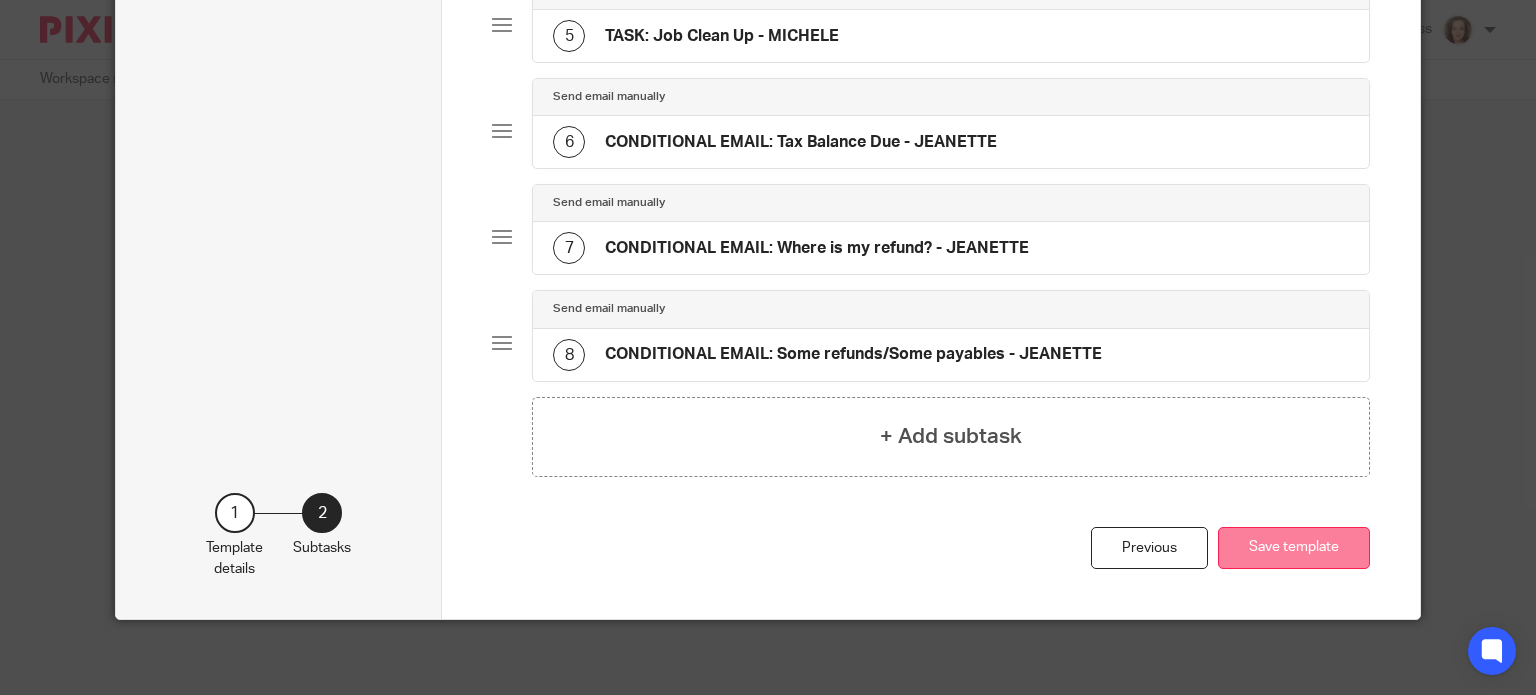 click on "Save template" at bounding box center (1294, 548) 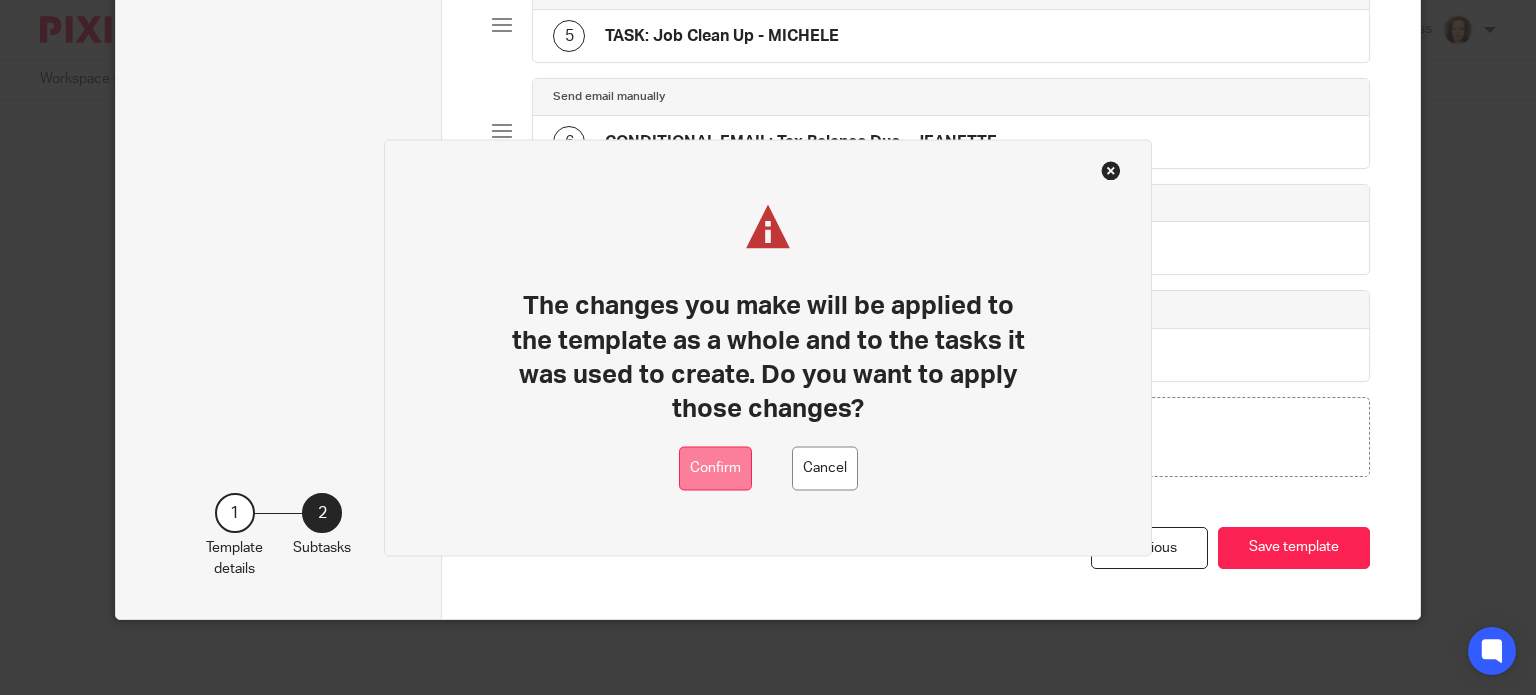 click on "Confirm" at bounding box center (715, 468) 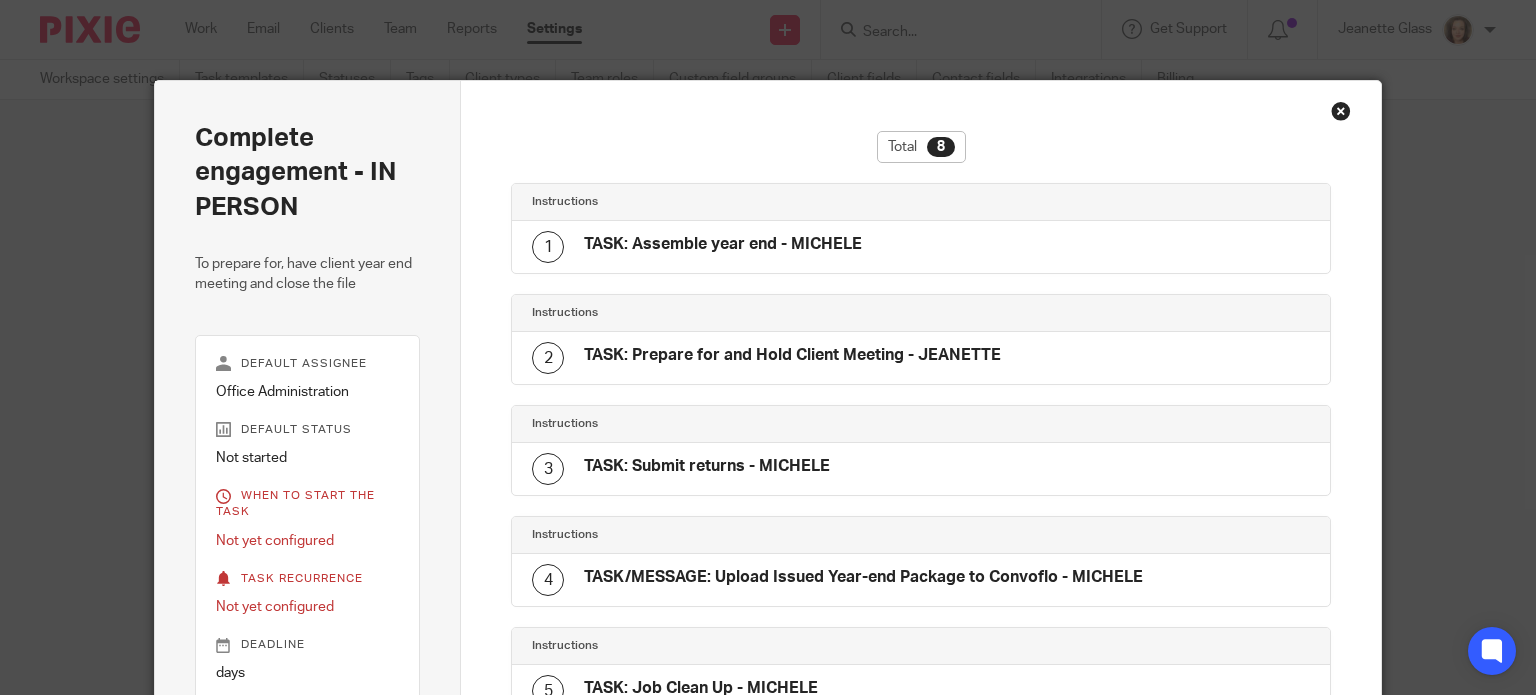 scroll, scrollTop: 0, scrollLeft: 0, axis: both 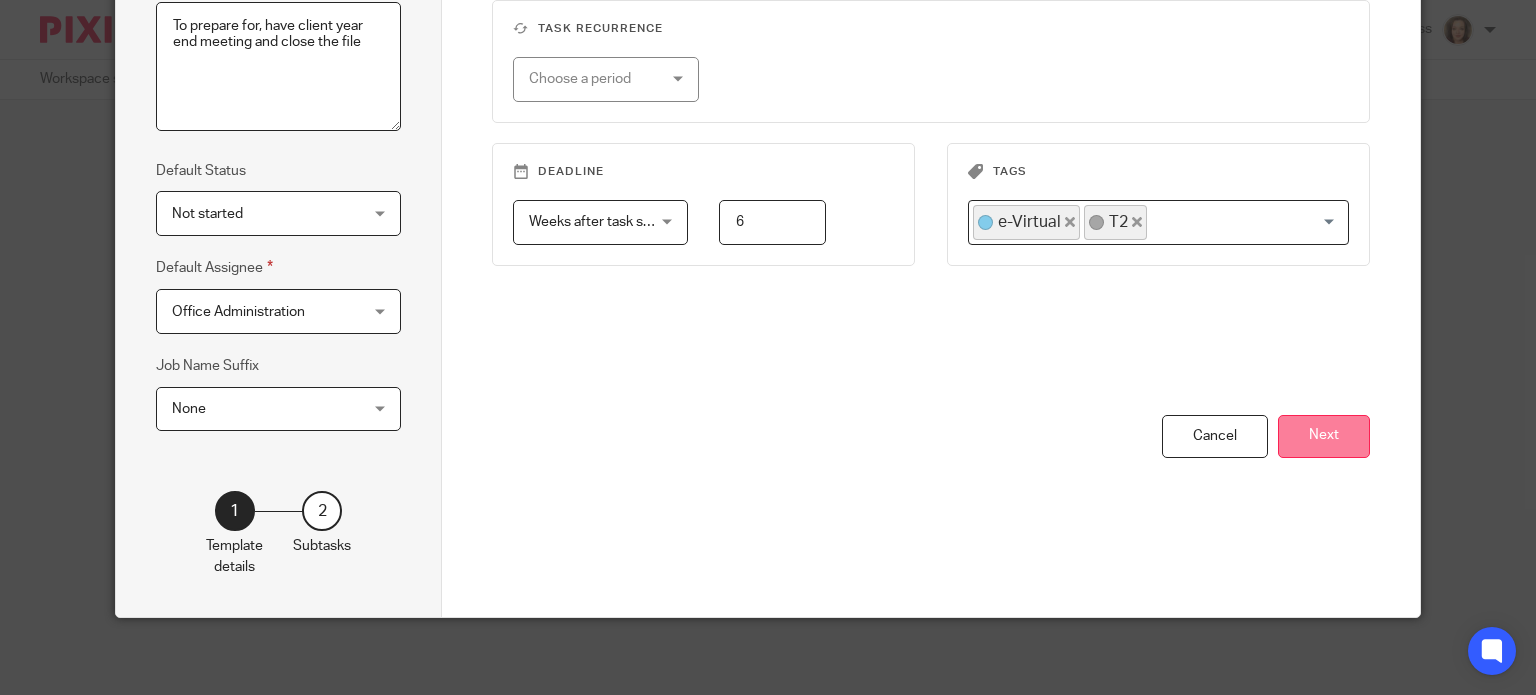 click on "Next" at bounding box center [1324, 436] 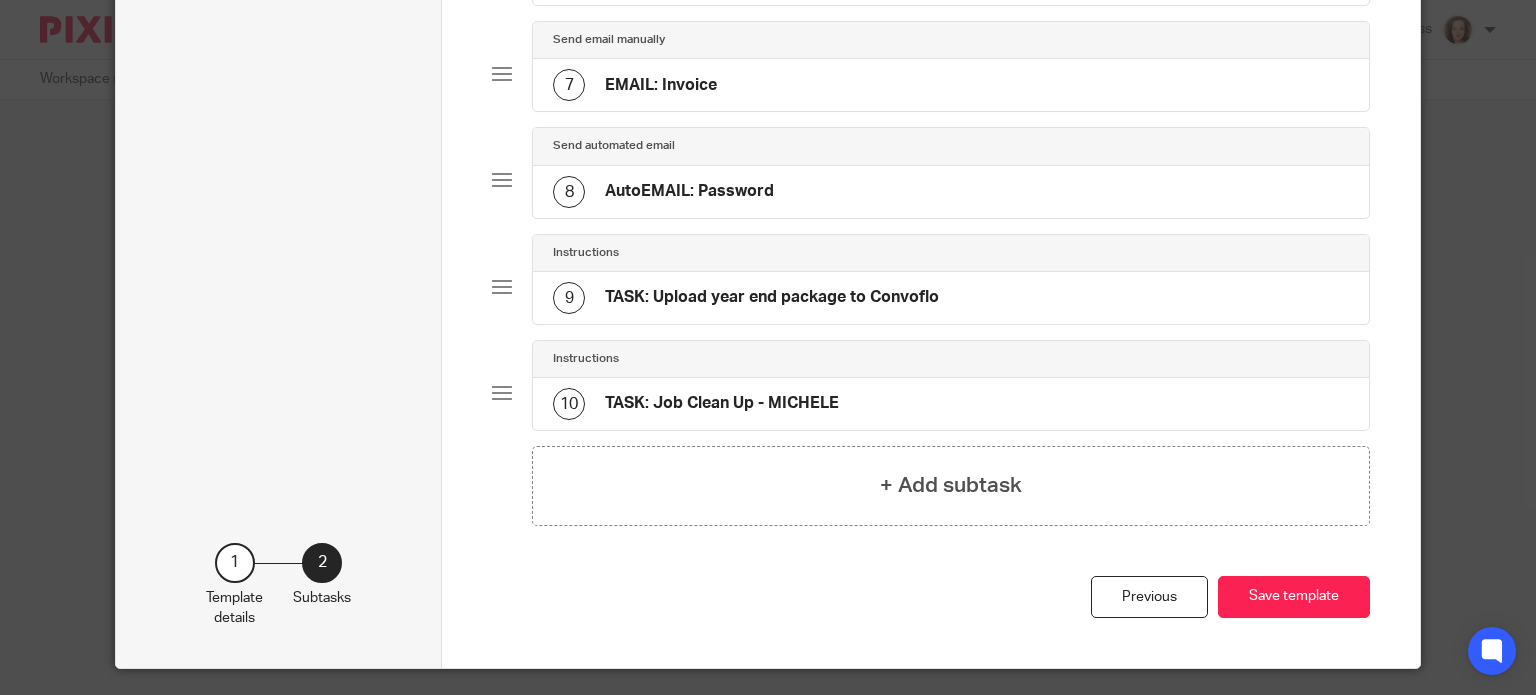scroll, scrollTop: 845, scrollLeft: 0, axis: vertical 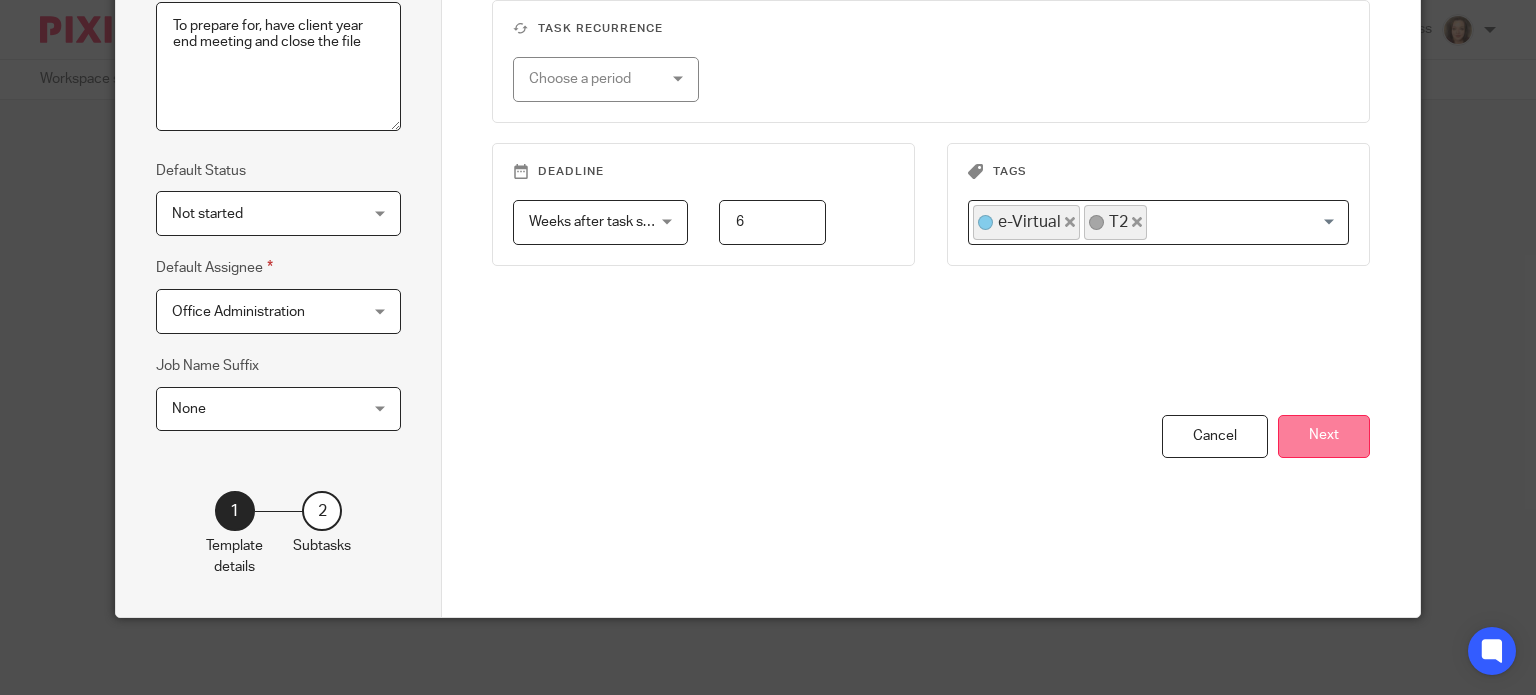 click on "Next" at bounding box center (1324, 436) 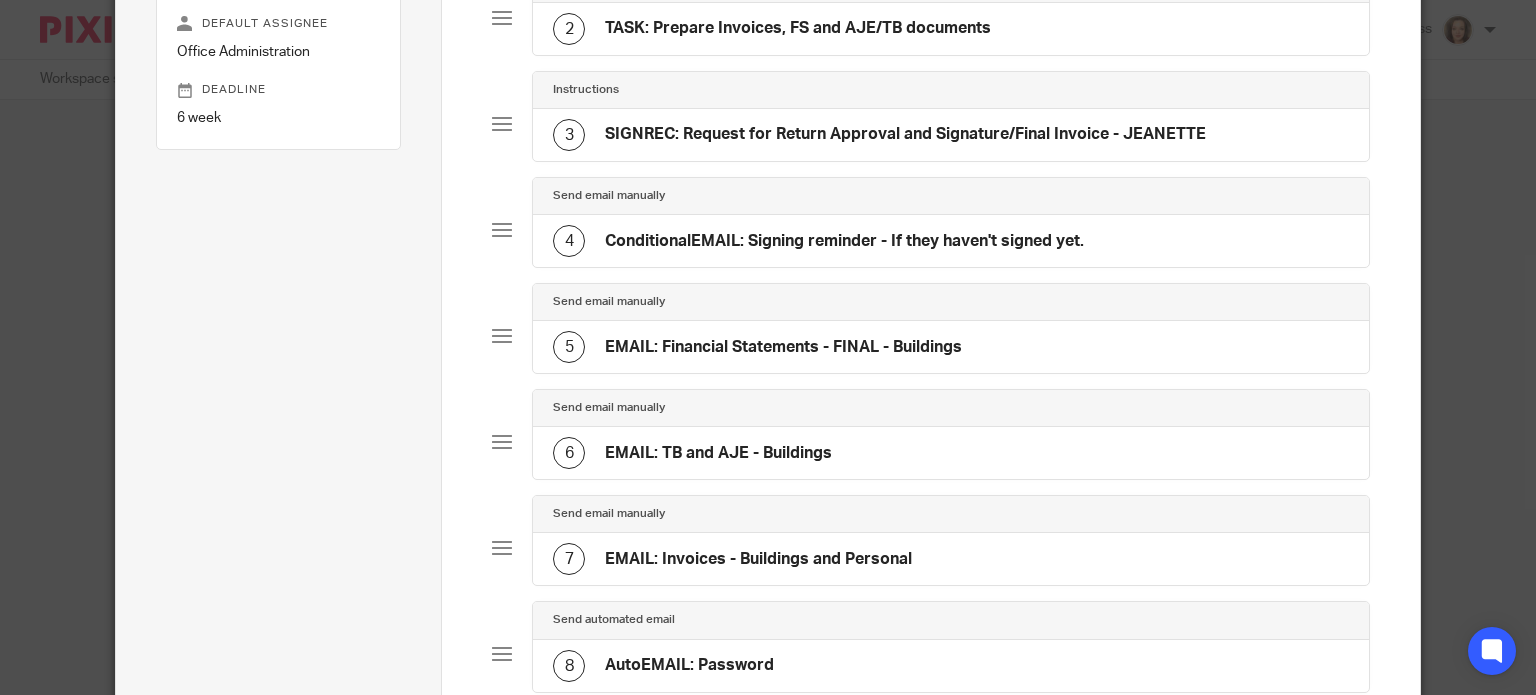 scroll, scrollTop: 0, scrollLeft: 0, axis: both 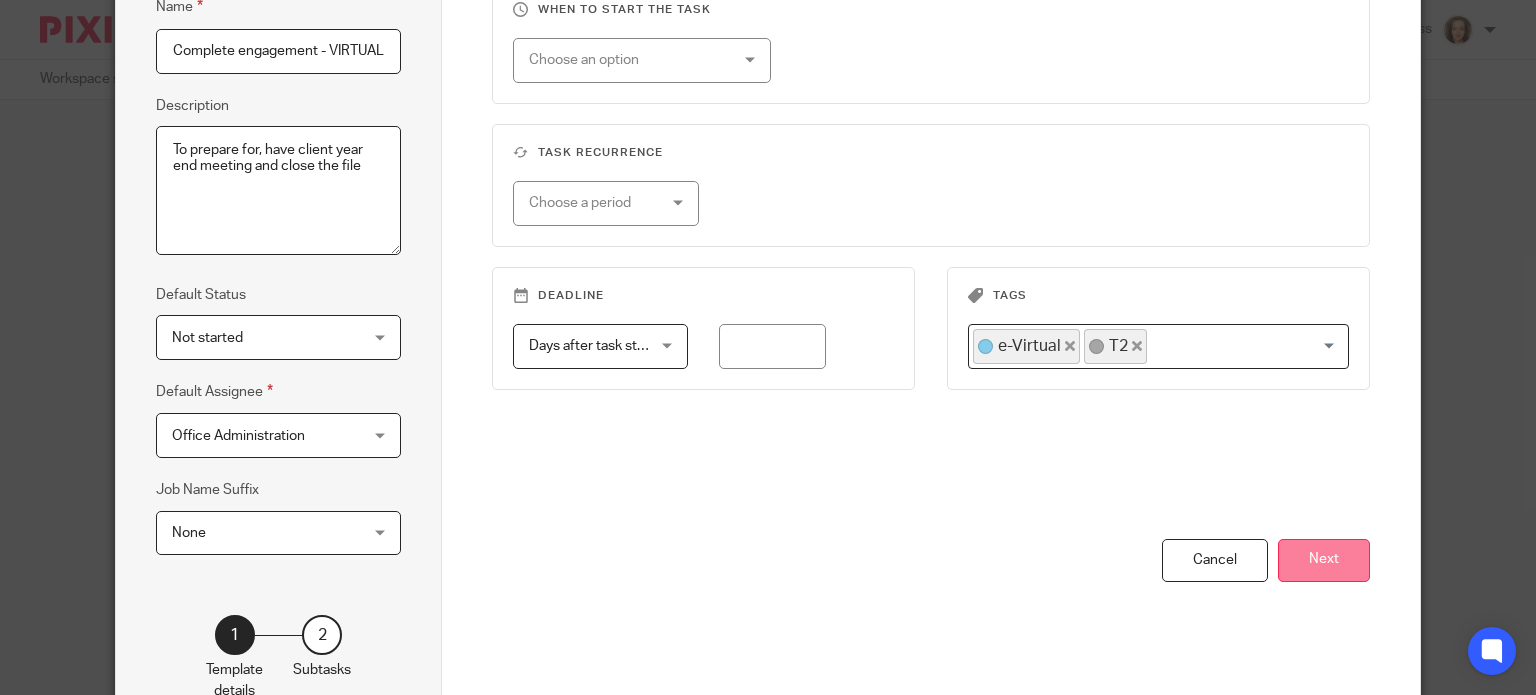 click on "Next" at bounding box center [1324, 560] 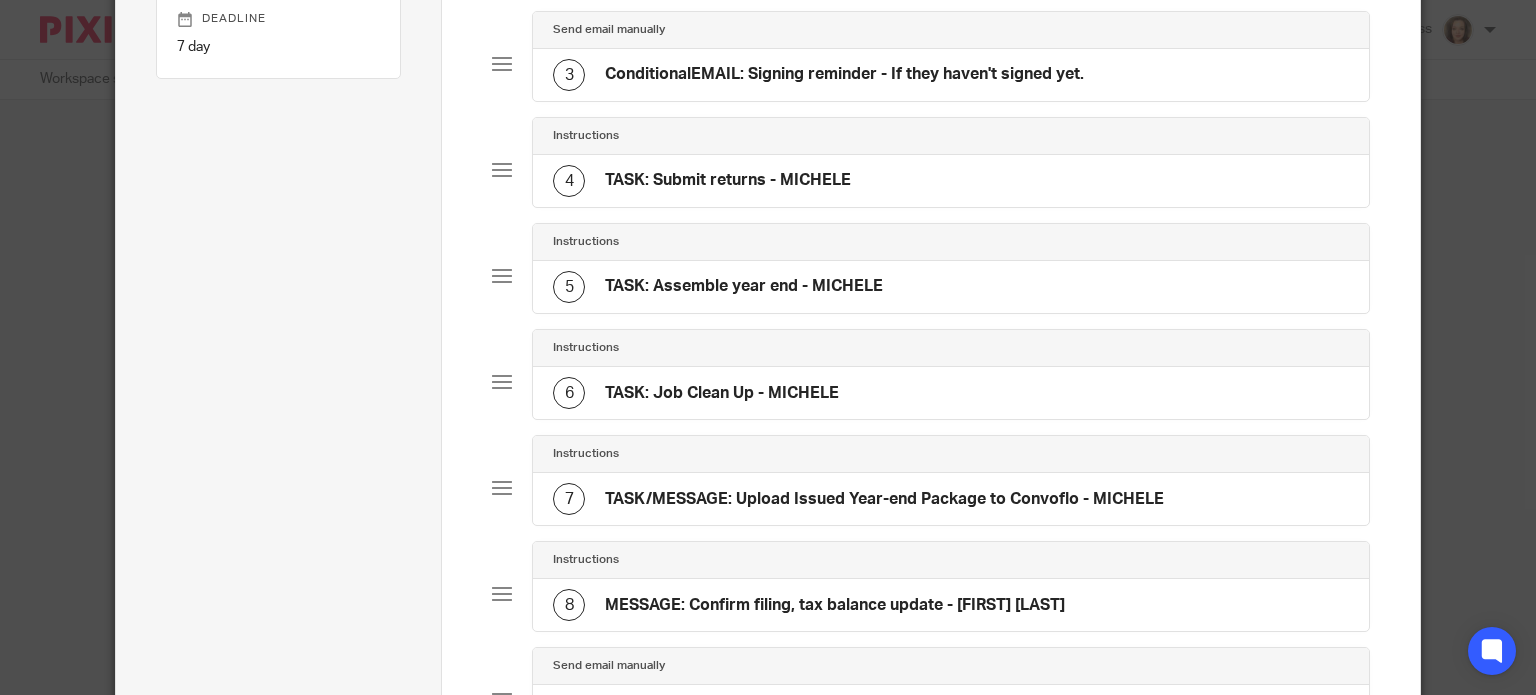 scroll, scrollTop: 400, scrollLeft: 0, axis: vertical 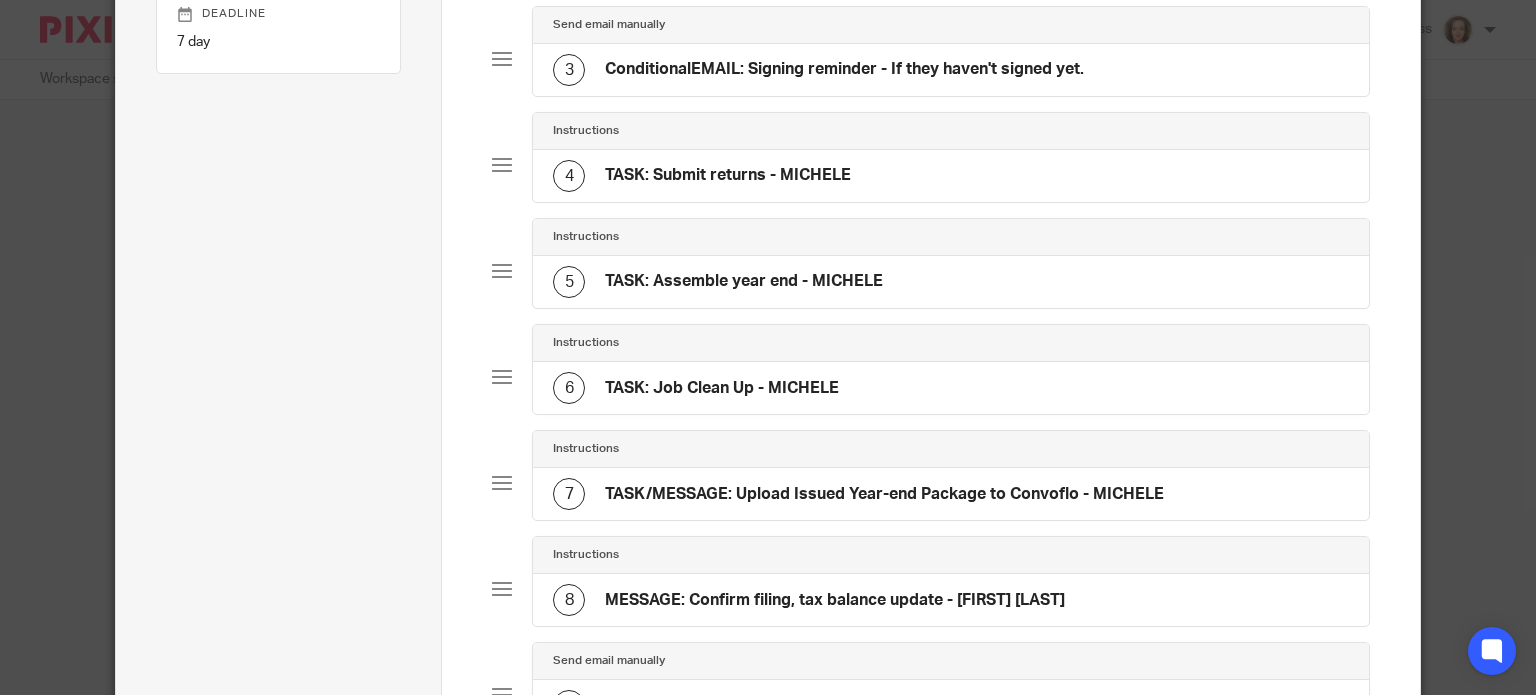 click on "TASK: Submit returns - MICHELE" 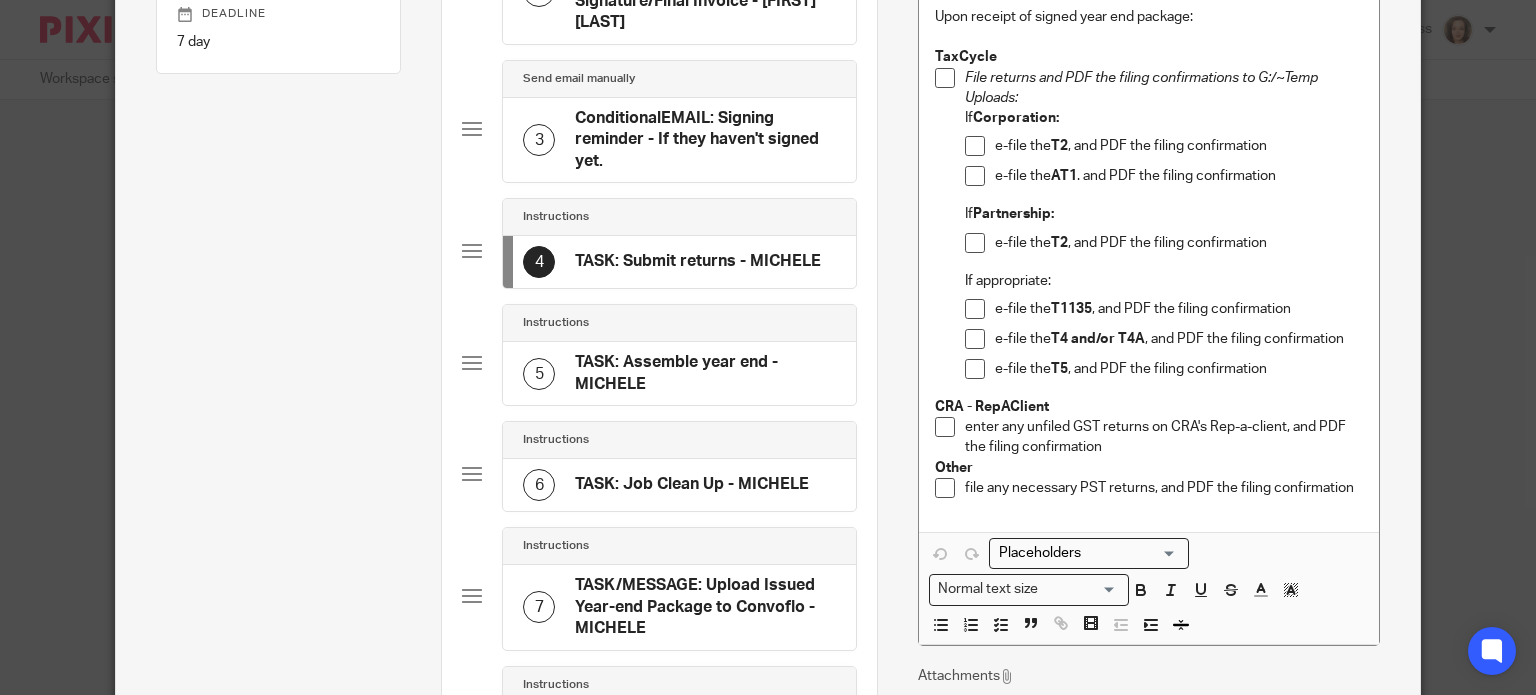 scroll, scrollTop: 0, scrollLeft: 0, axis: both 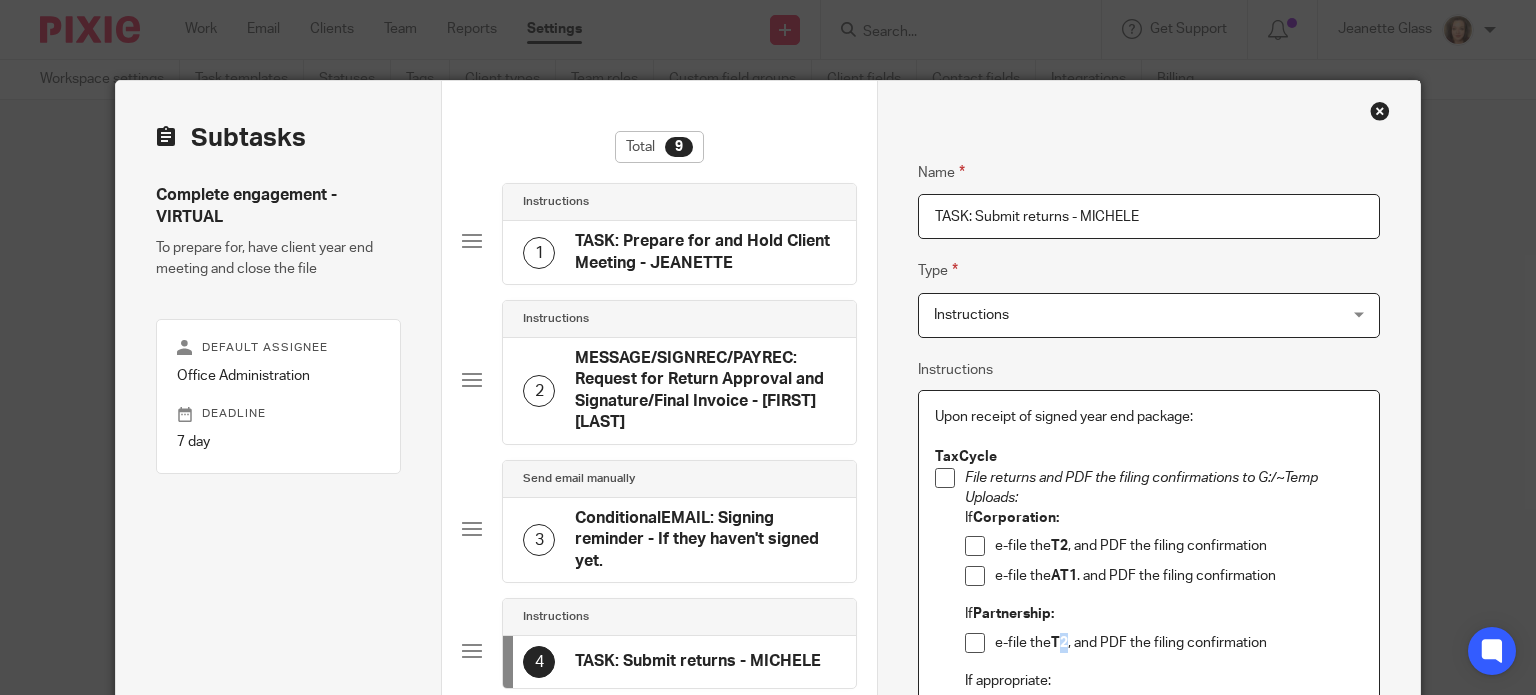 click on "T2" at bounding box center [1059, 643] 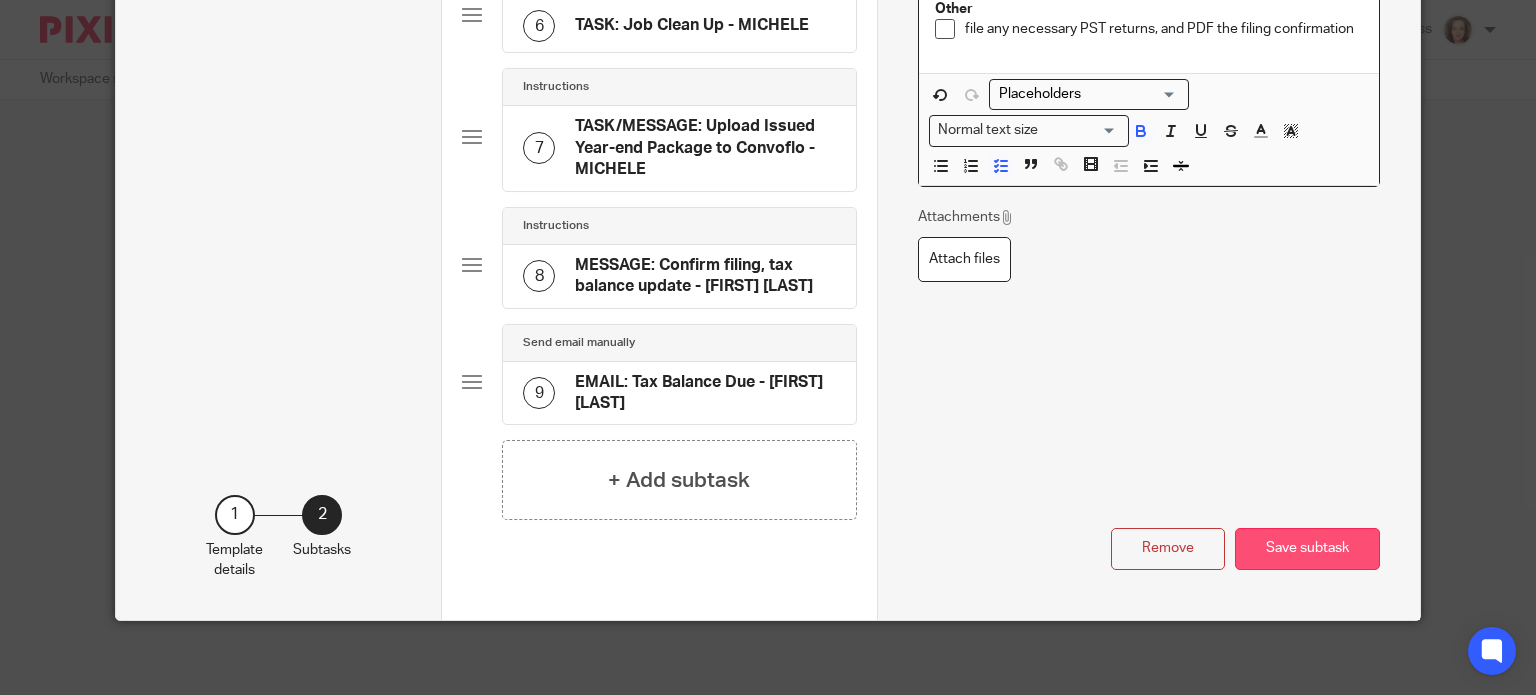 click on "Save subtask" at bounding box center (1307, 549) 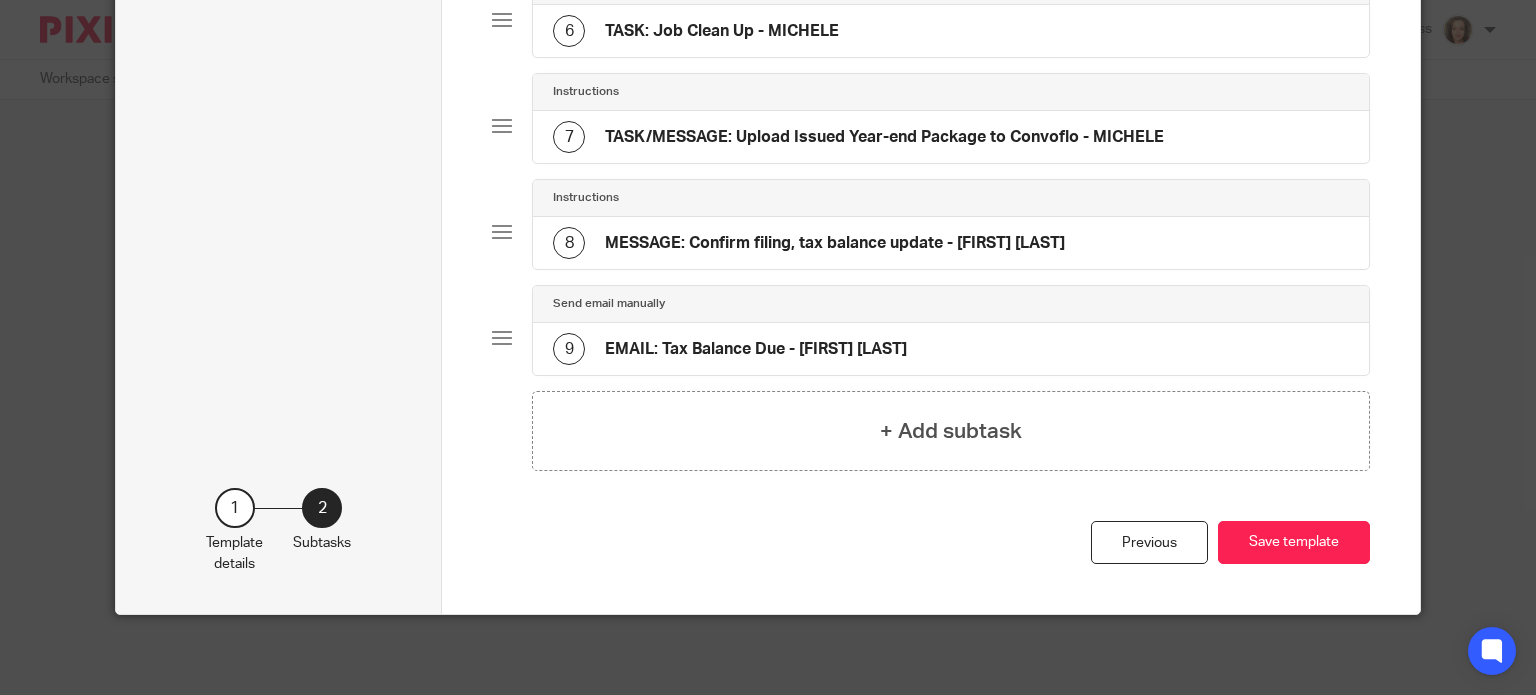 scroll, scrollTop: 751, scrollLeft: 0, axis: vertical 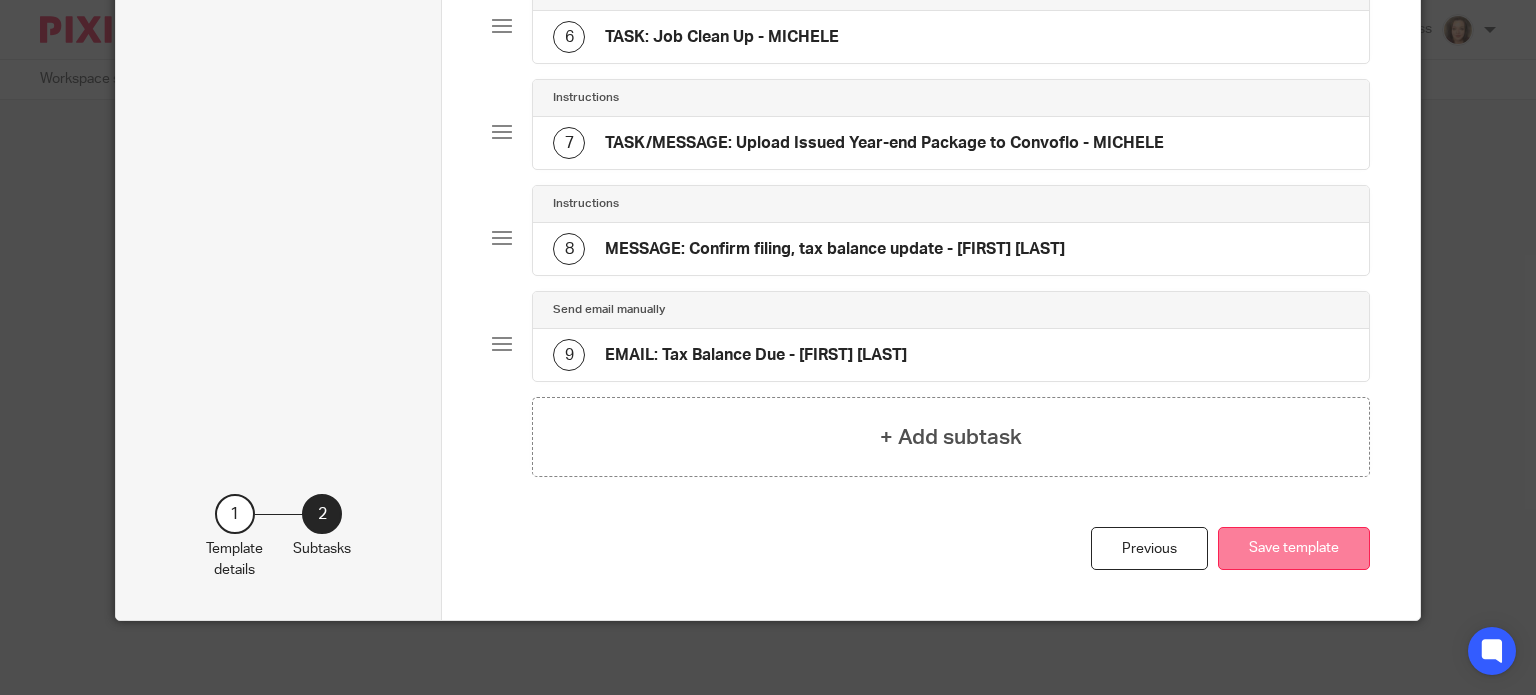 click on "Save template" at bounding box center [1294, 548] 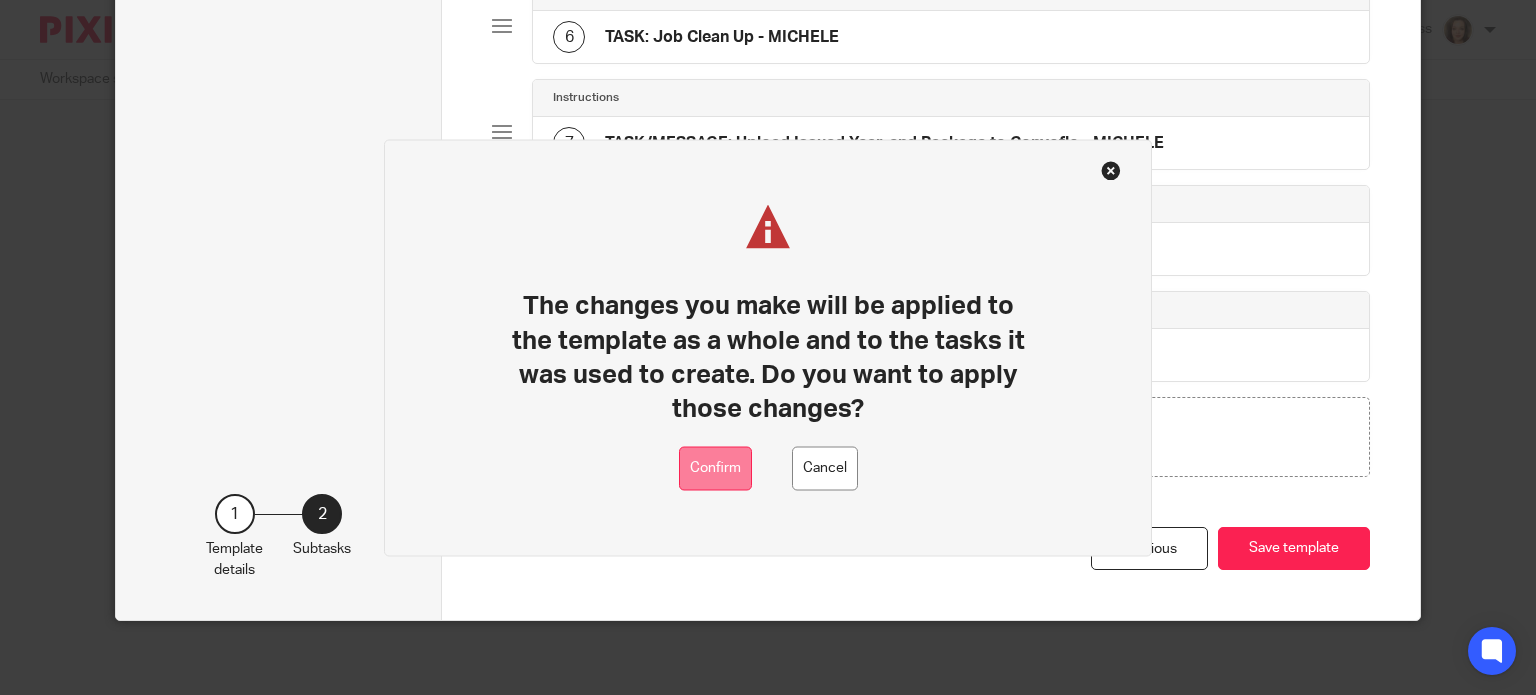 click on "Confirm" at bounding box center (715, 468) 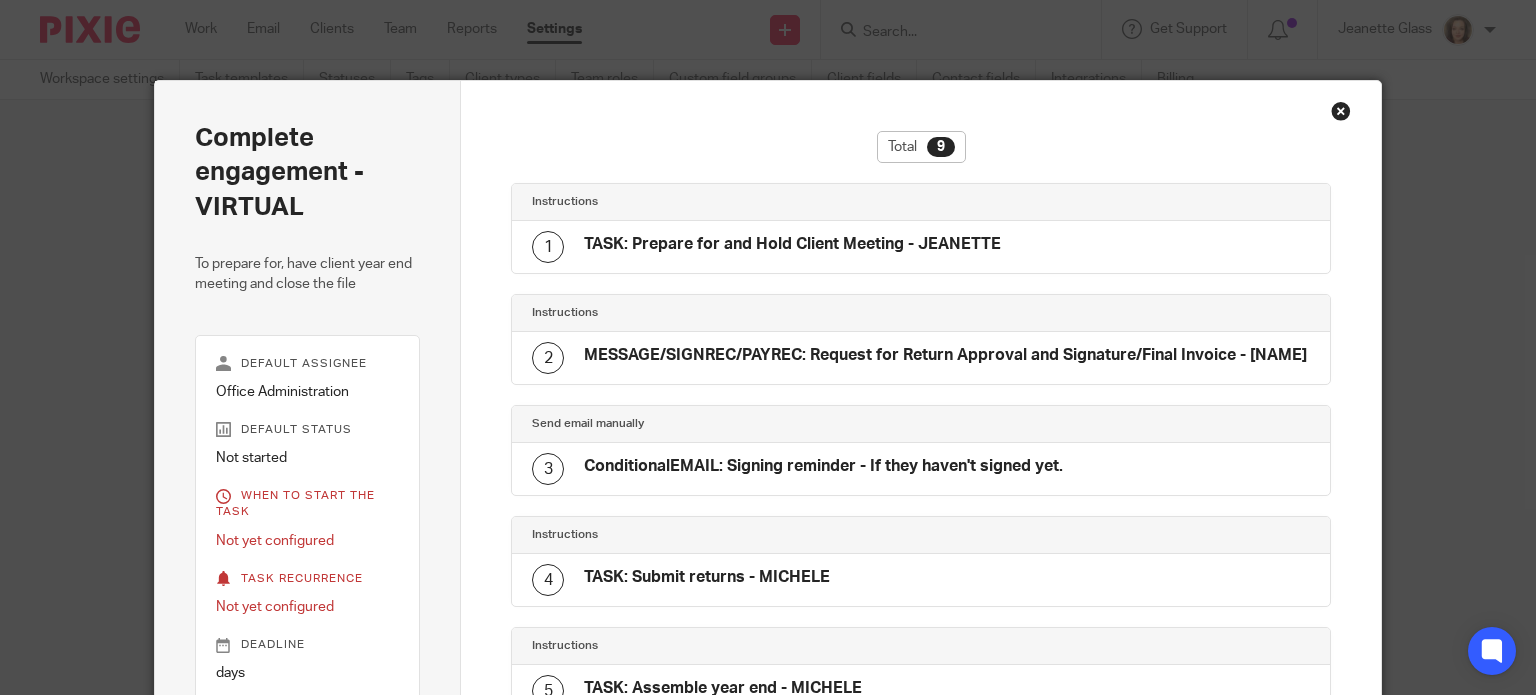 scroll, scrollTop: 0, scrollLeft: 0, axis: both 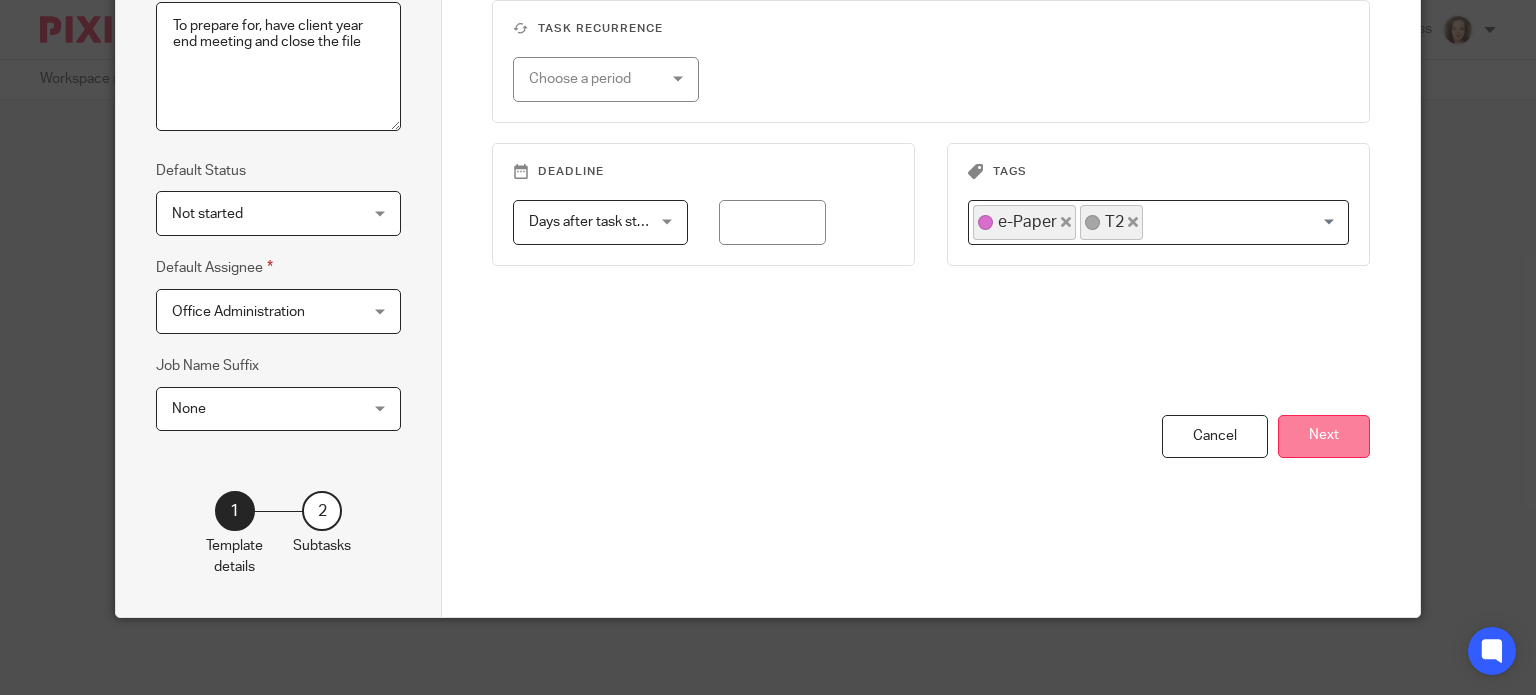 click on "Next" at bounding box center (1324, 436) 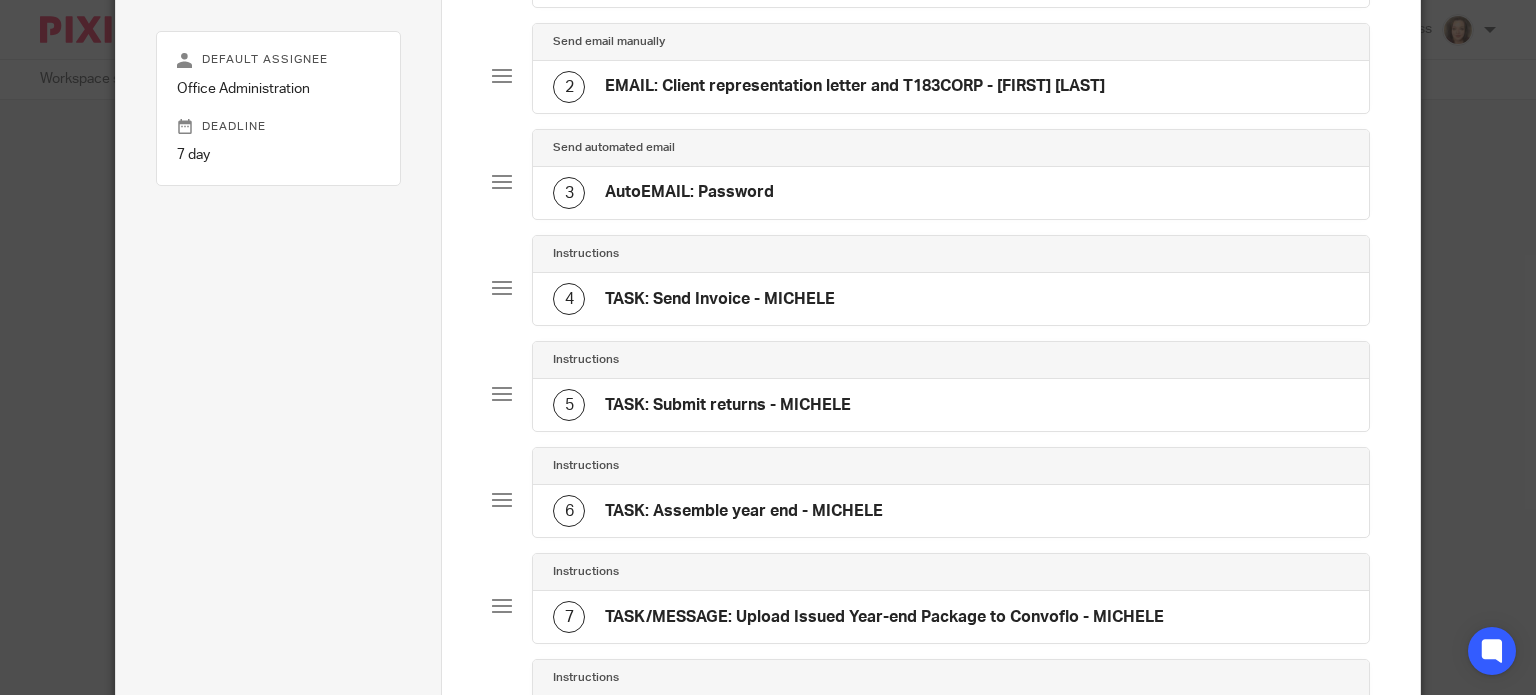 scroll, scrollTop: 275, scrollLeft: 0, axis: vertical 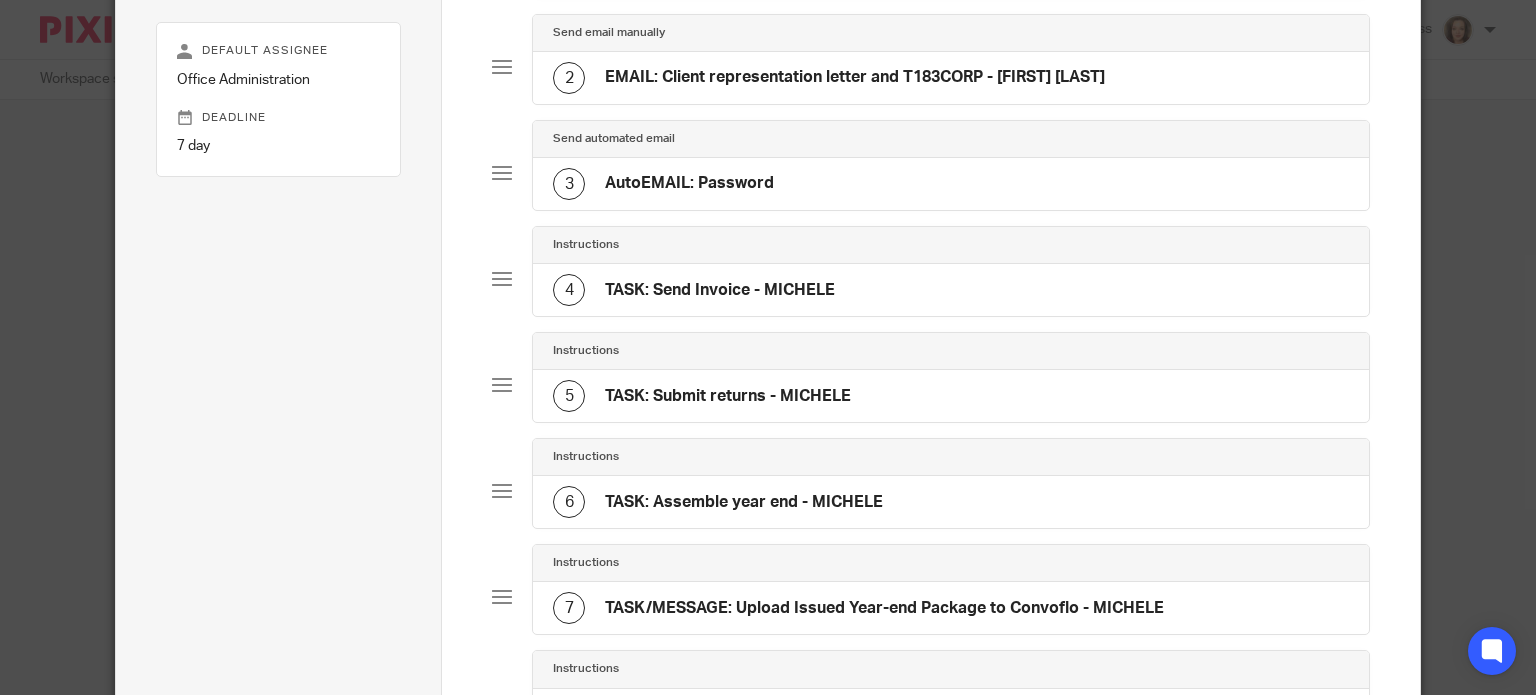 click on "TASK: Submit returns - MICHELE" 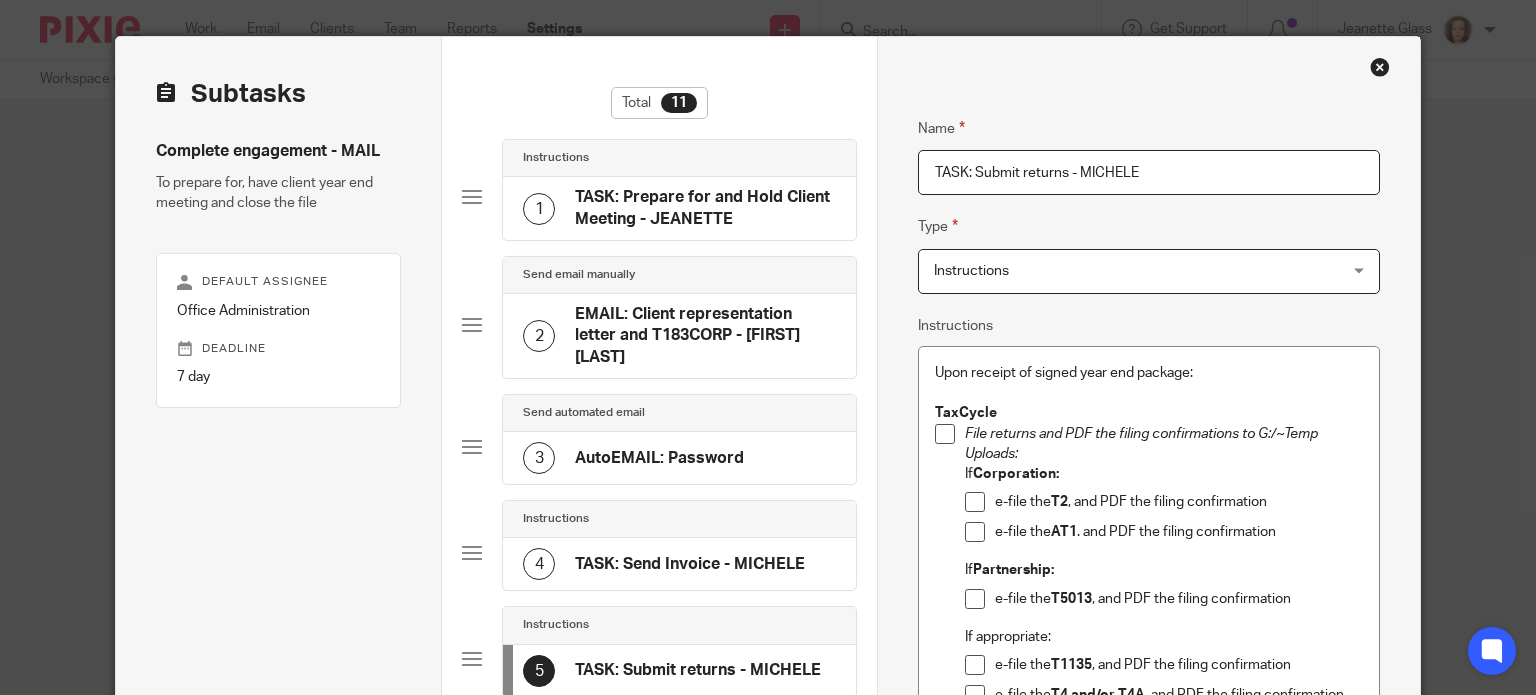 scroll, scrollTop: 249, scrollLeft: 0, axis: vertical 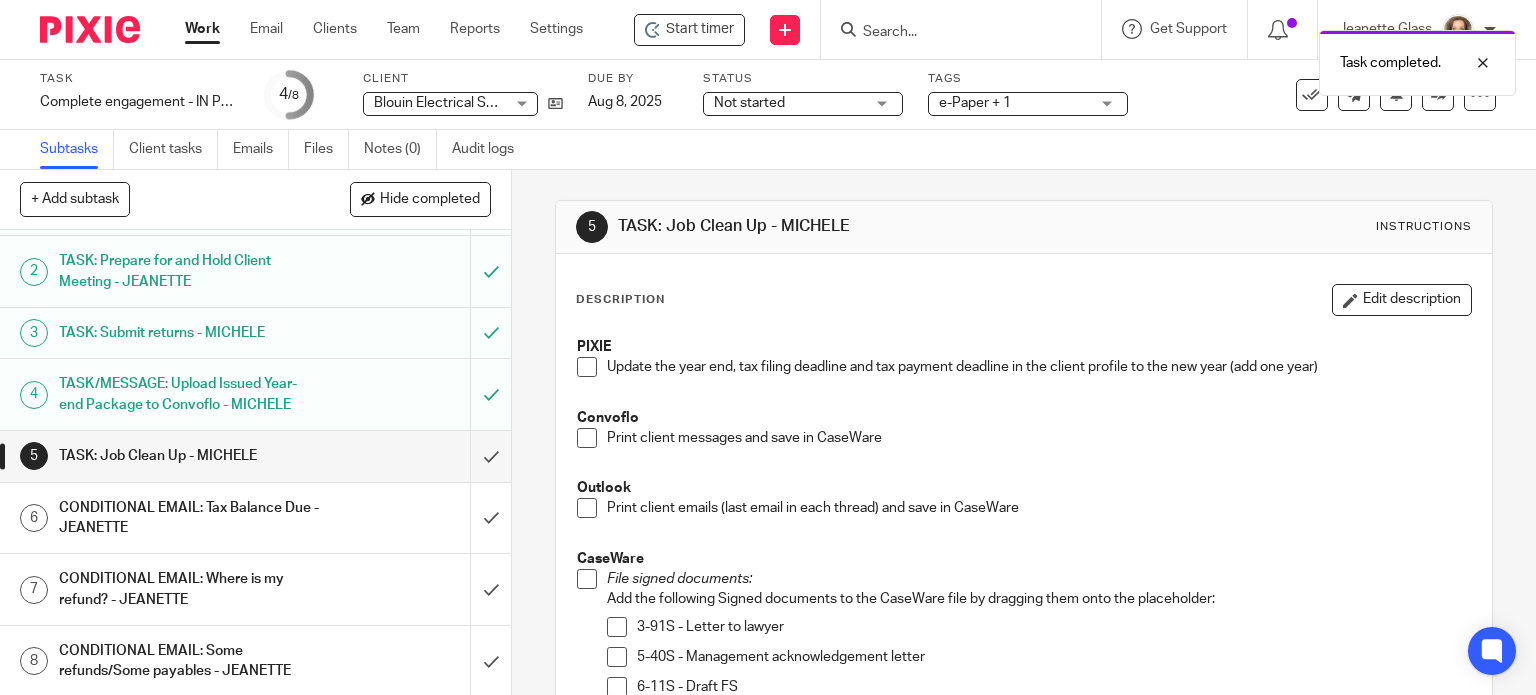click on "CONDITIONAL EMAIL: Tax Balance Due - JEANETTE" at bounding box center (254, 518) 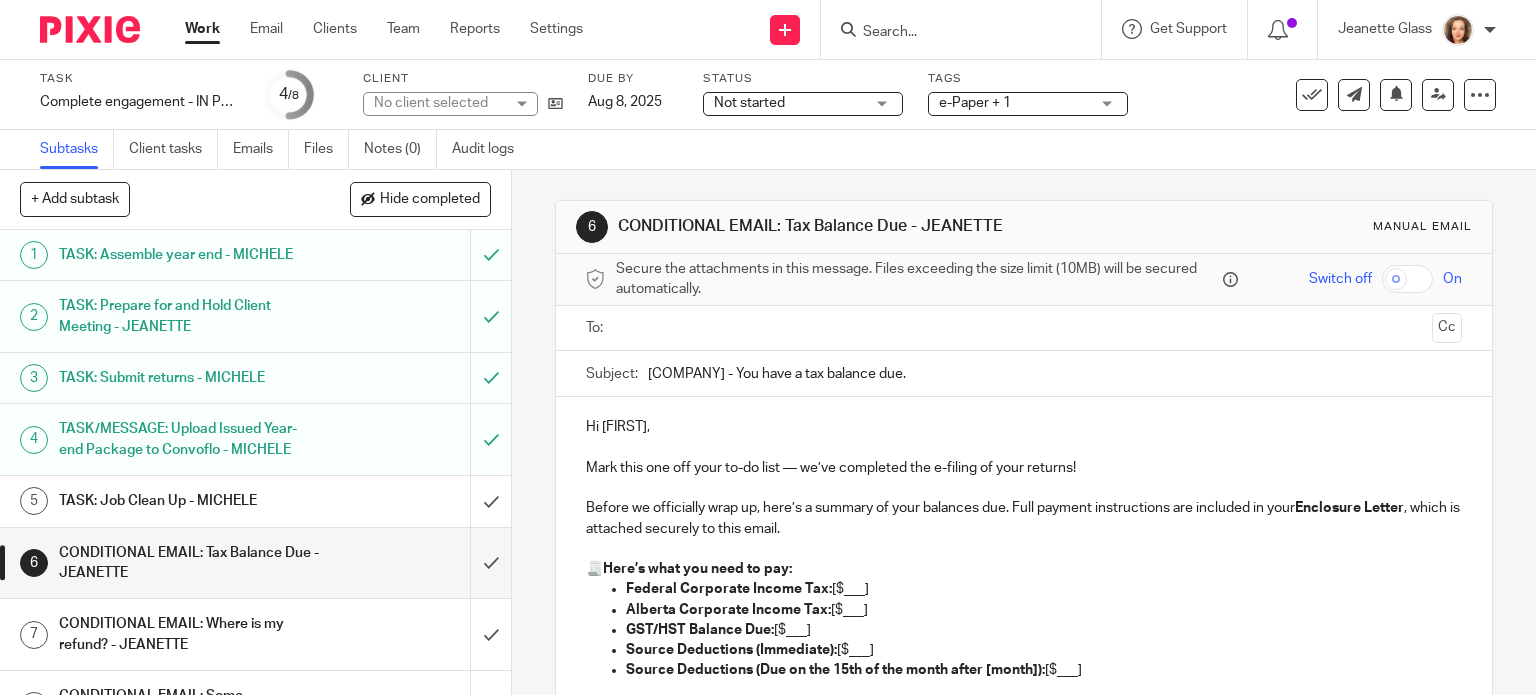 scroll, scrollTop: 0, scrollLeft: 0, axis: both 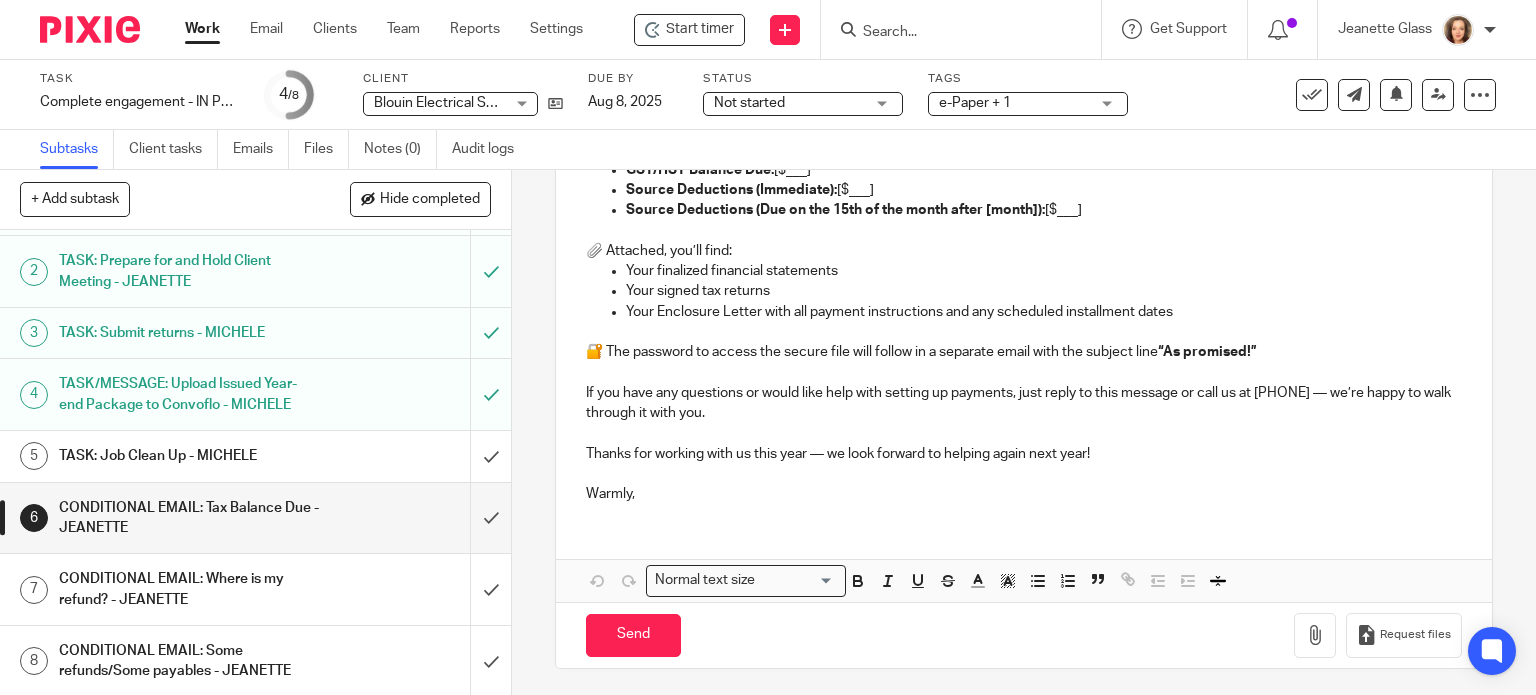 click on "🔐 The password to access the secure file will follow in a separate email with the subject line  “As promised!”" at bounding box center [1024, 352] 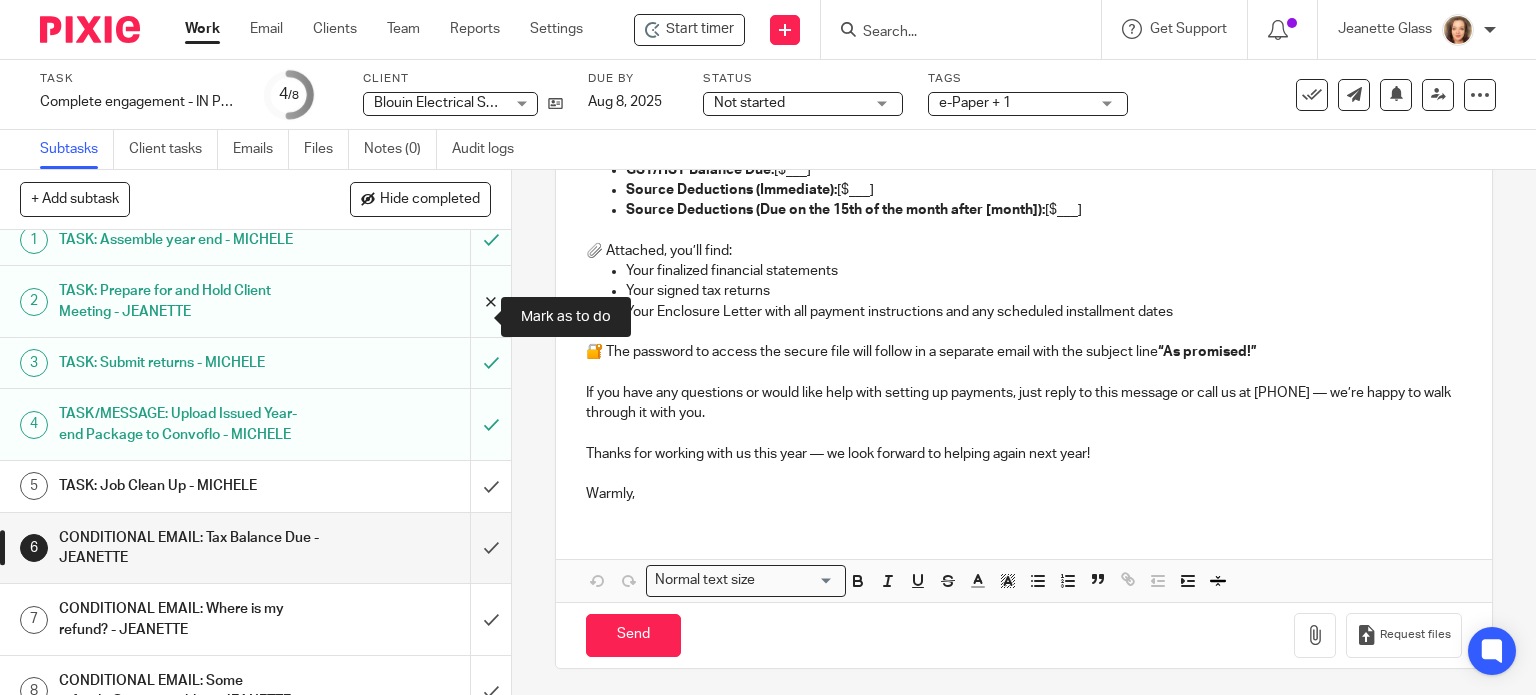 scroll, scrollTop: 0, scrollLeft: 0, axis: both 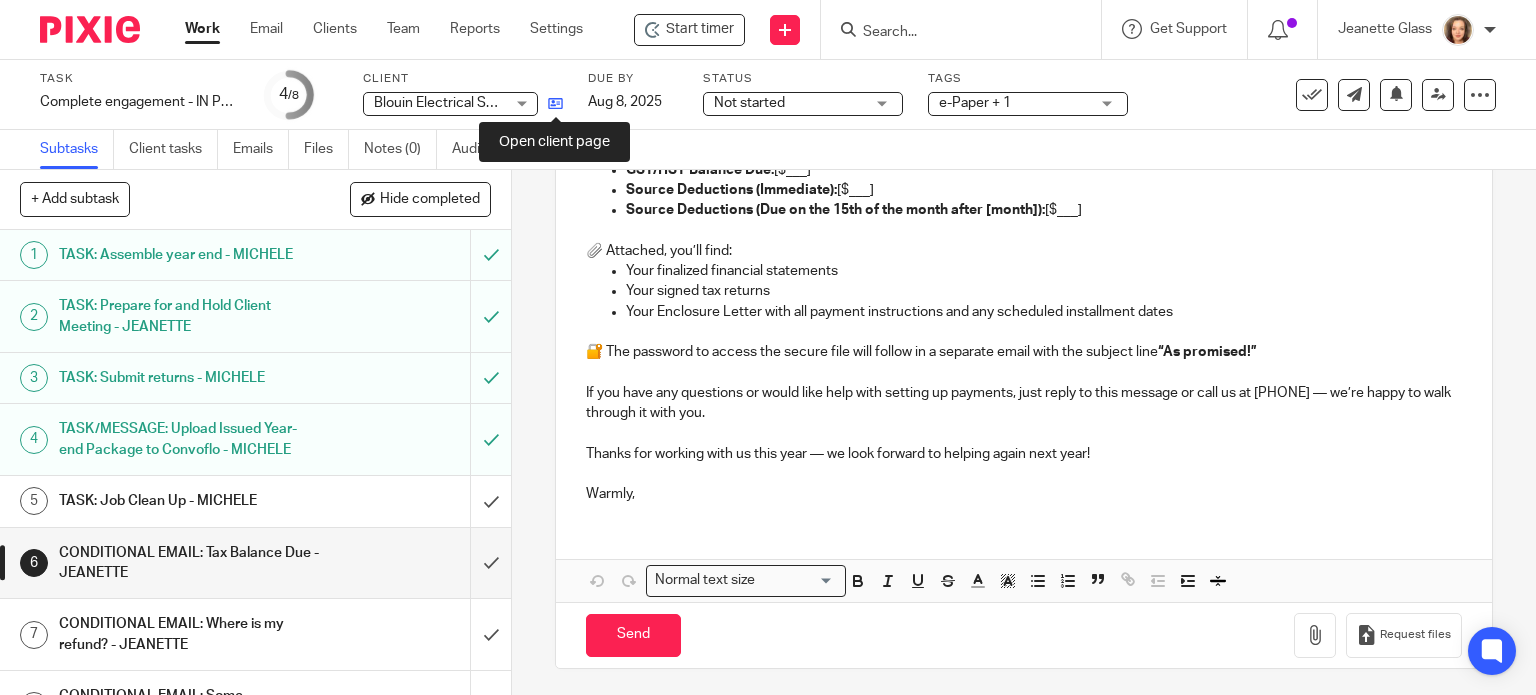 click at bounding box center (555, 103) 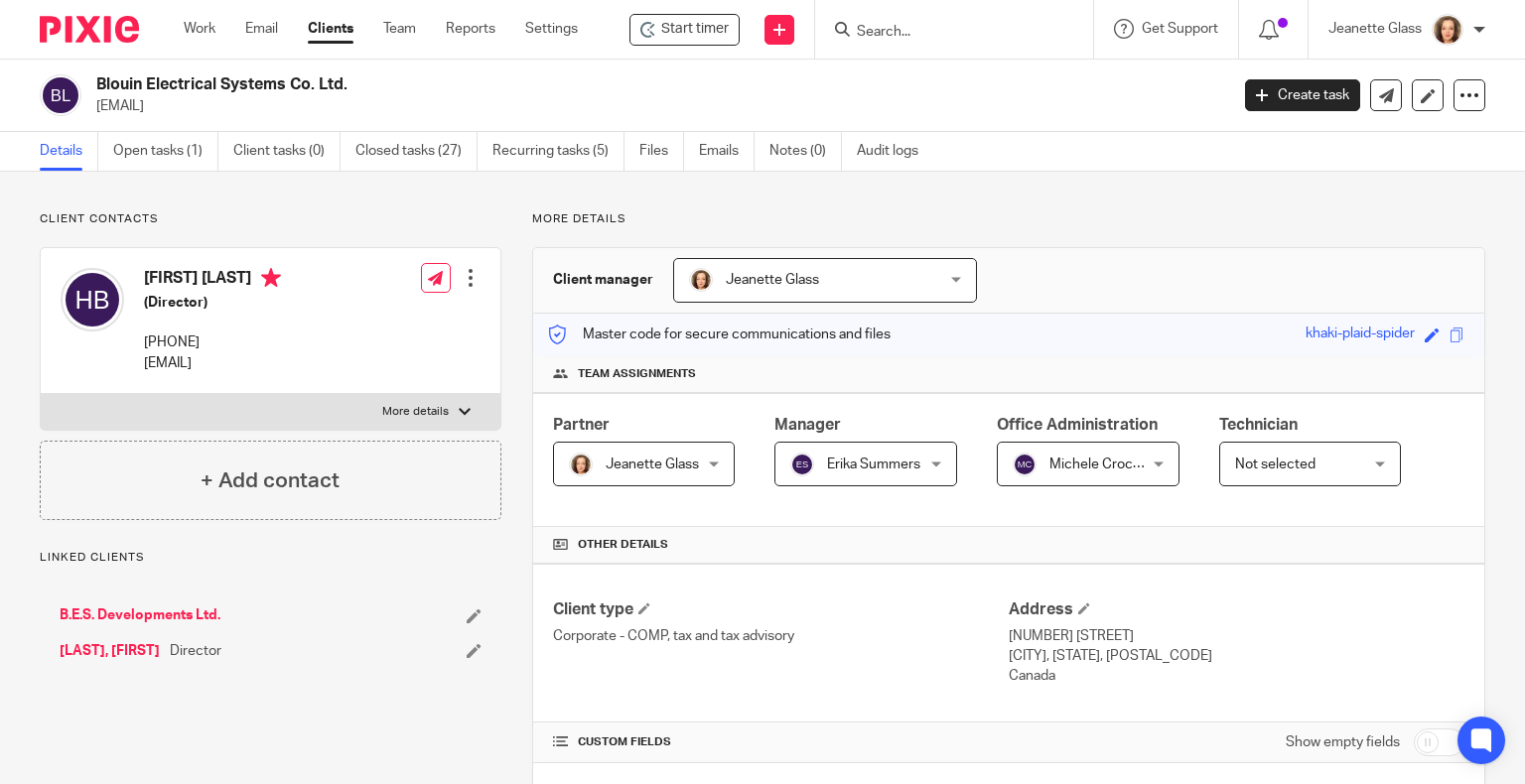 scroll, scrollTop: 0, scrollLeft: 0, axis: both 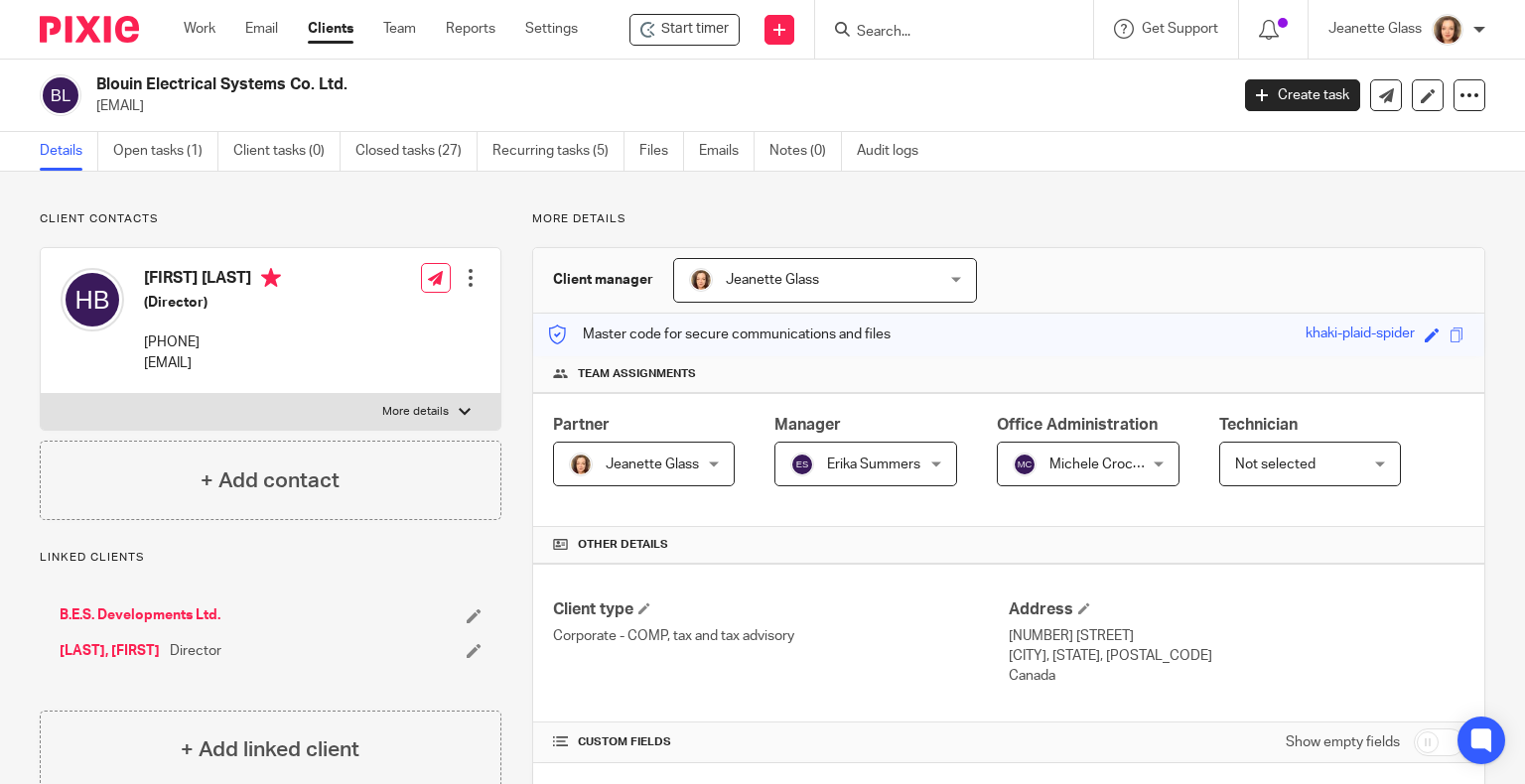 click on "B.E.S. Developments Ltd." at bounding box center [140, 615] 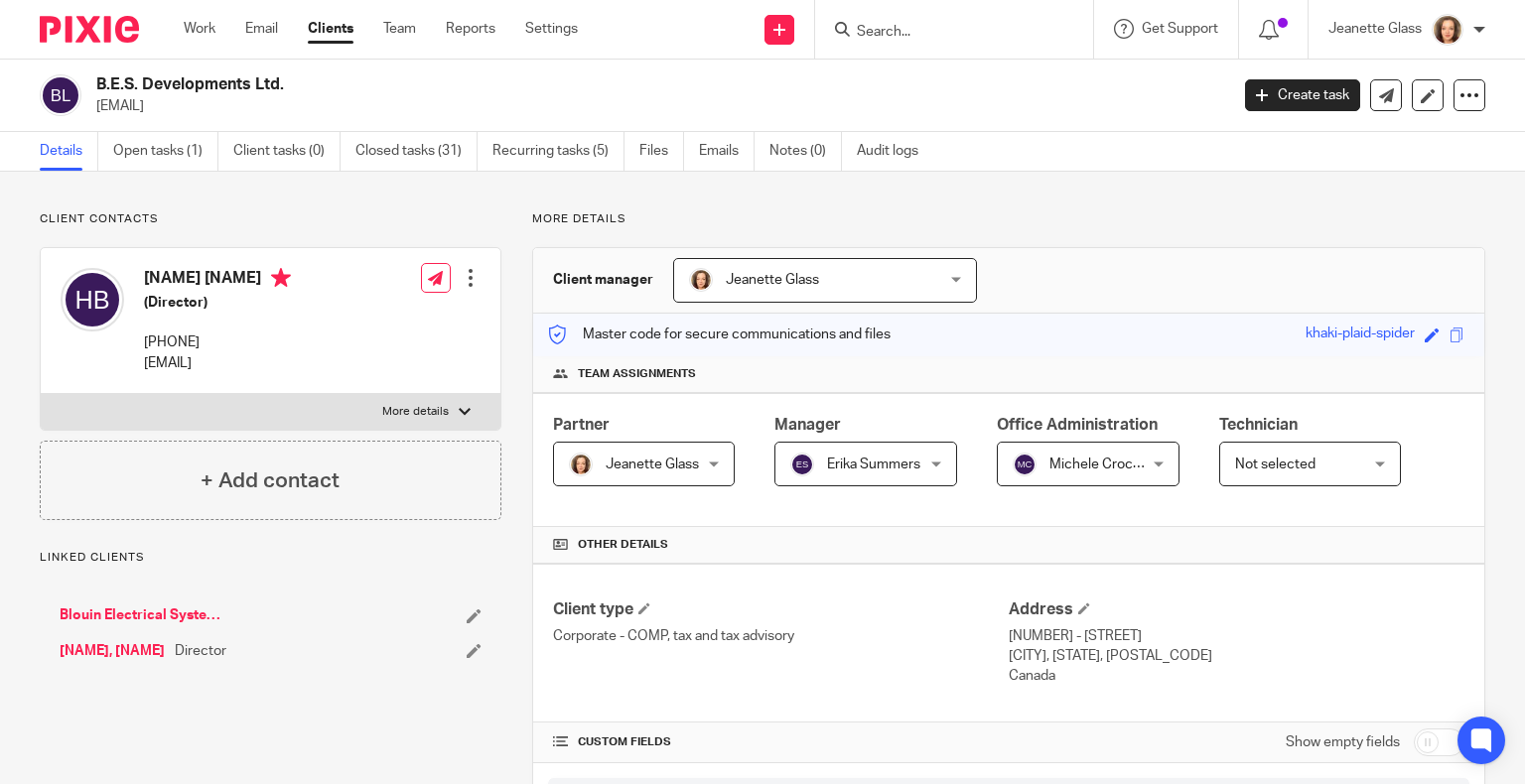 scroll, scrollTop: 0, scrollLeft: 0, axis: both 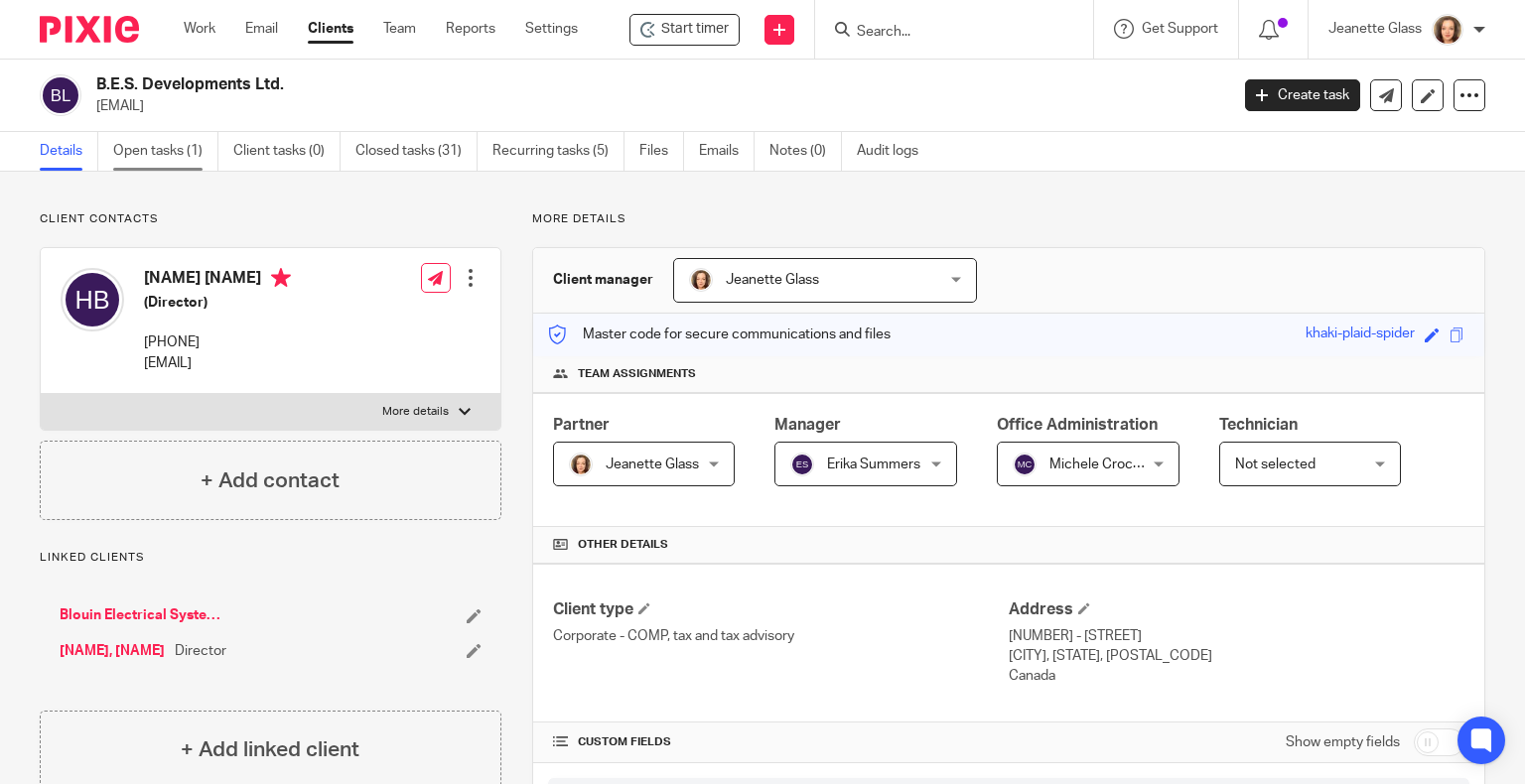 click on "Open tasks (1)" at bounding box center [166, 151] 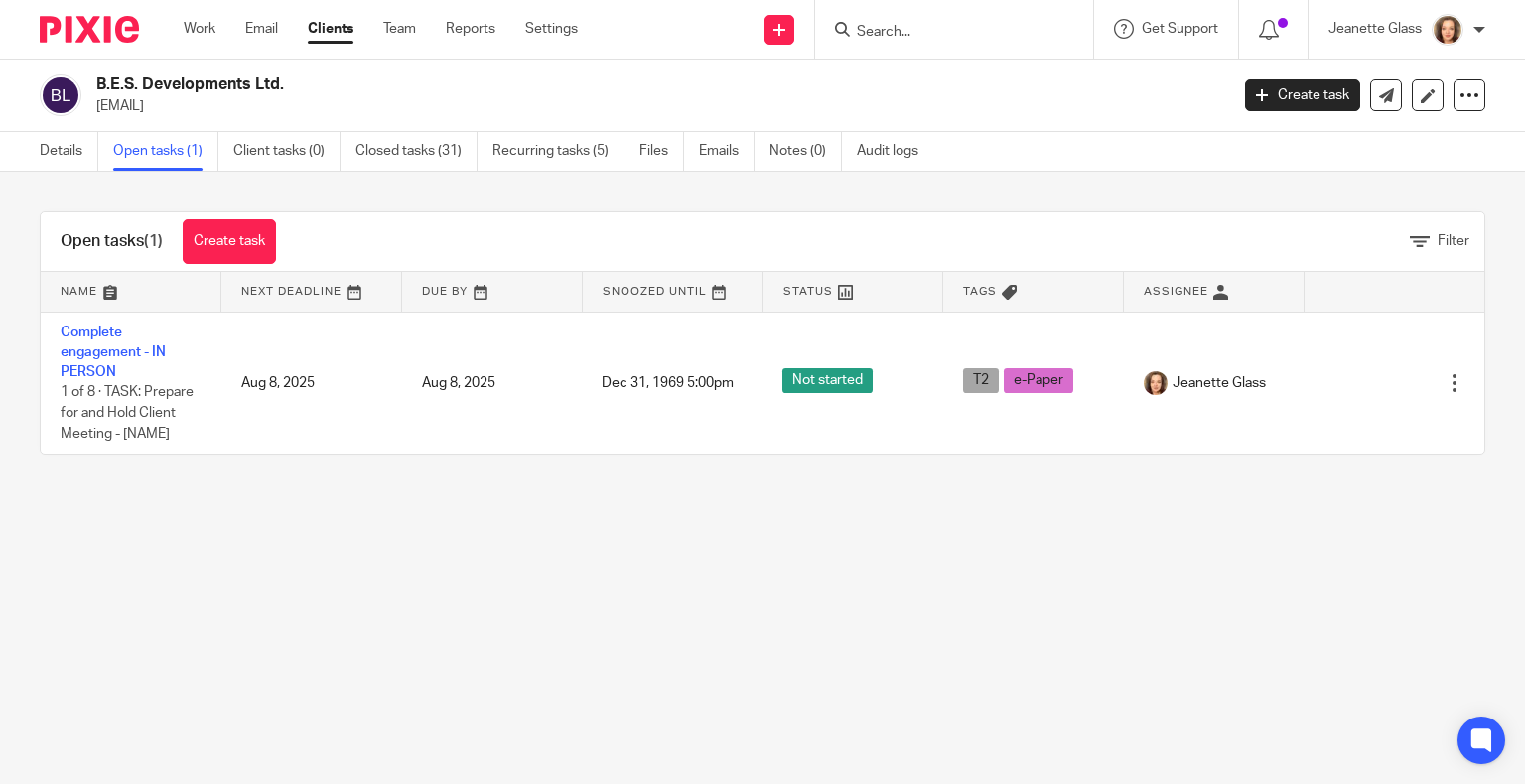 scroll, scrollTop: 0, scrollLeft: 0, axis: both 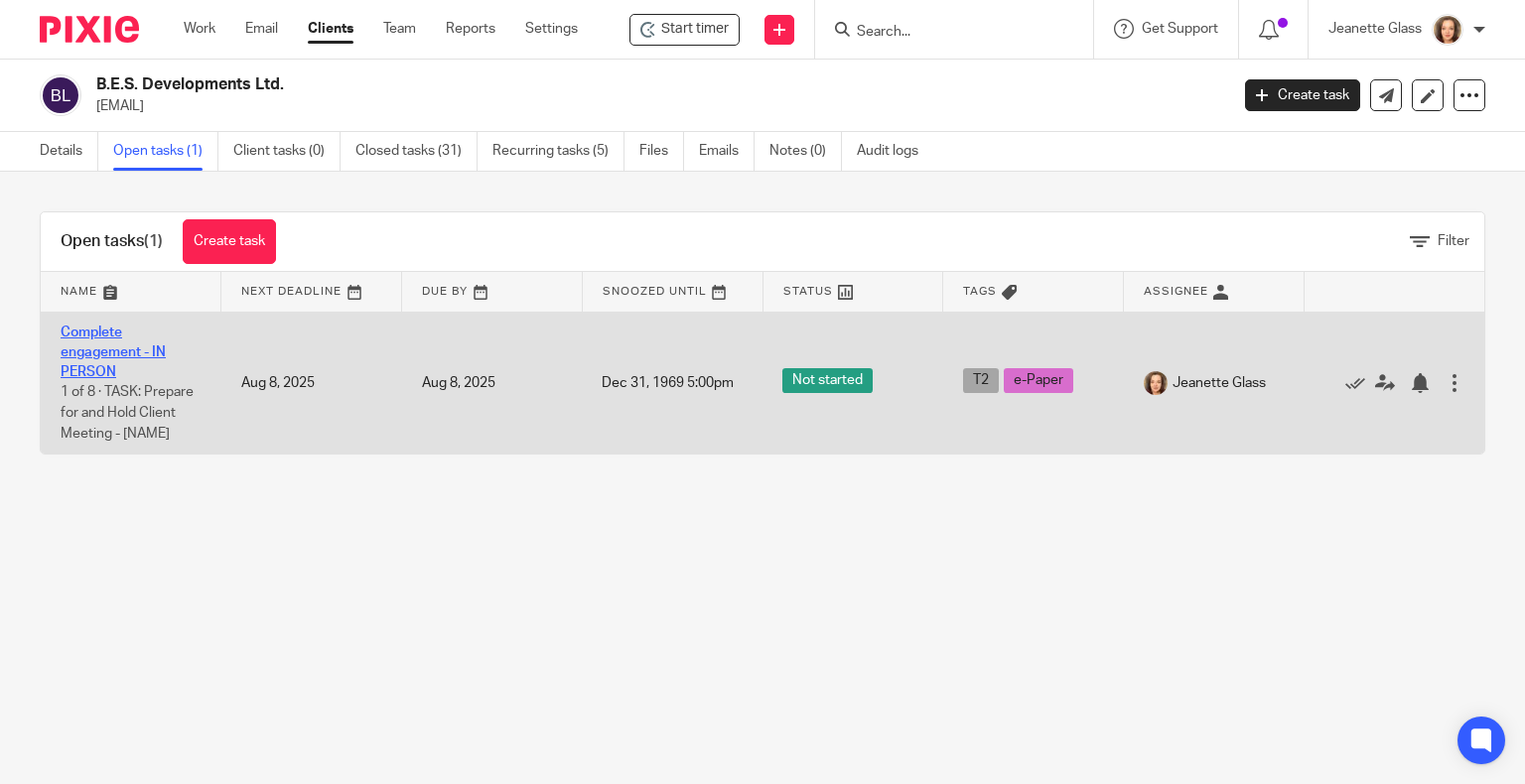 click on "Complete engagement - IN PERSON" at bounding box center [113, 352] 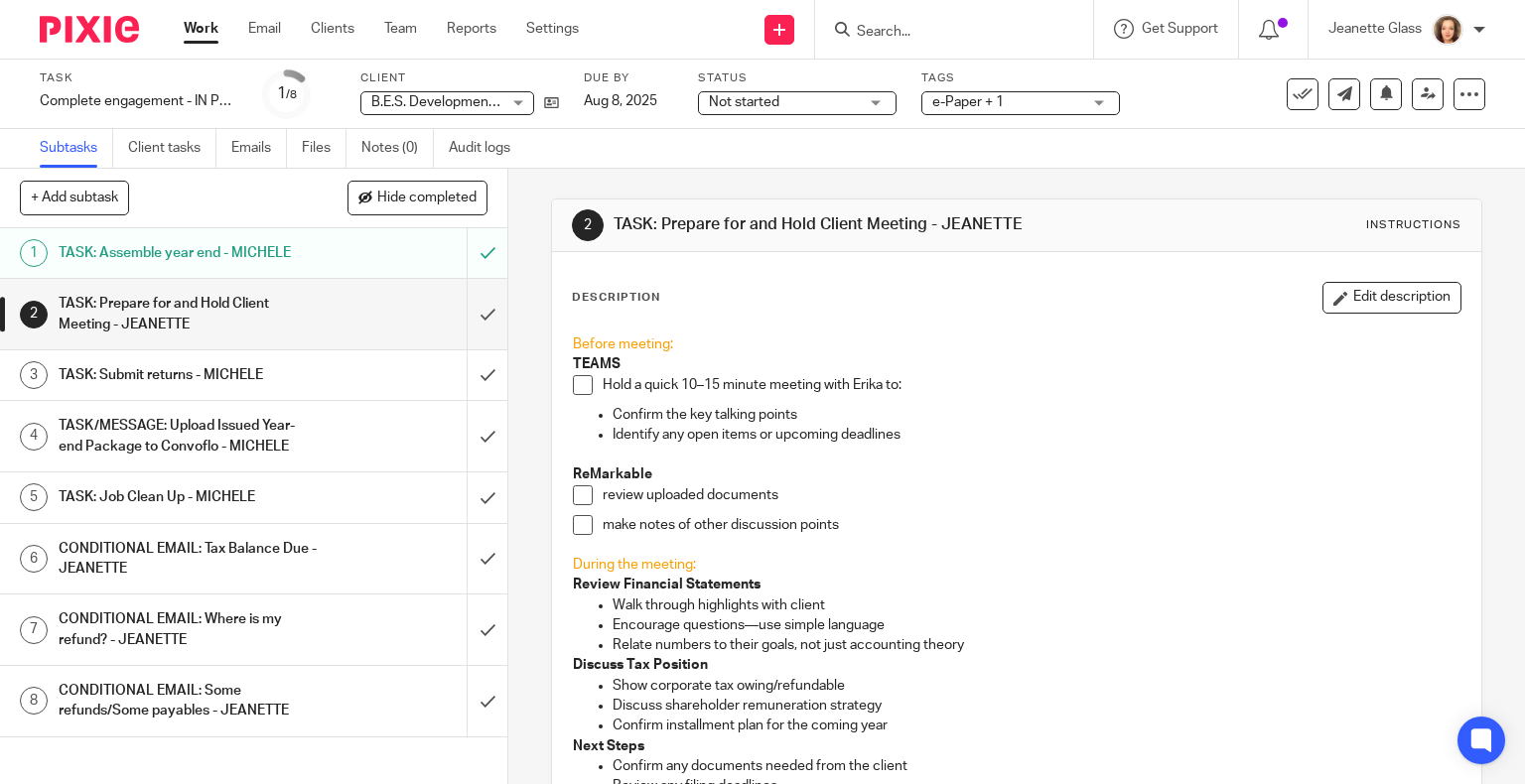 scroll, scrollTop: 0, scrollLeft: 0, axis: both 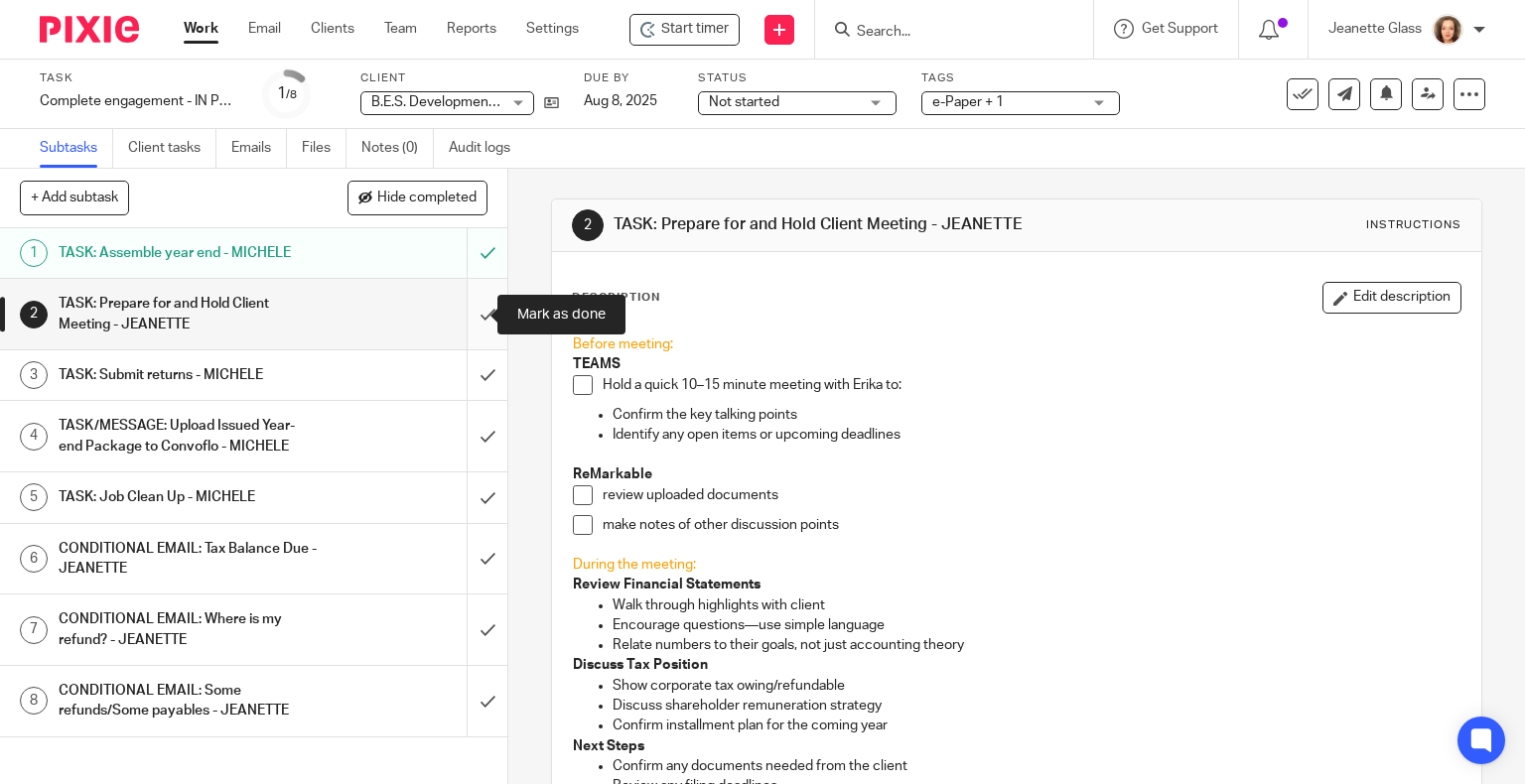 click at bounding box center [253, 314] 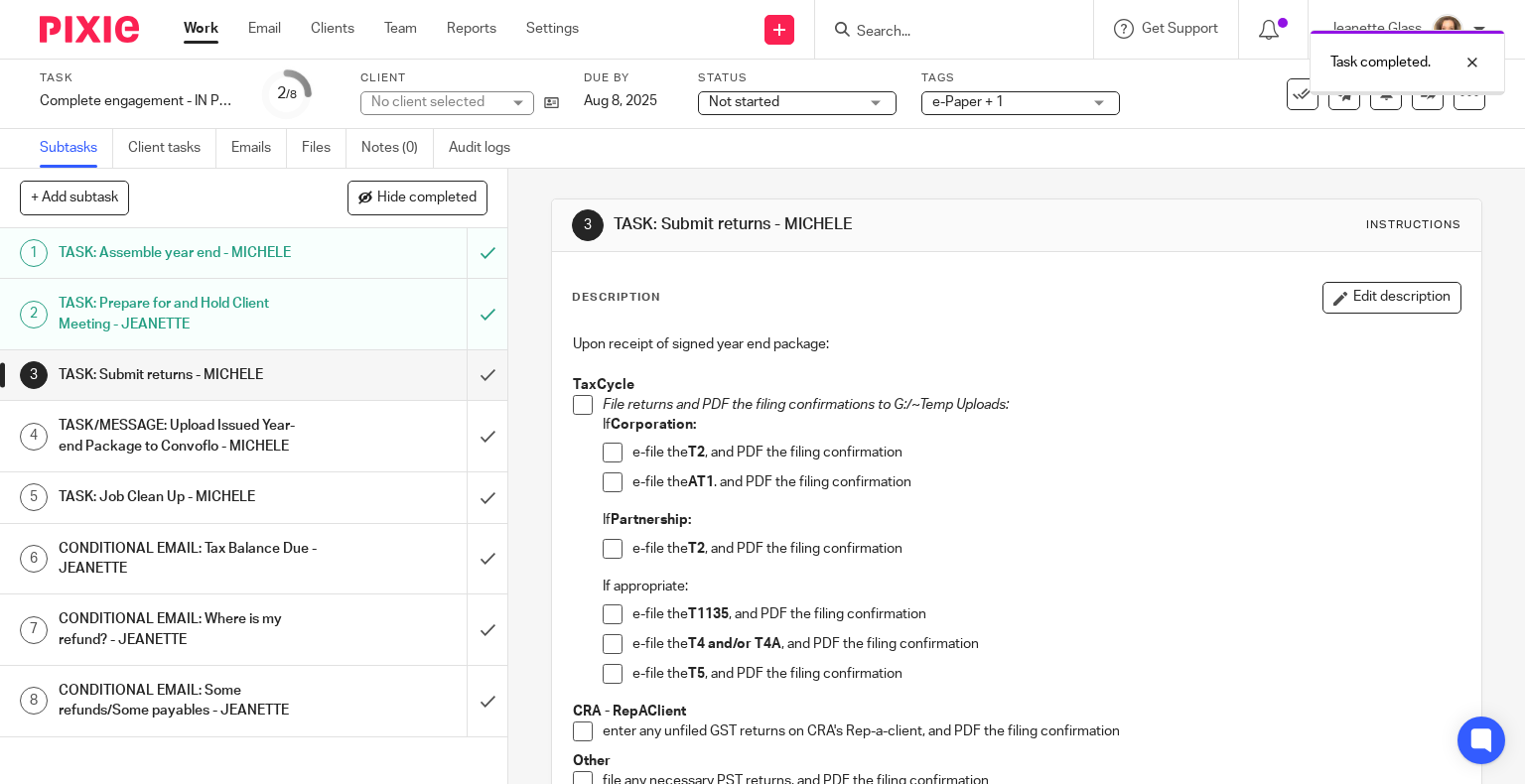 scroll, scrollTop: 0, scrollLeft: 0, axis: both 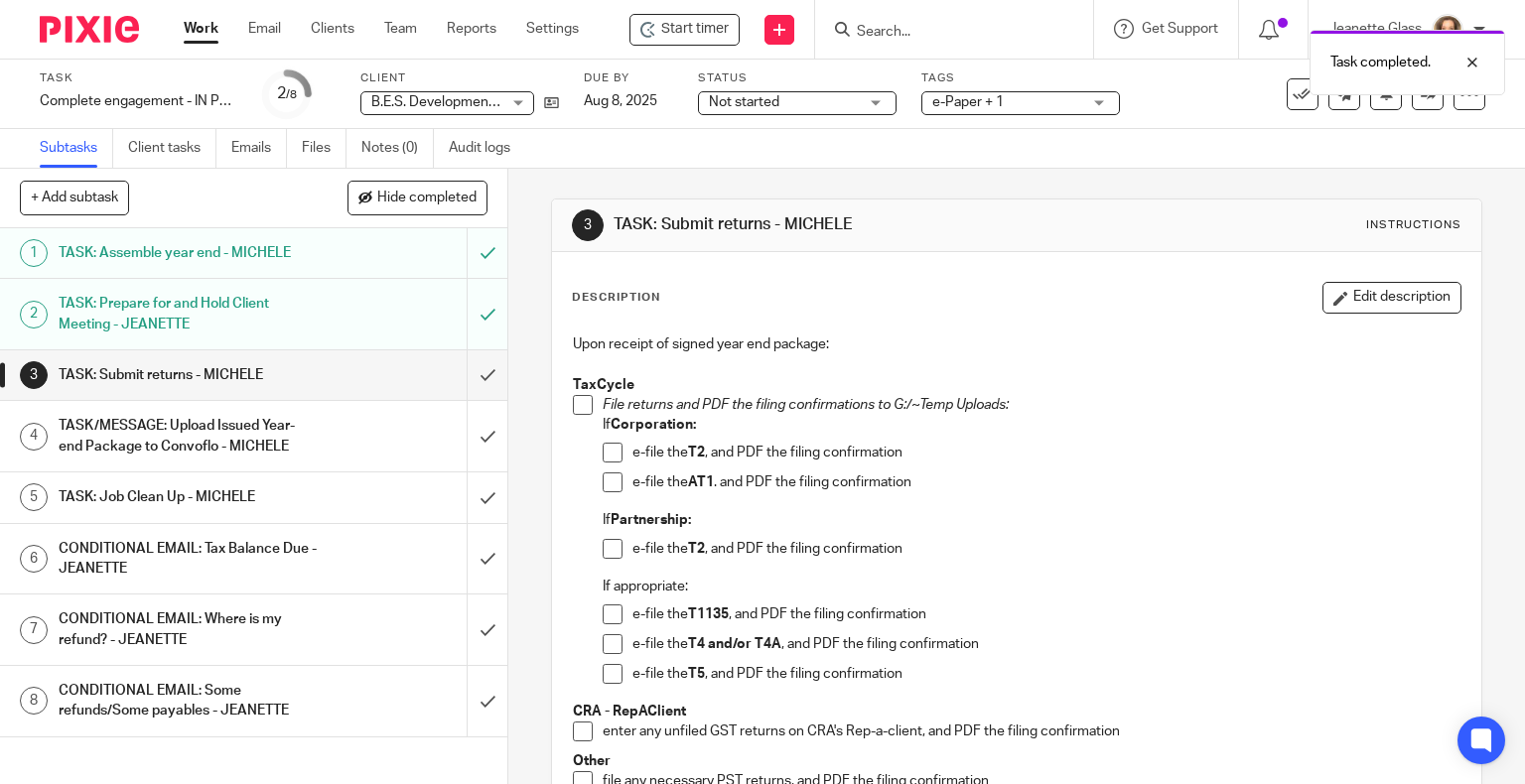 click on "TASK: Submit returns - MICHELE" at bounding box center [188, 375] 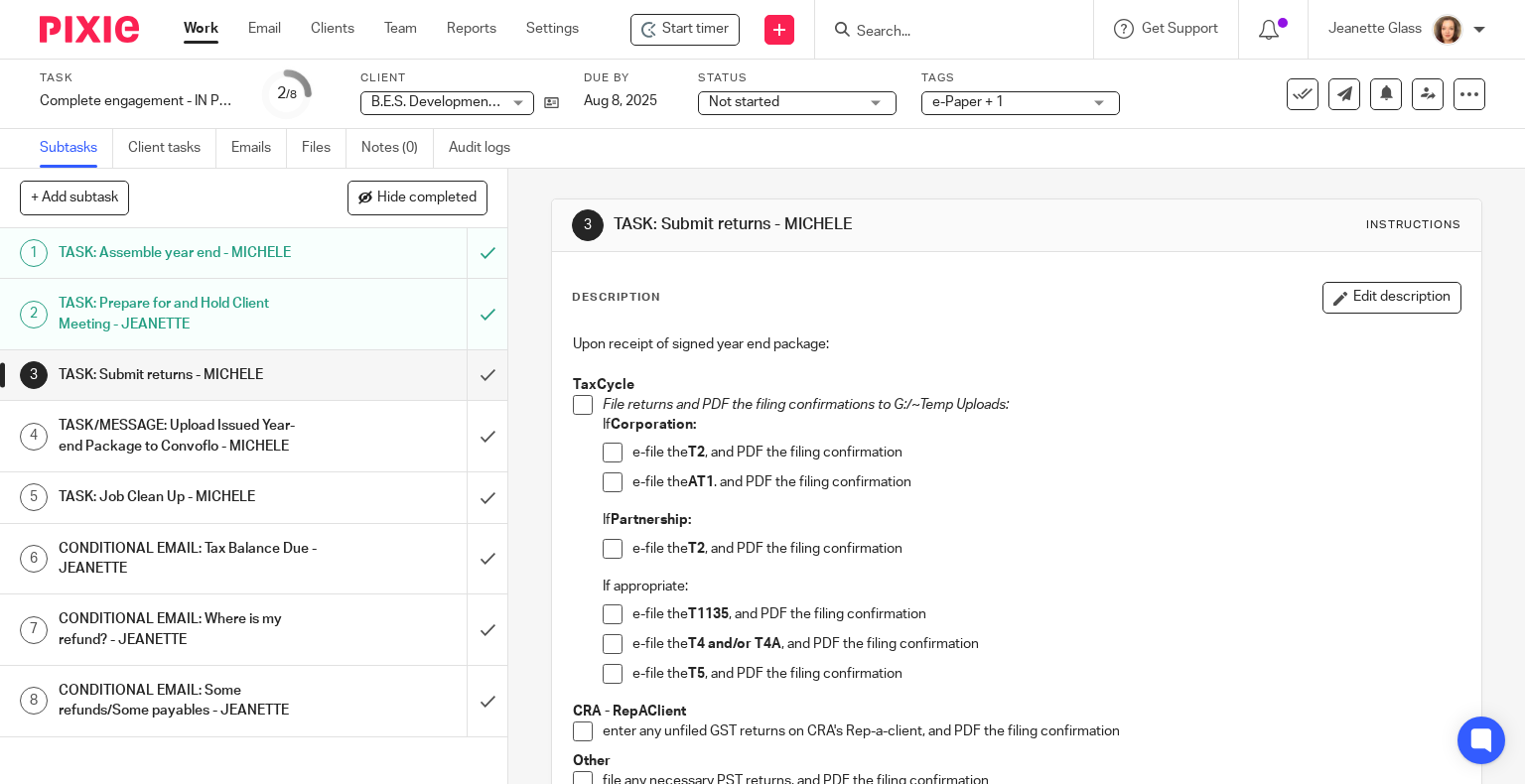scroll, scrollTop: 0, scrollLeft: 0, axis: both 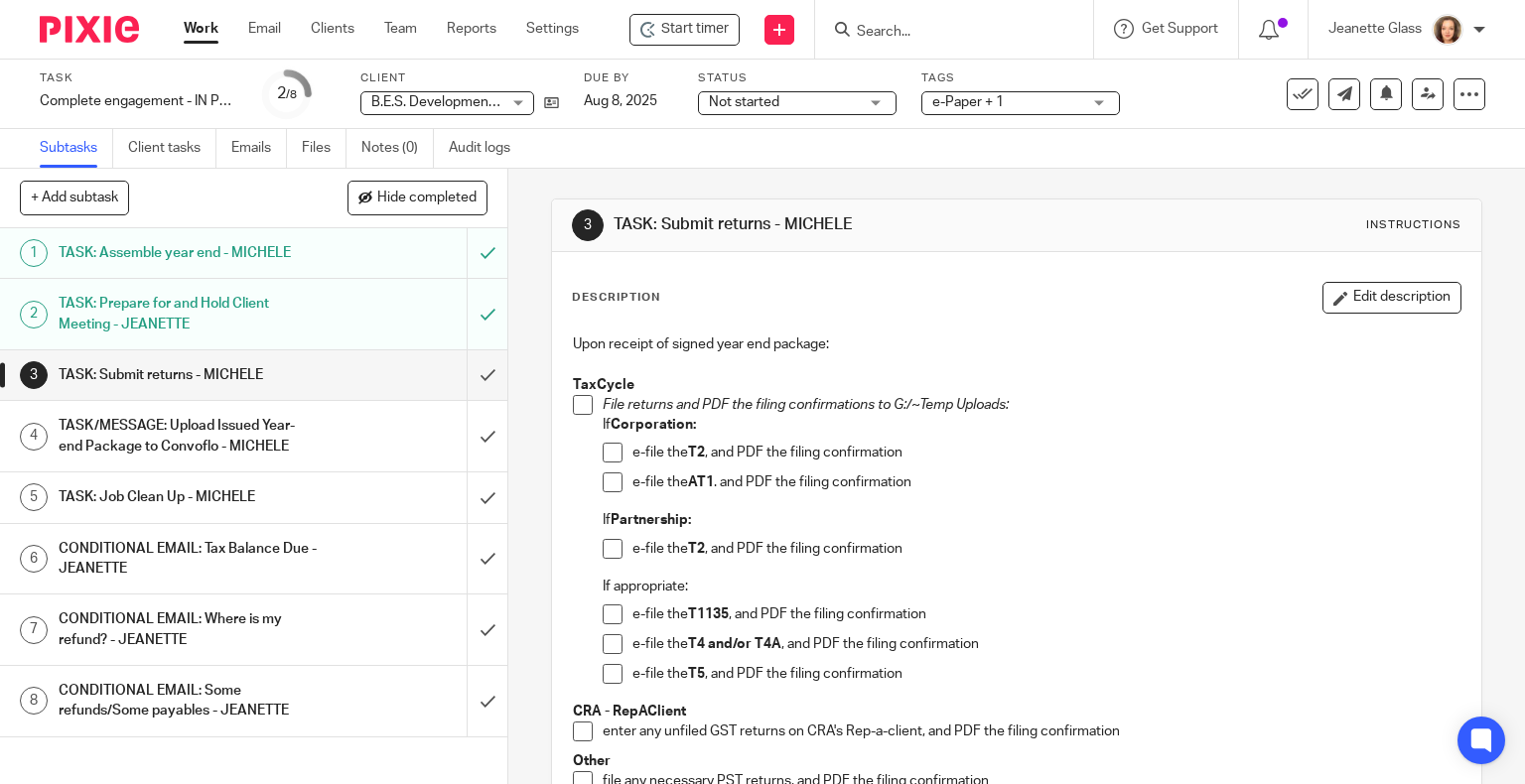 drag, startPoint x: 579, startPoint y: 401, endPoint x: 614, endPoint y: 462, distance: 70.3278 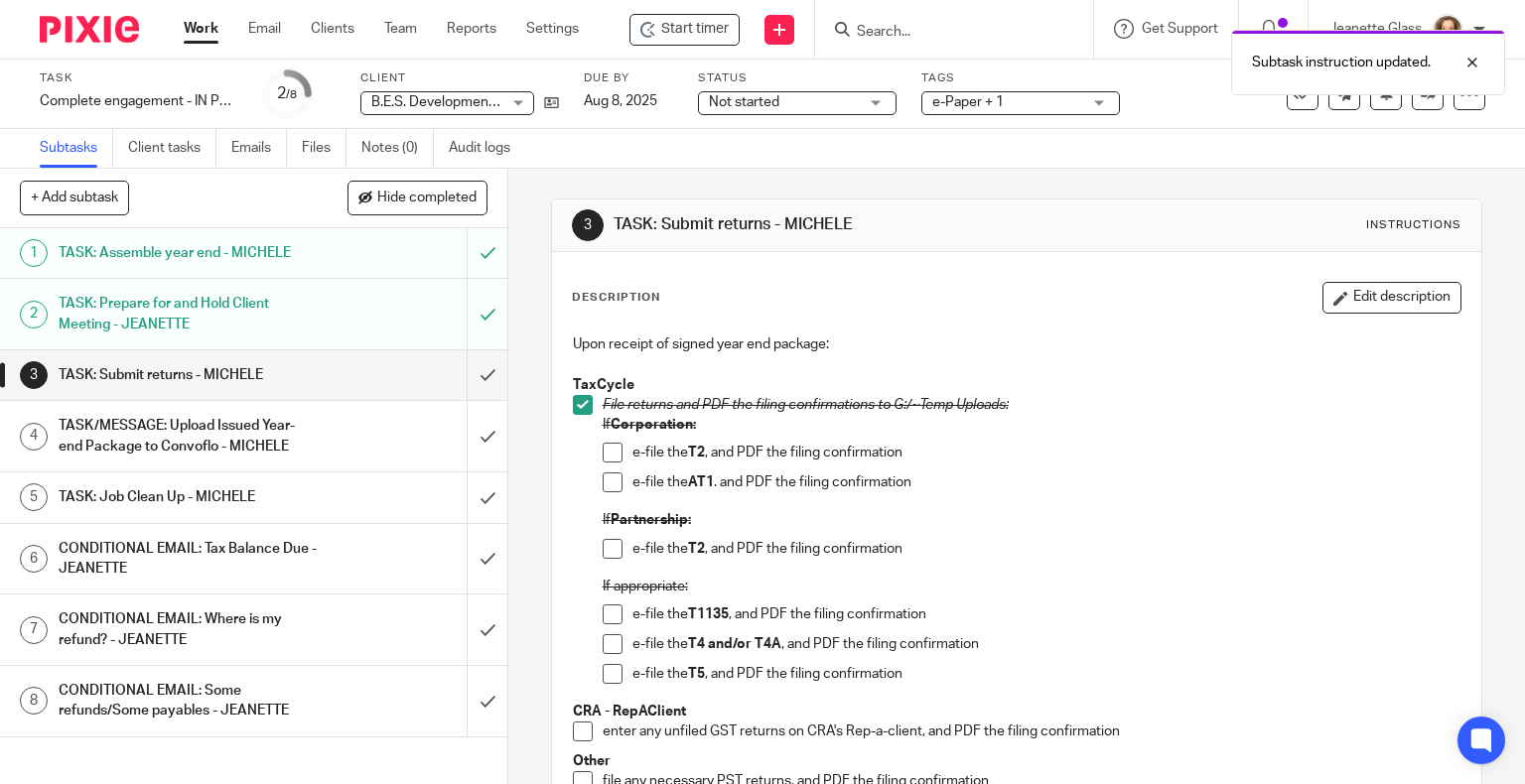 click at bounding box center (613, 453) 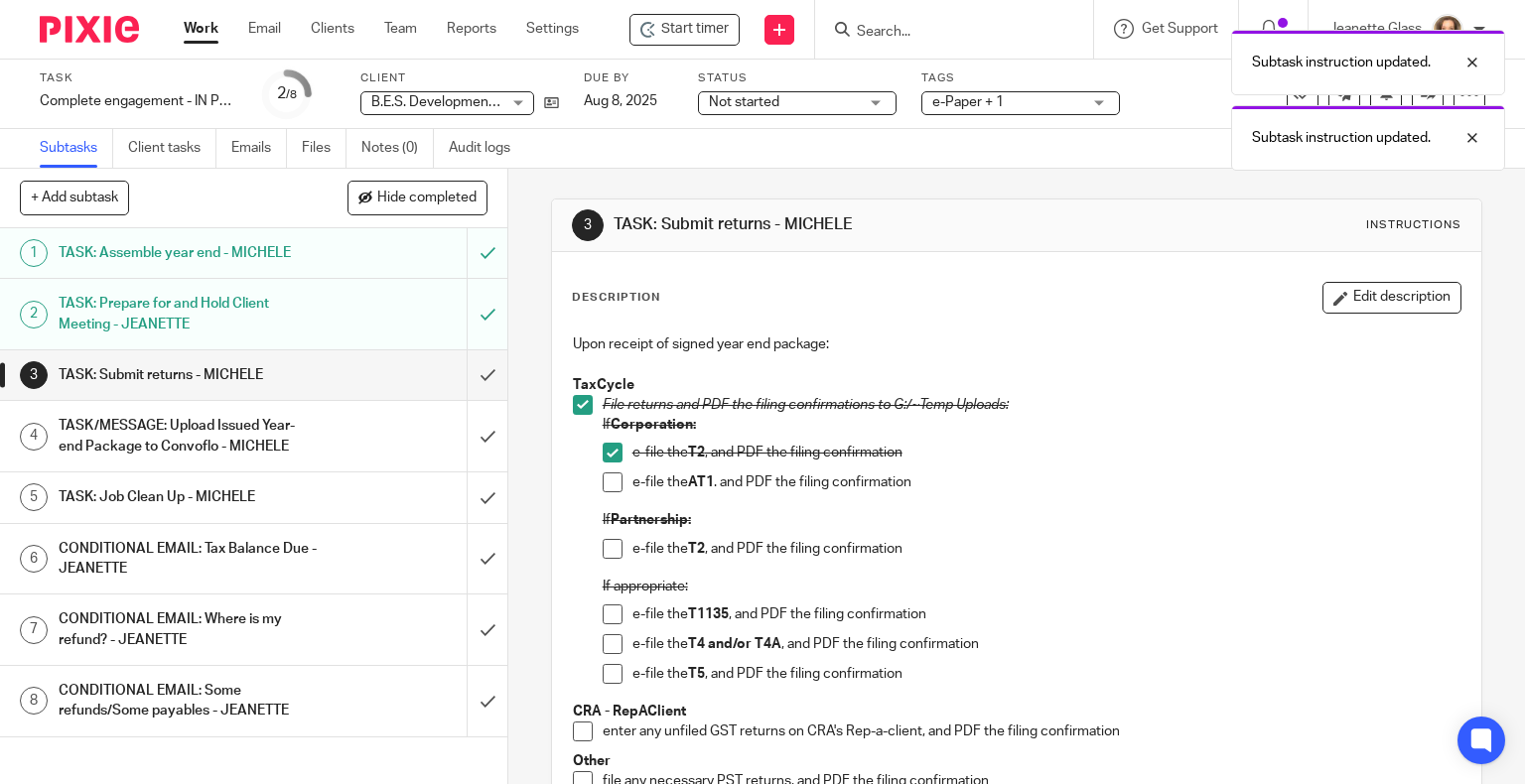 click at bounding box center [613, 482] 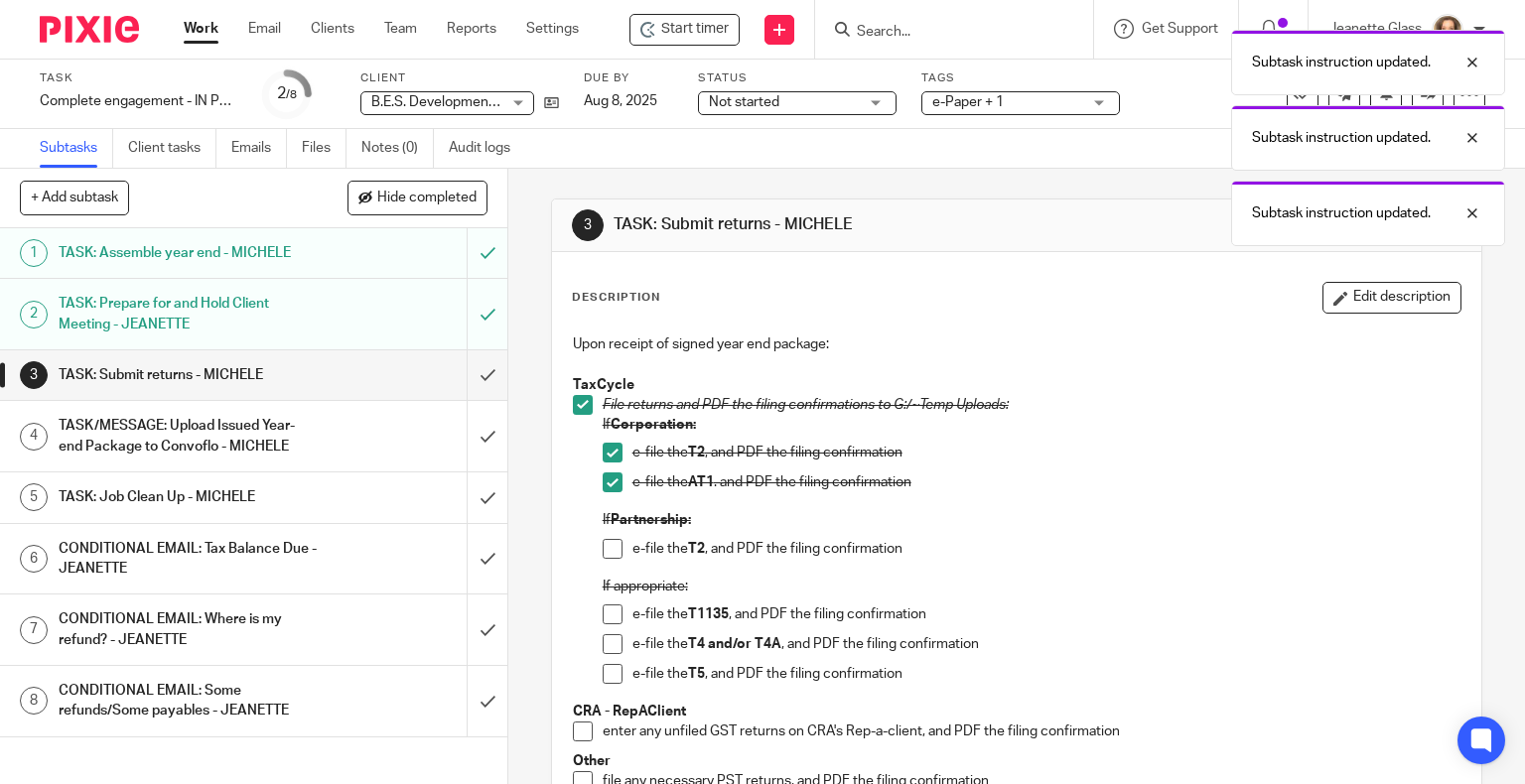 click at bounding box center [613, 614] 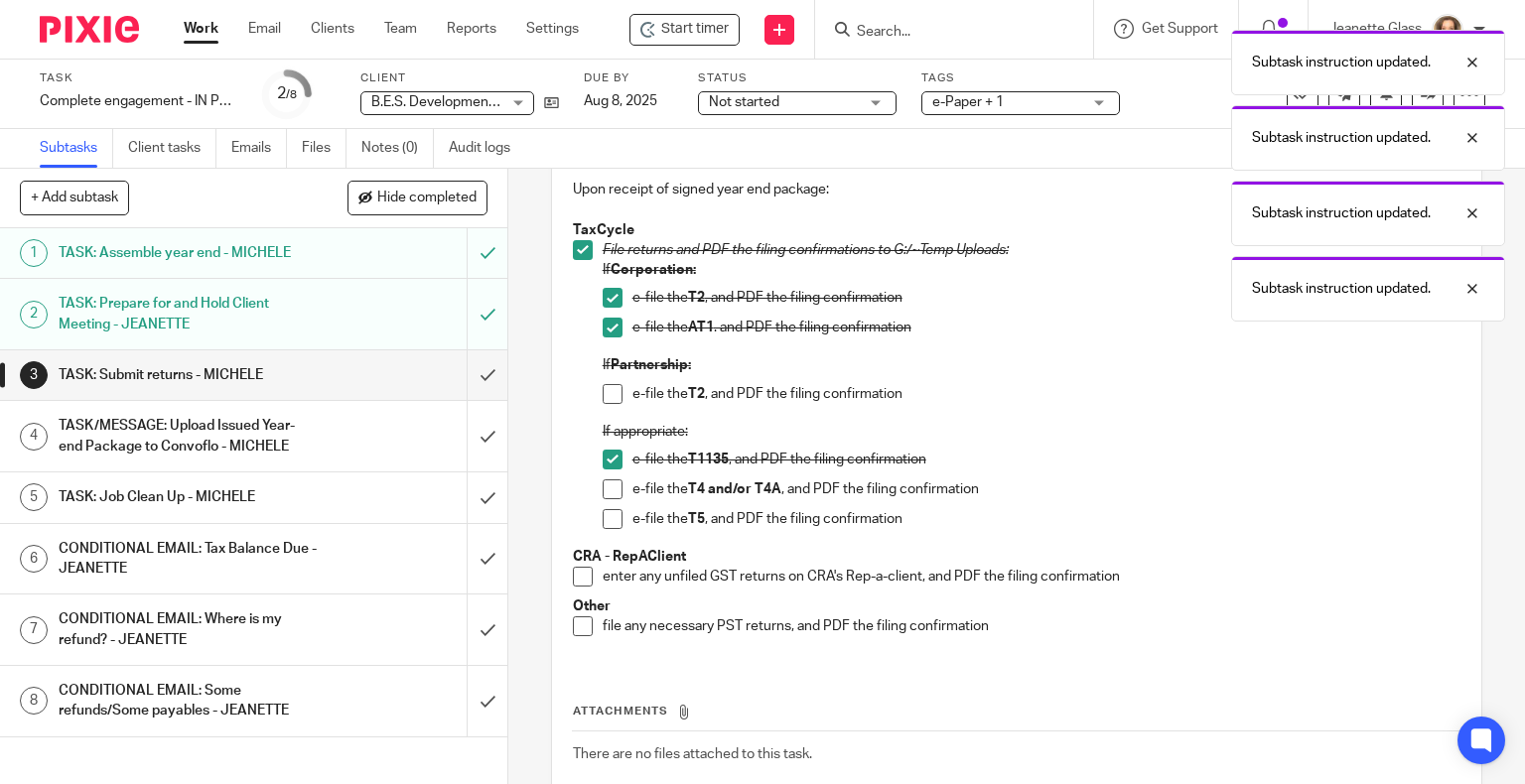 scroll, scrollTop: 271, scrollLeft: 0, axis: vertical 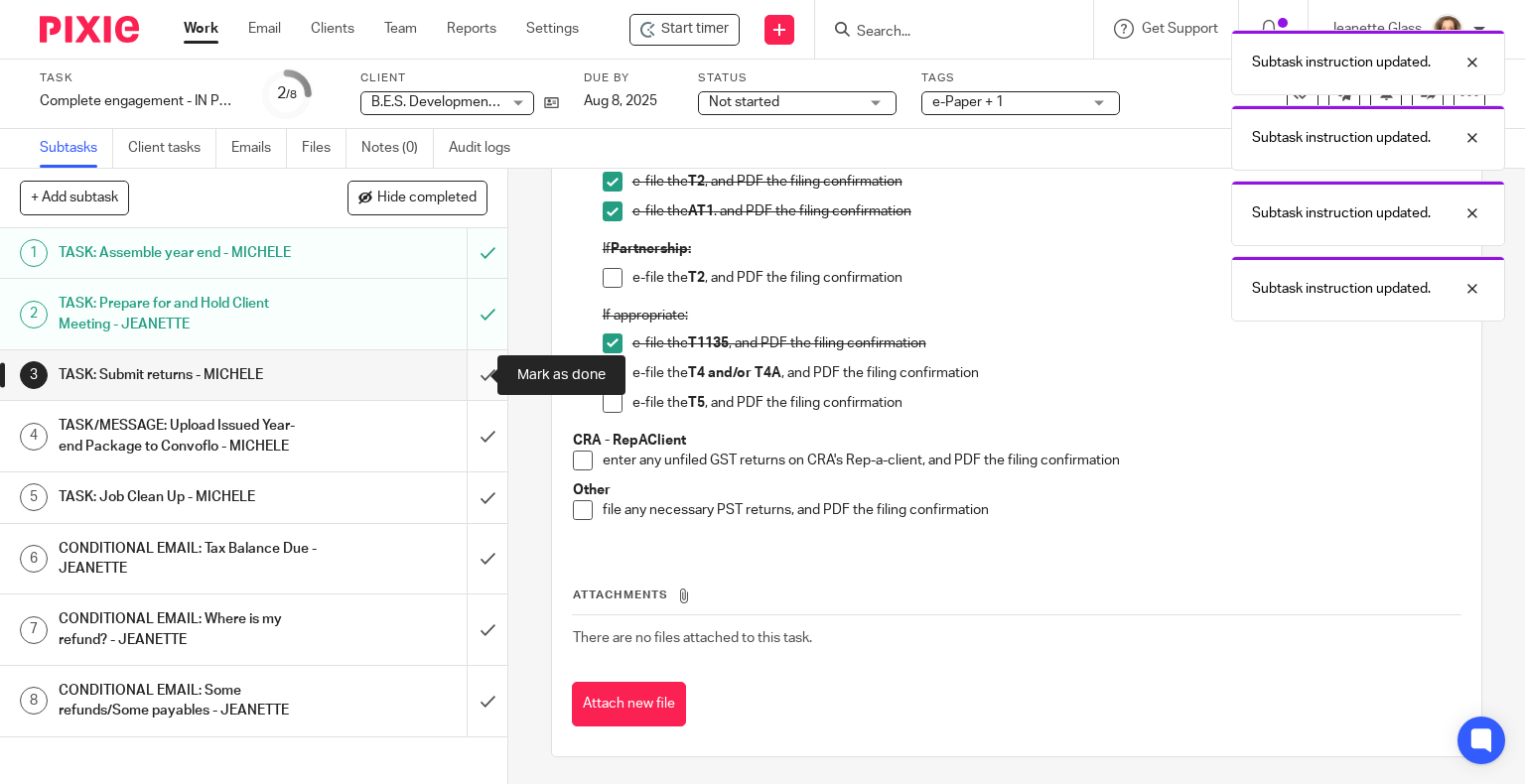 click at bounding box center (253, 375) 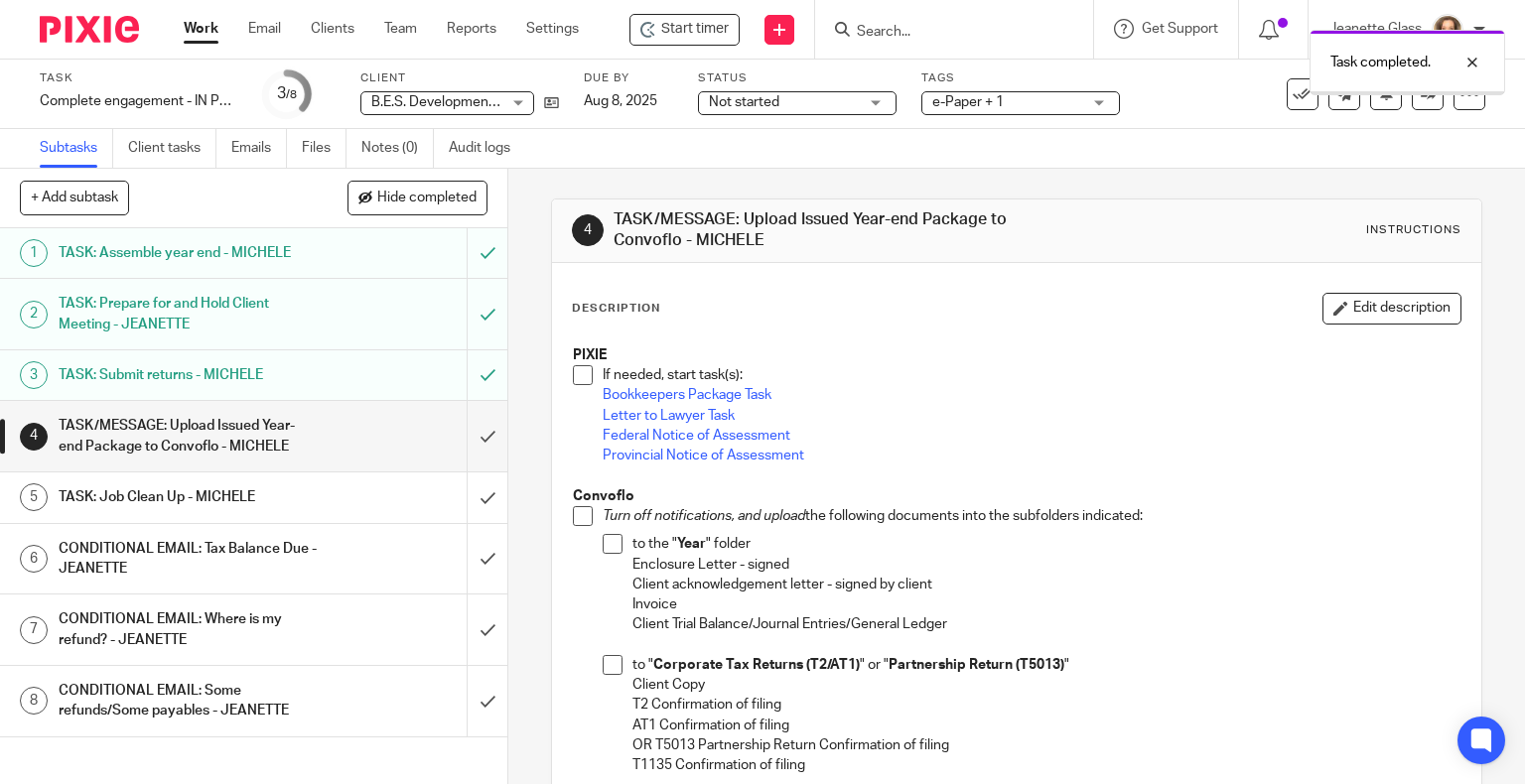 scroll, scrollTop: 0, scrollLeft: 0, axis: both 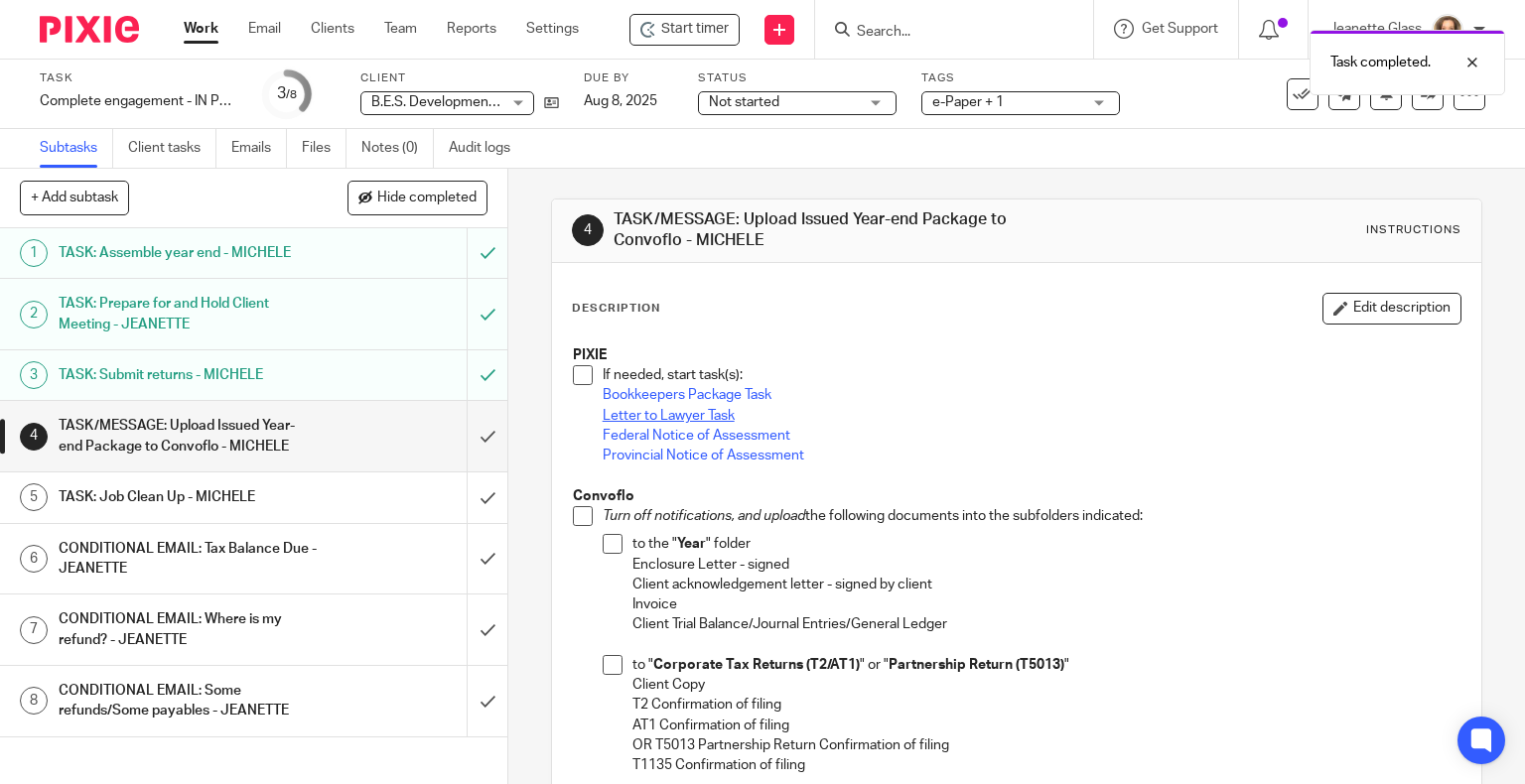 click on "Letter to Lawyer Task" at bounding box center [668, 416] 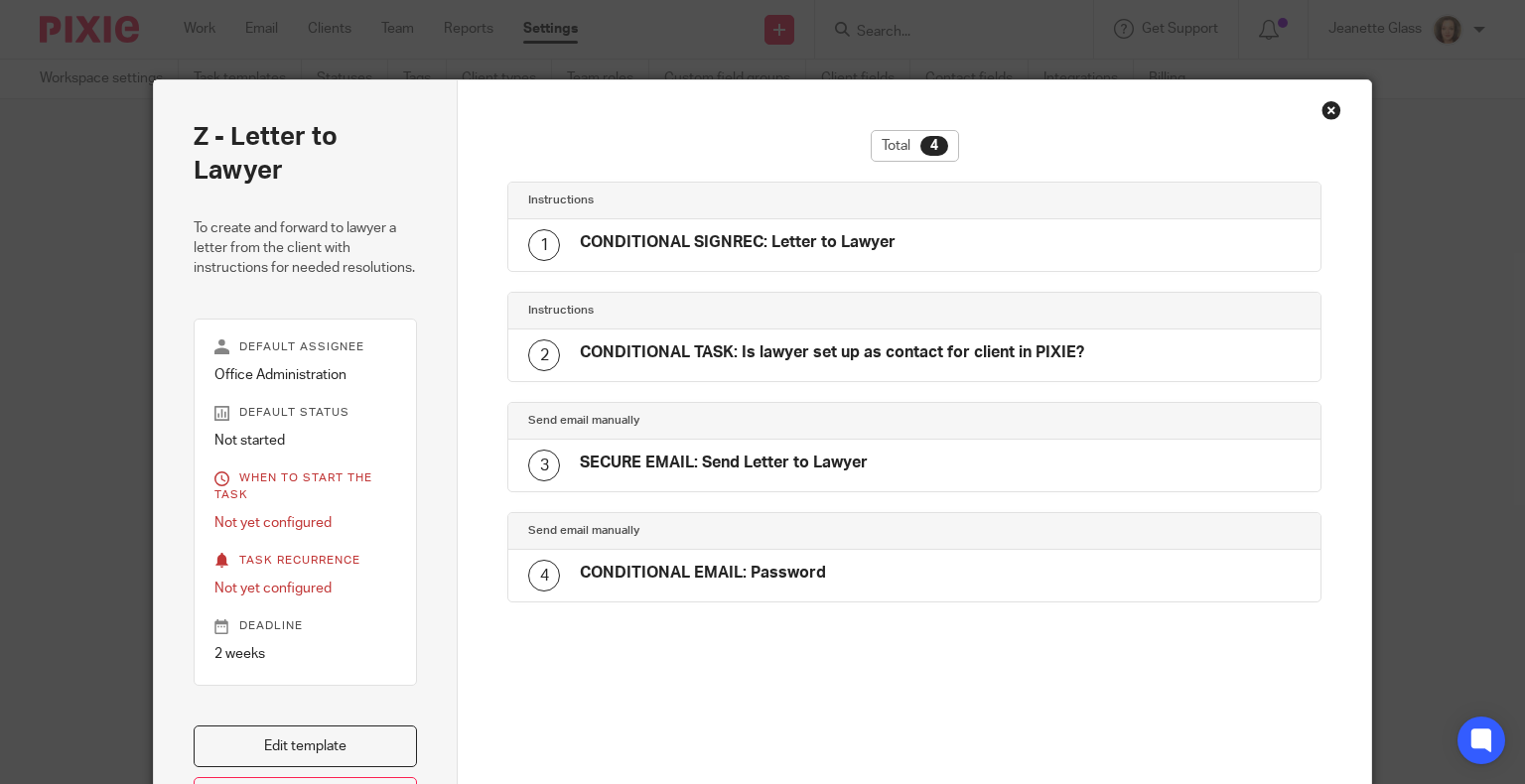 scroll, scrollTop: 0, scrollLeft: 0, axis: both 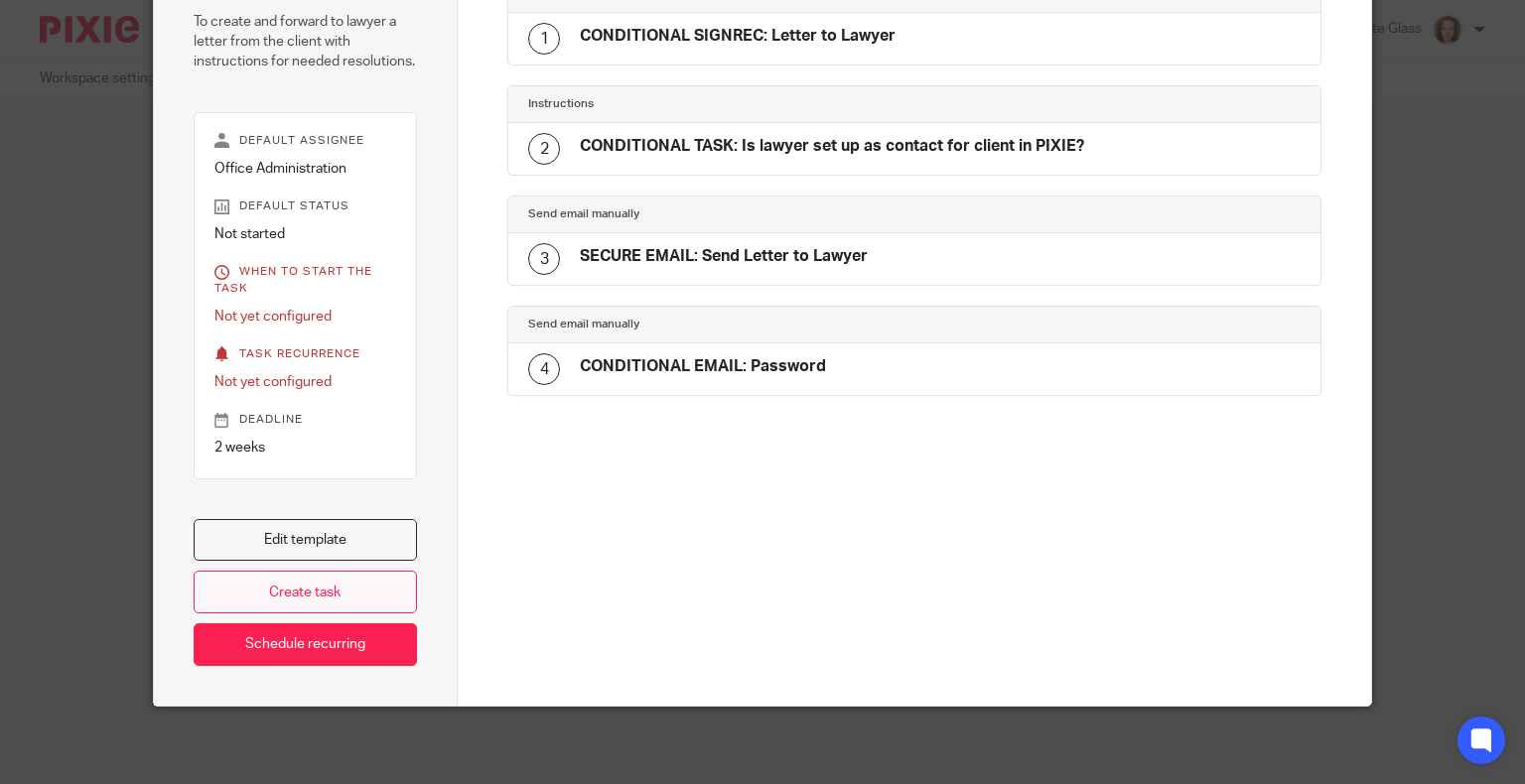 click on "Create task" at bounding box center [306, 591] 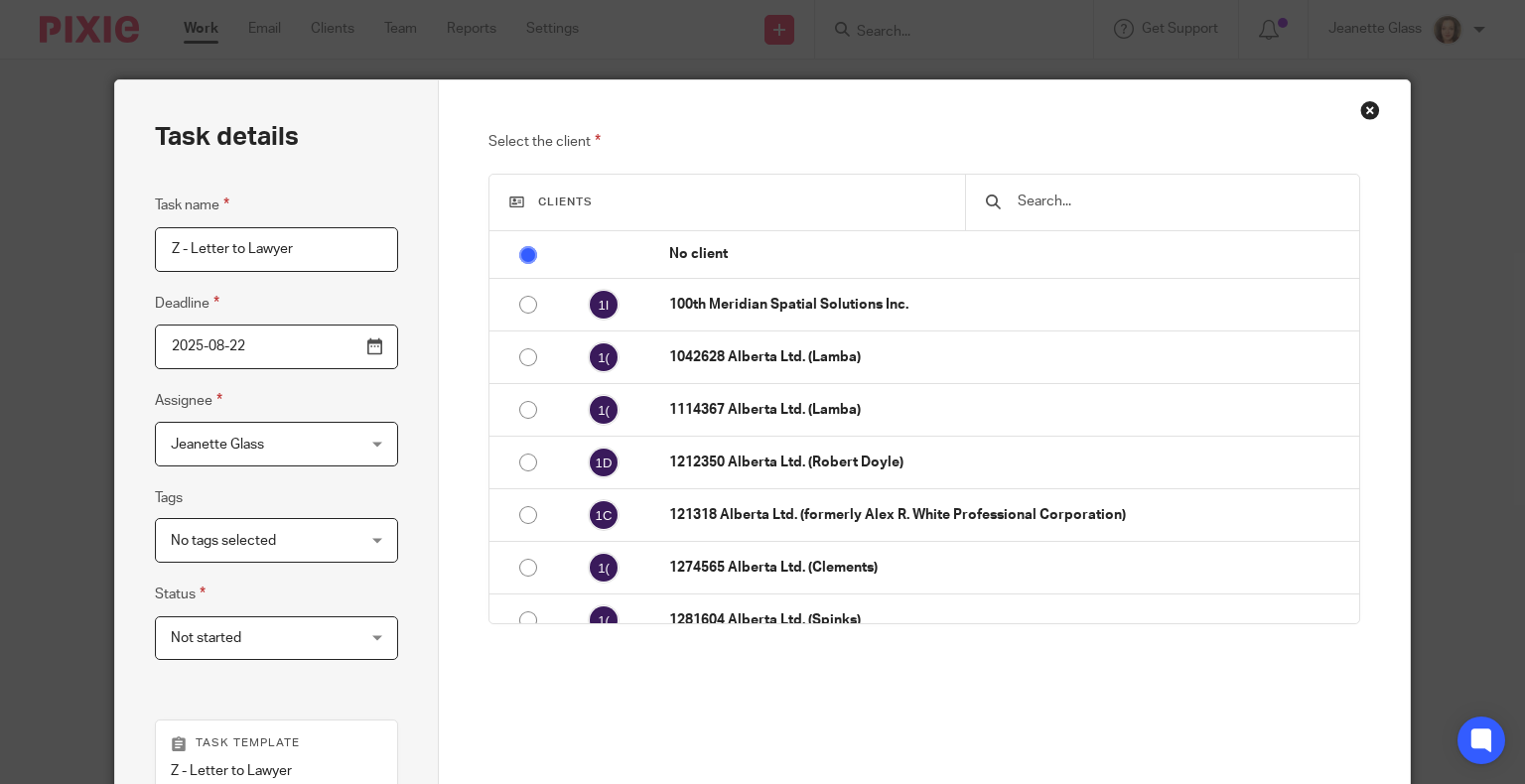 click at bounding box center [1162, 202] 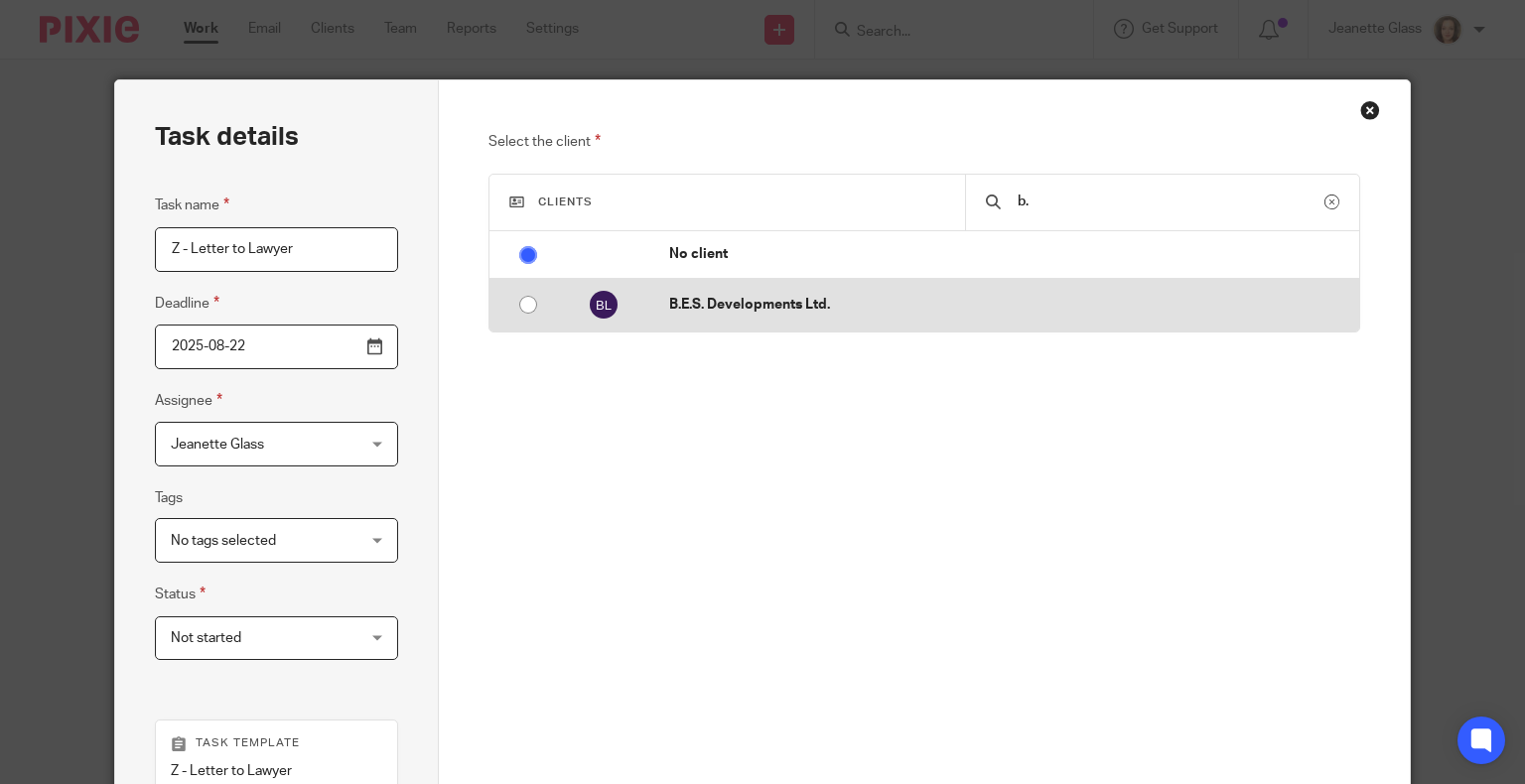 type on "b." 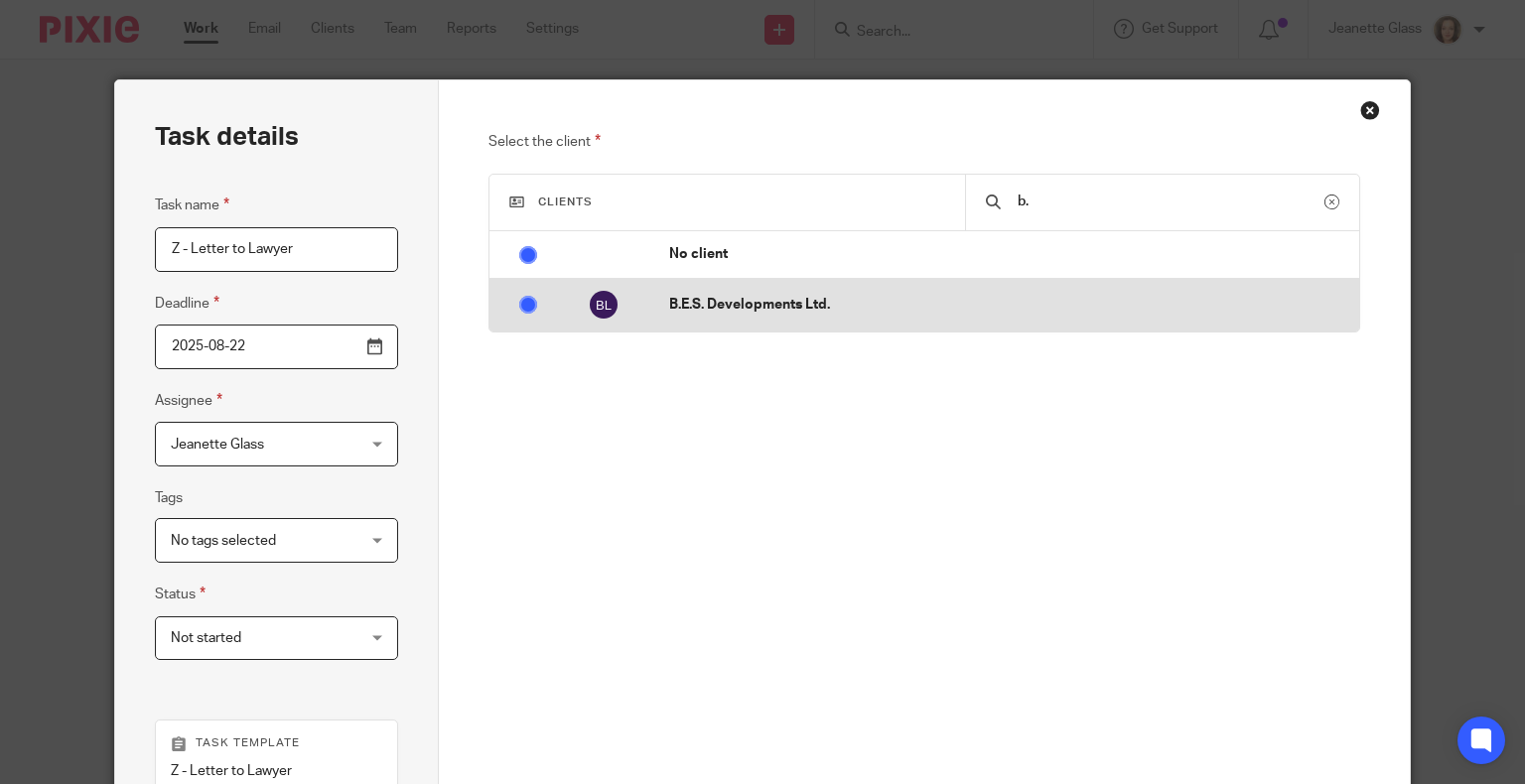 radio on "false" 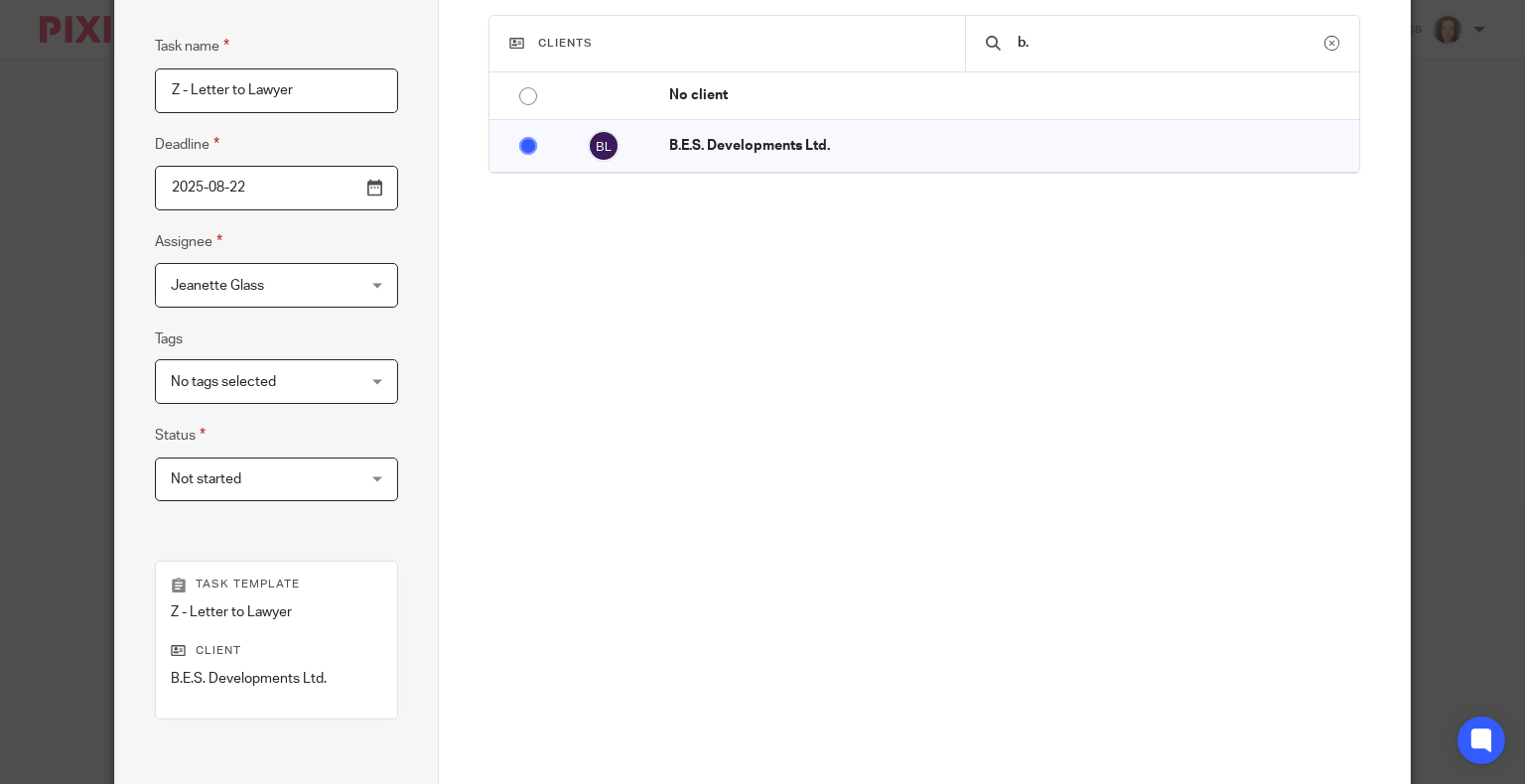 scroll, scrollTop: 387, scrollLeft: 0, axis: vertical 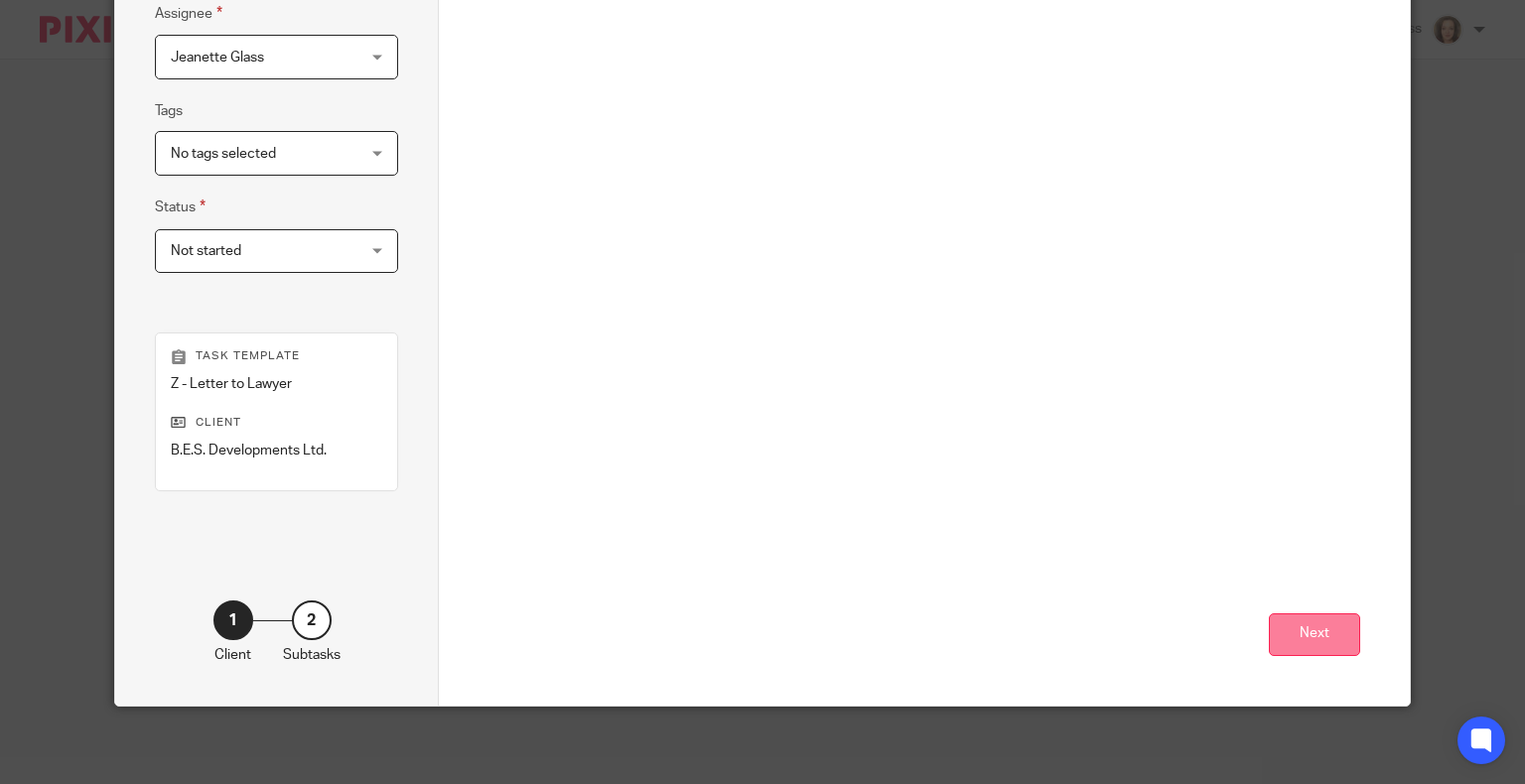 click on "Next" at bounding box center [1315, 634] 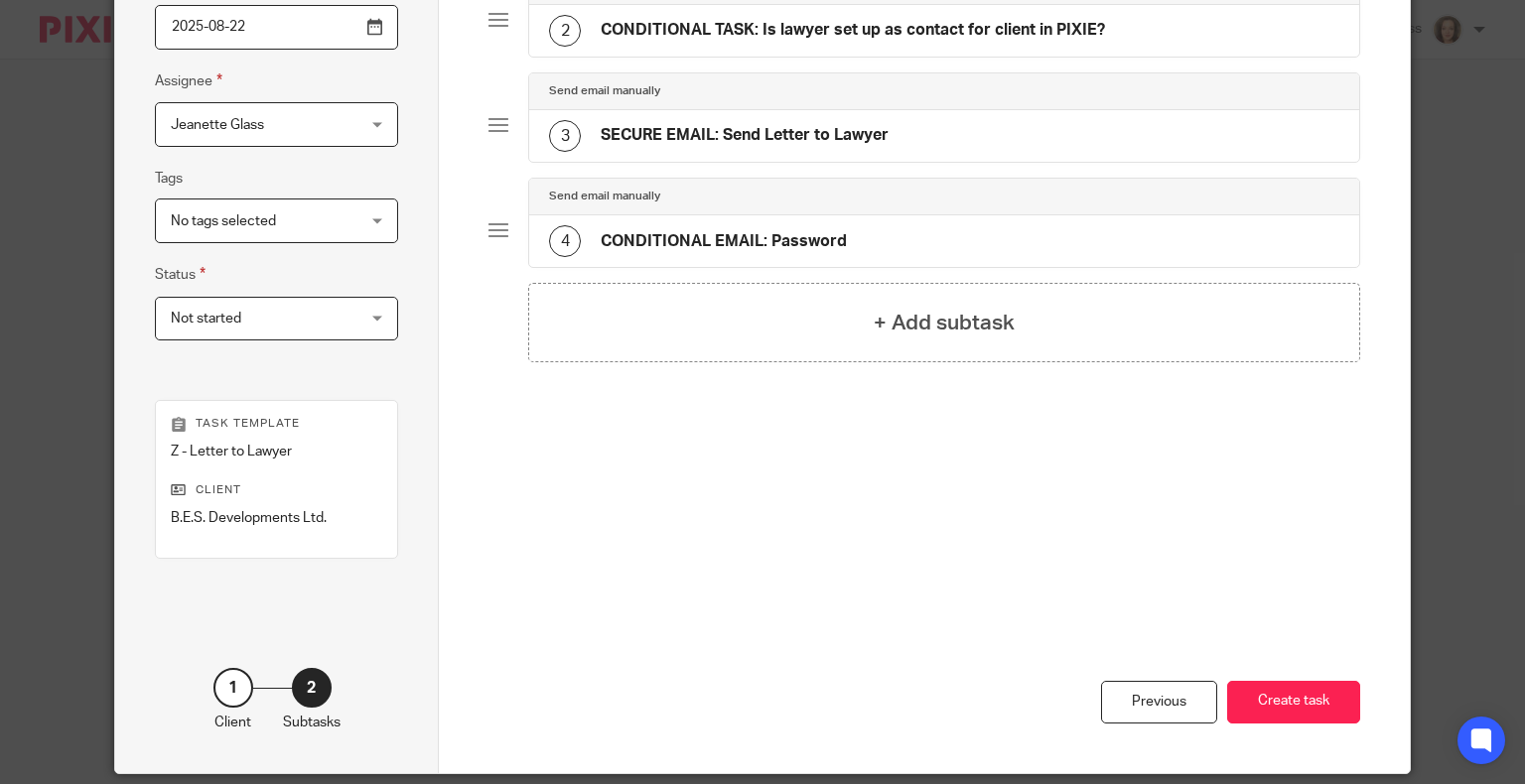 scroll, scrollTop: 313, scrollLeft: 0, axis: vertical 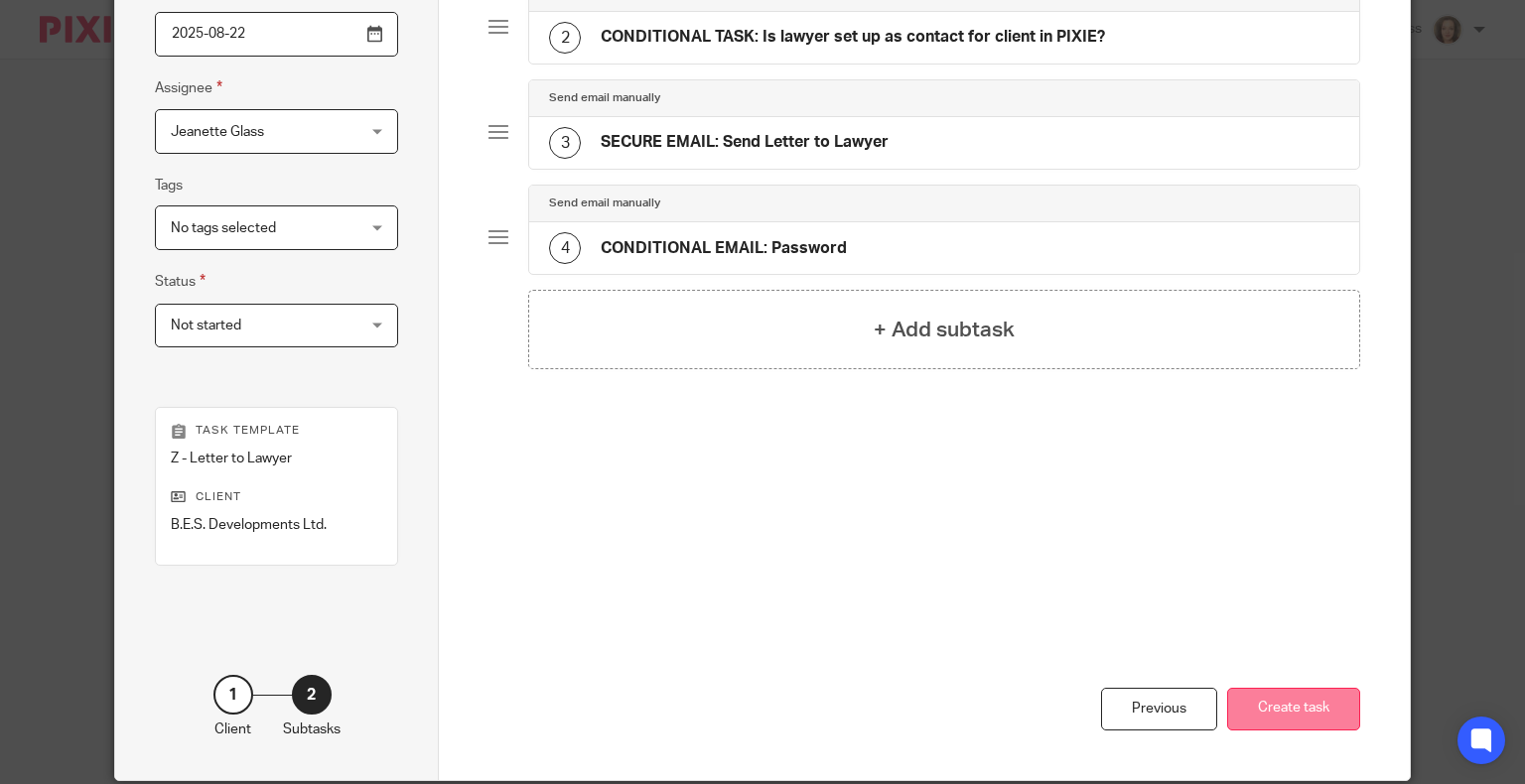 click on "Create task" at bounding box center (1294, 709) 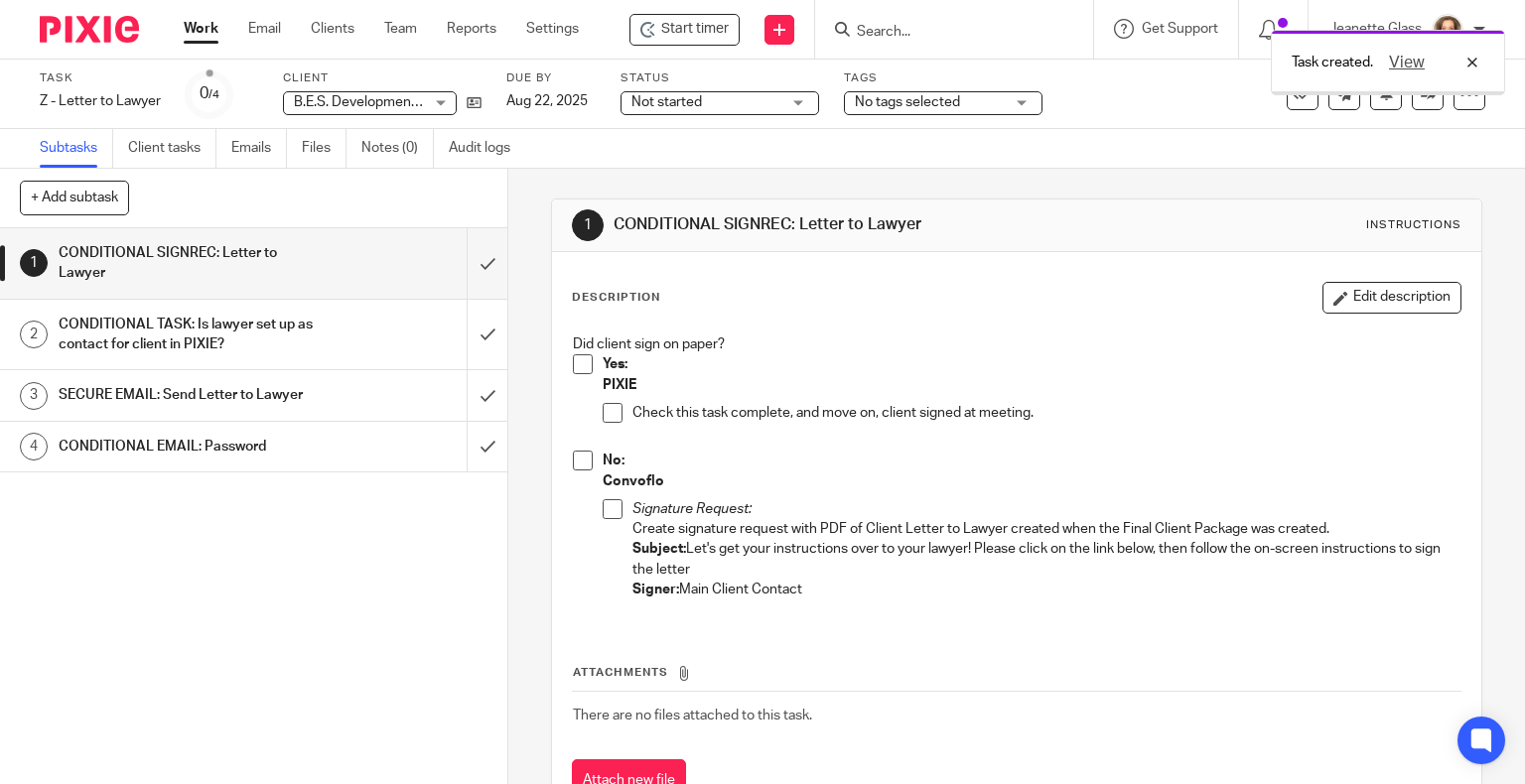 scroll, scrollTop: 0, scrollLeft: 0, axis: both 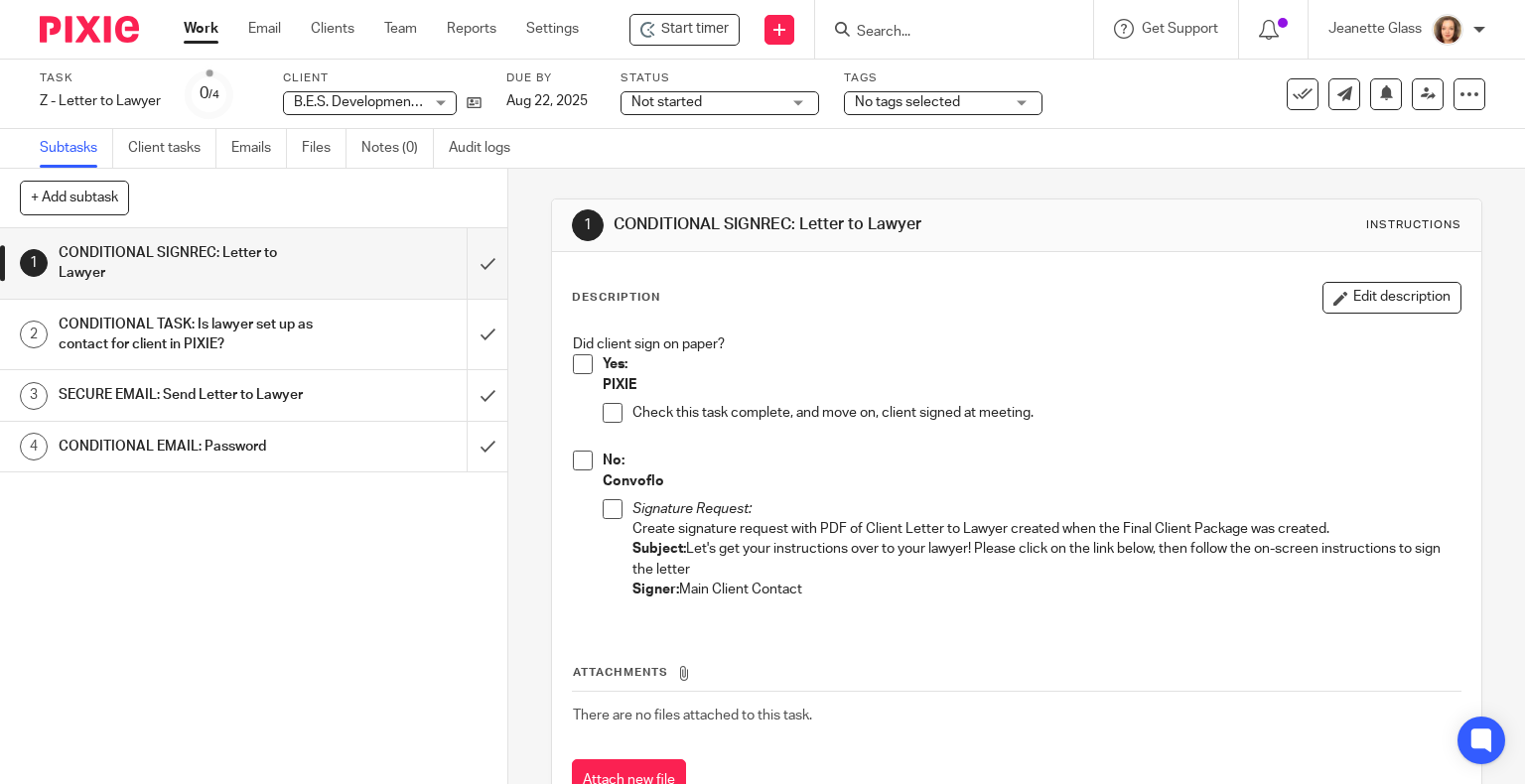 click at bounding box center [583, 364] 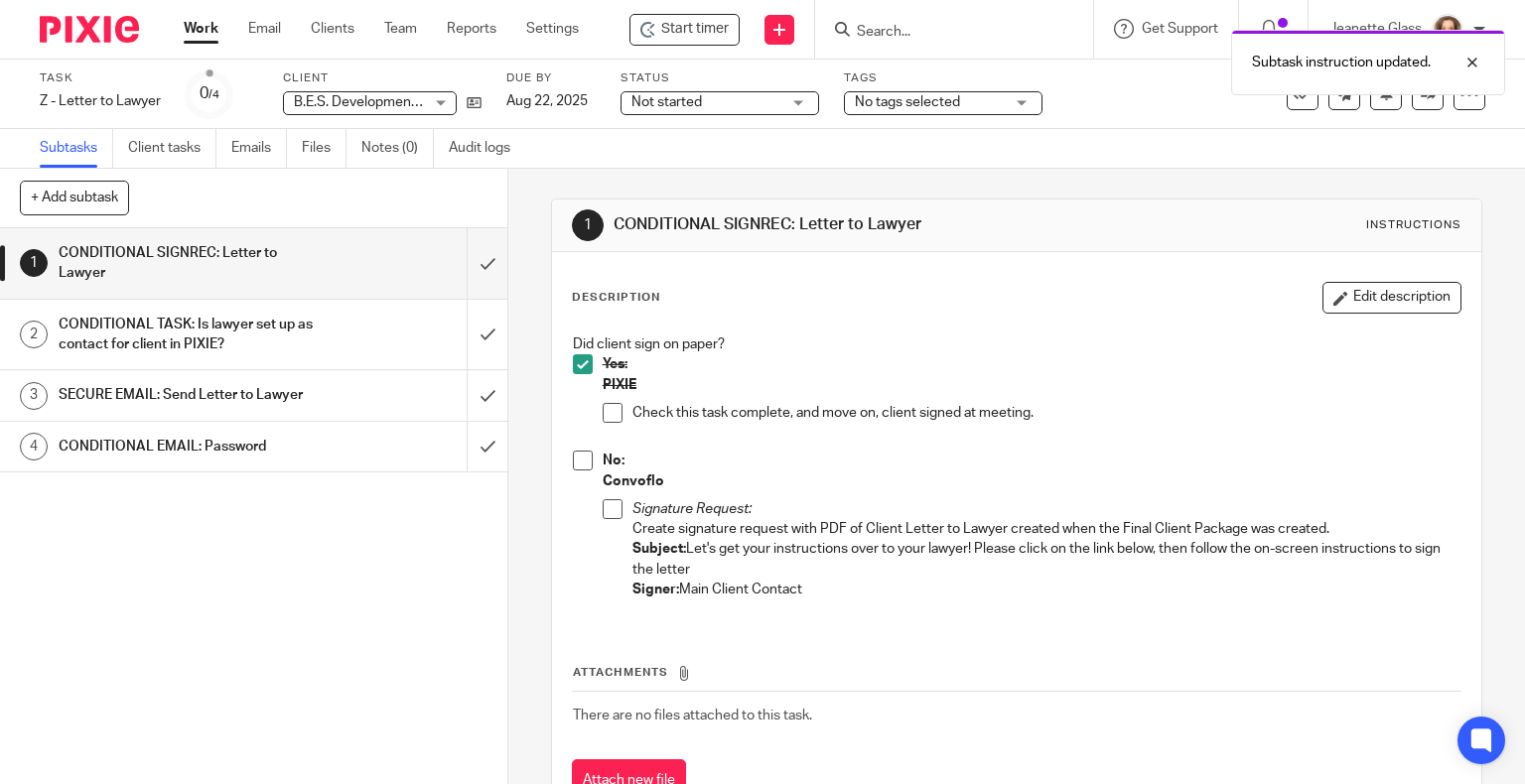 click at bounding box center (613, 413) 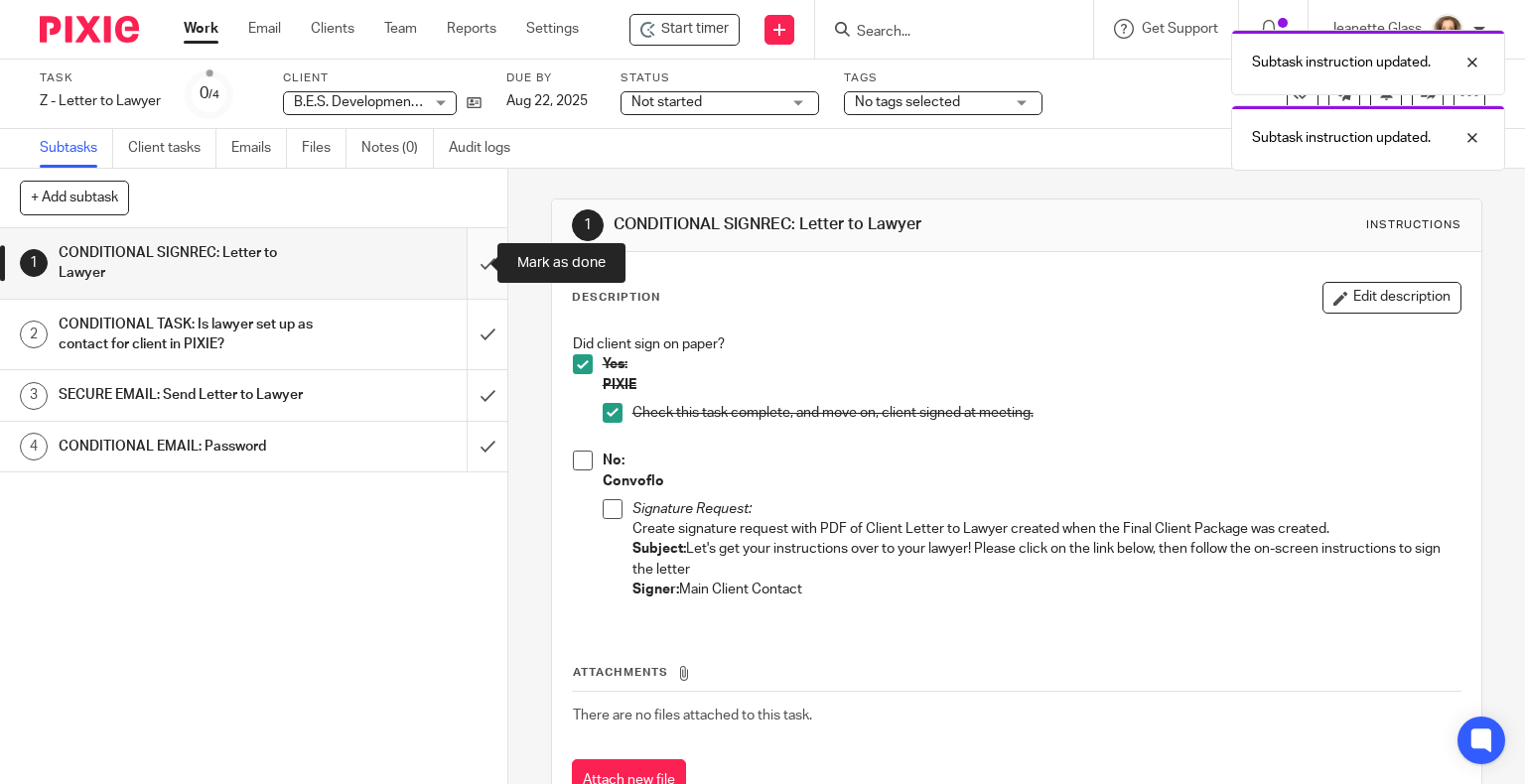 click at bounding box center [253, 263] 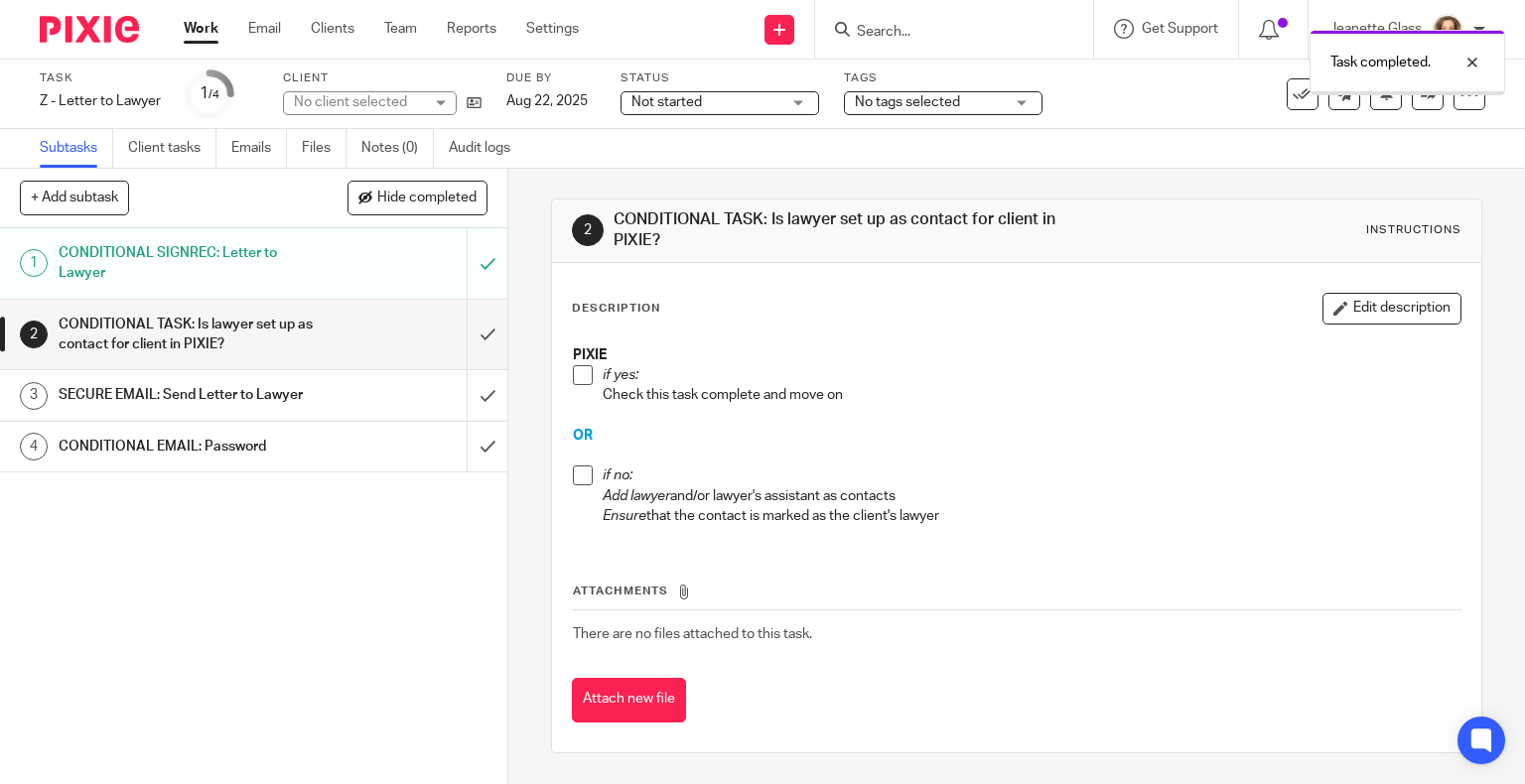 scroll, scrollTop: 0, scrollLeft: 0, axis: both 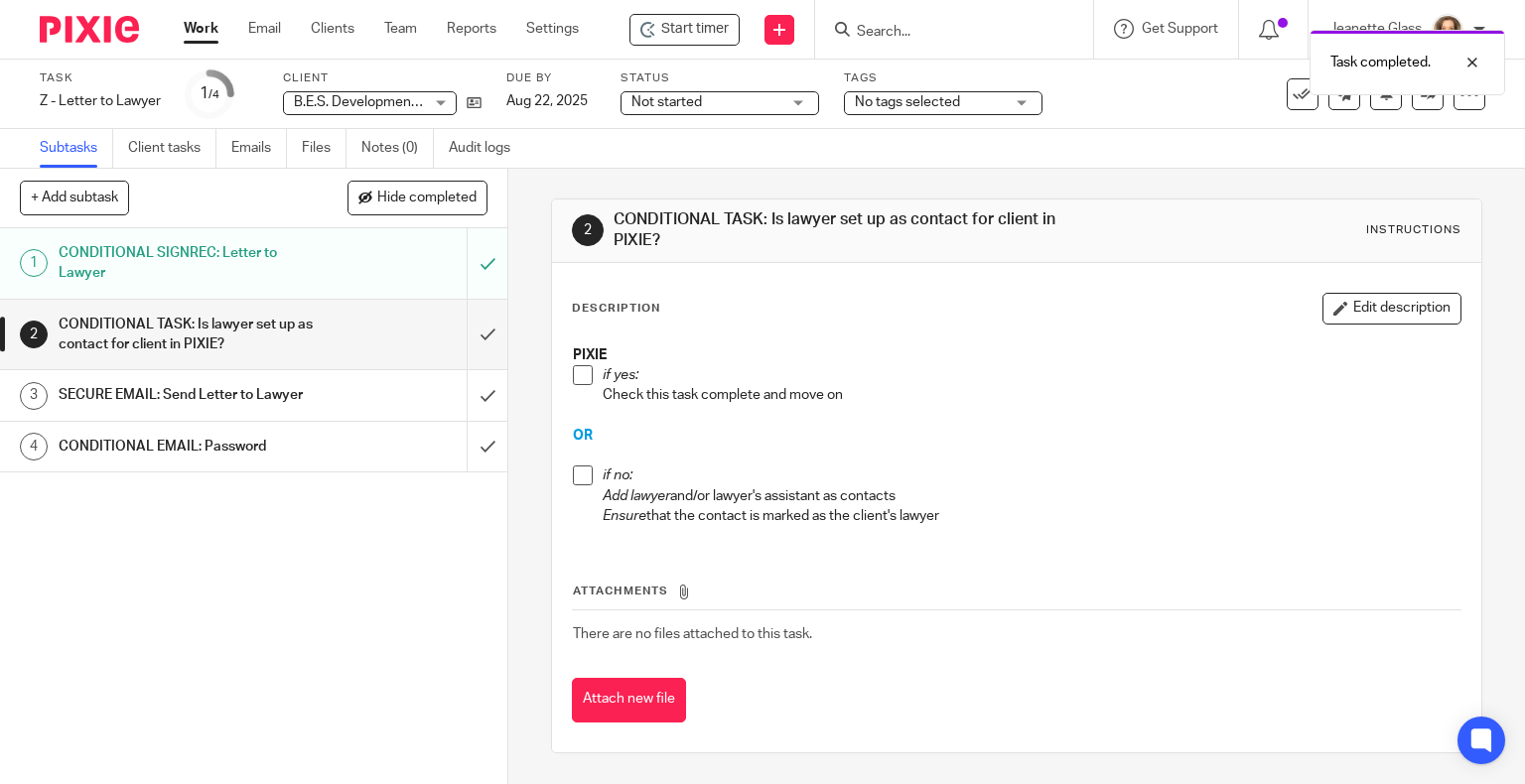 click at bounding box center (583, 475) 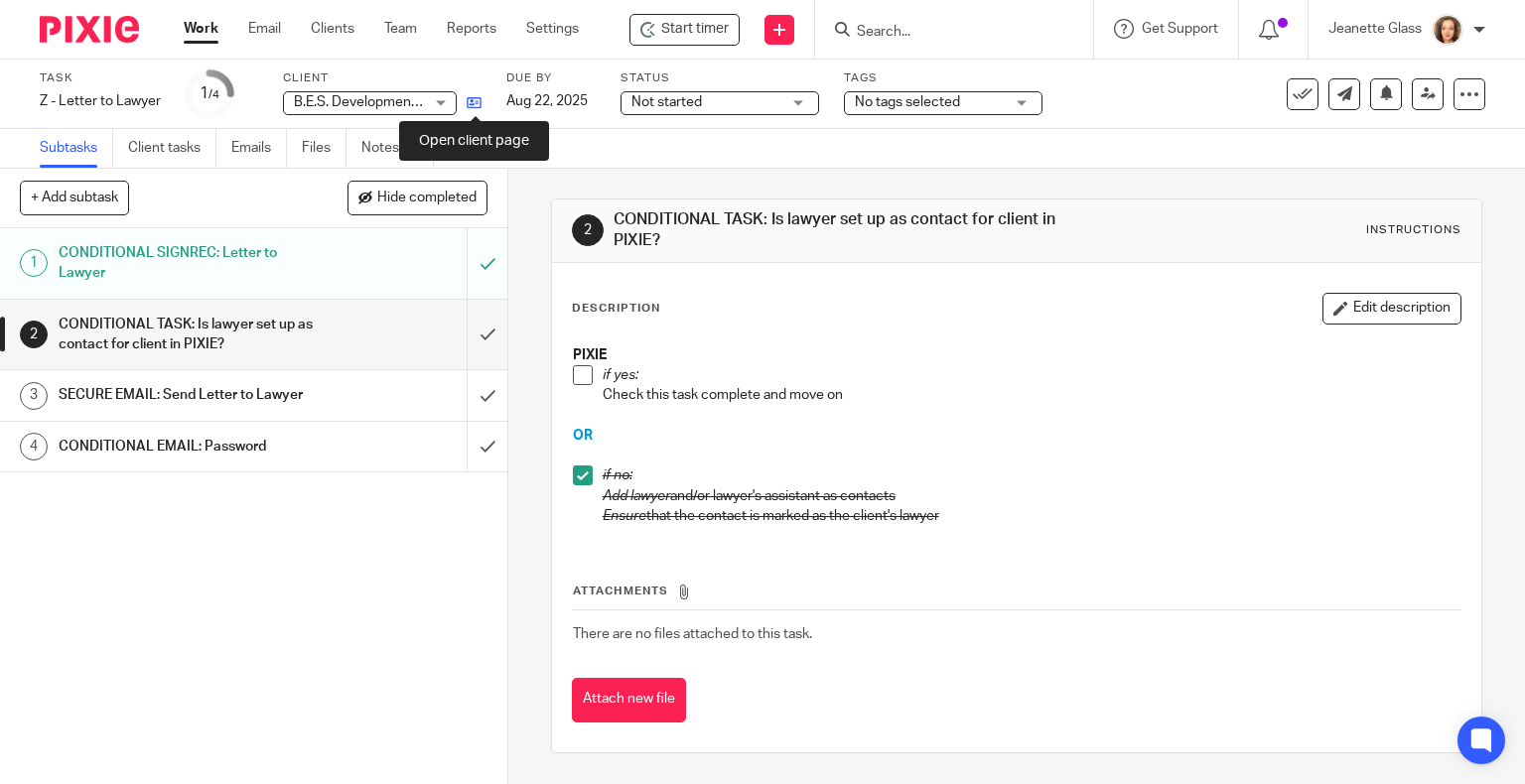 click at bounding box center (474, 102) 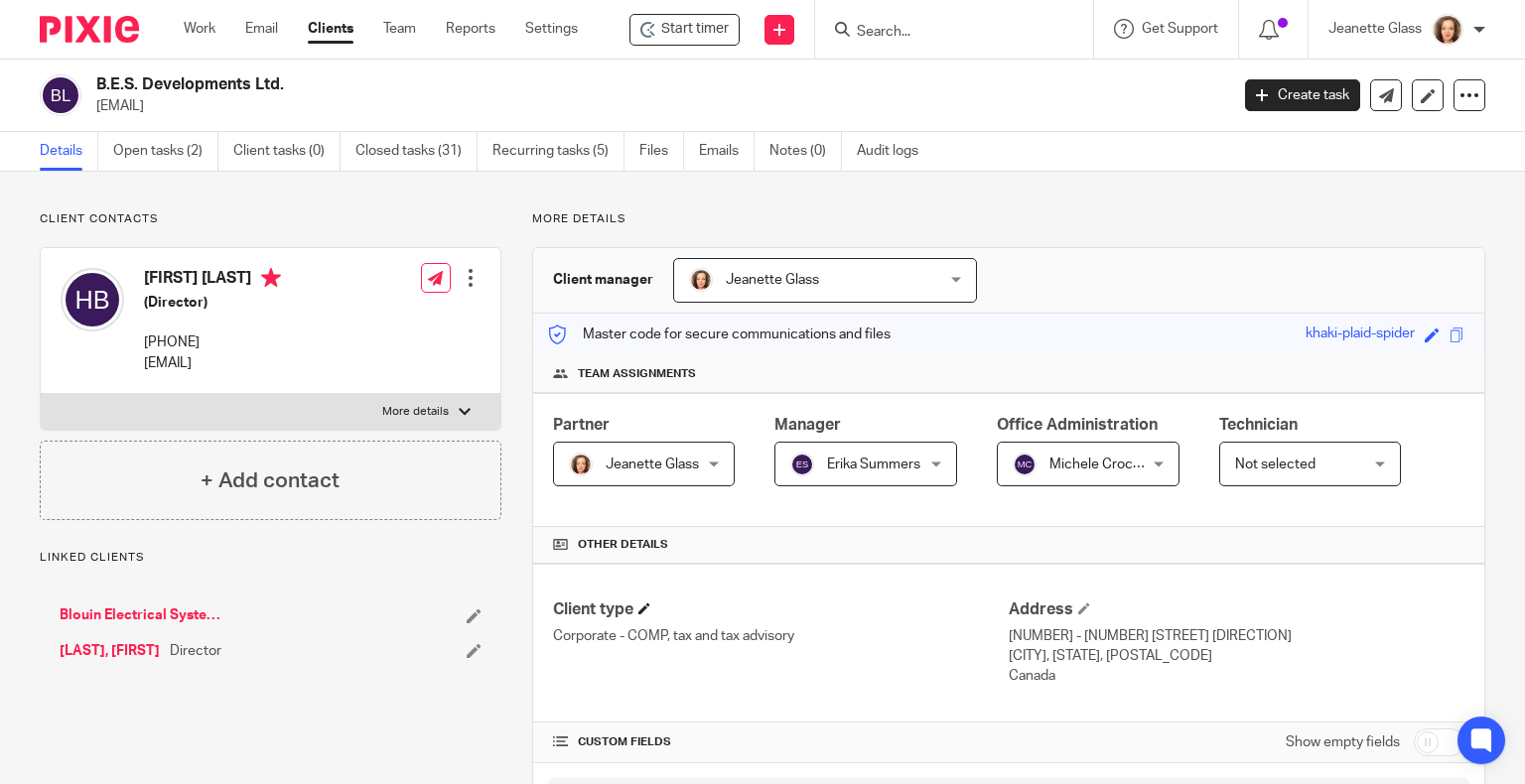 scroll, scrollTop: 0, scrollLeft: 0, axis: both 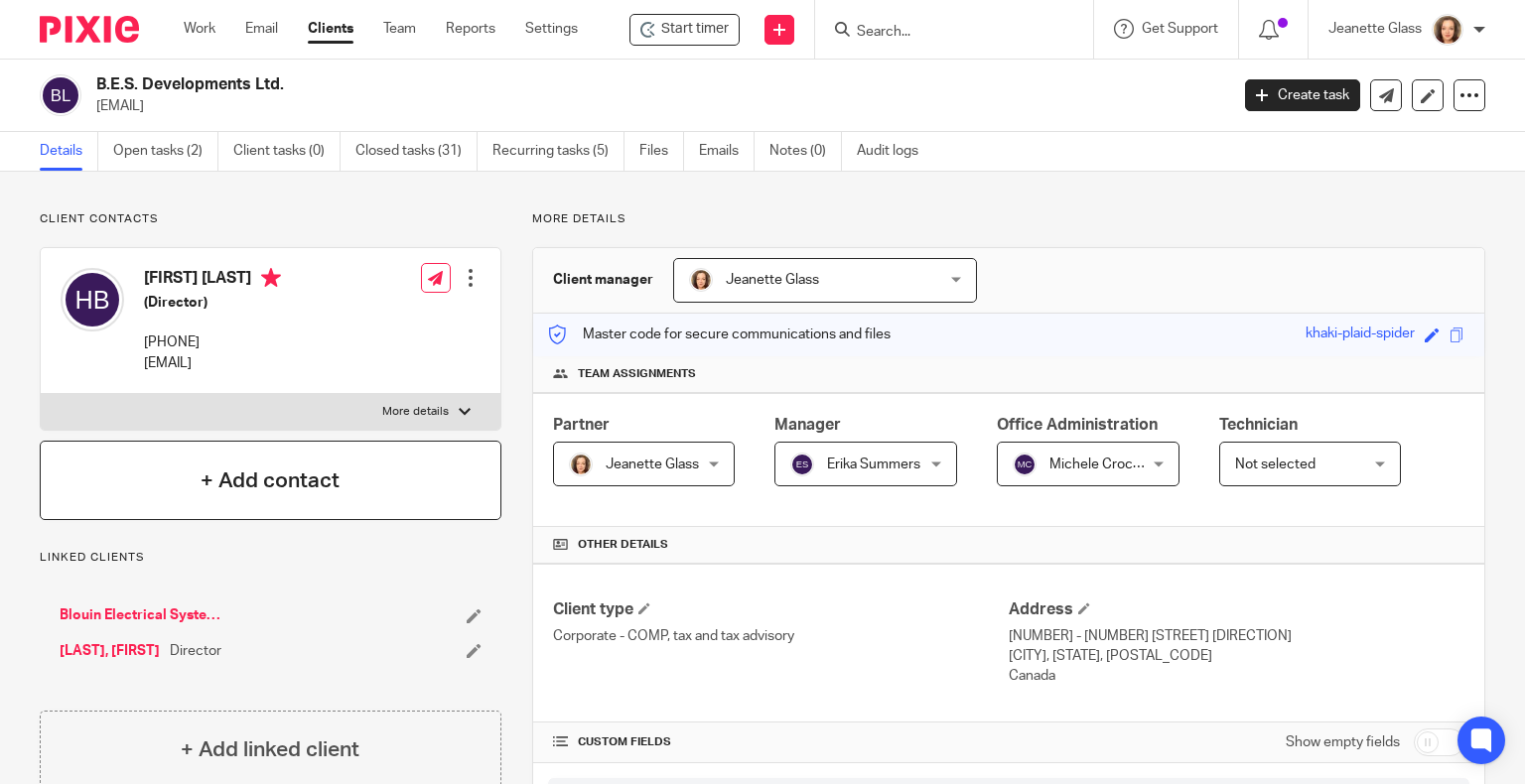 click on "+ Add contact" at bounding box center [270, 480] 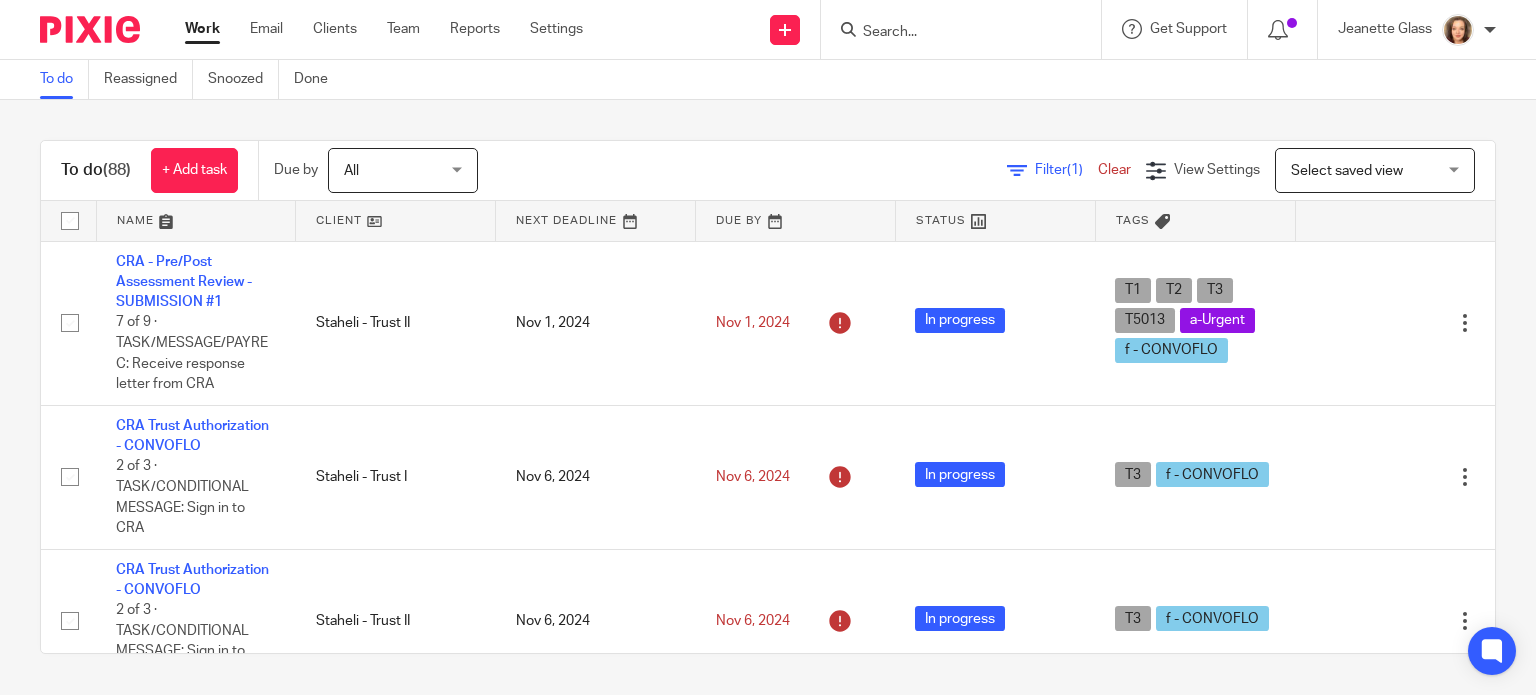 scroll, scrollTop: 0, scrollLeft: 0, axis: both 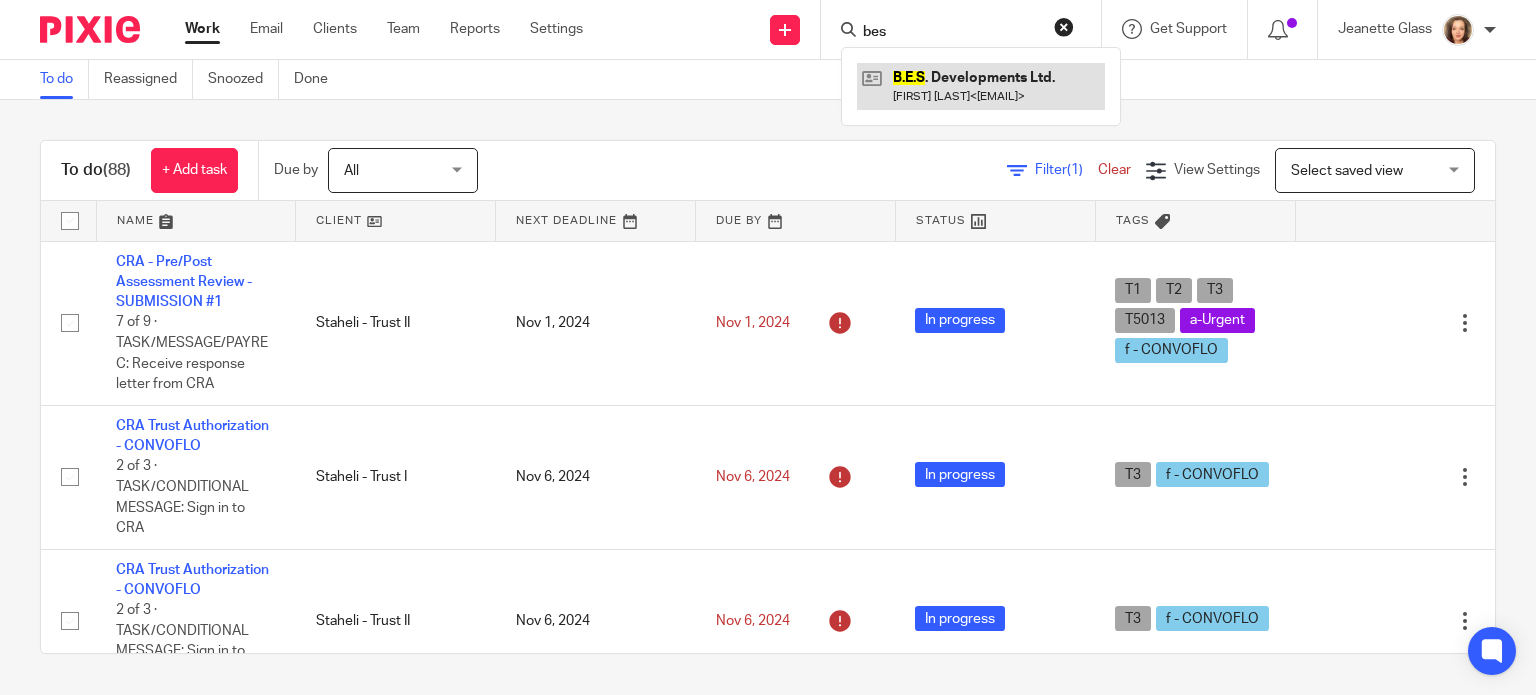 type on "bes" 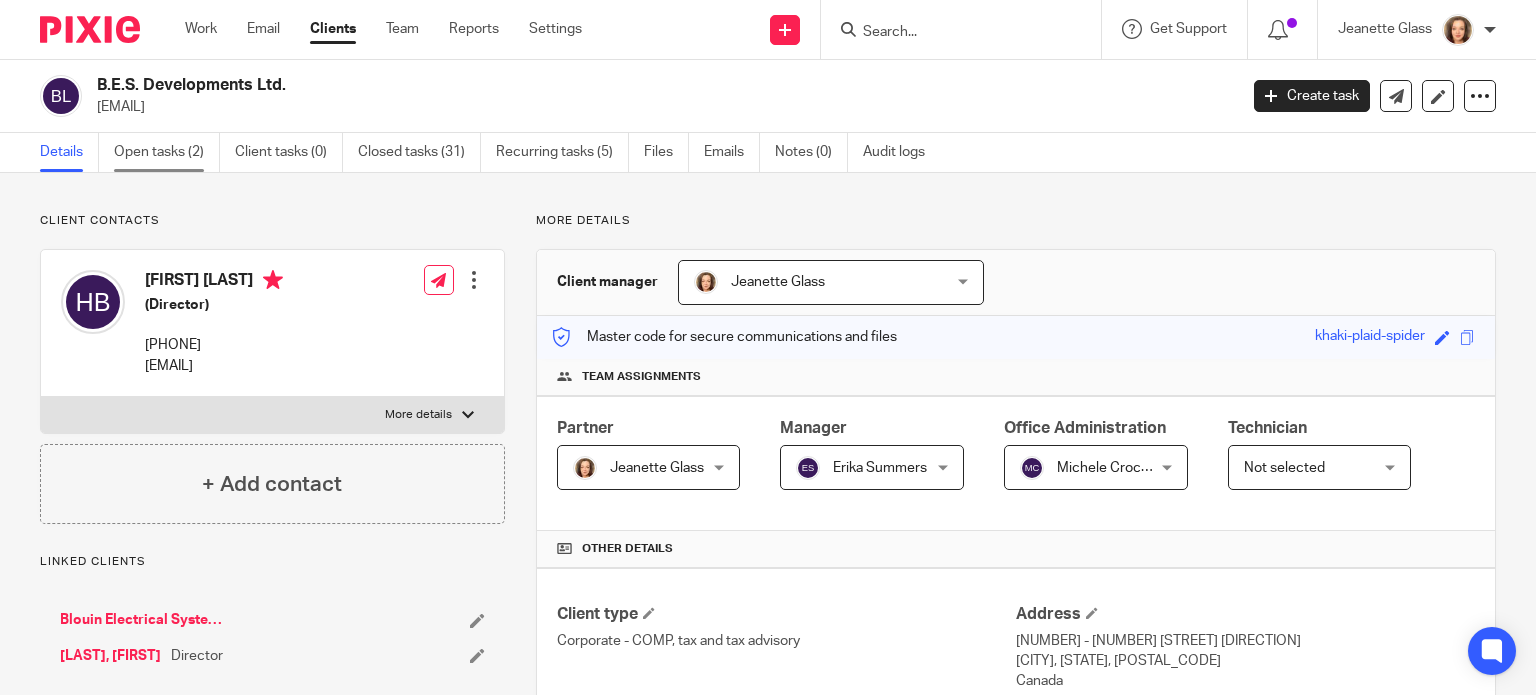 scroll, scrollTop: 0, scrollLeft: 0, axis: both 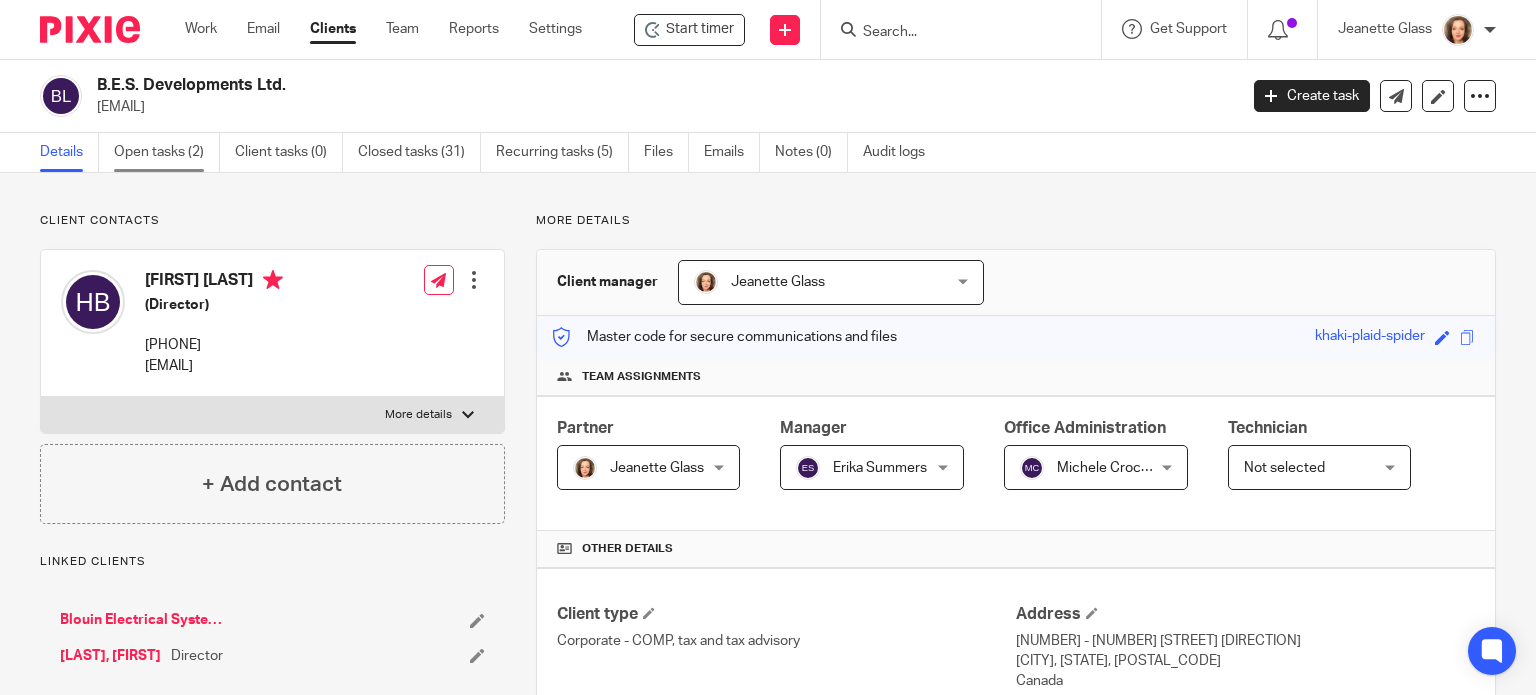 click on "Open tasks (2)" at bounding box center [167, 152] 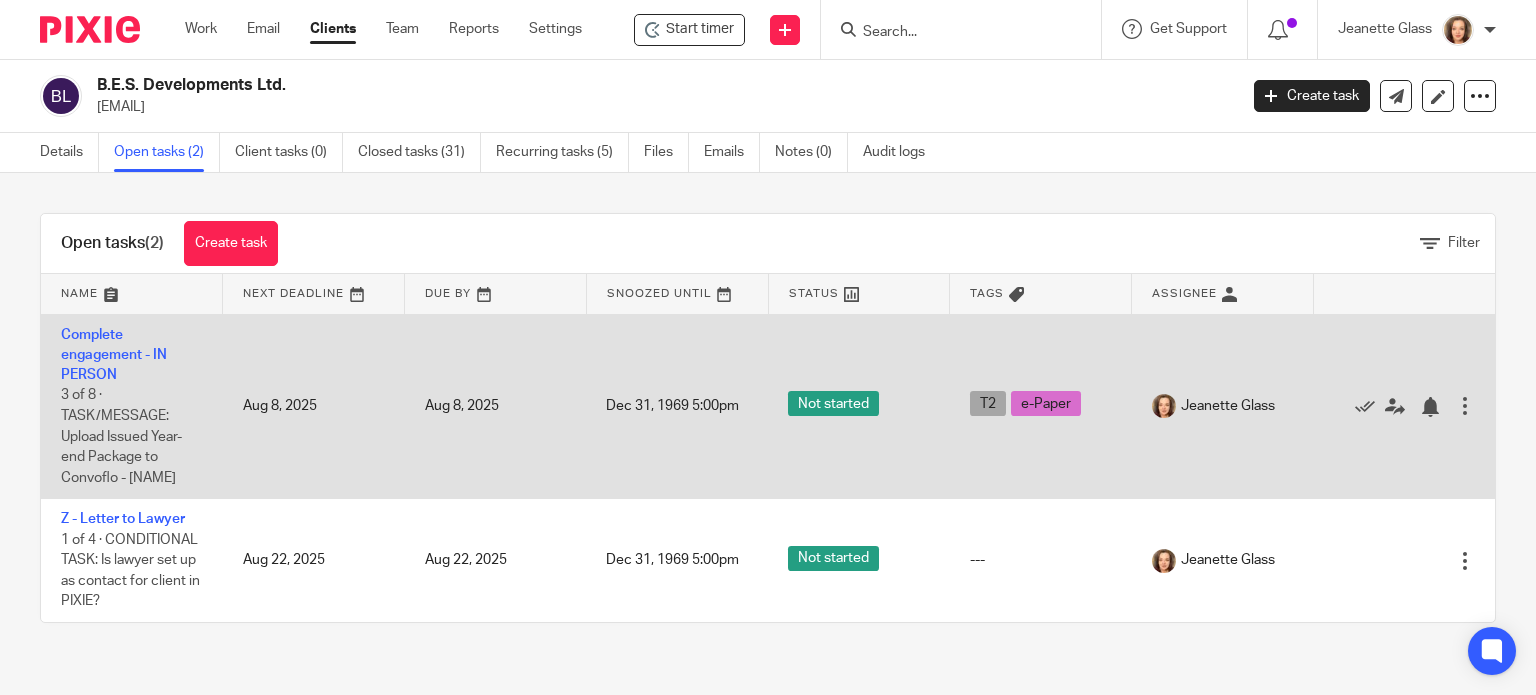 scroll, scrollTop: 0, scrollLeft: 0, axis: both 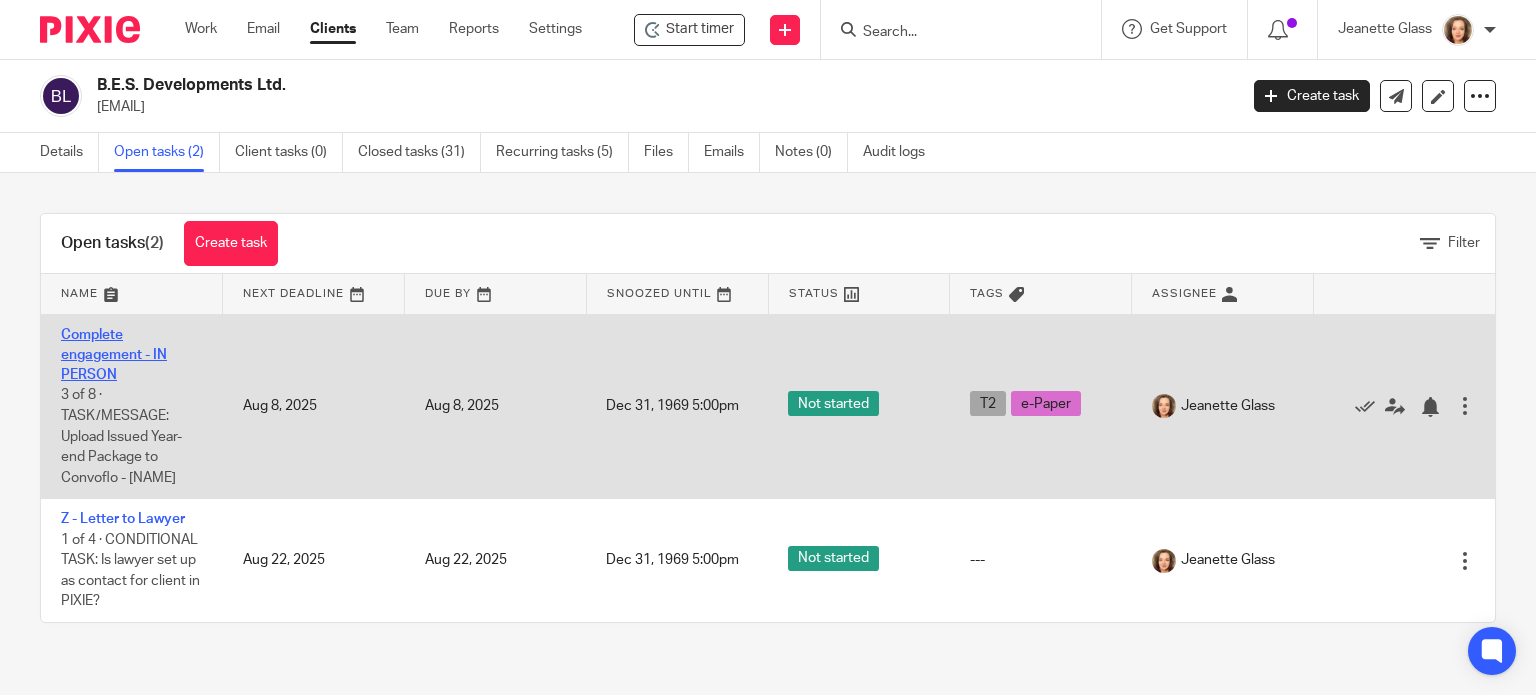 click on "Complete engagement - IN PERSON" at bounding box center (114, 355) 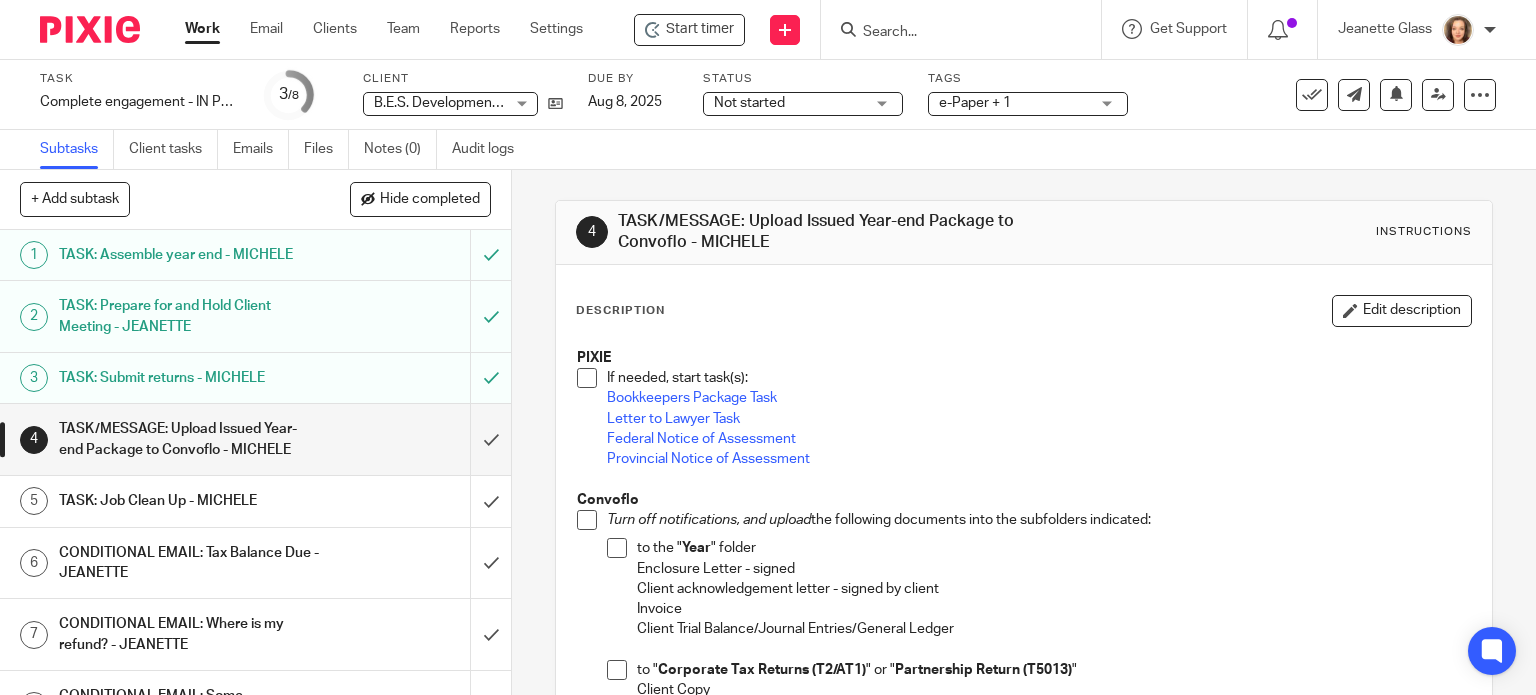 scroll, scrollTop: 0, scrollLeft: 0, axis: both 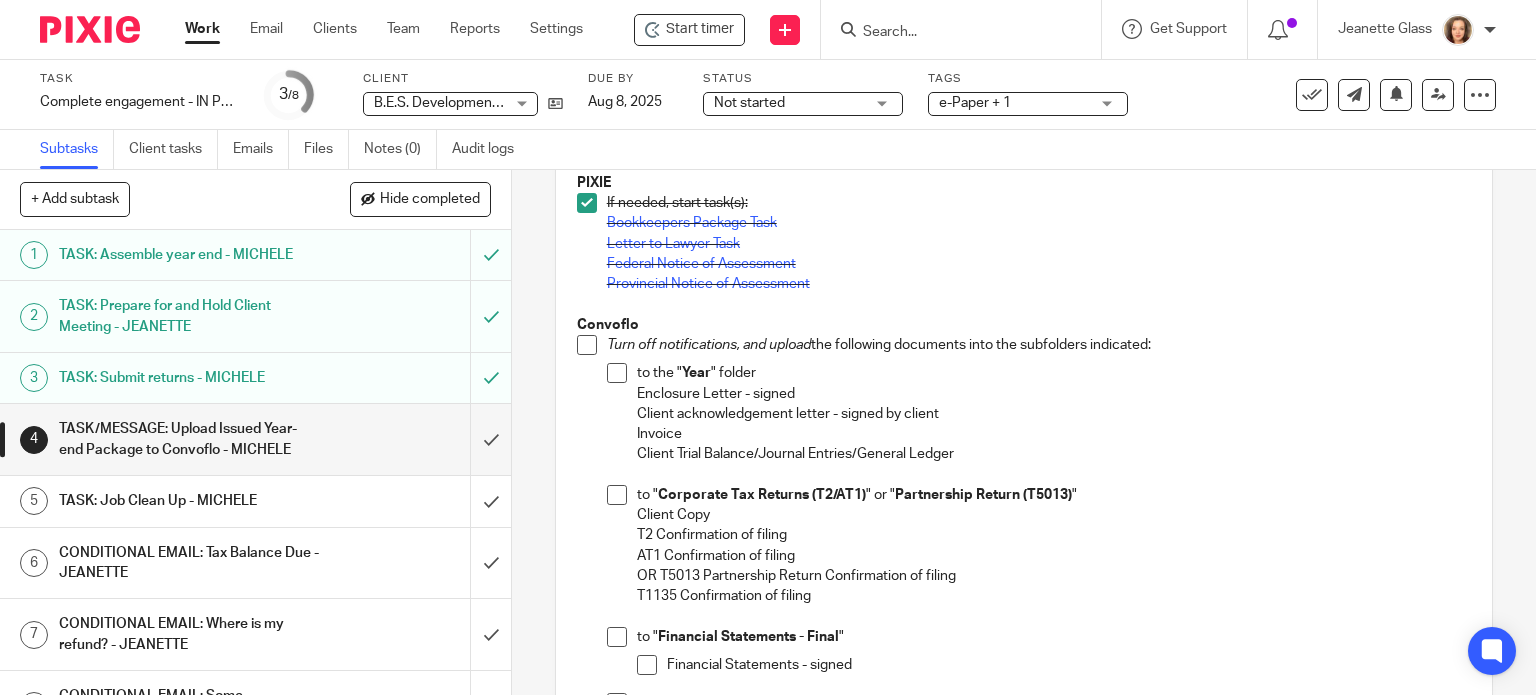 click at bounding box center (587, 345) 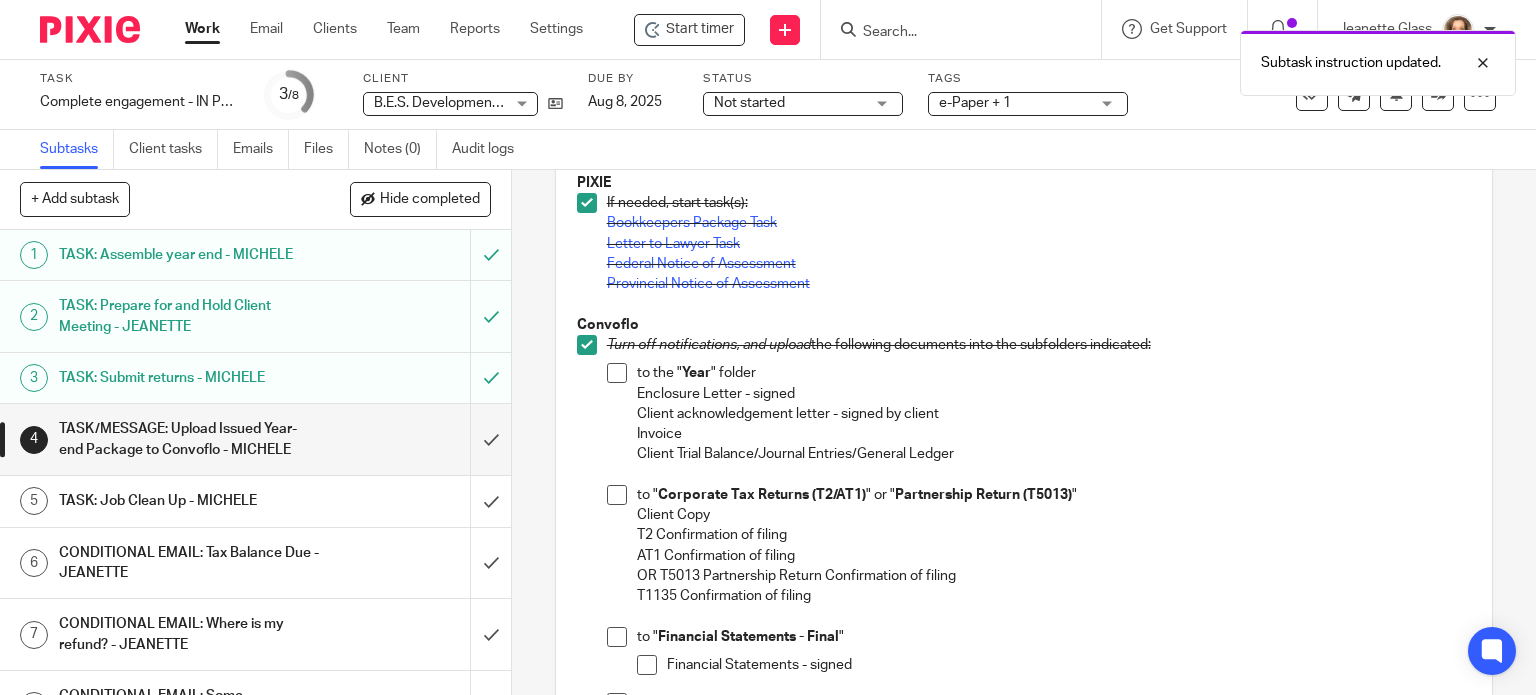 click at bounding box center (617, 373) 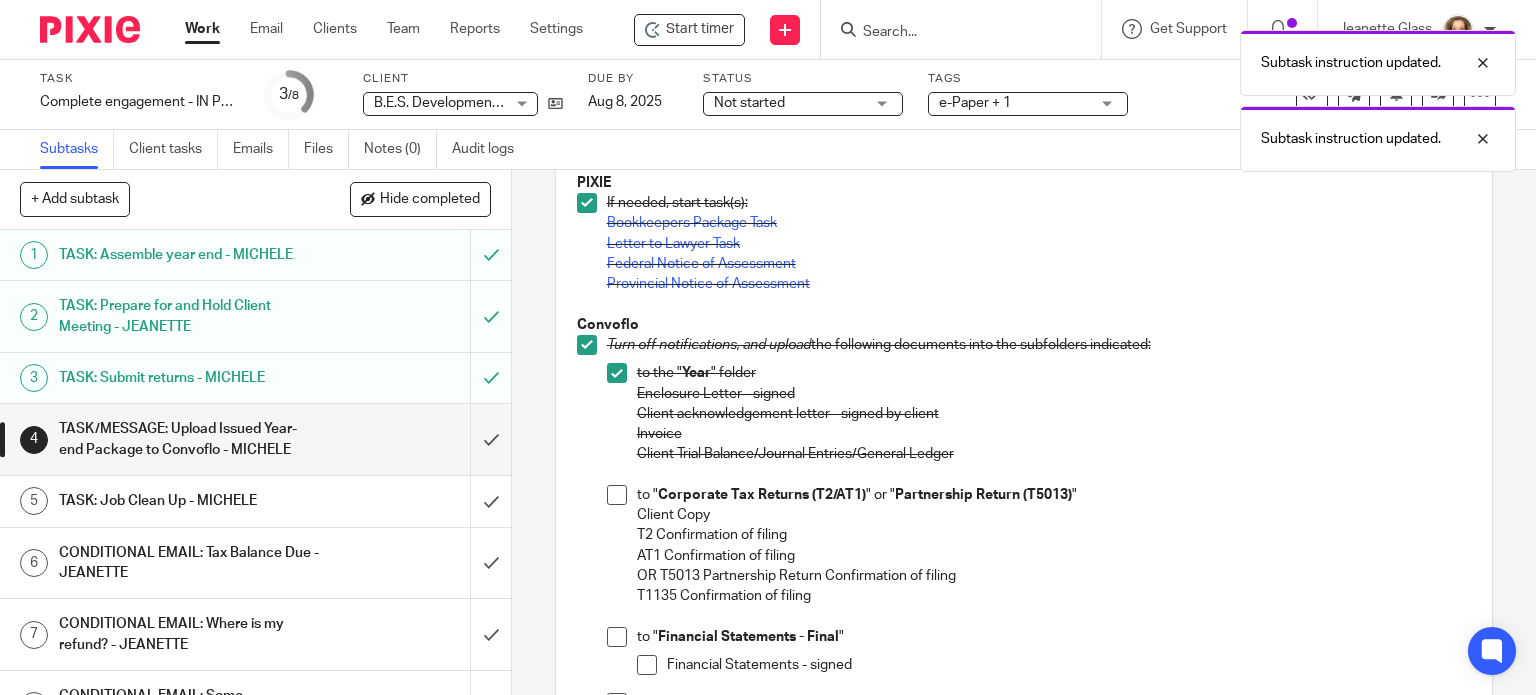 click at bounding box center [617, 495] 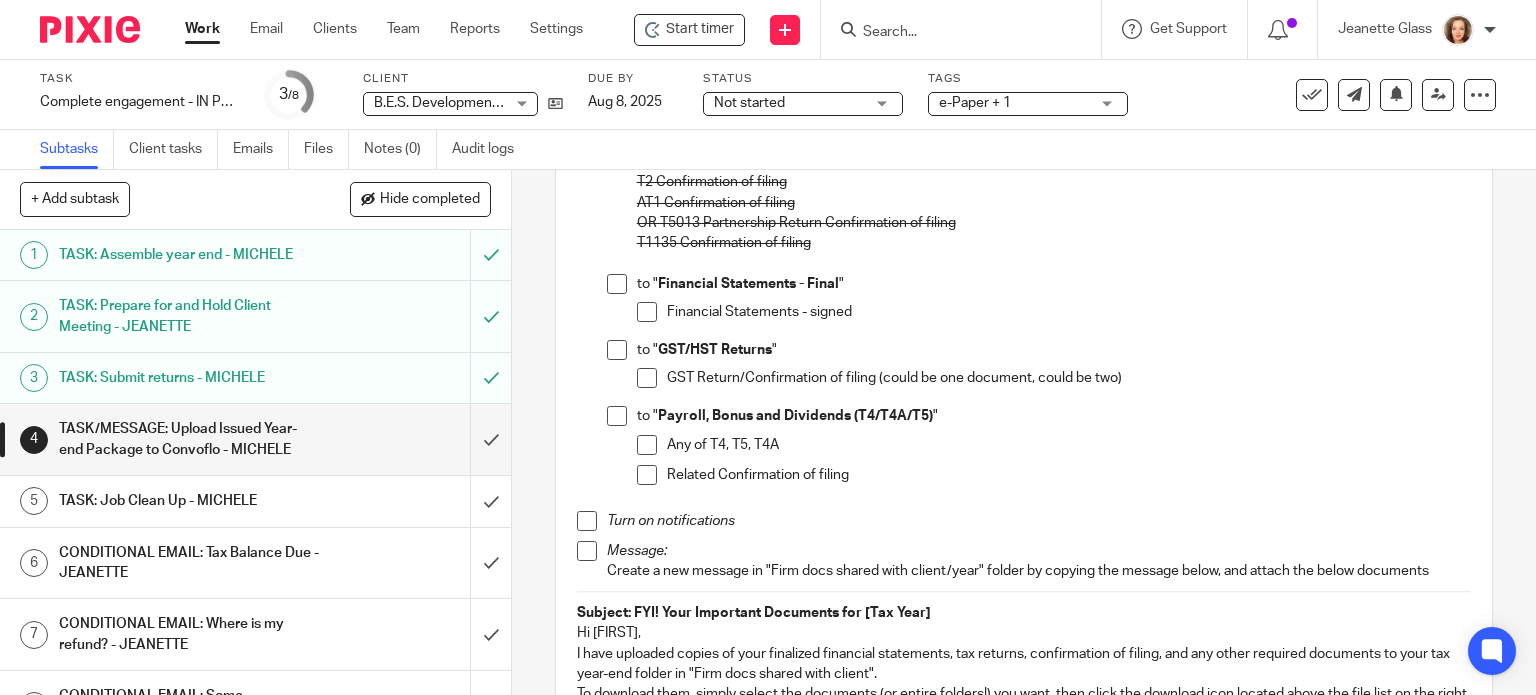 scroll, scrollTop: 450, scrollLeft: 0, axis: vertical 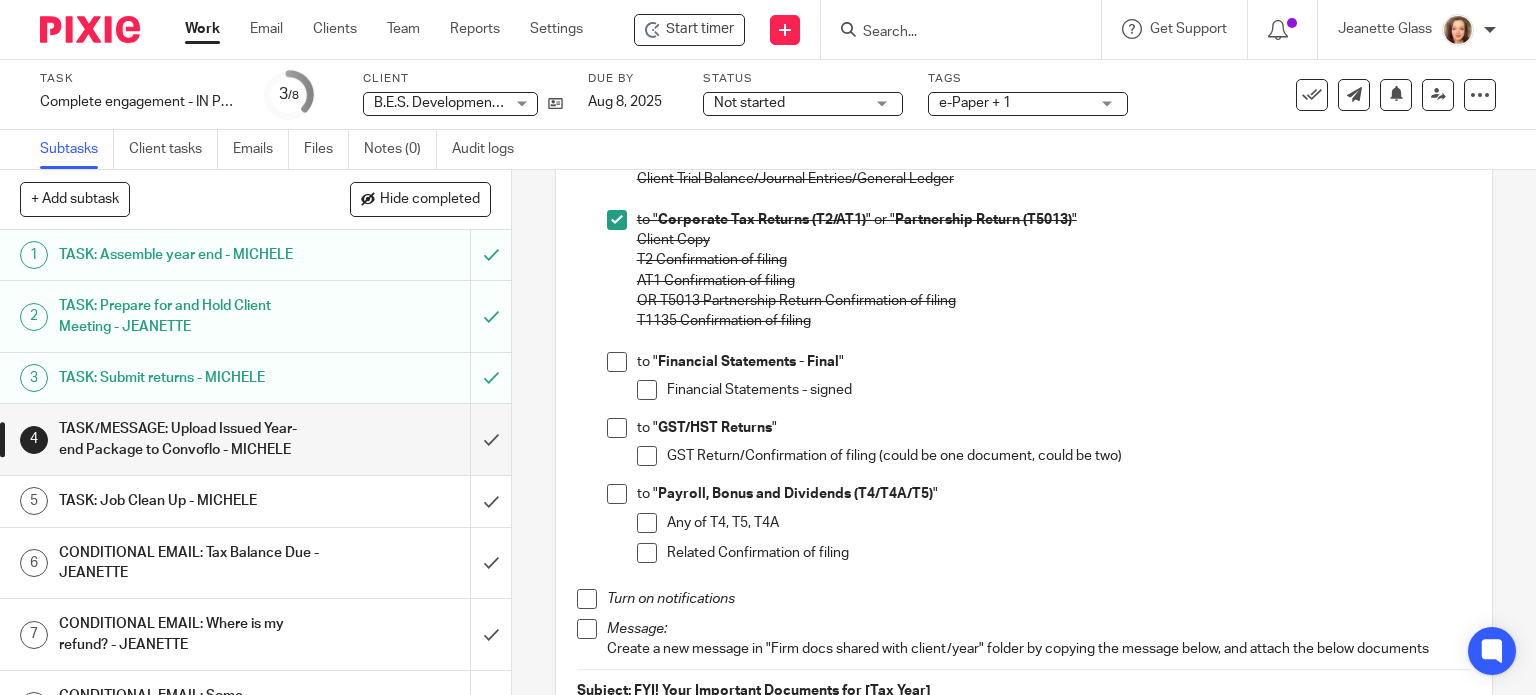 click at bounding box center [617, 362] 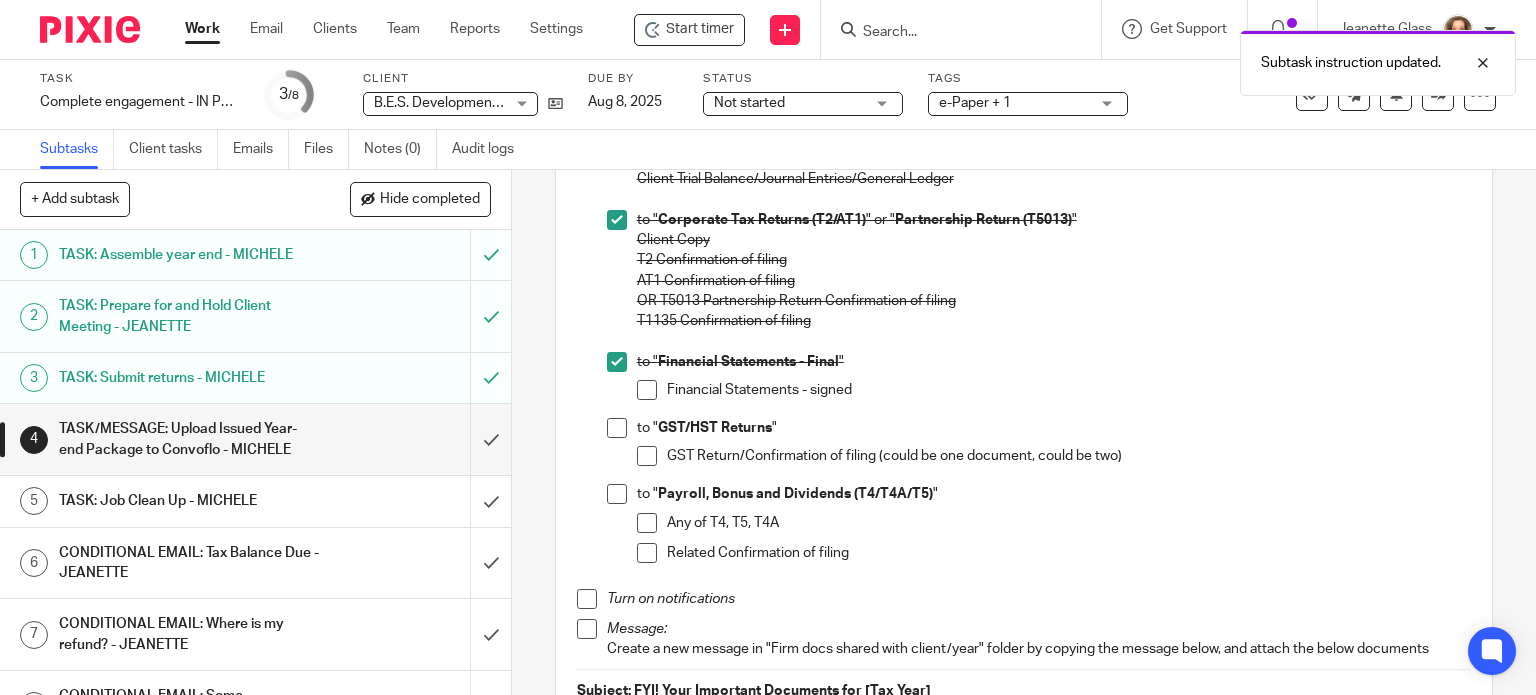 click at bounding box center (647, 390) 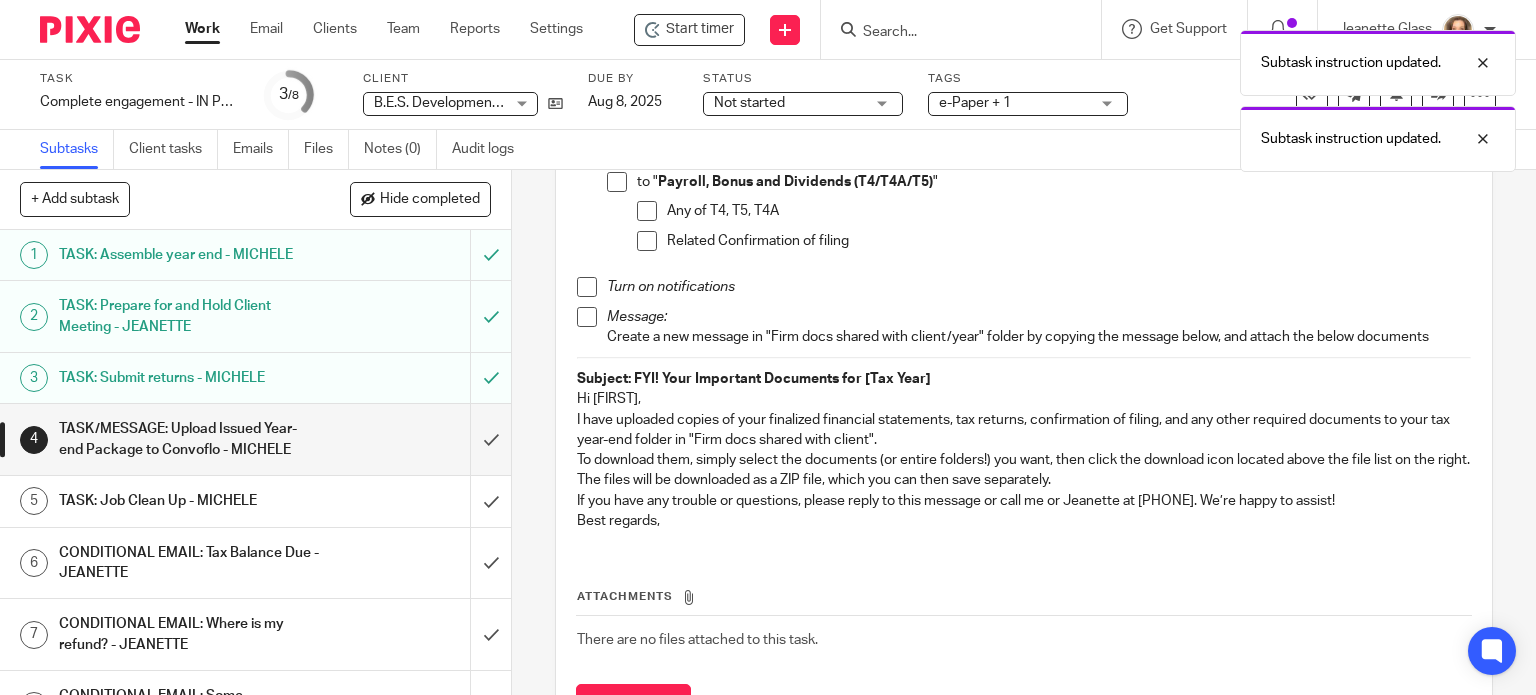 scroll, scrollTop: 775, scrollLeft: 0, axis: vertical 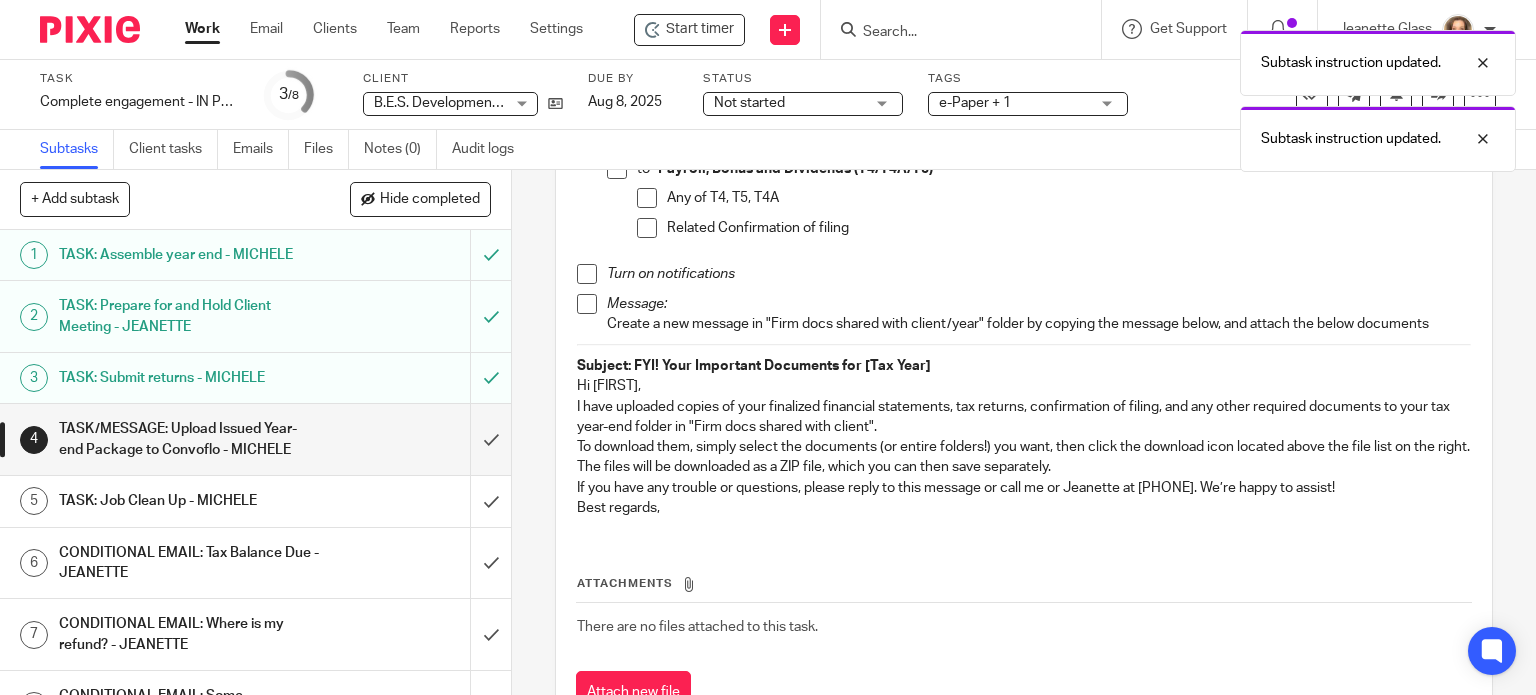 click at bounding box center (587, 274) 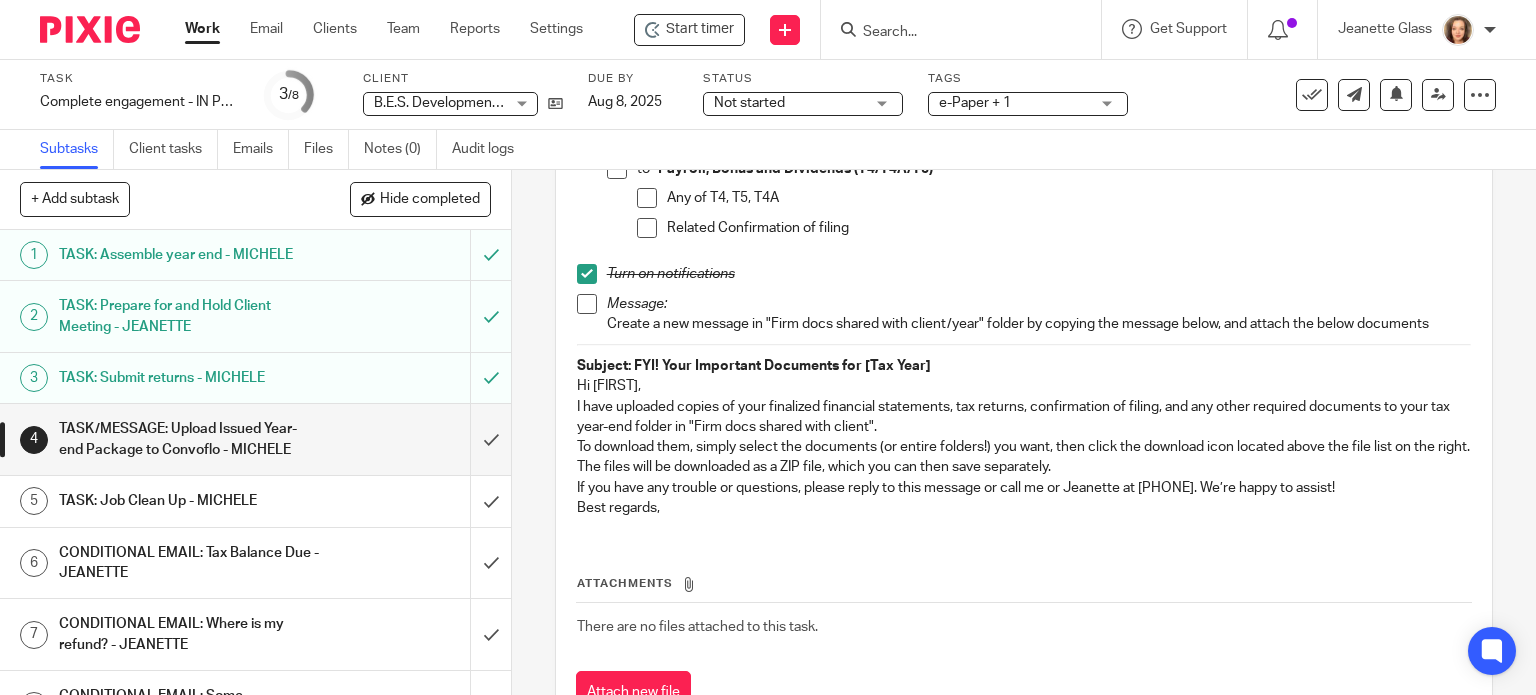 click on "If you have any trouble or questions, please reply to this message or call me or Jeanette at 780-487-2121. We’re happy to assist!" at bounding box center [1024, 488] 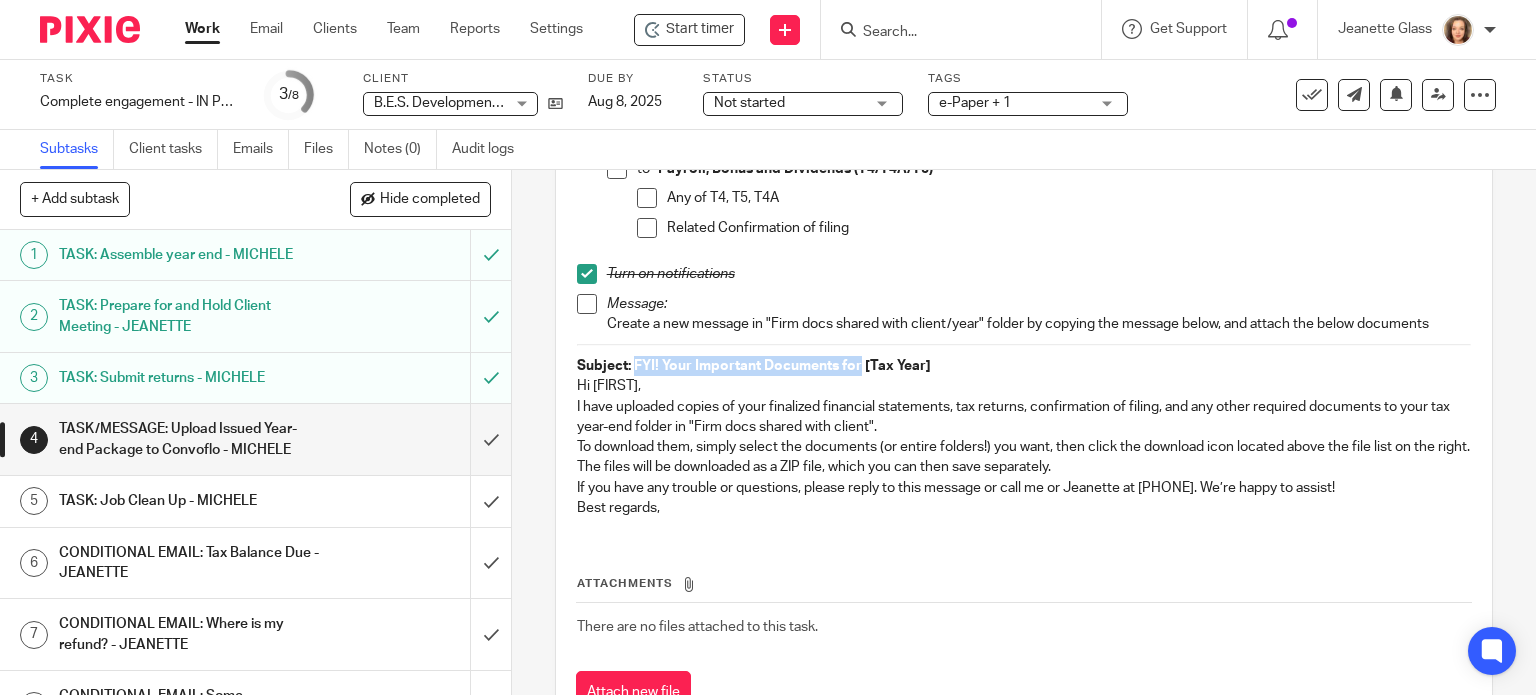 drag, startPoint x: 628, startPoint y: 367, endPoint x: 856, endPoint y: 363, distance: 228.03508 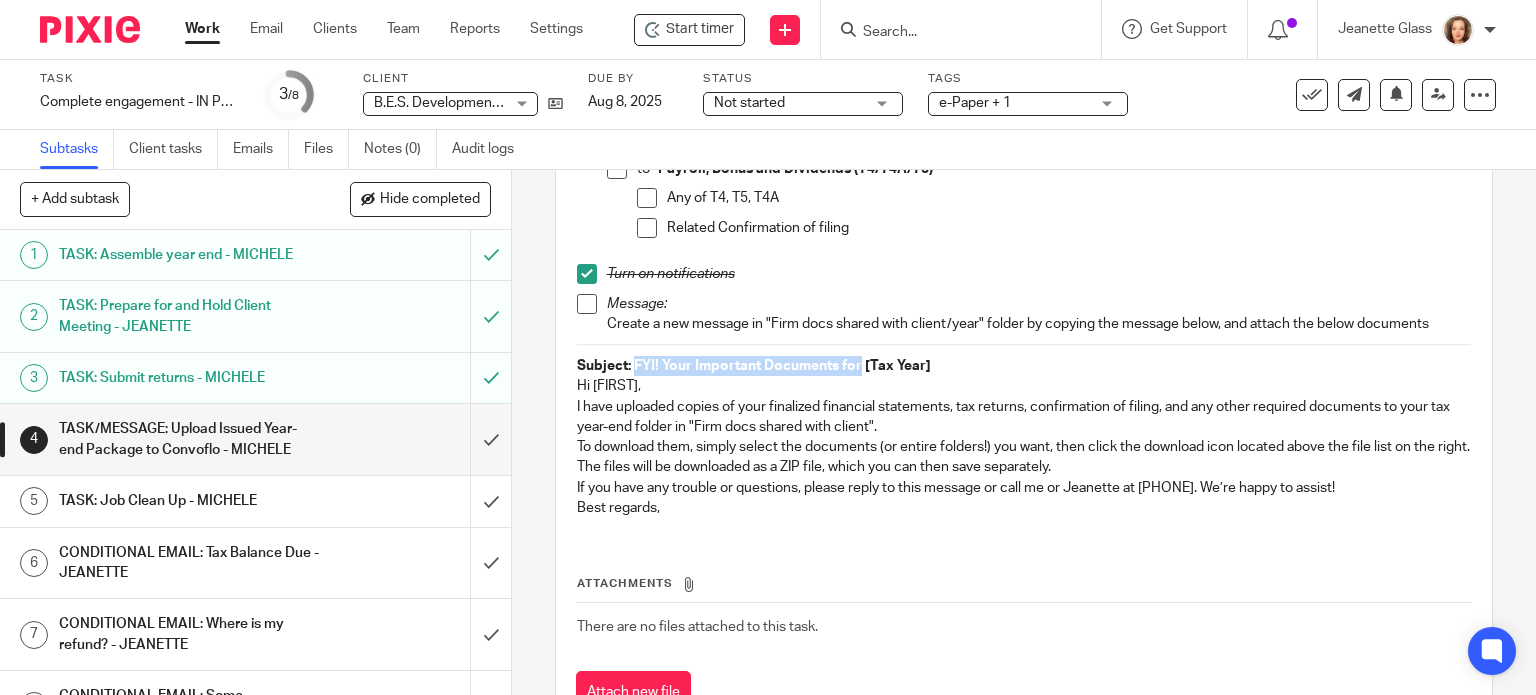 click on "Subject: FYI! Your Important Documents for [Tax Year]" at bounding box center [754, 366] 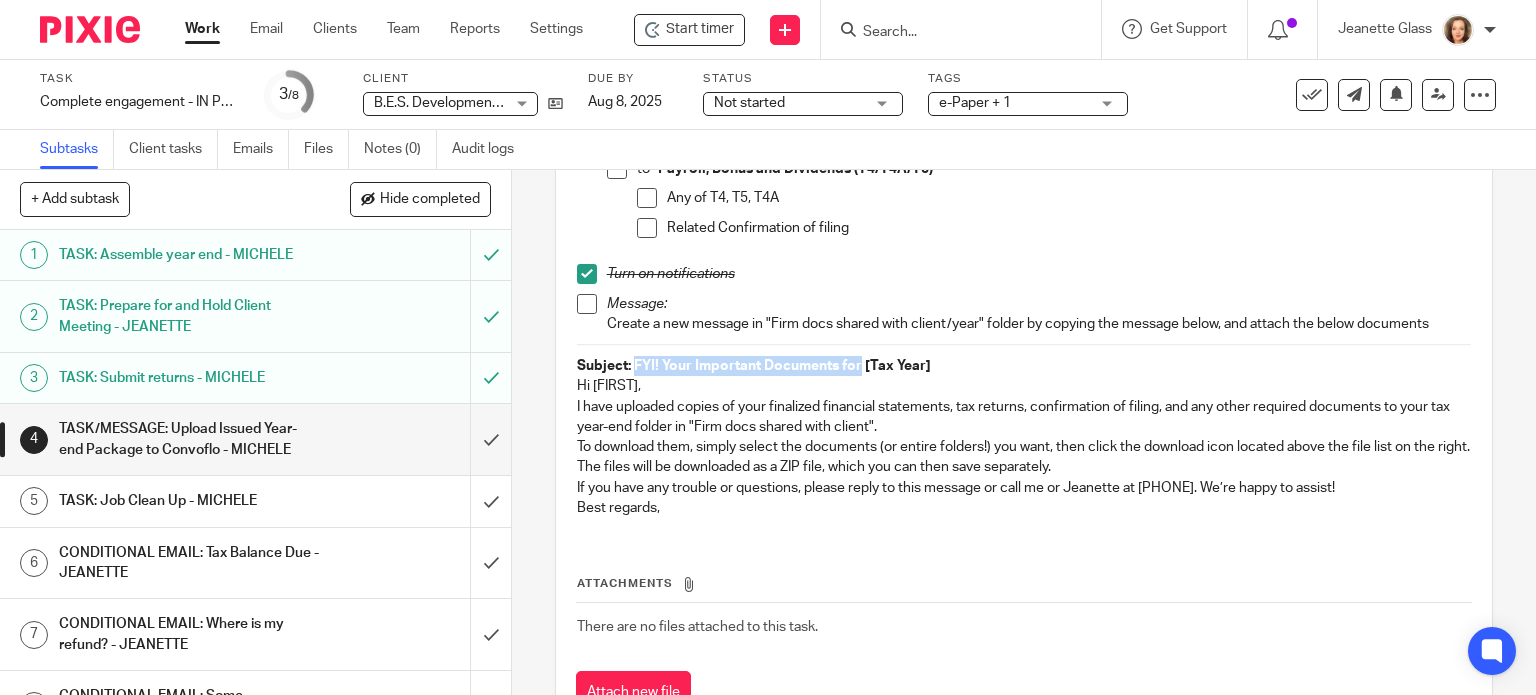 copy on "FYI! Your Important Documents for" 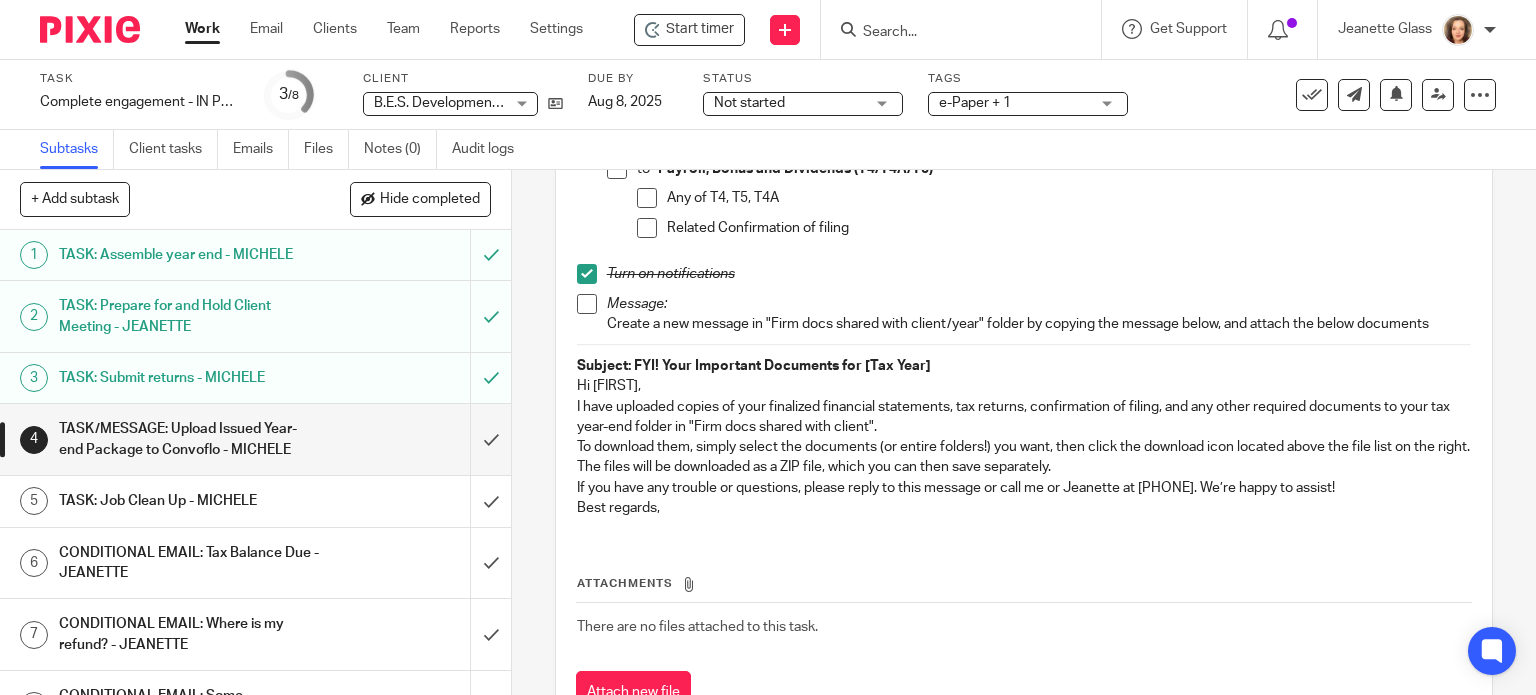 click on "To download them, simply select the documents (or entire folders!) you want, then click the download icon located above the file list on the right. The files will be downloaded as a ZIP file, which you can then save separately." at bounding box center [1024, 457] 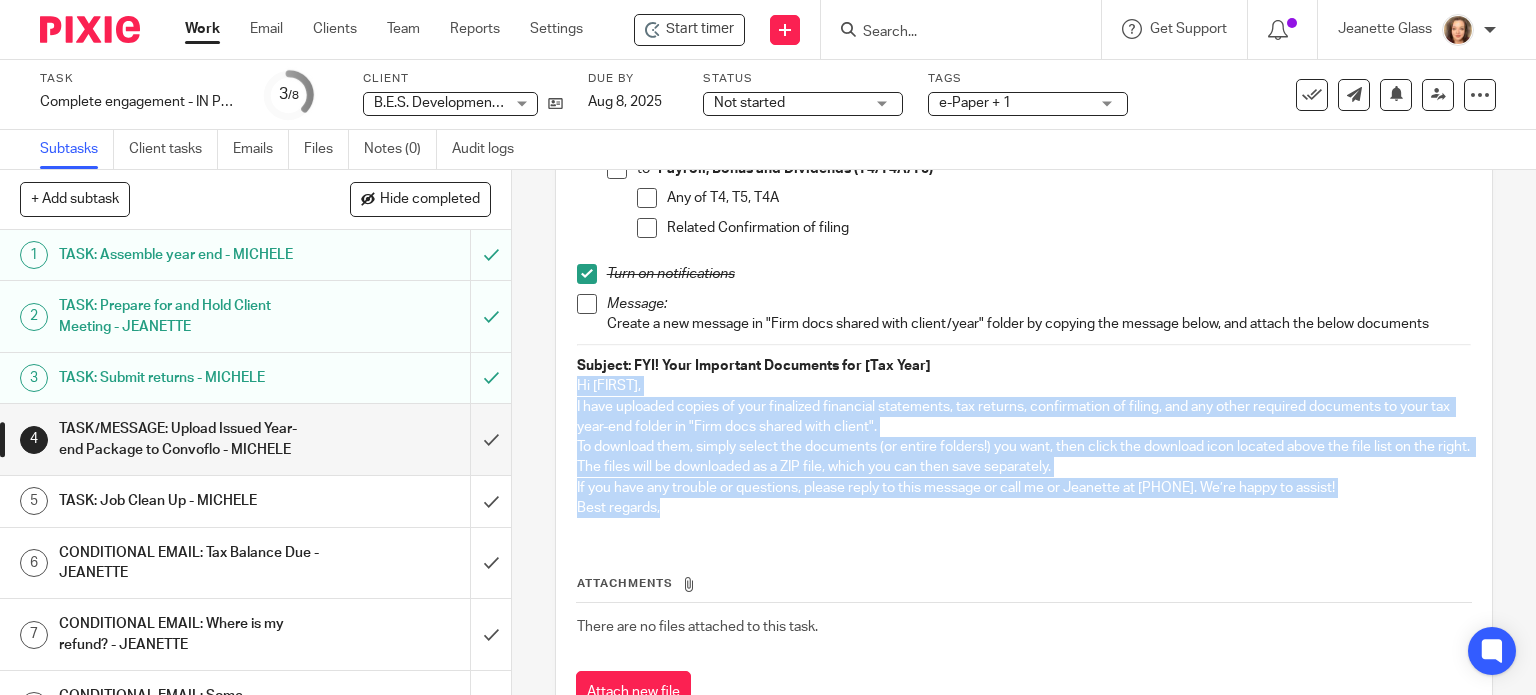 drag, startPoint x: 639, startPoint y: 504, endPoint x: 540, endPoint y: 390, distance: 150.98676 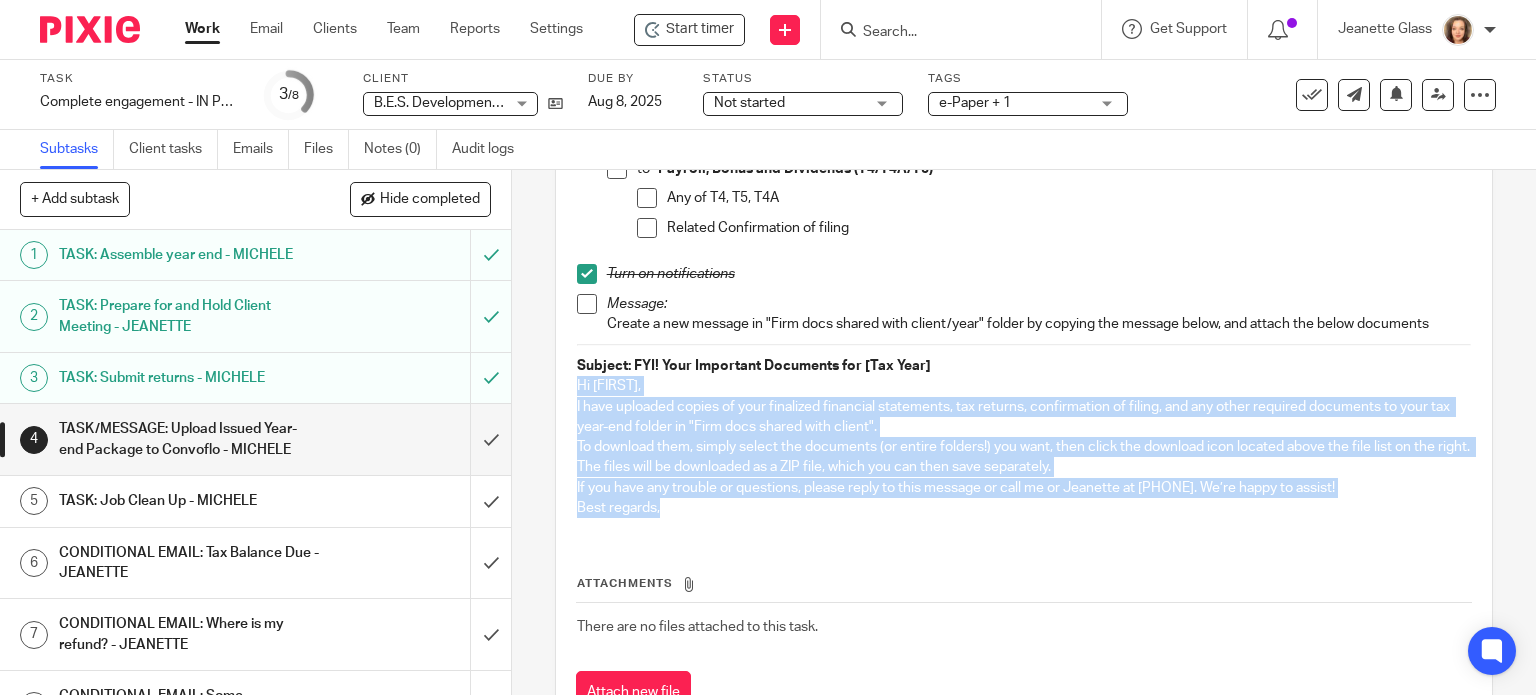 click on "4
TASK/MESSAGE: Upload Issued Year-end Package to Convoflo - MICHELE
Instructions
Description
Edit description
PIXIE   If needed, start task(s): Bookkeepers Package Task Letter to Lawyer Task Federal Notice of Assessment Provincial Notice of Assessment Convoflo   Turn off notifications, and upload  the following documents into the subfolders indicated:   to the " Year " folder Enclosure Letter - signed Client acknowledgement letter - signed by client Invoice Client Trial Balance/Journal Entries/General Ledger   to " Corporate Tax Returns (T2/AT1) " or " Partnership Return (T5013) " Client Copy T2 Confirmation of filing AT1 Confirmation of filing OR T5013 Partnership Return Confirmation of filing T1135 Confirmation of filing   to " Financial Statements - Final "   Financial Statements - signed   to " GST/HST Returns "     to " "" at bounding box center [1024, 432] 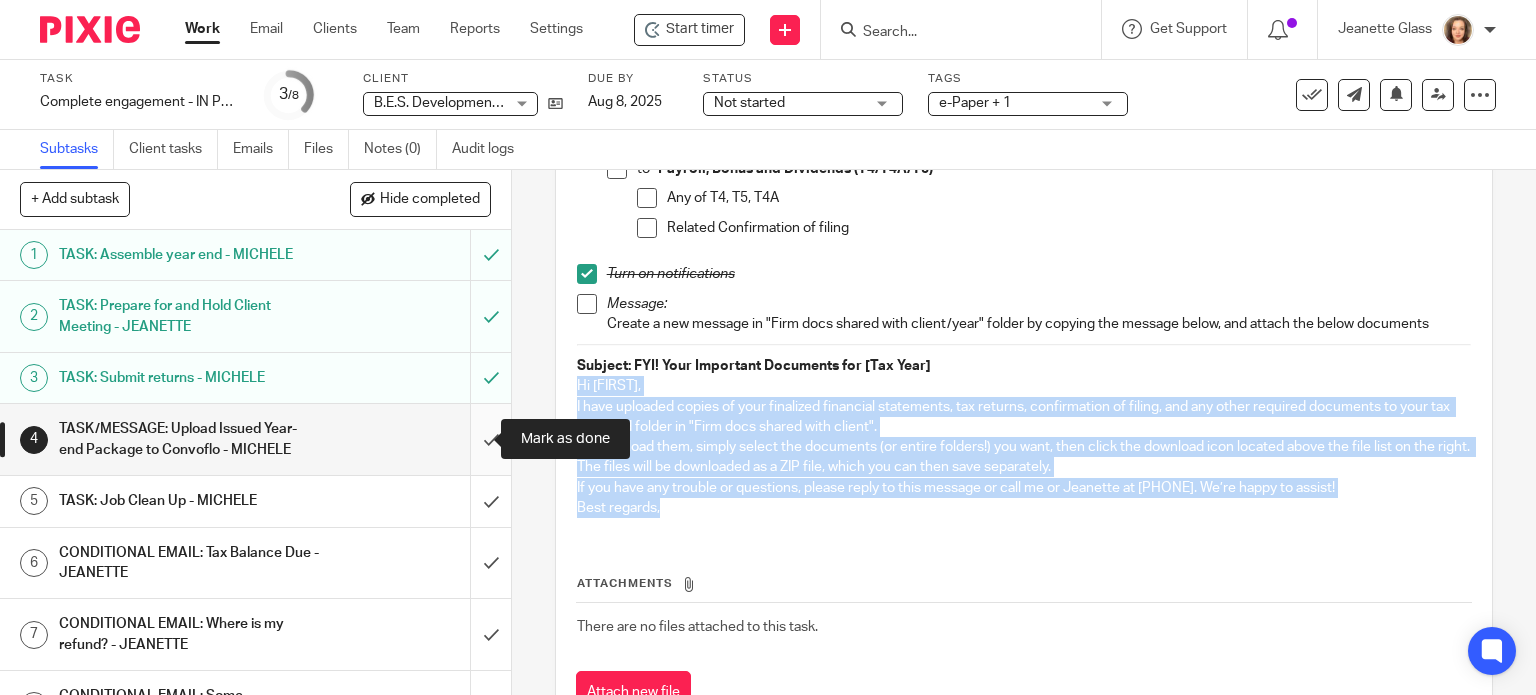 click at bounding box center [255, 439] 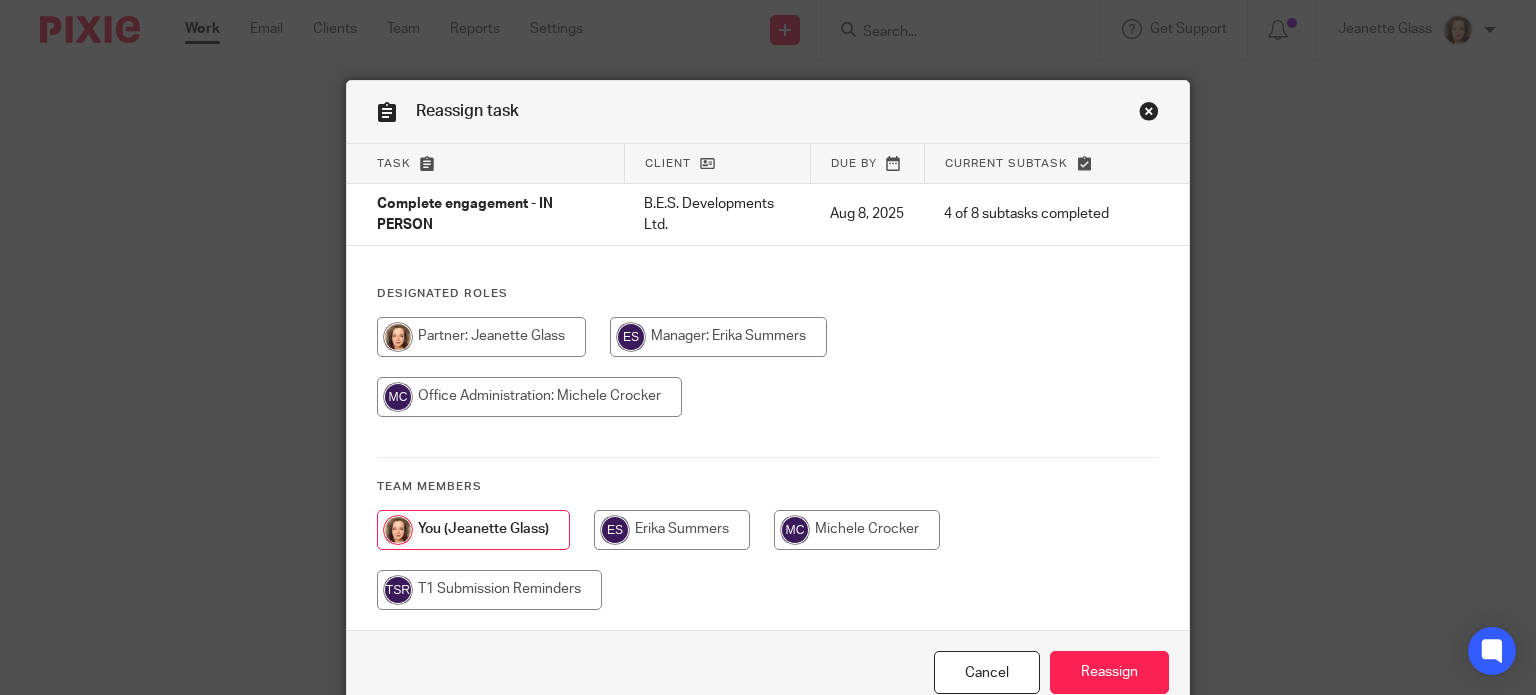 scroll, scrollTop: 0, scrollLeft: 0, axis: both 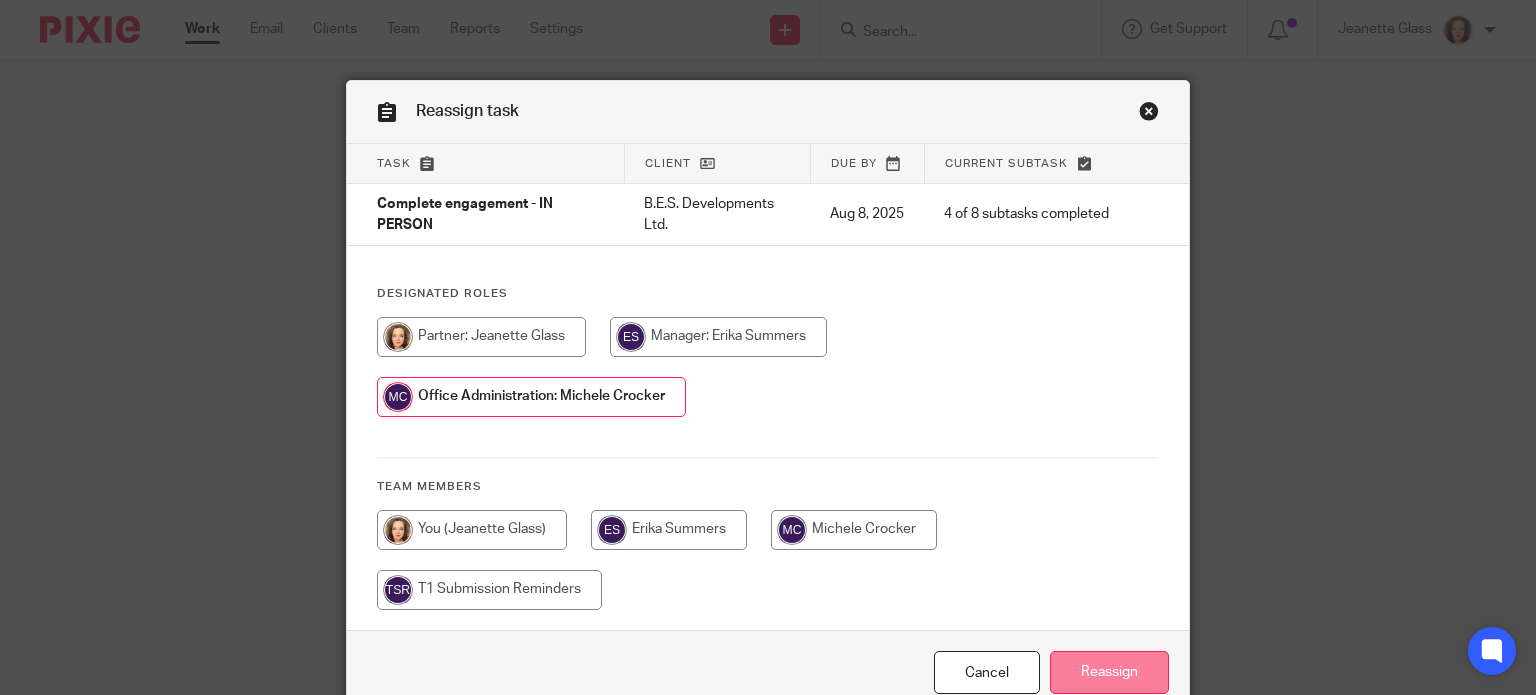 click on "Reassign" at bounding box center (1109, 672) 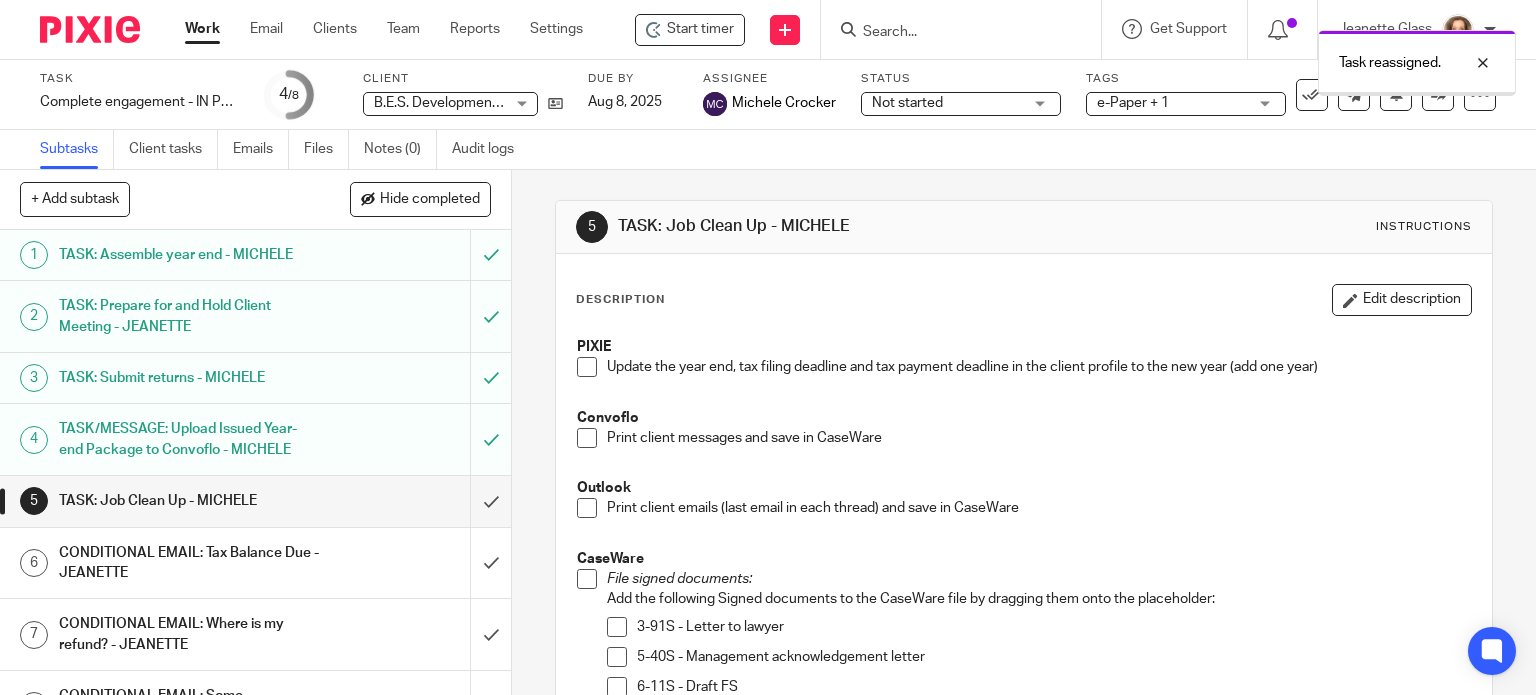 scroll, scrollTop: 0, scrollLeft: 0, axis: both 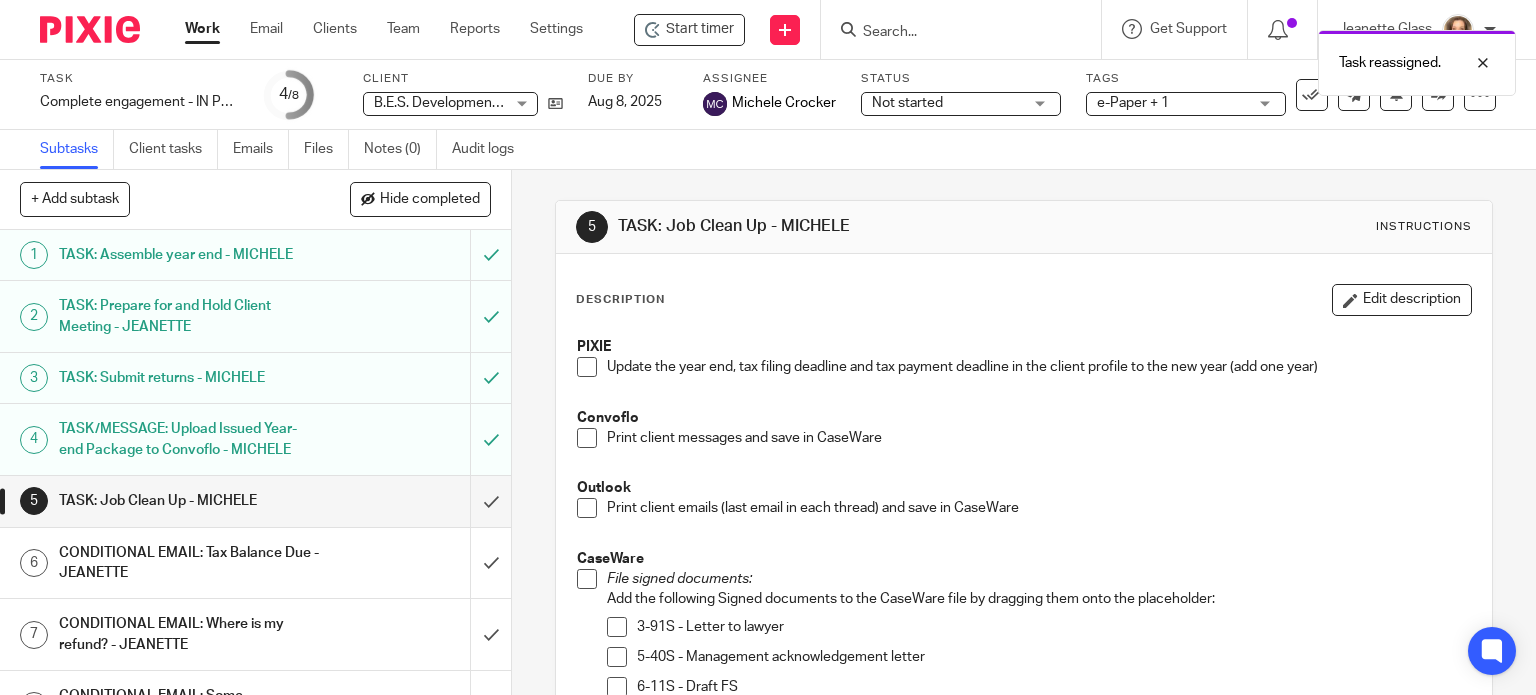 click on "Not started
Not started" at bounding box center [961, 104] 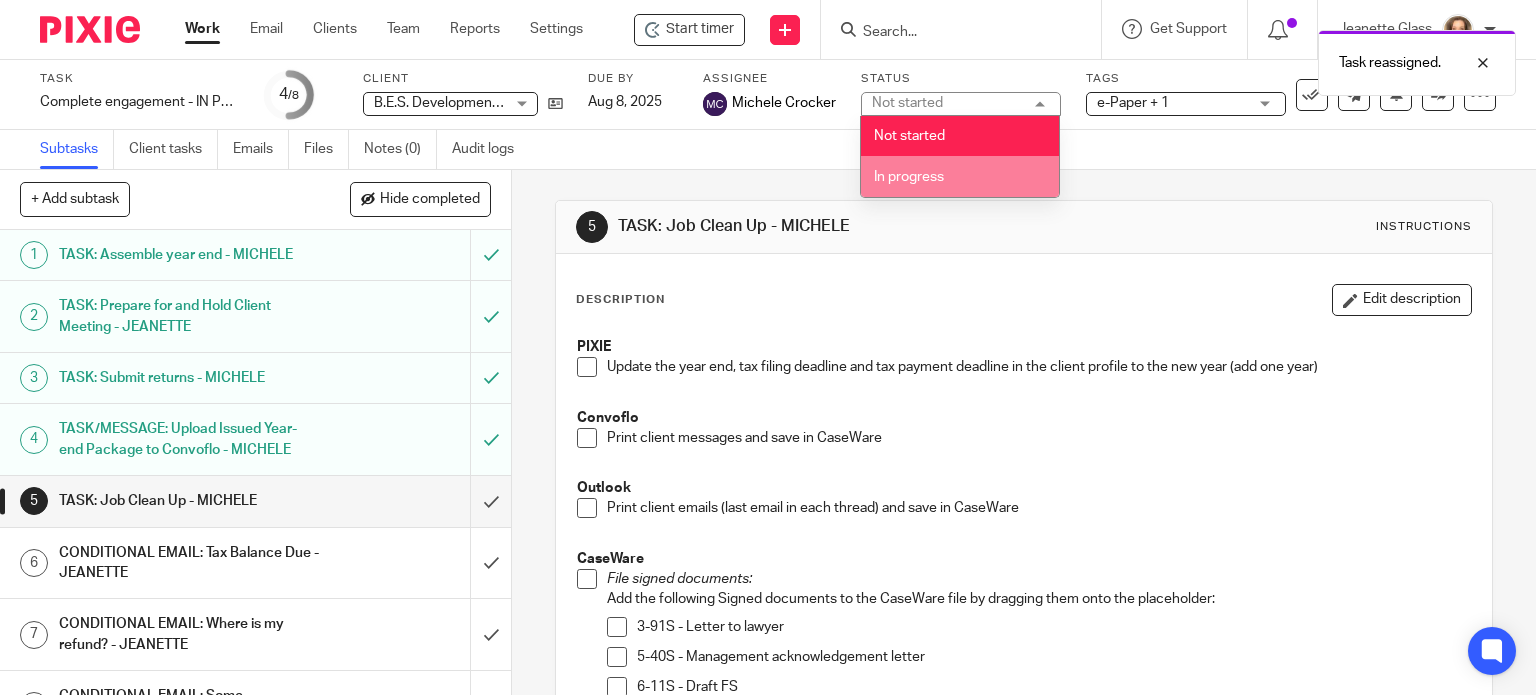 click on "In progress" at bounding box center (909, 177) 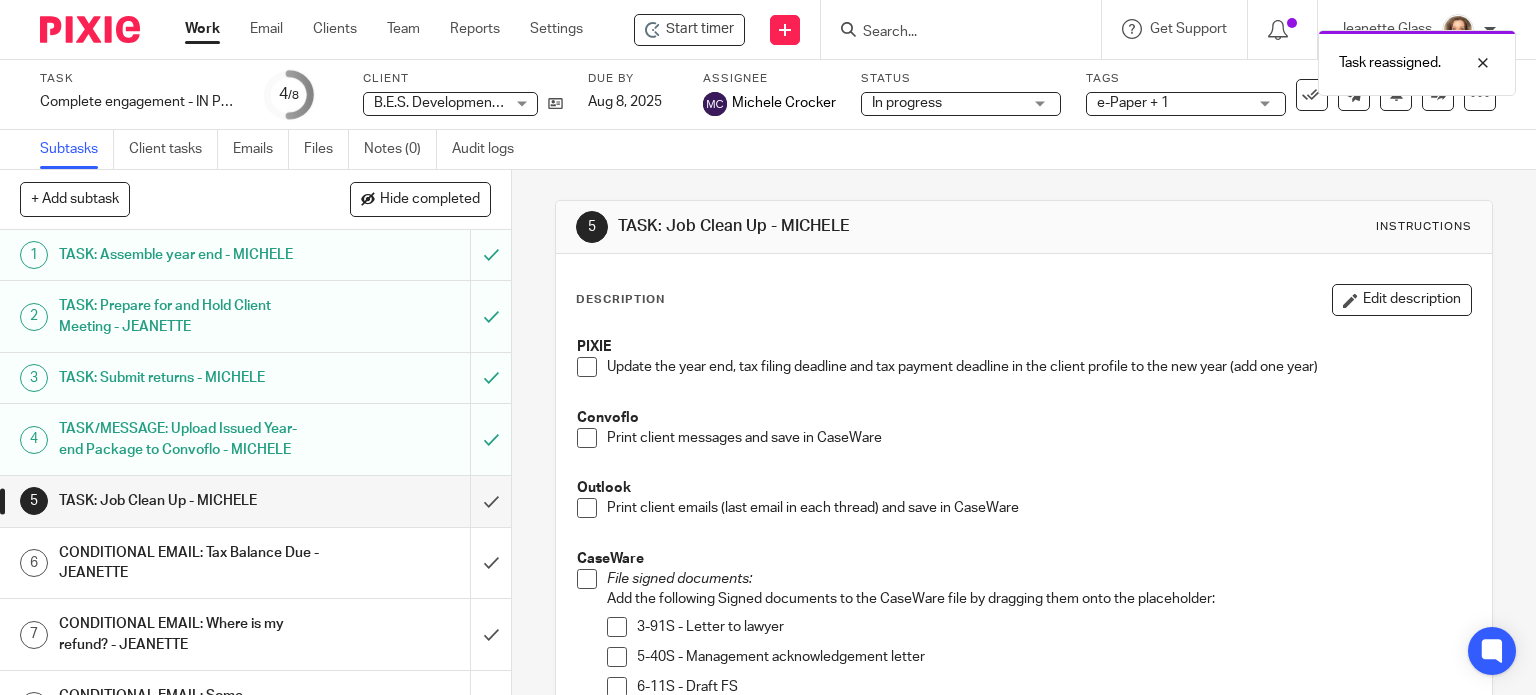 click on "5
TASK: Job Clean Up - MICHELE
Instructions
Description
Edit description
PIXIE   Update the year end, tax filing deadline and tax payment deadline in the client profile to the new year (add one year) Convoflo   Print client messages and save in CaseWare Outlook   Print client emails (last email in each thread) and save in CaseWare CaseWare   File signed documents: Add the following Signed documents to the CaseWare file by dragging them onto the placeholder:   3-91S - Letter to lawyer   5-40S - Management acknowledgement letter   6-11S - Draft FS   6-15S - Draft TB and AJE   FF.120S - T183   JJ.111-??S   RR.111-??S   Other?   Lockdown file After issuing the financial statements, we must lock down the Working Papers file. Ensure only the year-end documents lock down: In Working Papers, open the file that you intend to lock down. Properties  Next" at bounding box center (1024, 838) 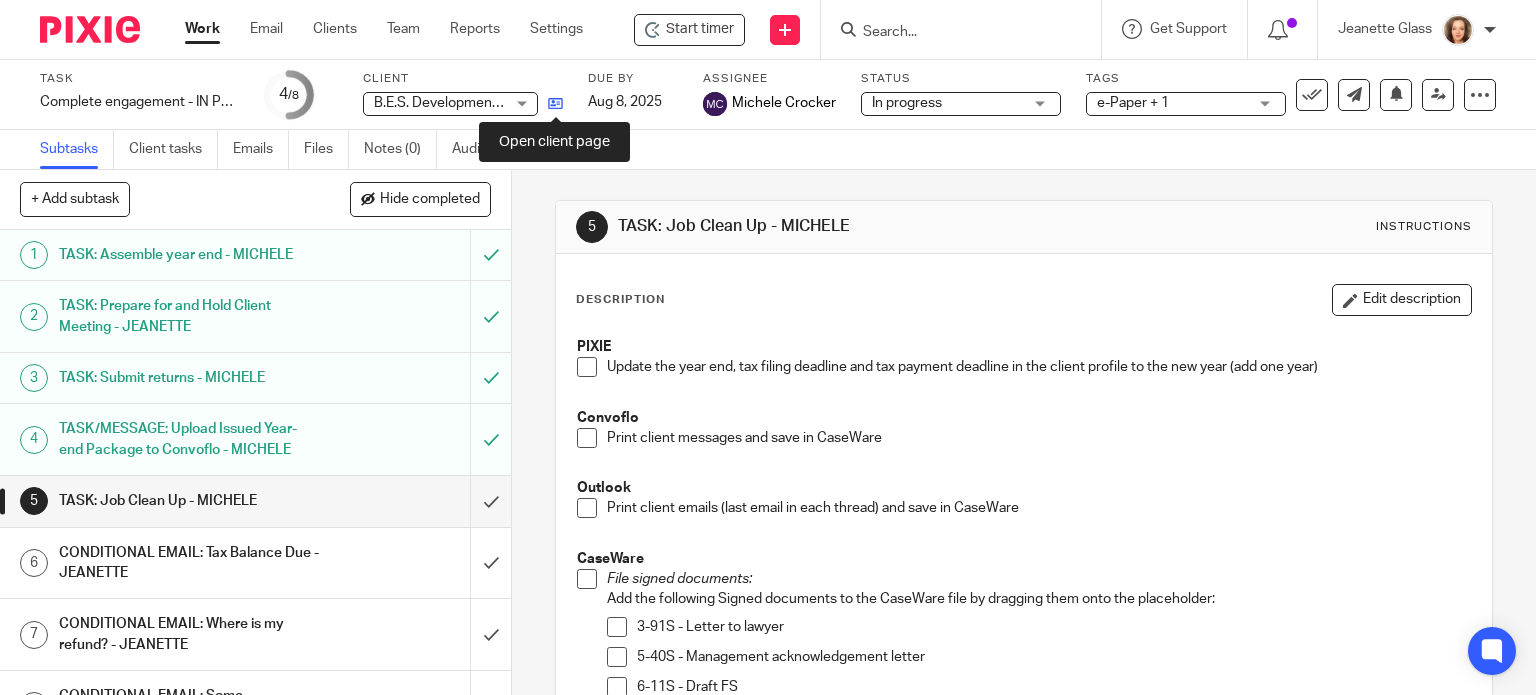 click at bounding box center (555, 103) 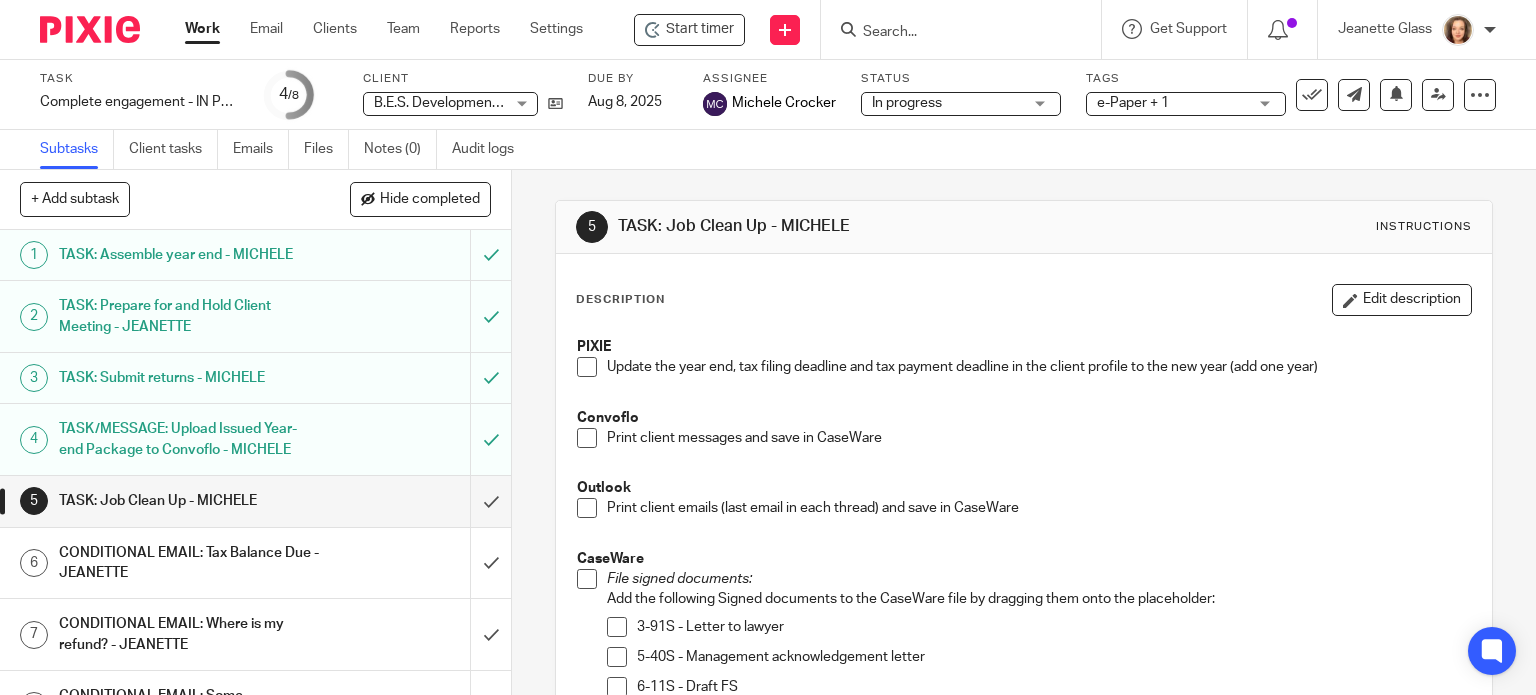 click at bounding box center [951, 33] 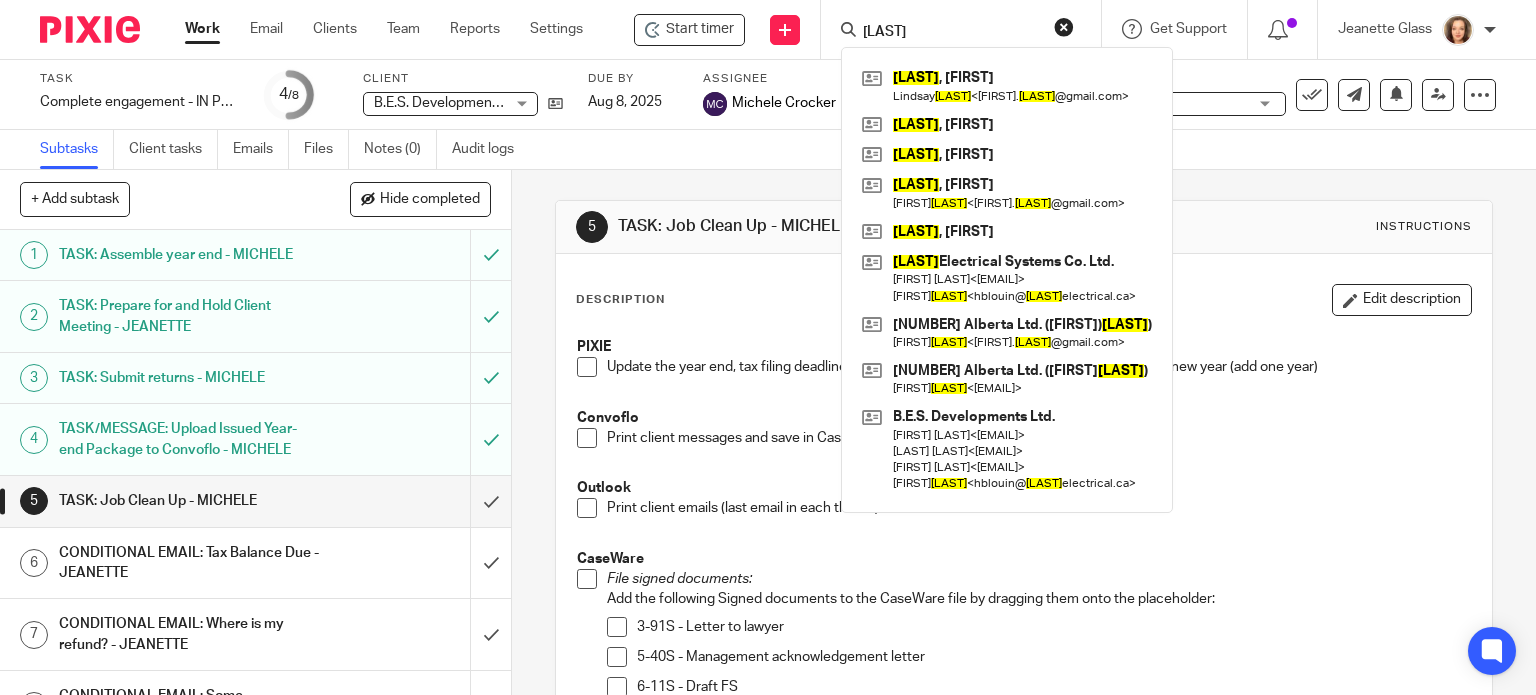 type on "blouin" 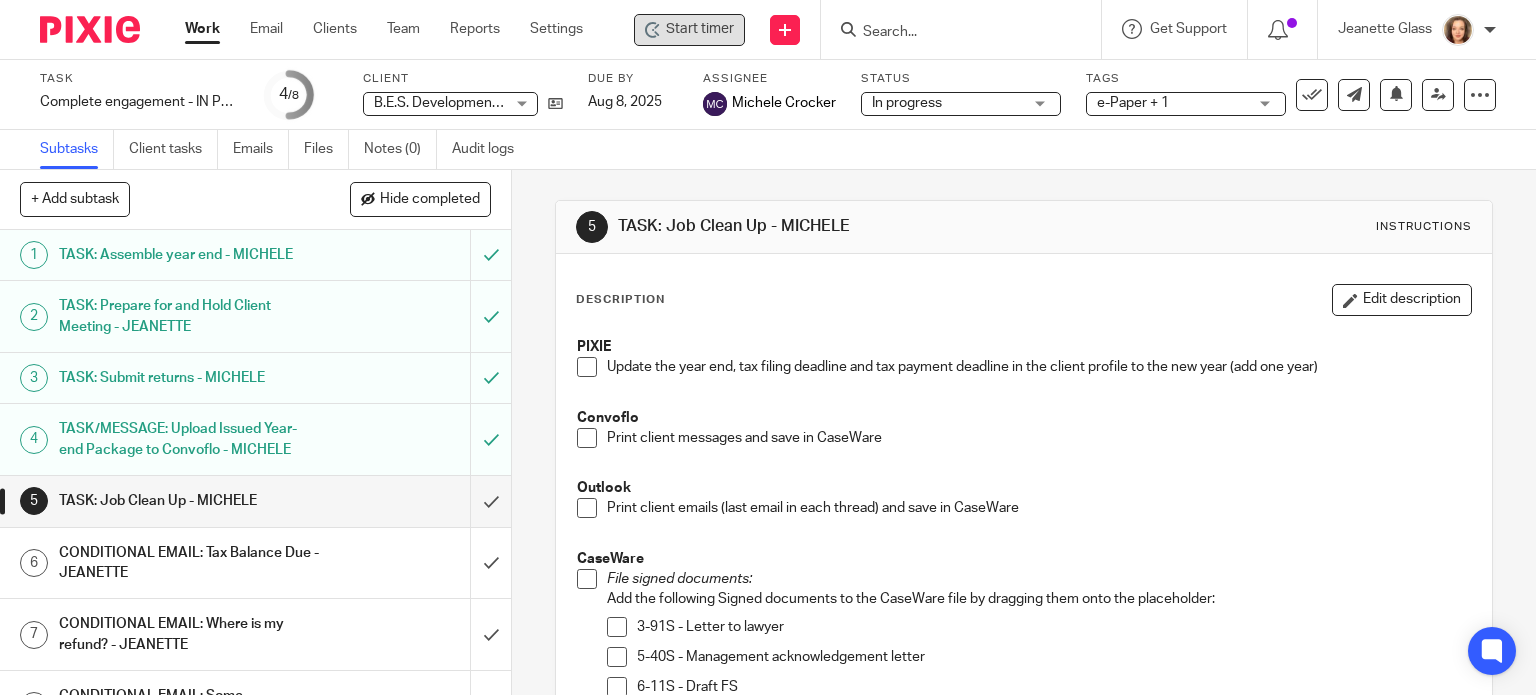 click on "Start timer" at bounding box center (700, 29) 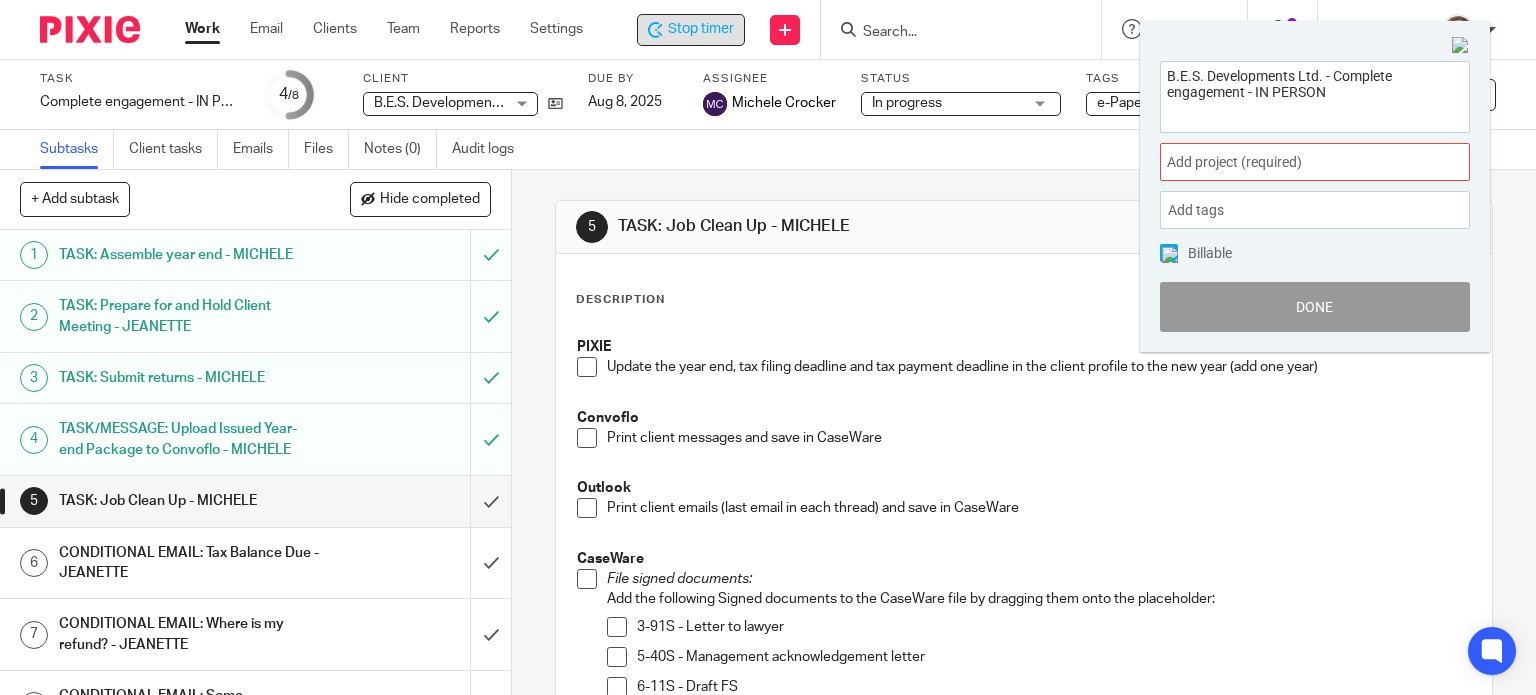 drag, startPoint x: 1348, startPoint y: 98, endPoint x: 981, endPoint y: 47, distance: 370.52664 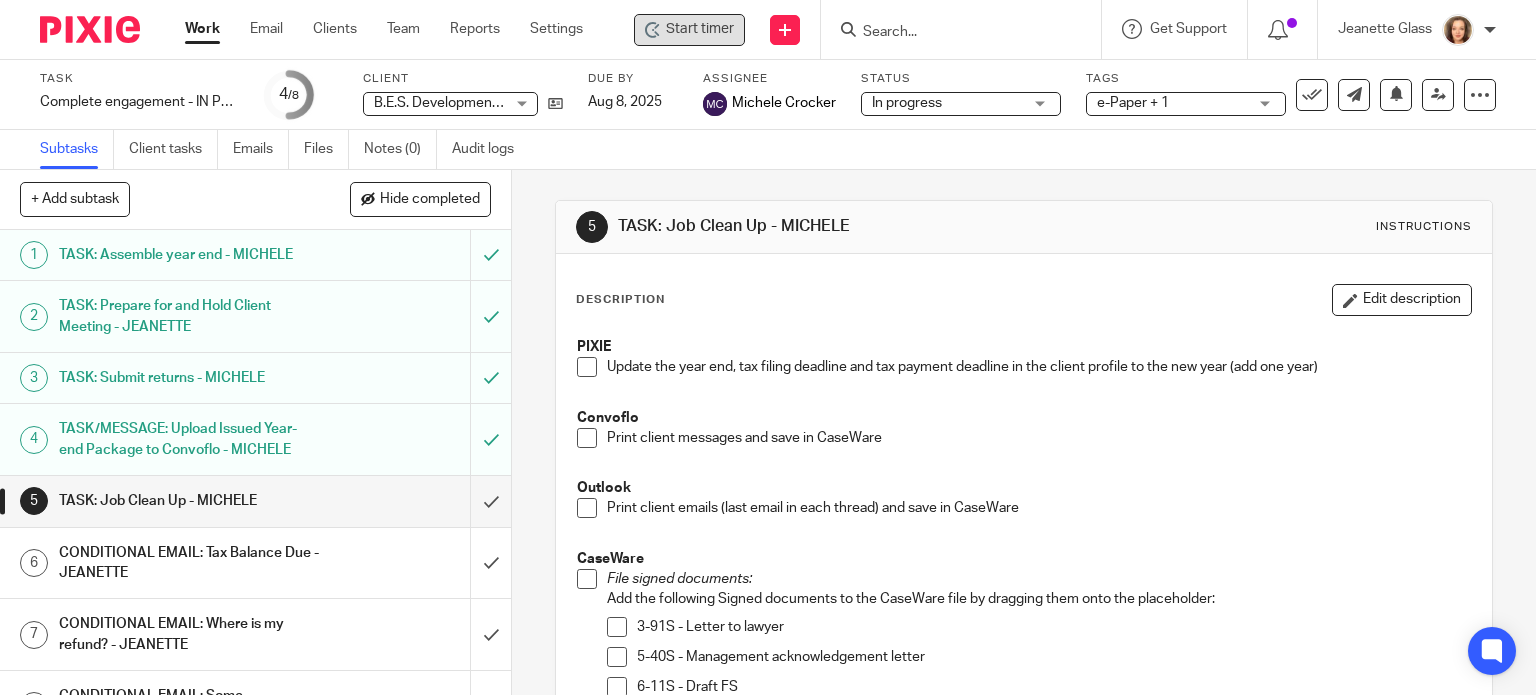 click at bounding box center (951, 33) 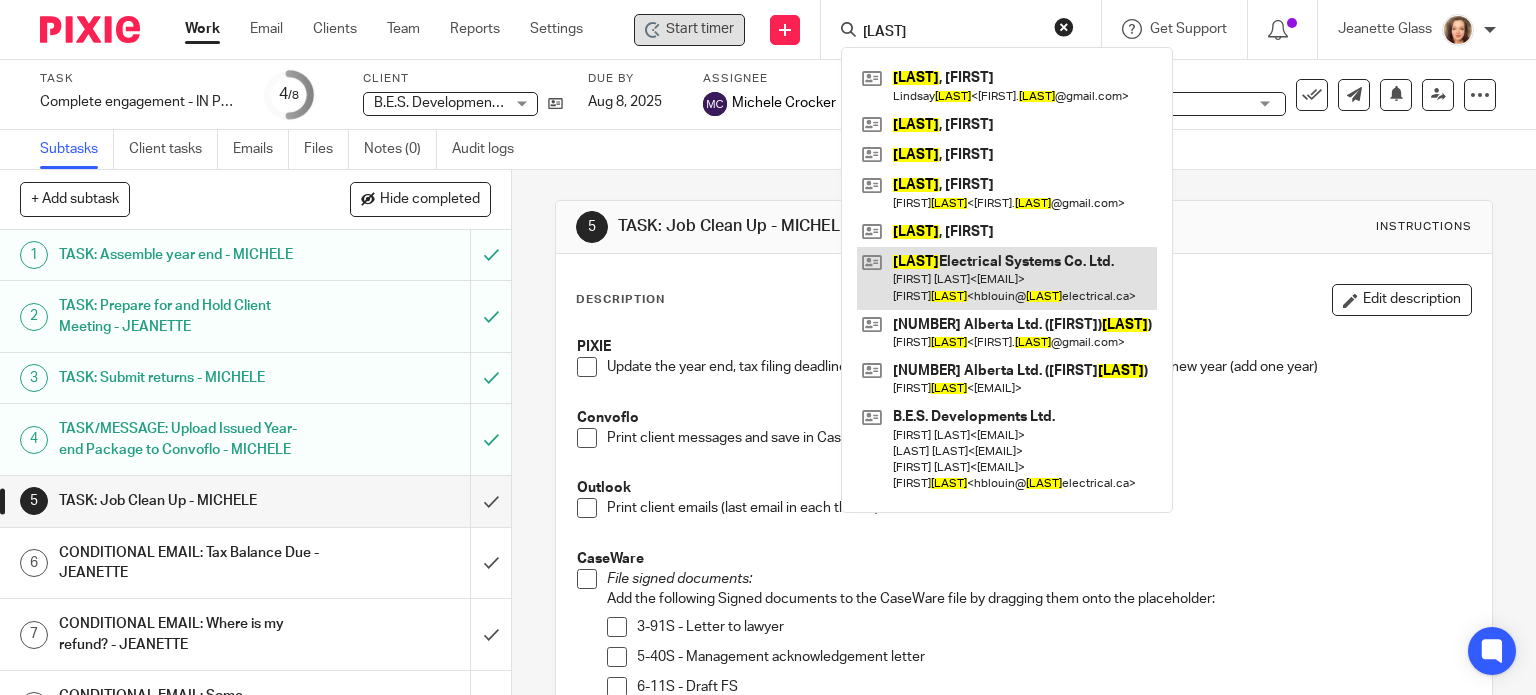type on "blouin" 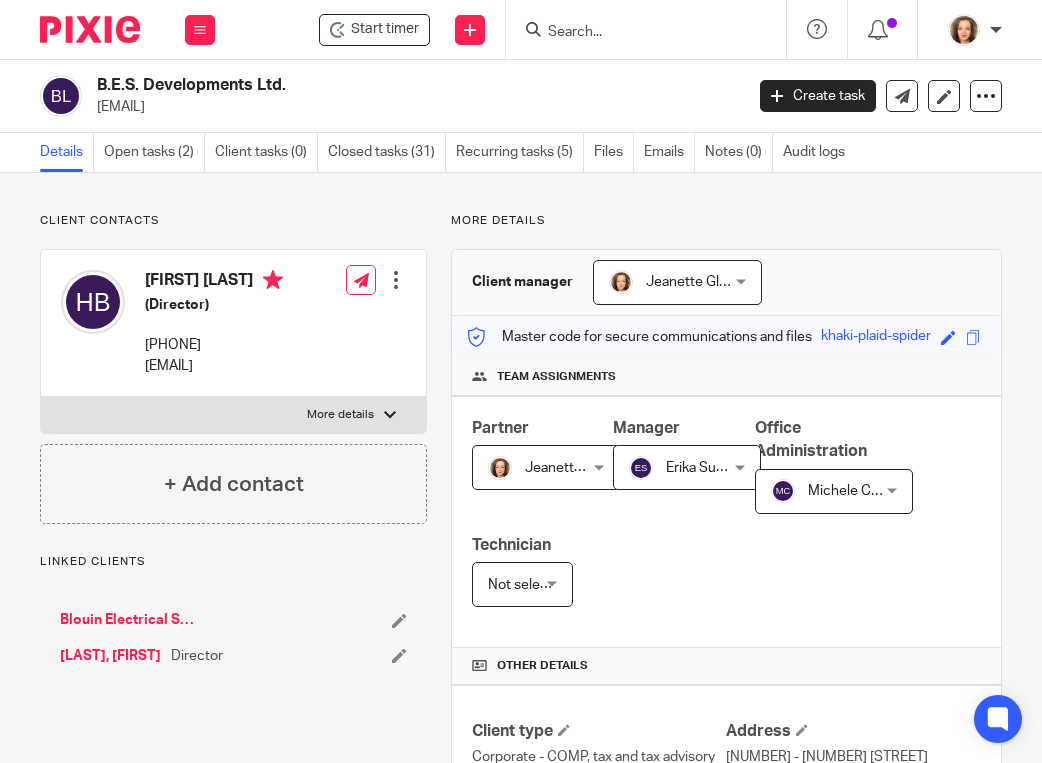 scroll, scrollTop: 0, scrollLeft: 0, axis: both 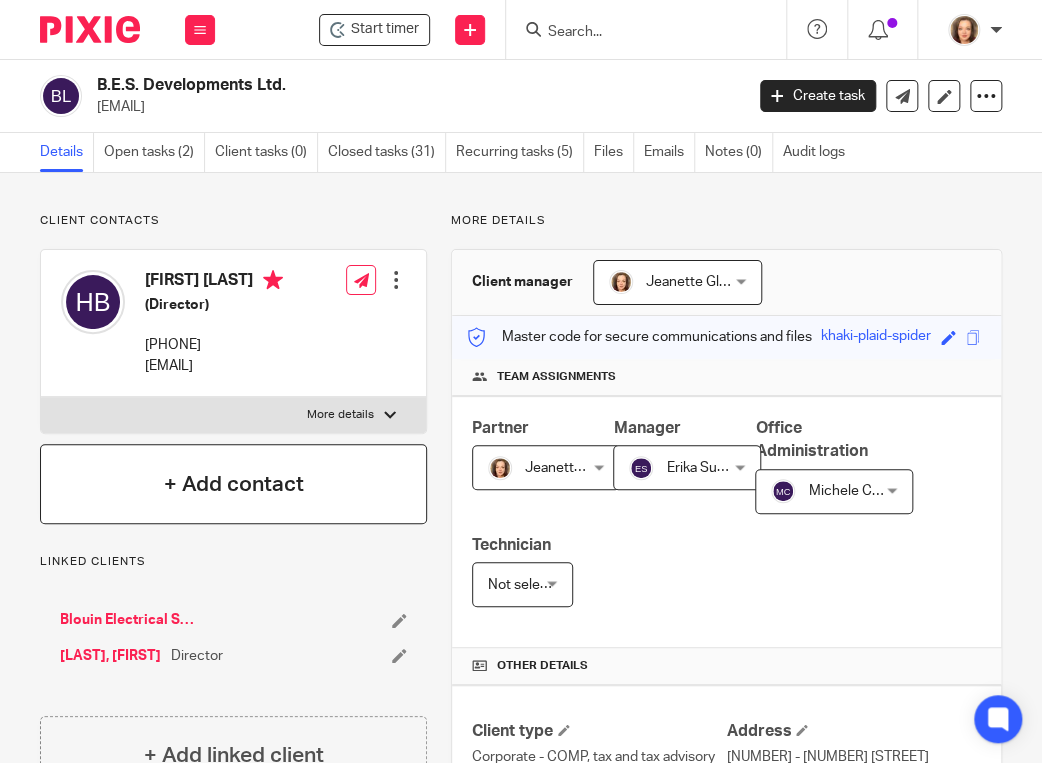 click on "+ Add contact" at bounding box center (234, 484) 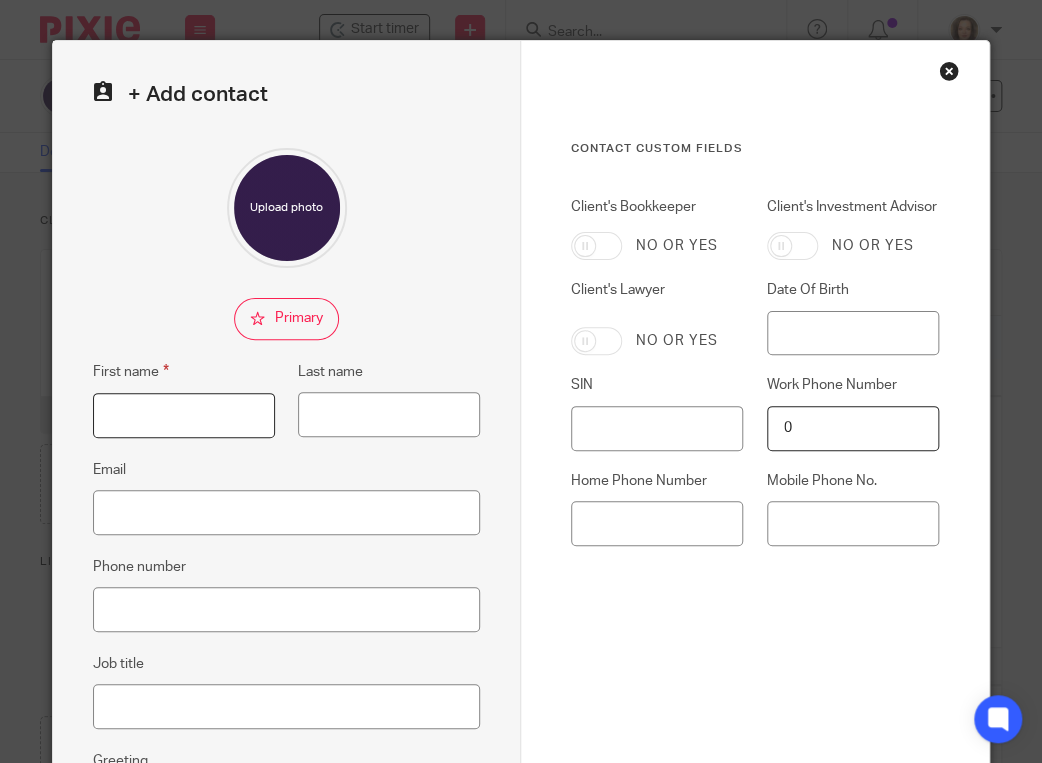 click on "First name" at bounding box center (184, 415) 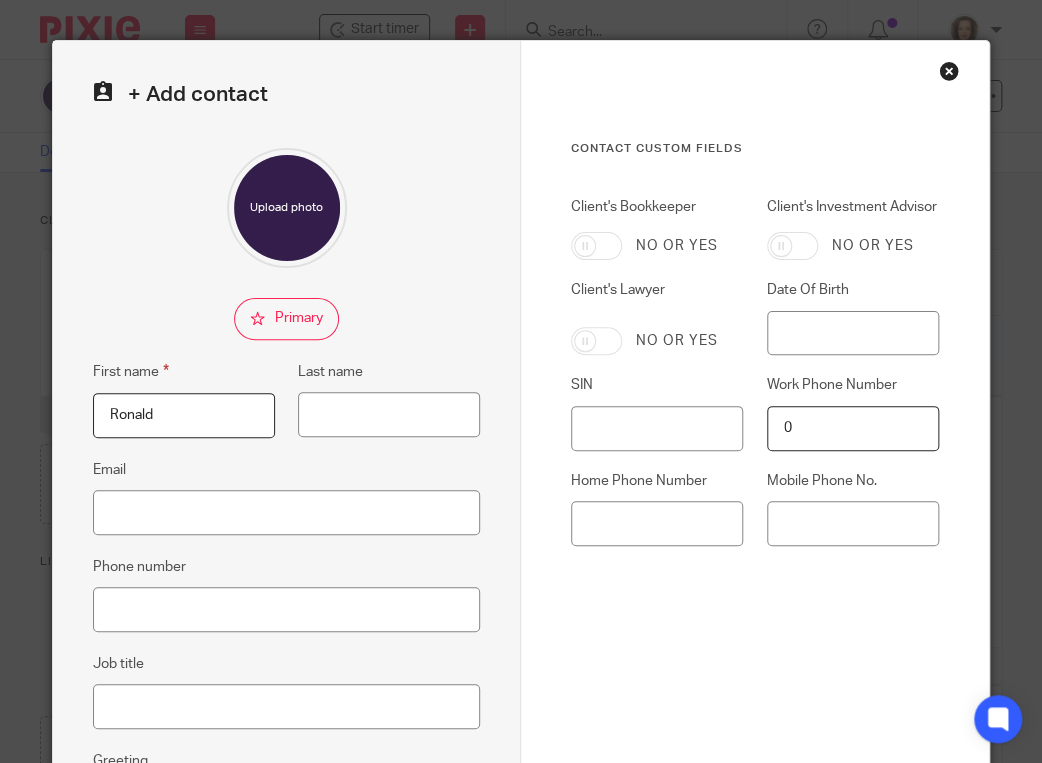 type on "Ronald" 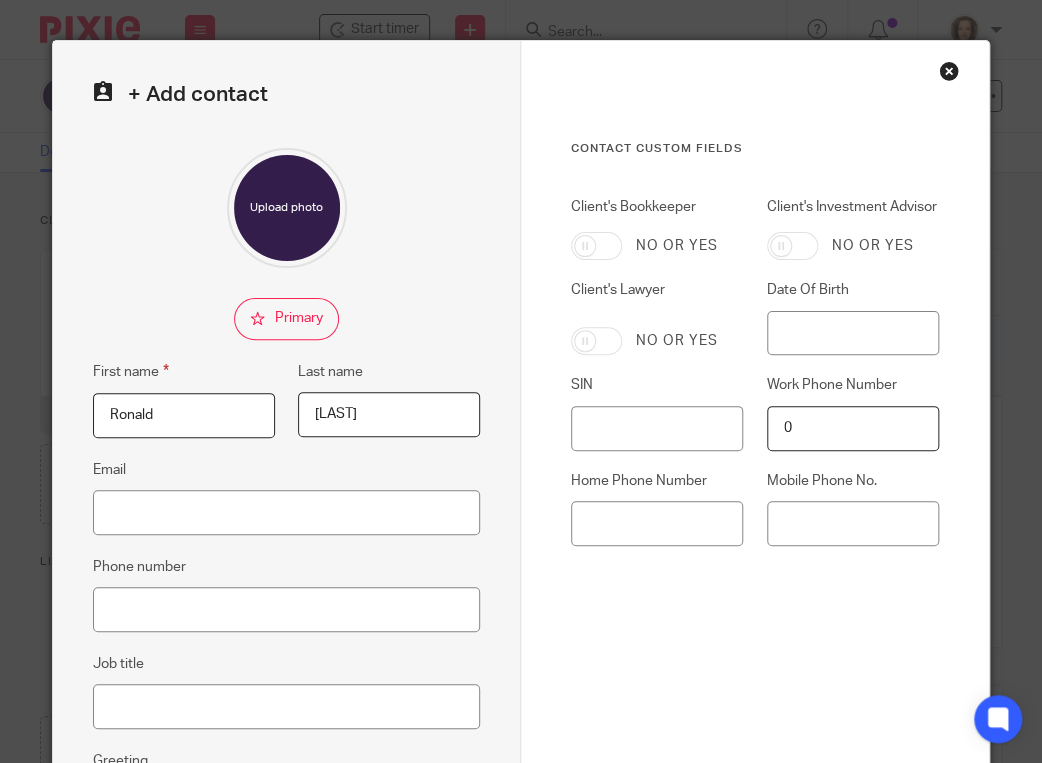 type on "Poitras" 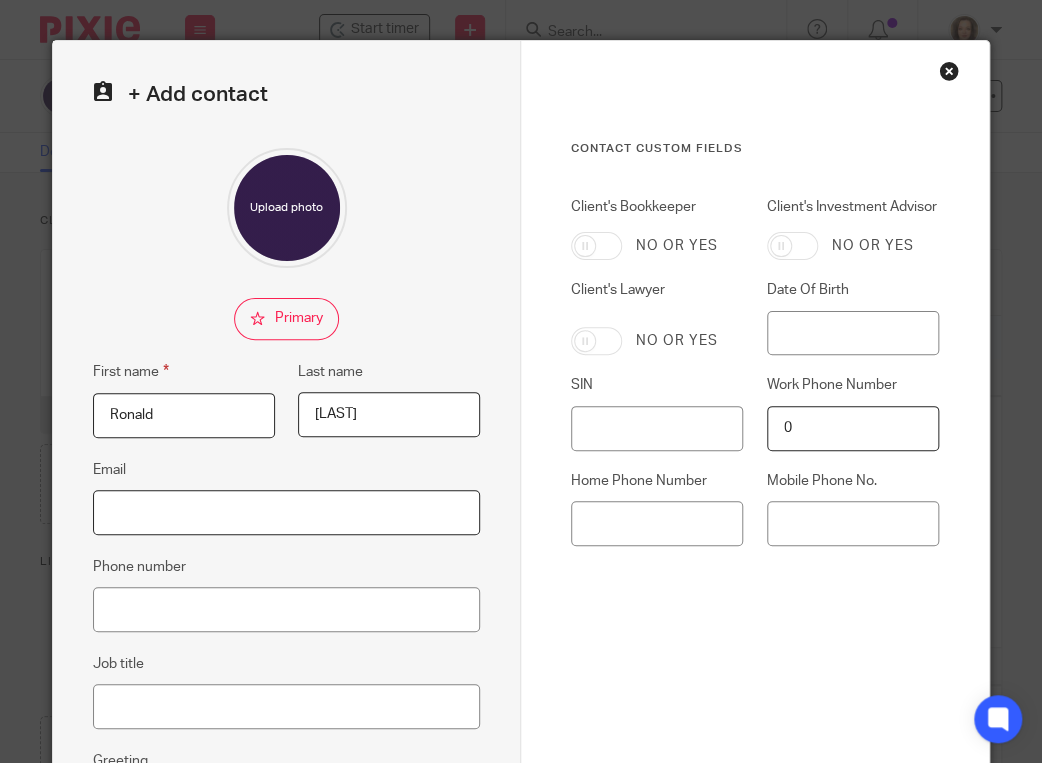 click on "Email" at bounding box center [286, 512] 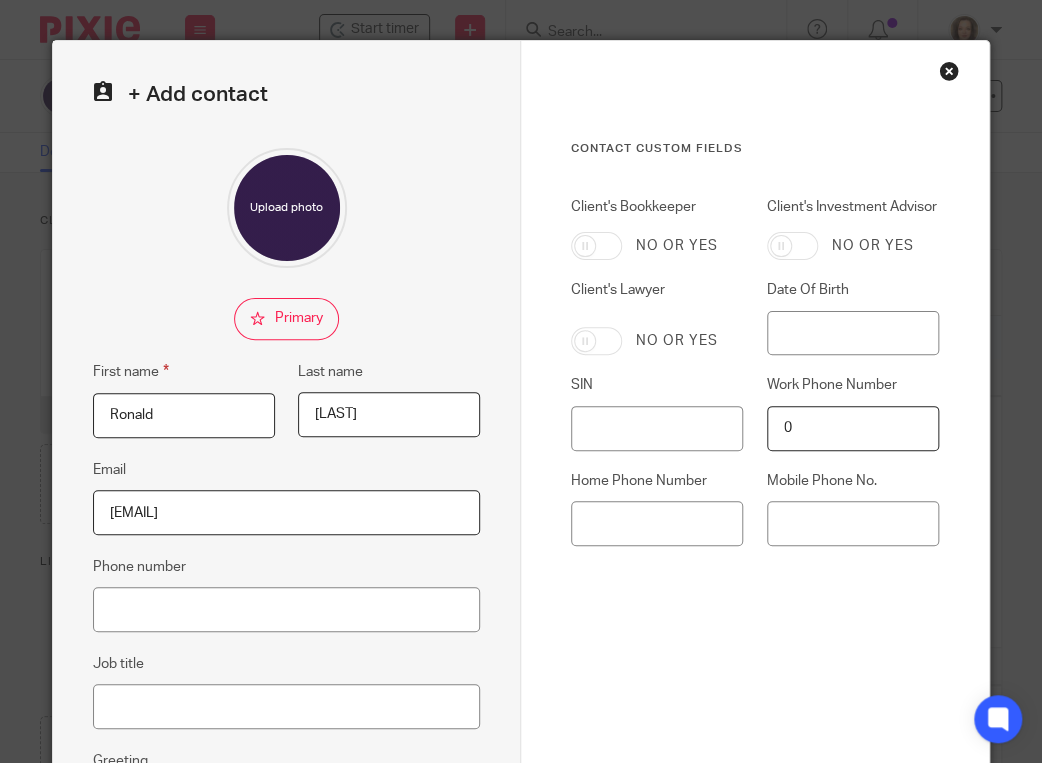 type on "[EMAIL]" 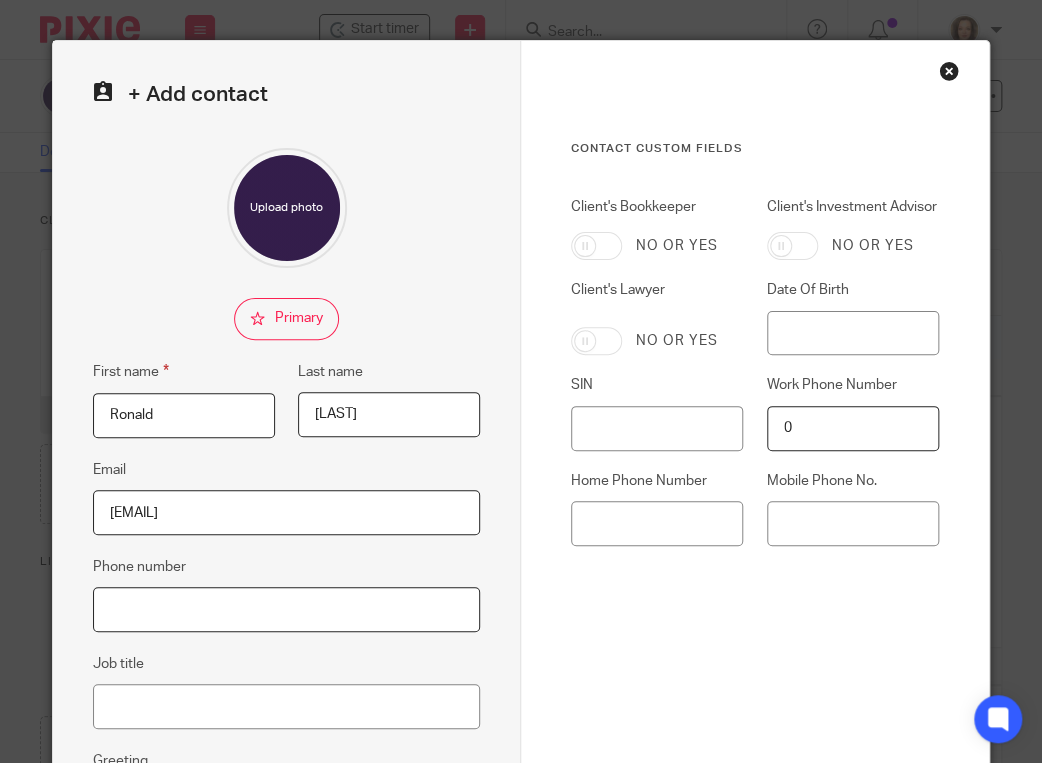 click on "Phone number" at bounding box center [286, 609] 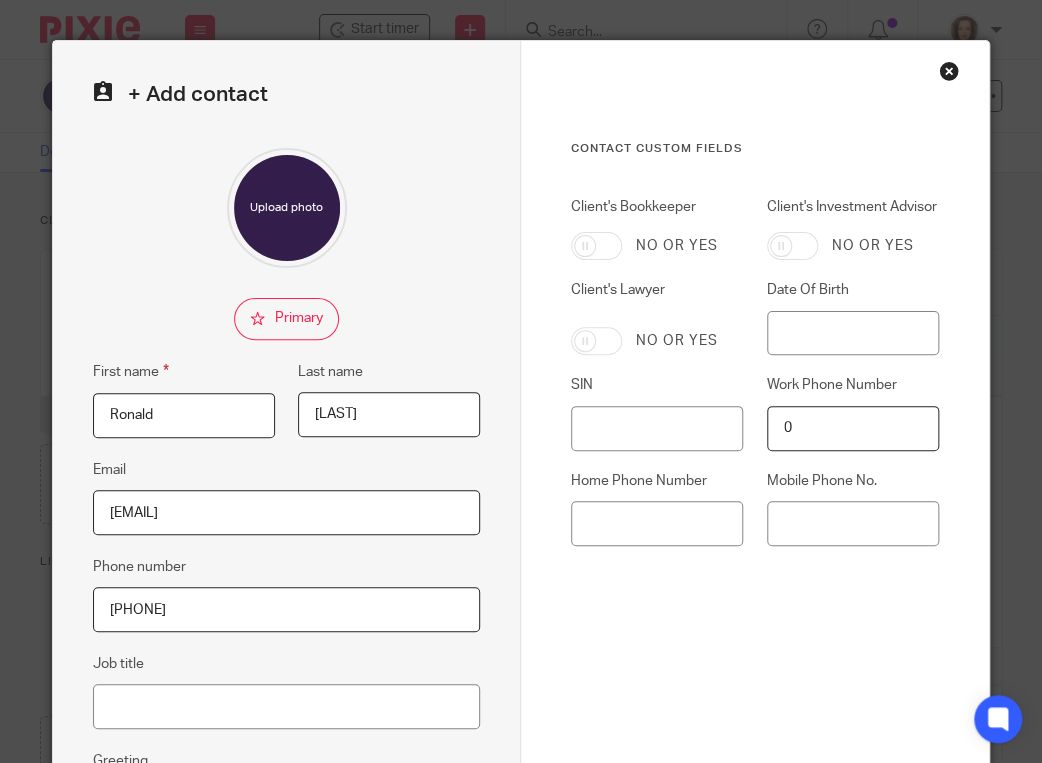 type on "[PHONE]" 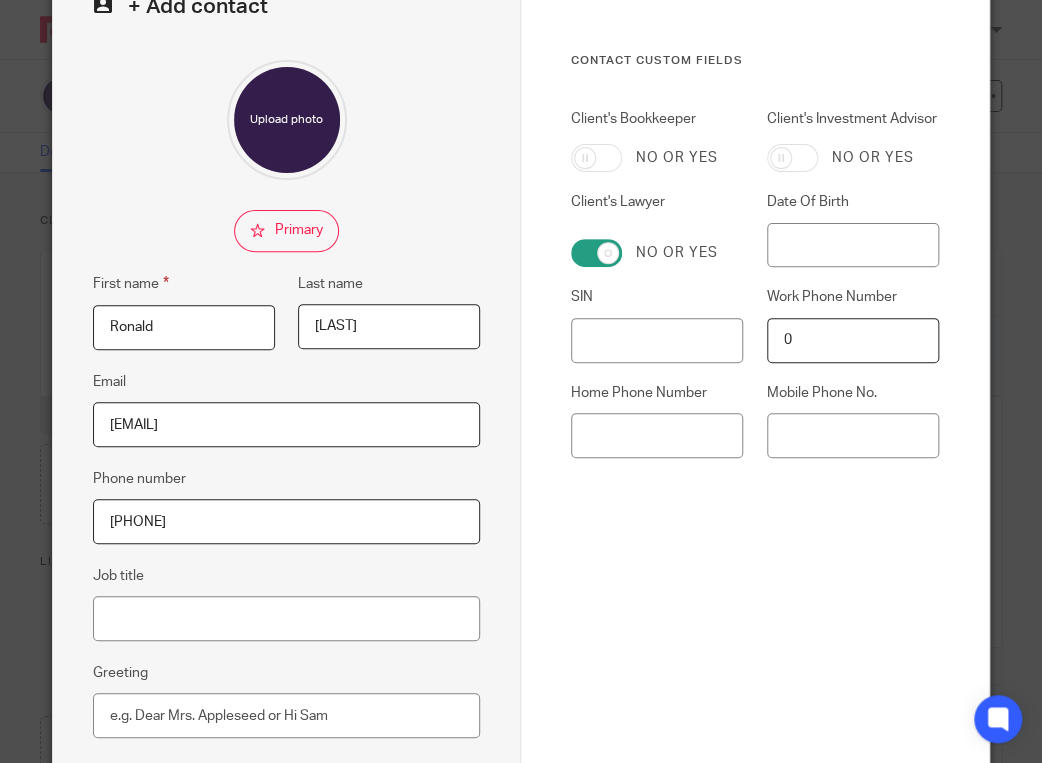 scroll, scrollTop: 250, scrollLeft: 0, axis: vertical 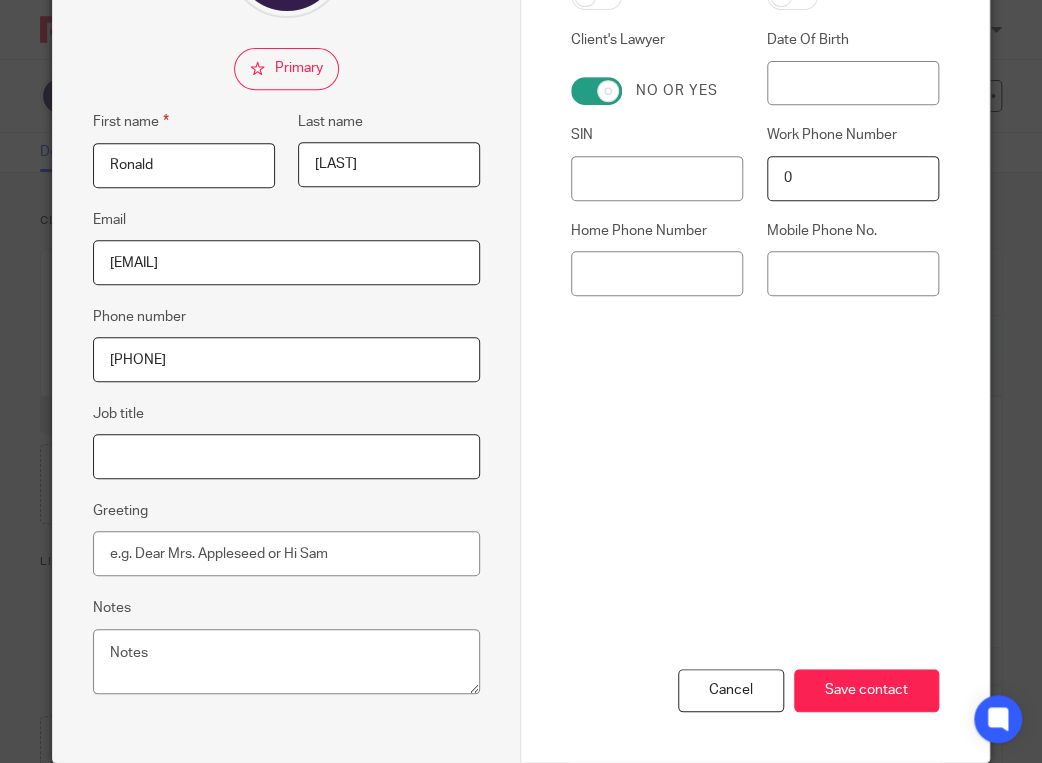 click on "Job title" at bounding box center [286, 456] 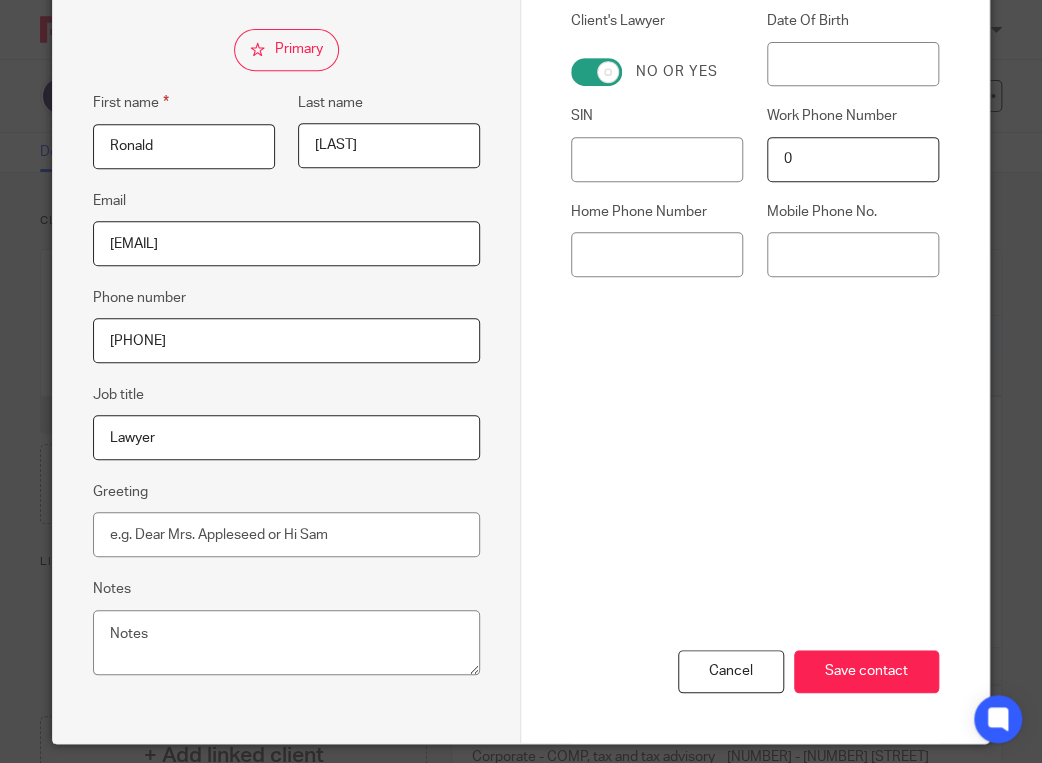 scroll, scrollTop: 287, scrollLeft: 0, axis: vertical 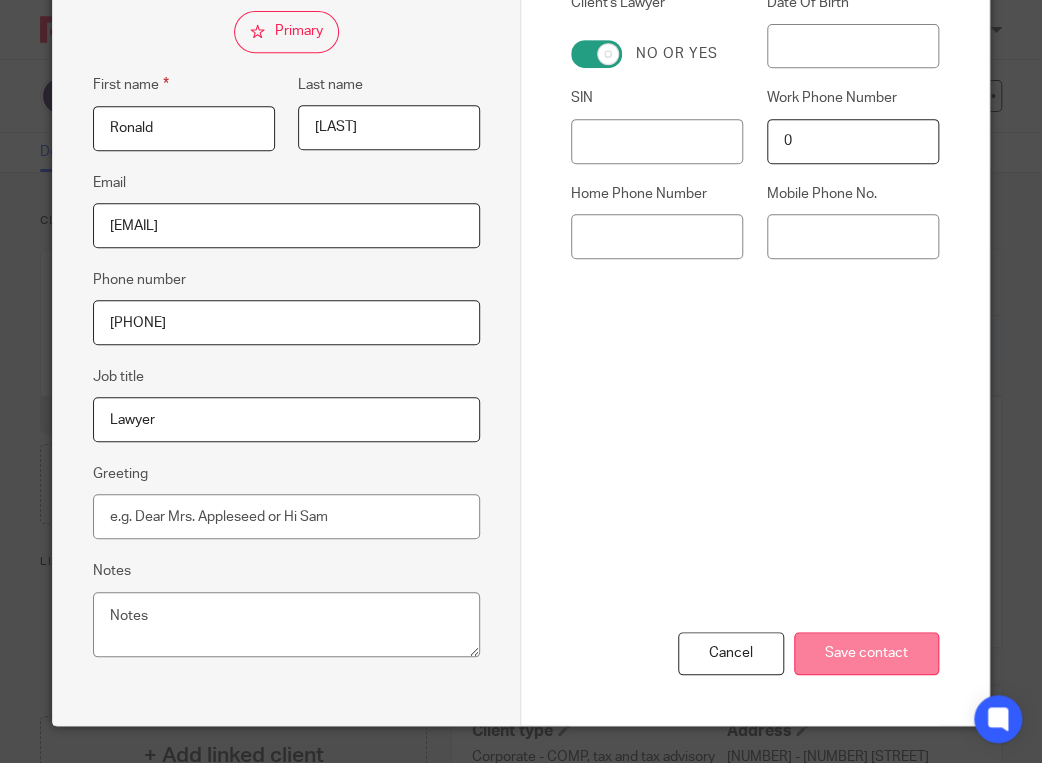 type on "Lawyer" 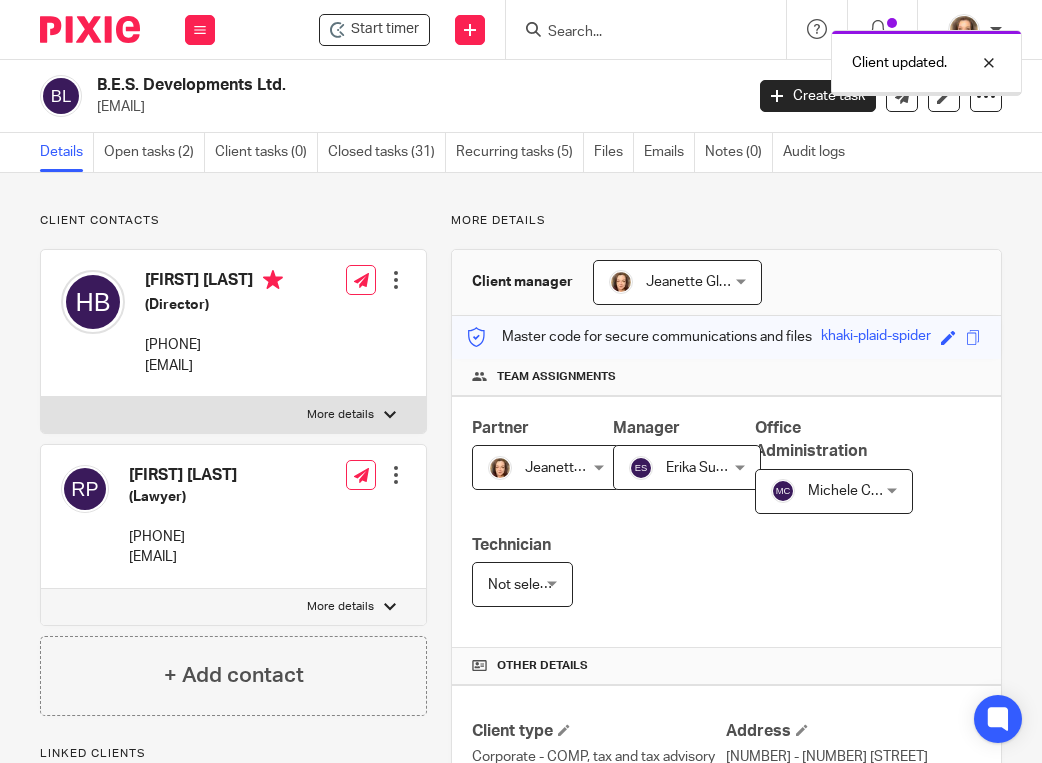 scroll, scrollTop: 0, scrollLeft: 0, axis: both 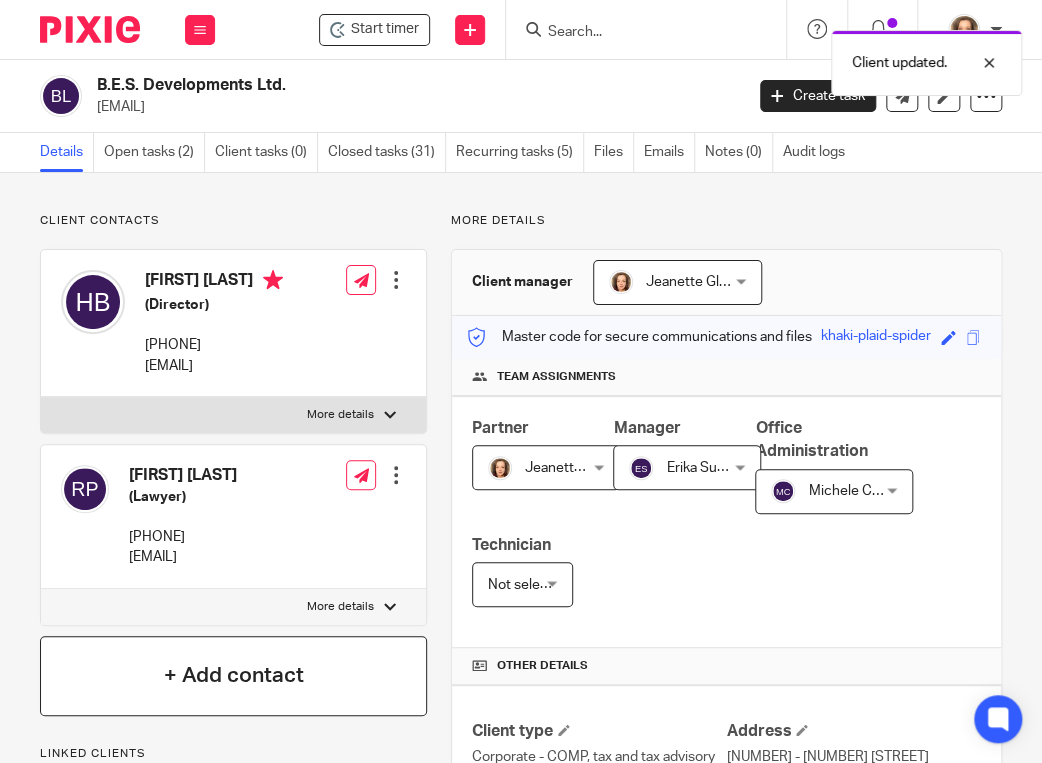 click on "+ Add contact" at bounding box center [234, 675] 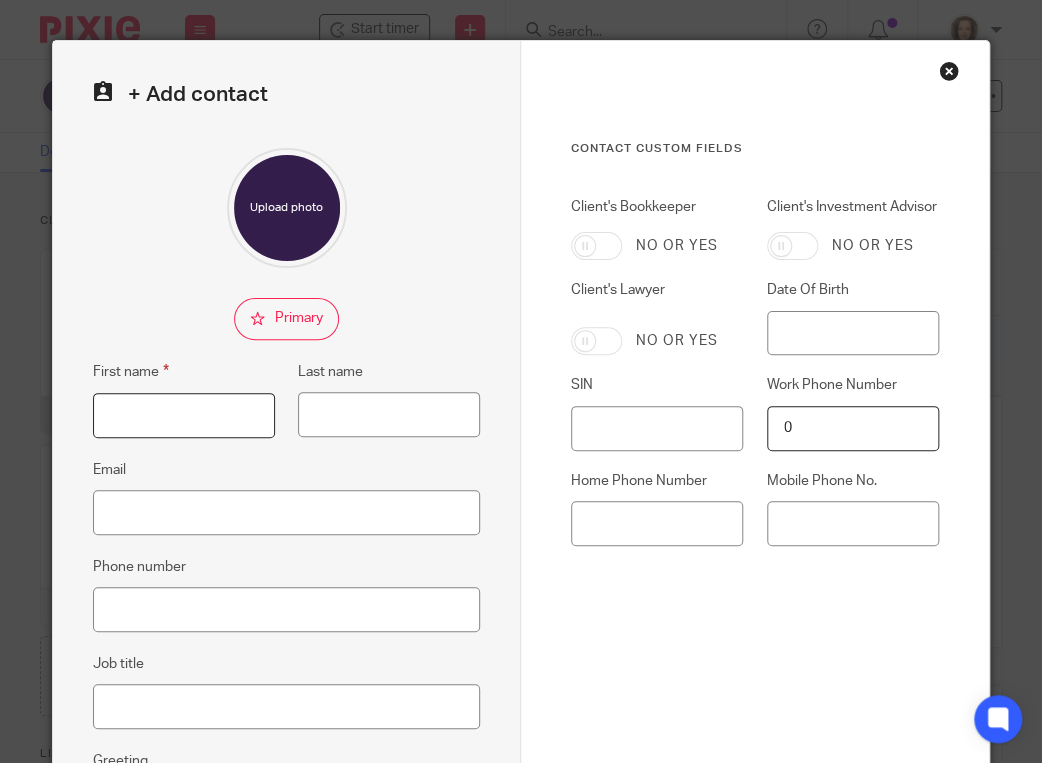 click on "First name" at bounding box center [184, 415] 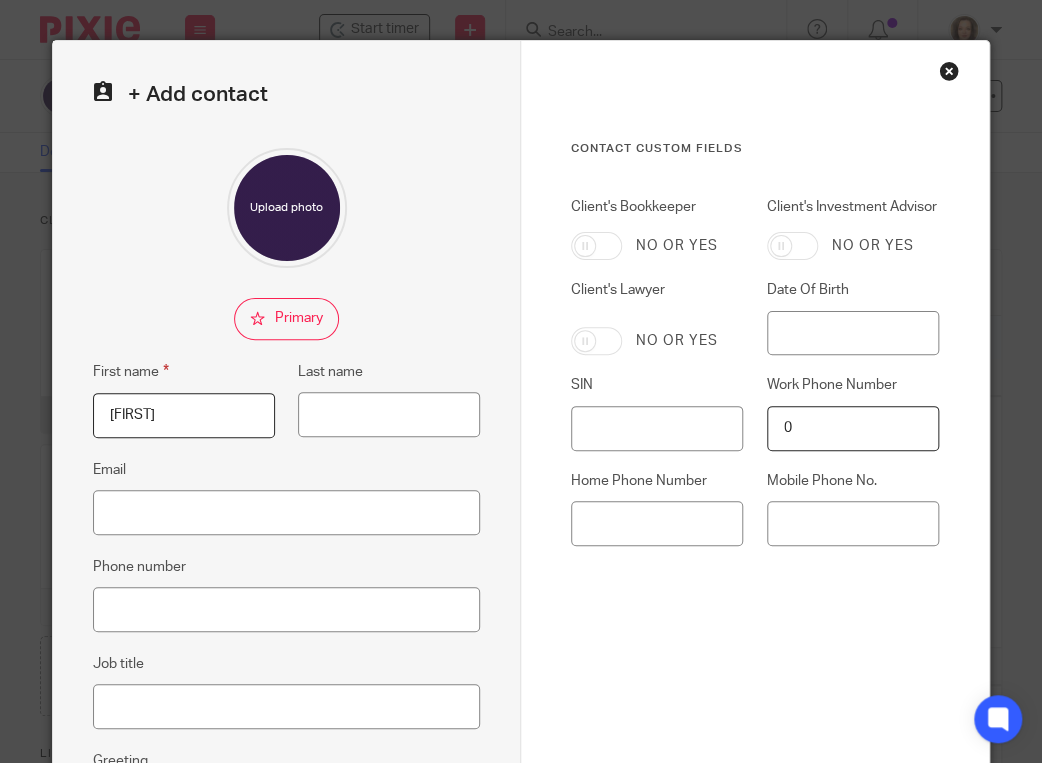 type on "[FIRST]" 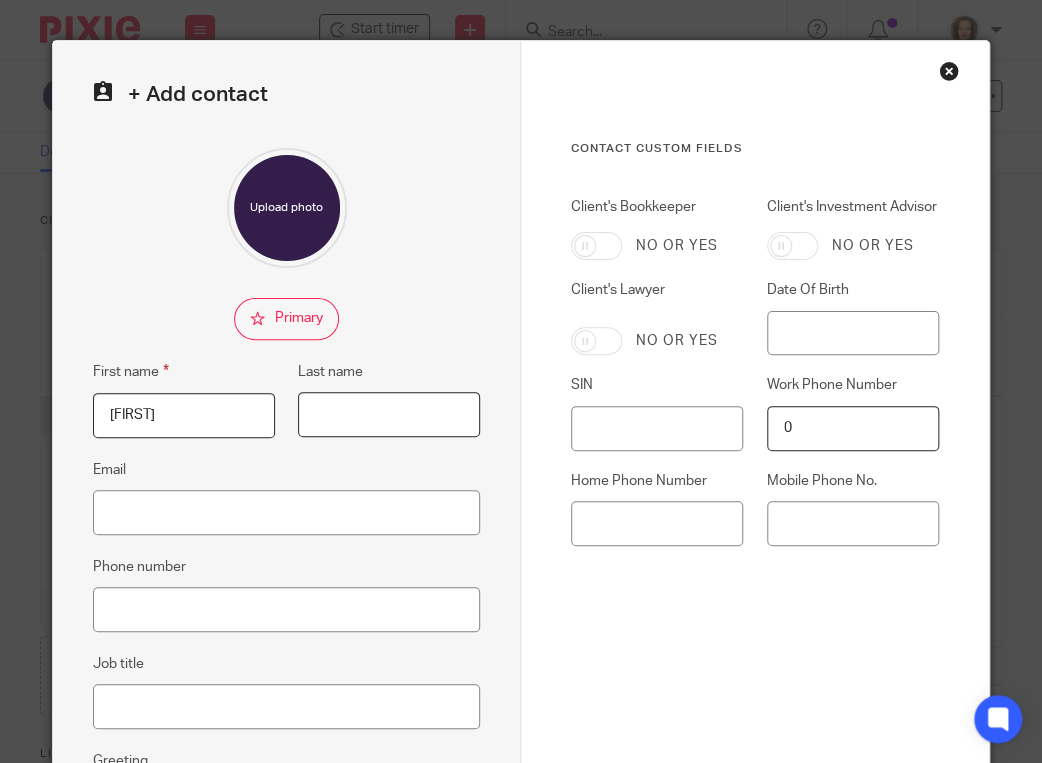 click on "Last name" at bounding box center [389, 414] 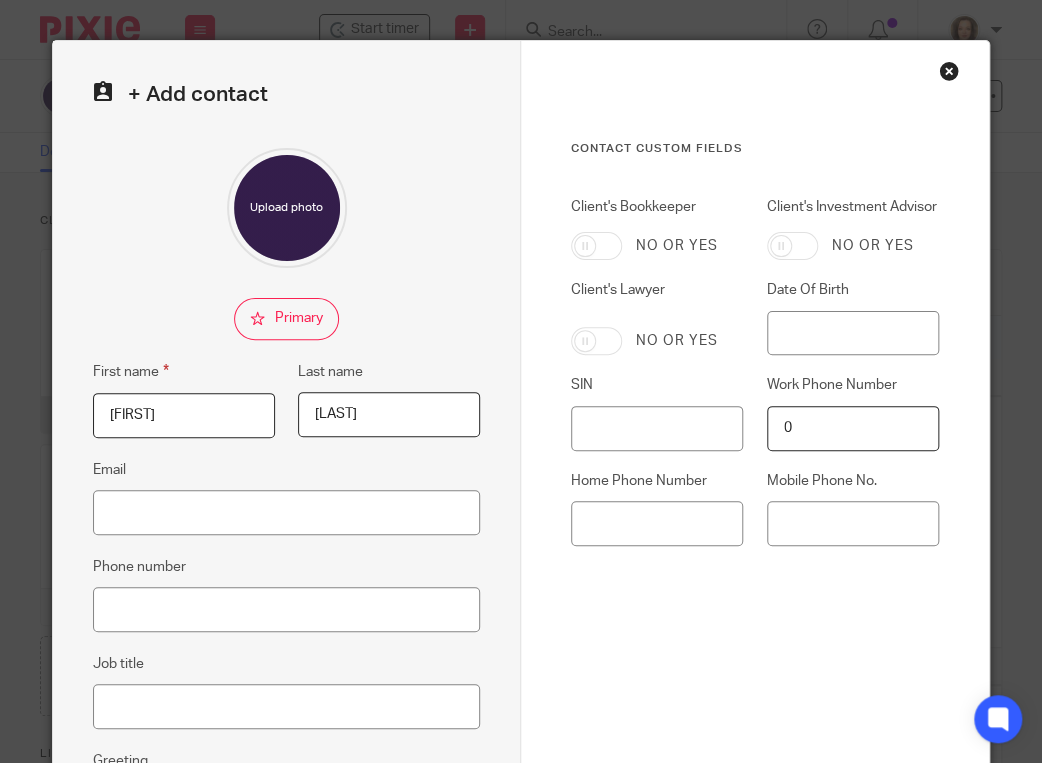 type on "[LAST]" 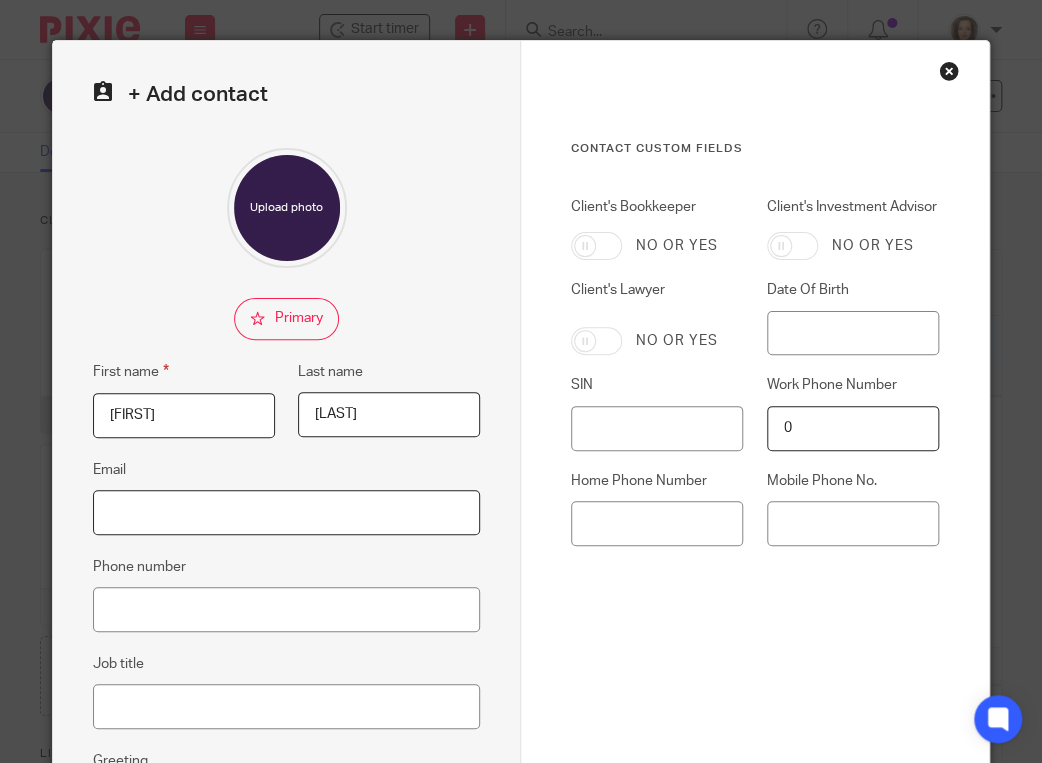 click on "Email" at bounding box center [286, 512] 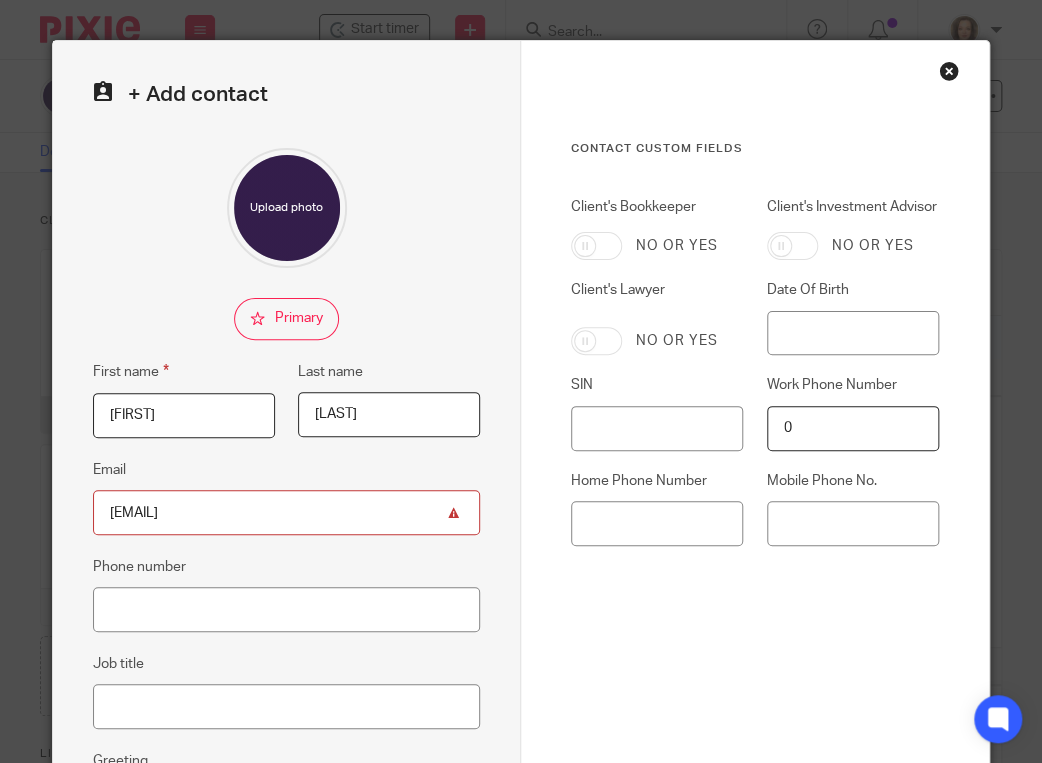 type on "mckenzie@esposito@nbc.ca" 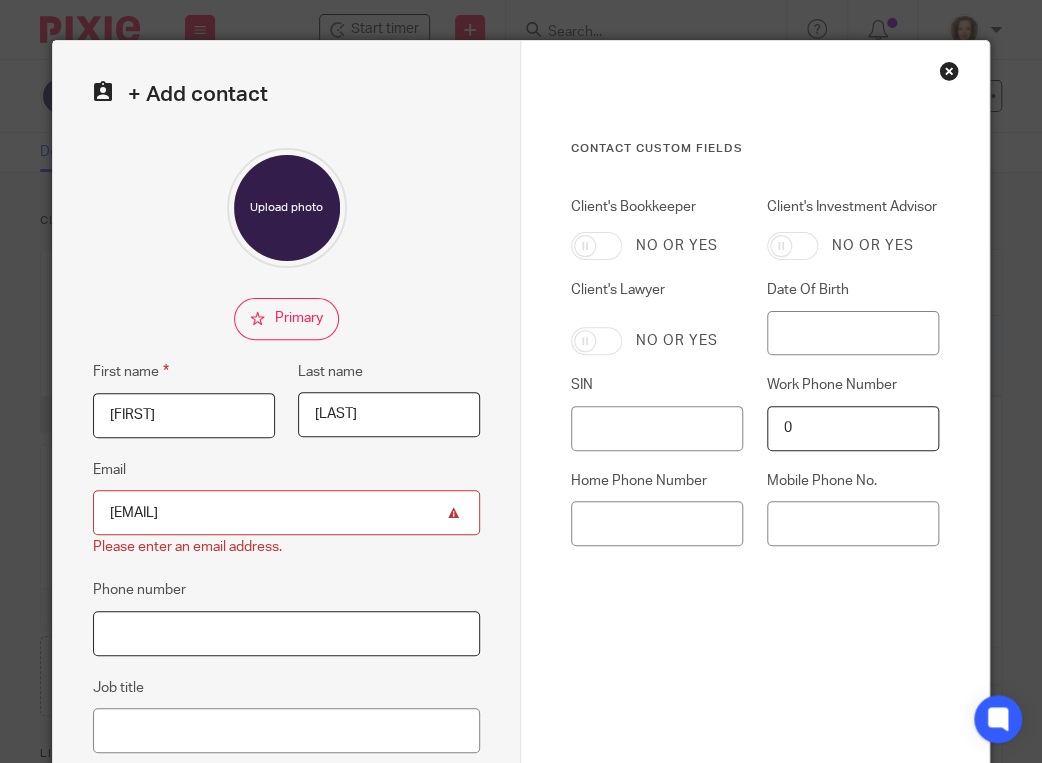 click on "Phone number" at bounding box center [286, 633] 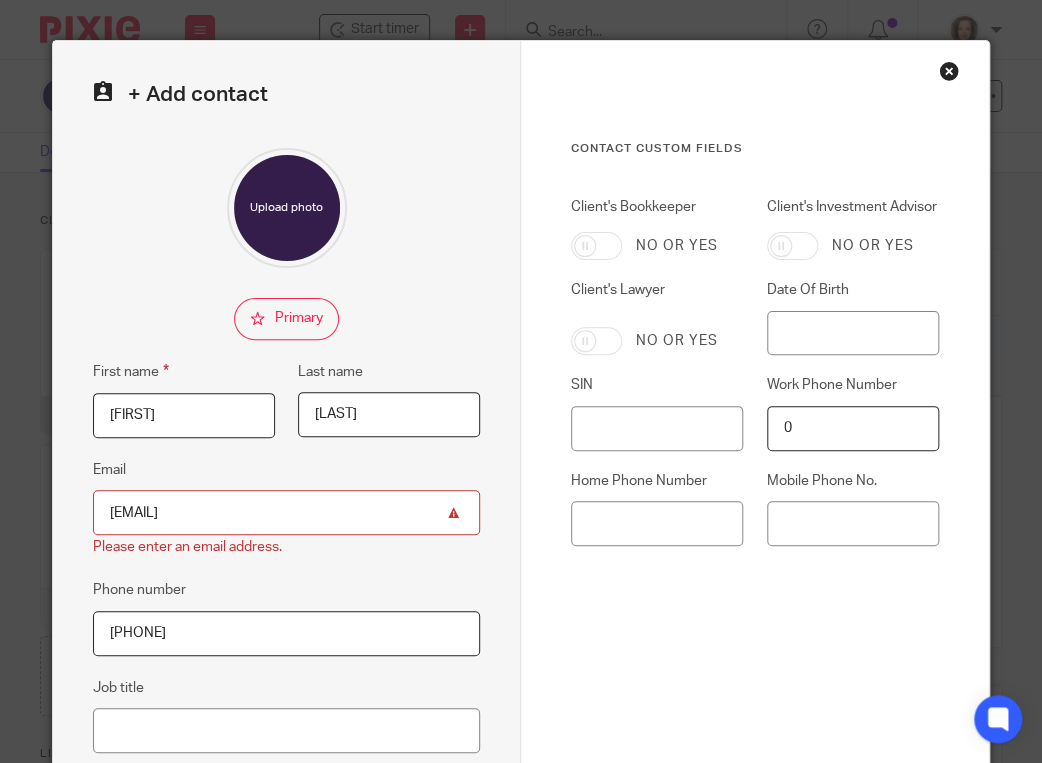 type on "780-643-0253" 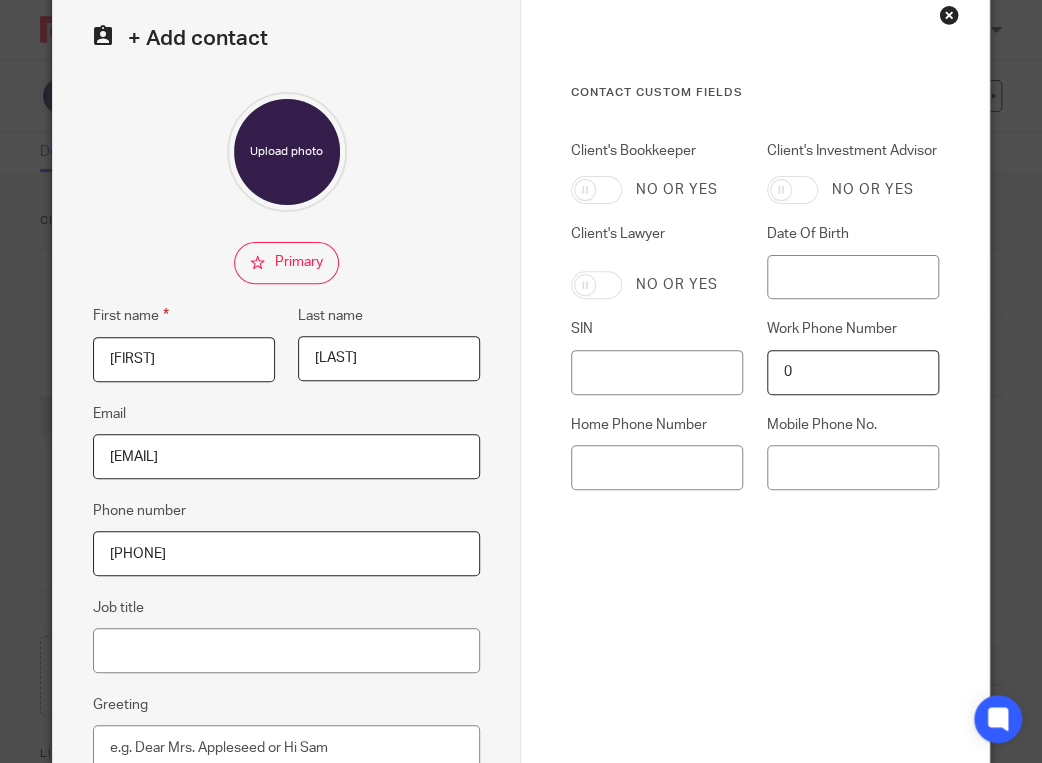 scroll, scrollTop: 250, scrollLeft: 0, axis: vertical 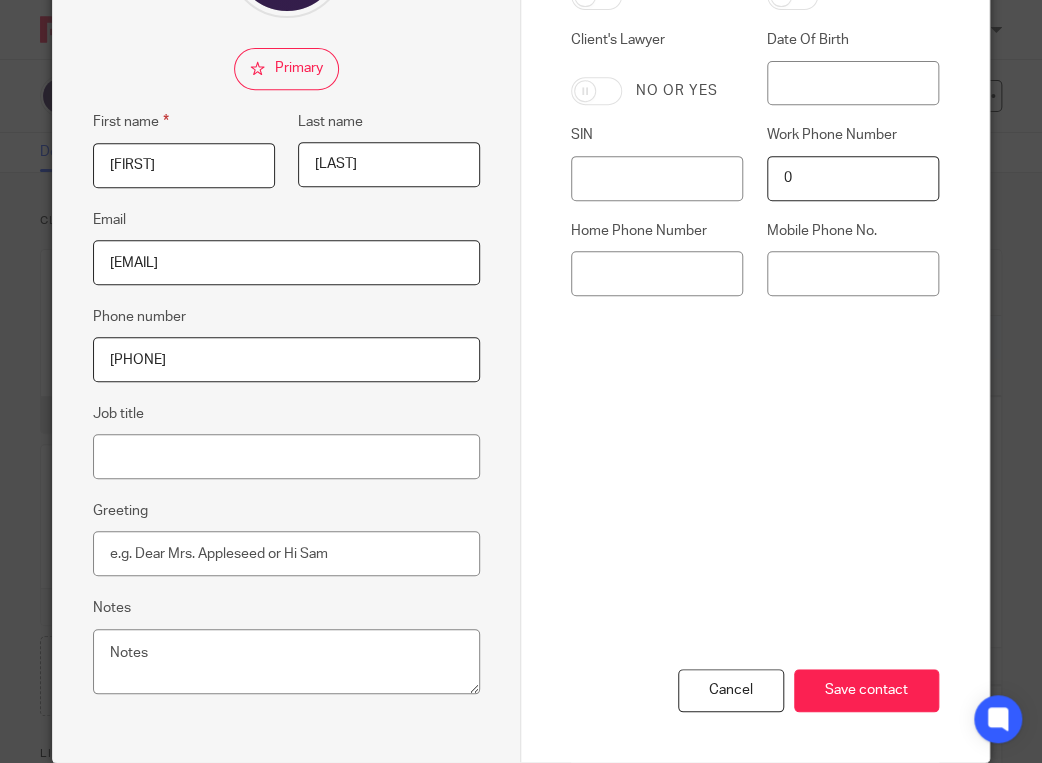 type on "[EMAIL]" 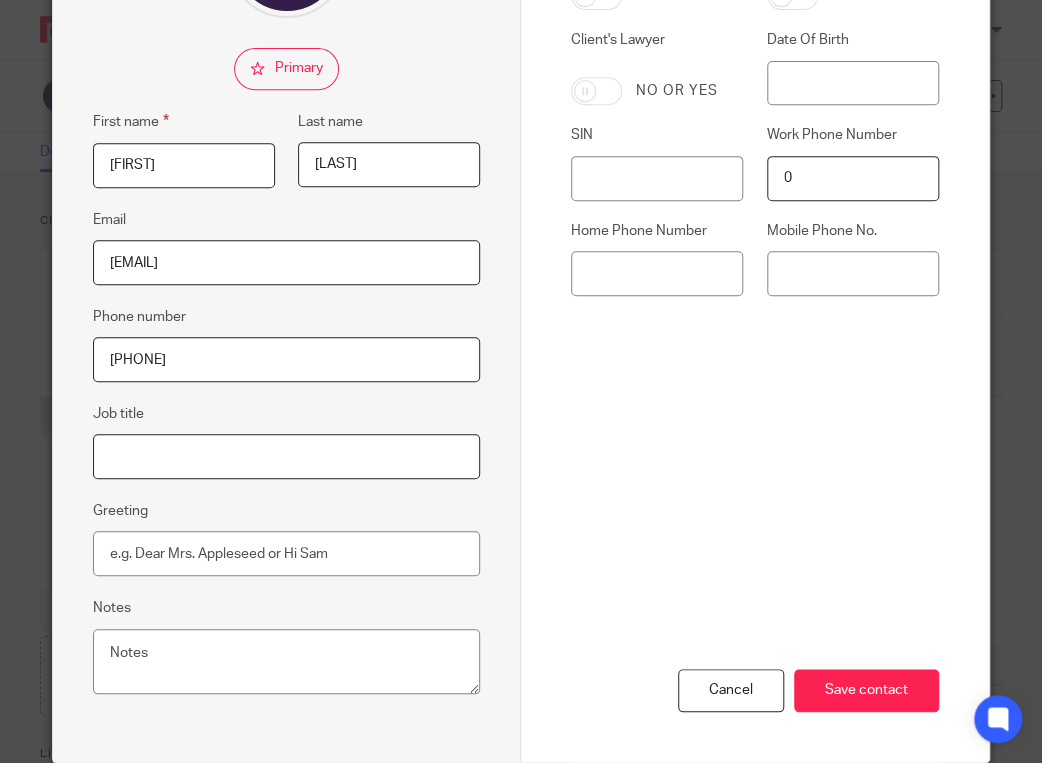 click on "Job title" at bounding box center [286, 456] 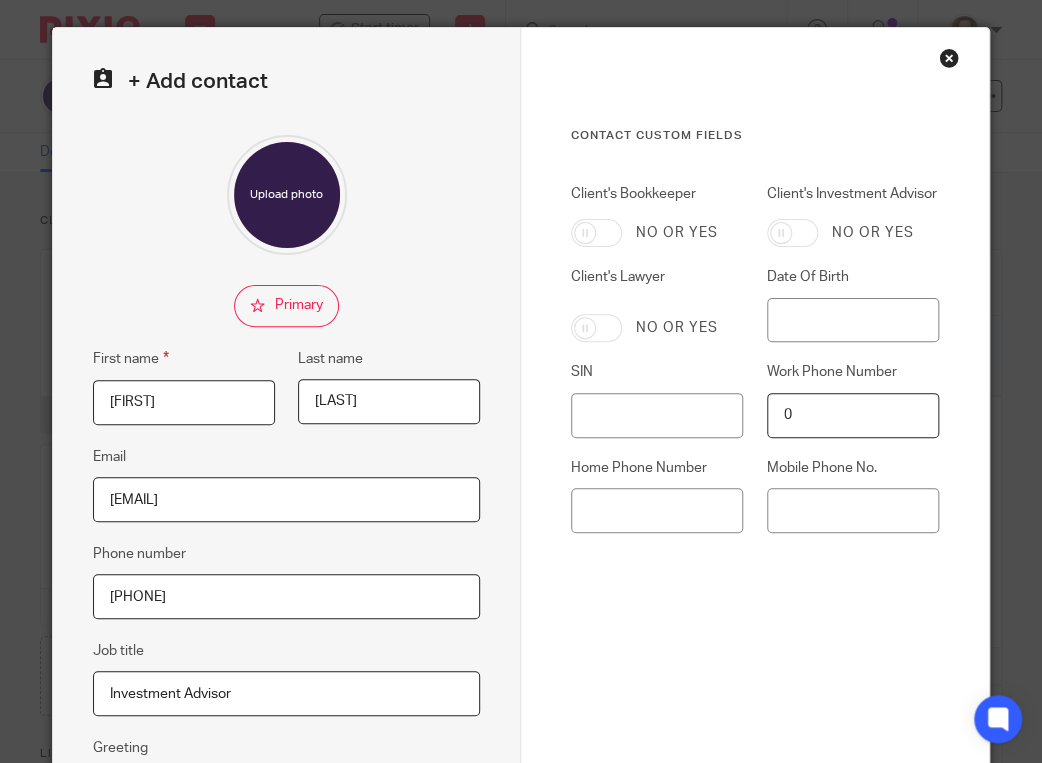 scroll, scrollTop: 0, scrollLeft: 0, axis: both 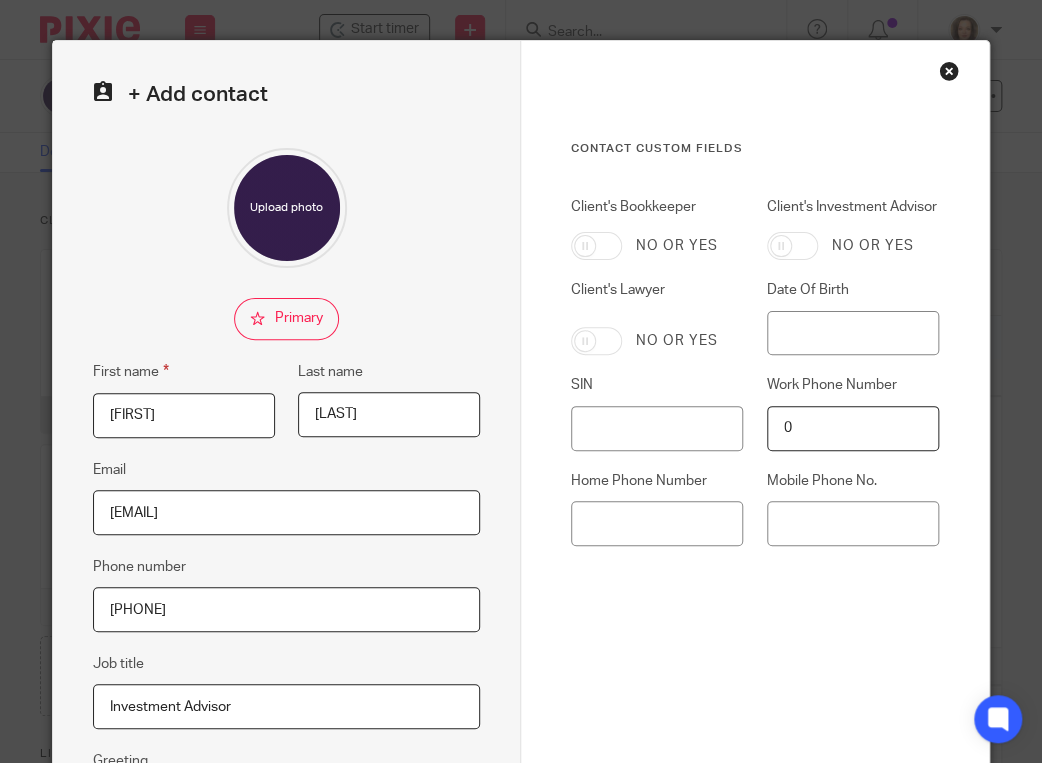 type on "Investment Advisor" 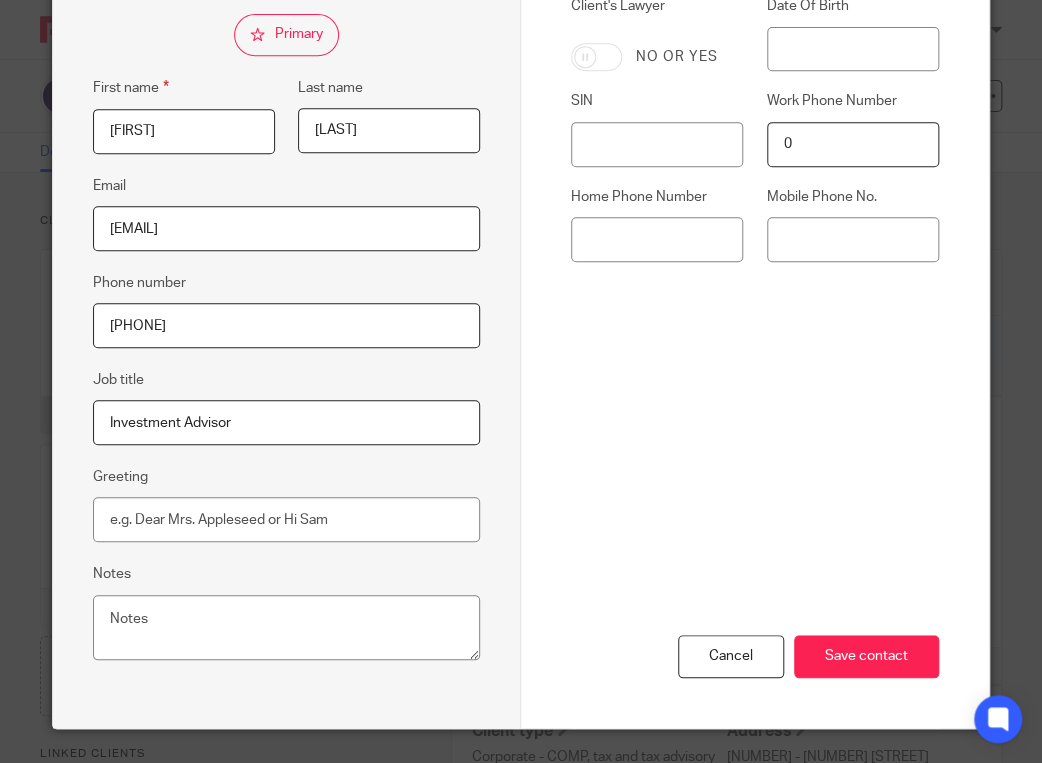 scroll, scrollTop: 287, scrollLeft: 0, axis: vertical 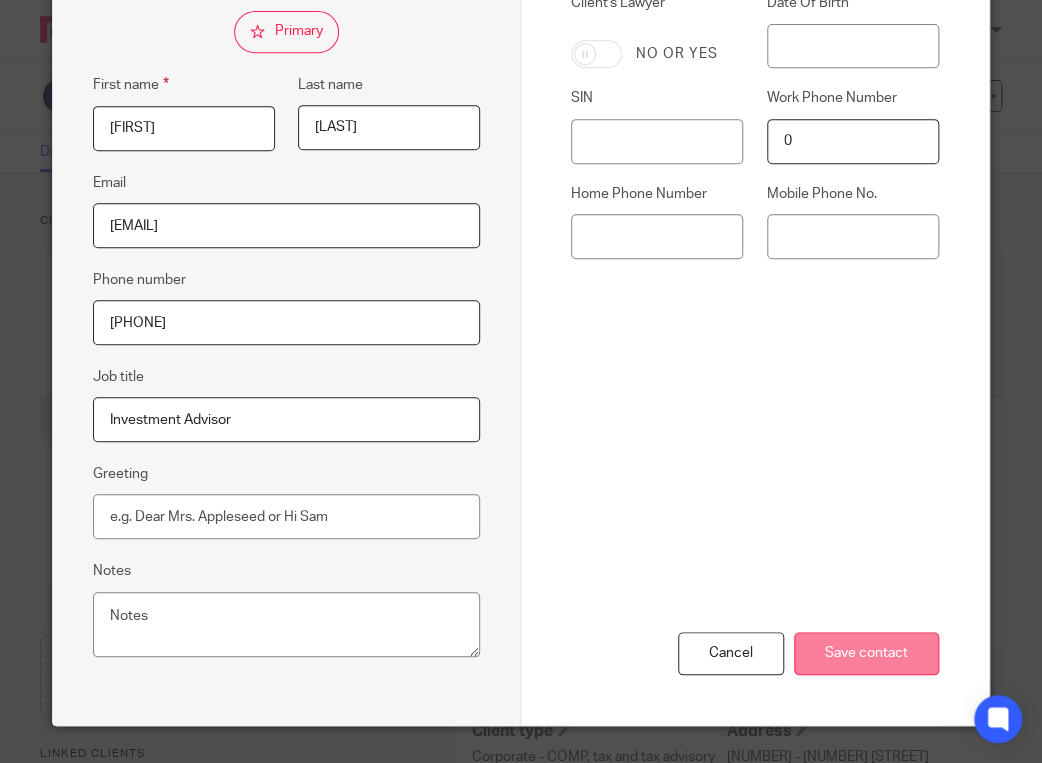 click on "Save contact" at bounding box center (866, 653) 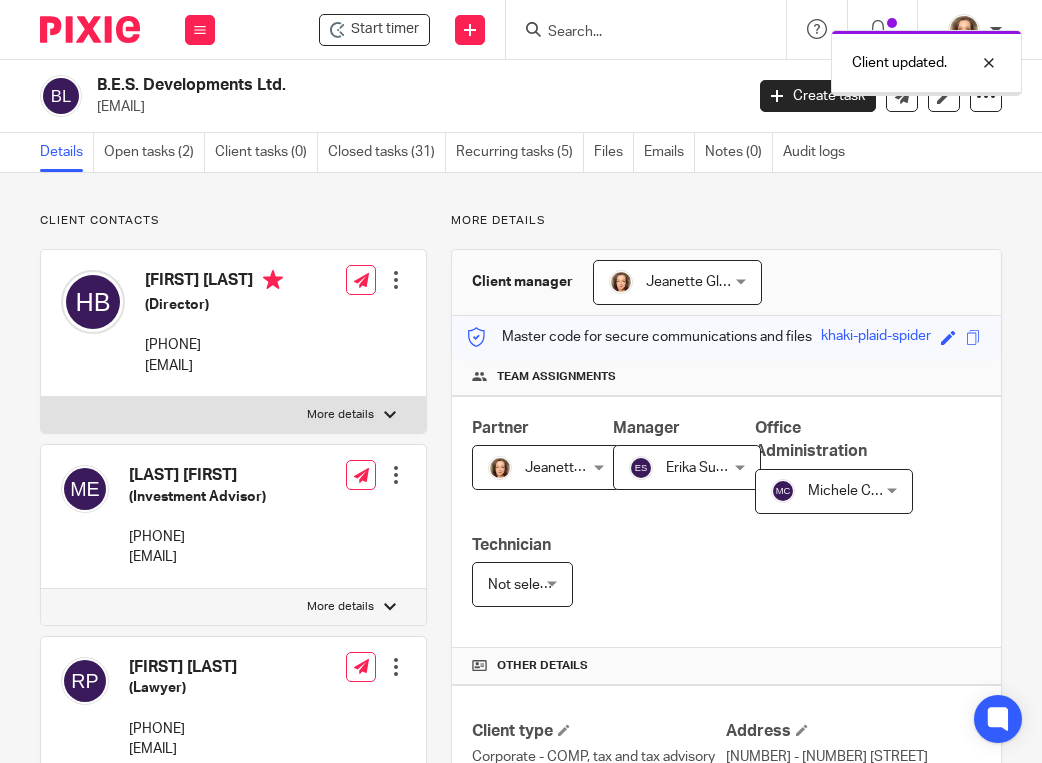 scroll, scrollTop: 0, scrollLeft: 0, axis: both 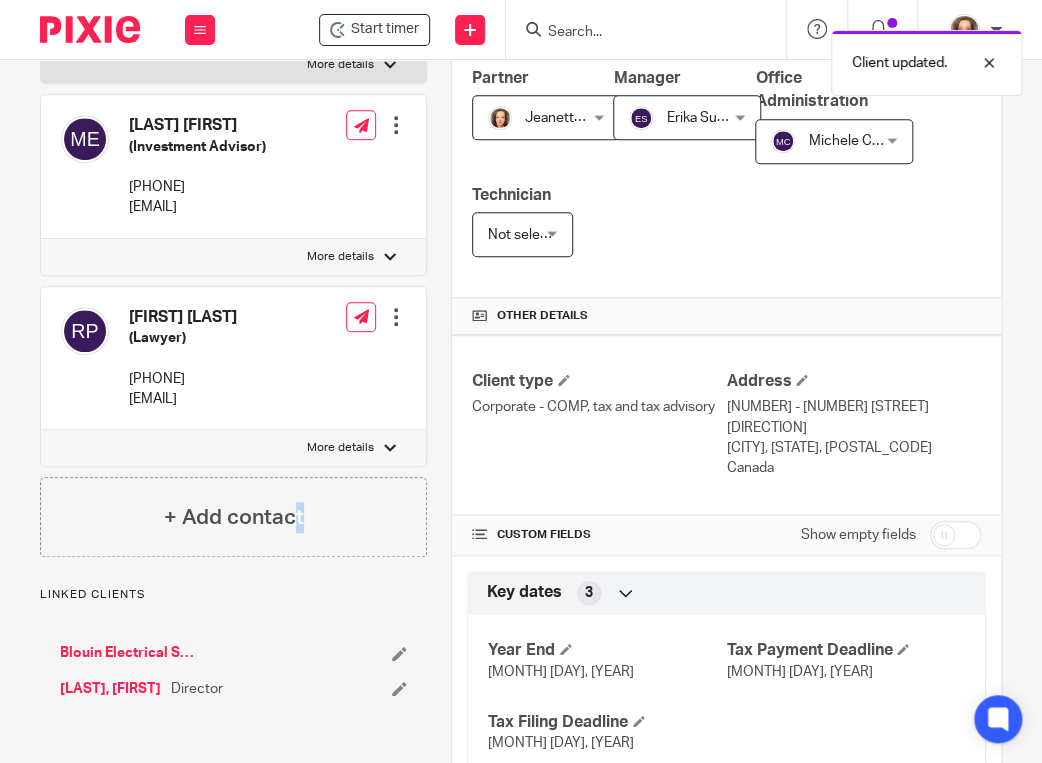click on "+ Add contact" at bounding box center (233, 517) 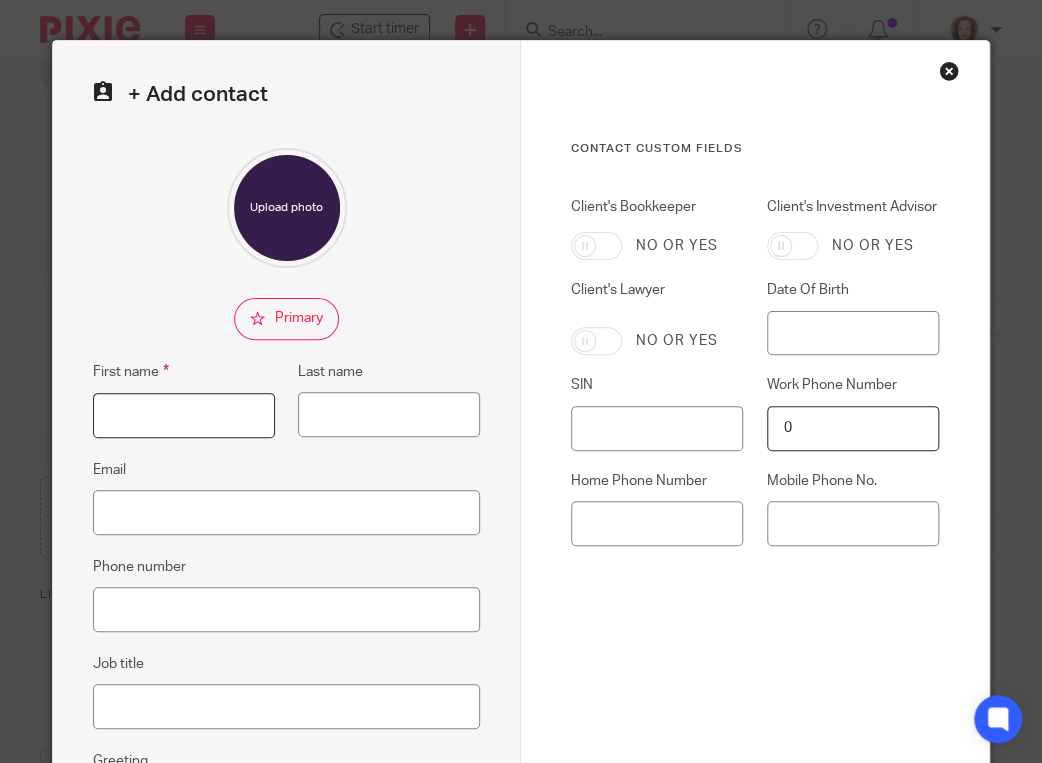 click on "First name" at bounding box center (184, 415) 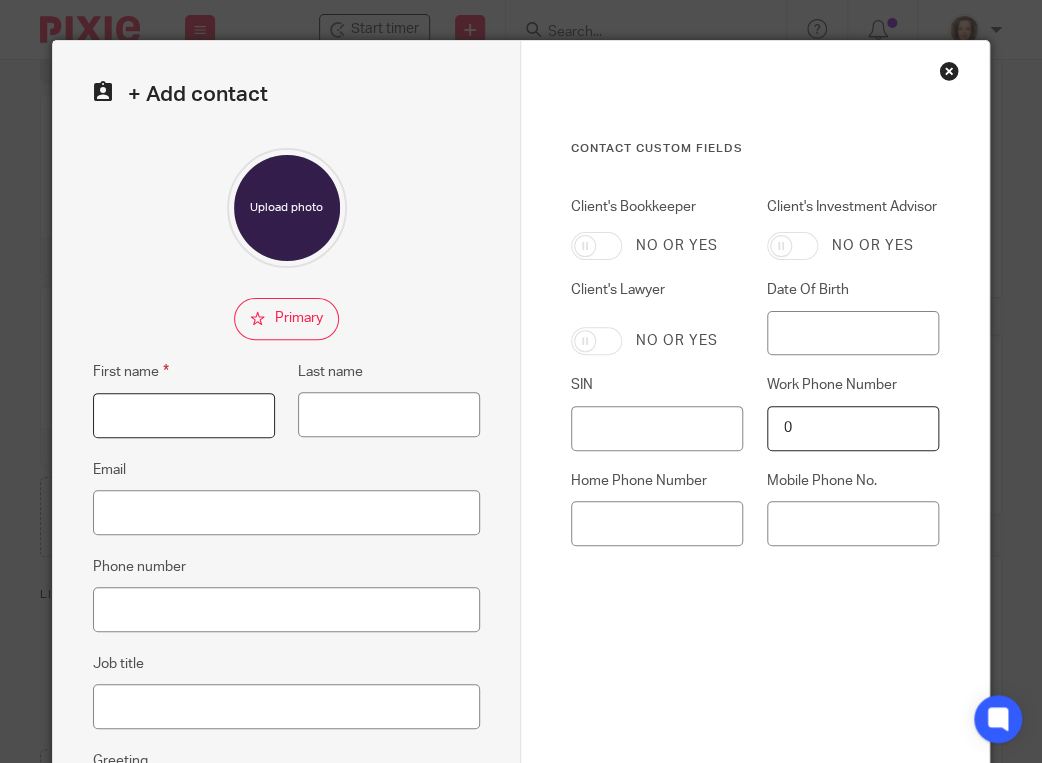paste on "Jamie Olinkyk" 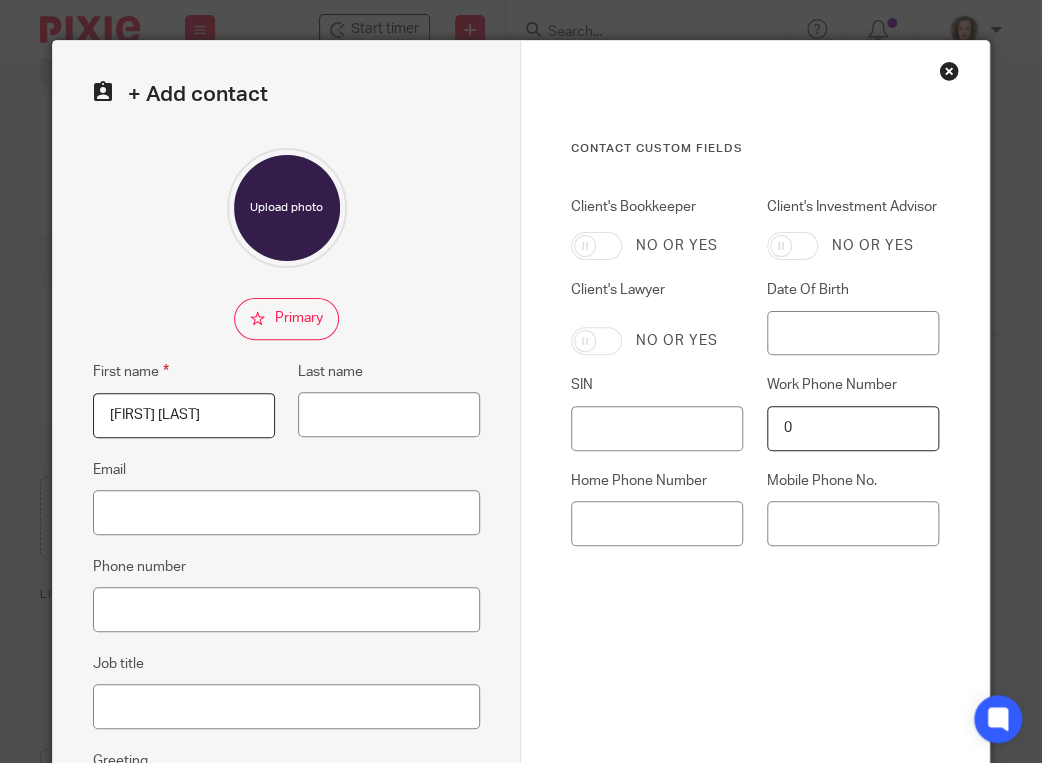 drag, startPoint x: 144, startPoint y: 415, endPoint x: 222, endPoint y: 418, distance: 78.05767 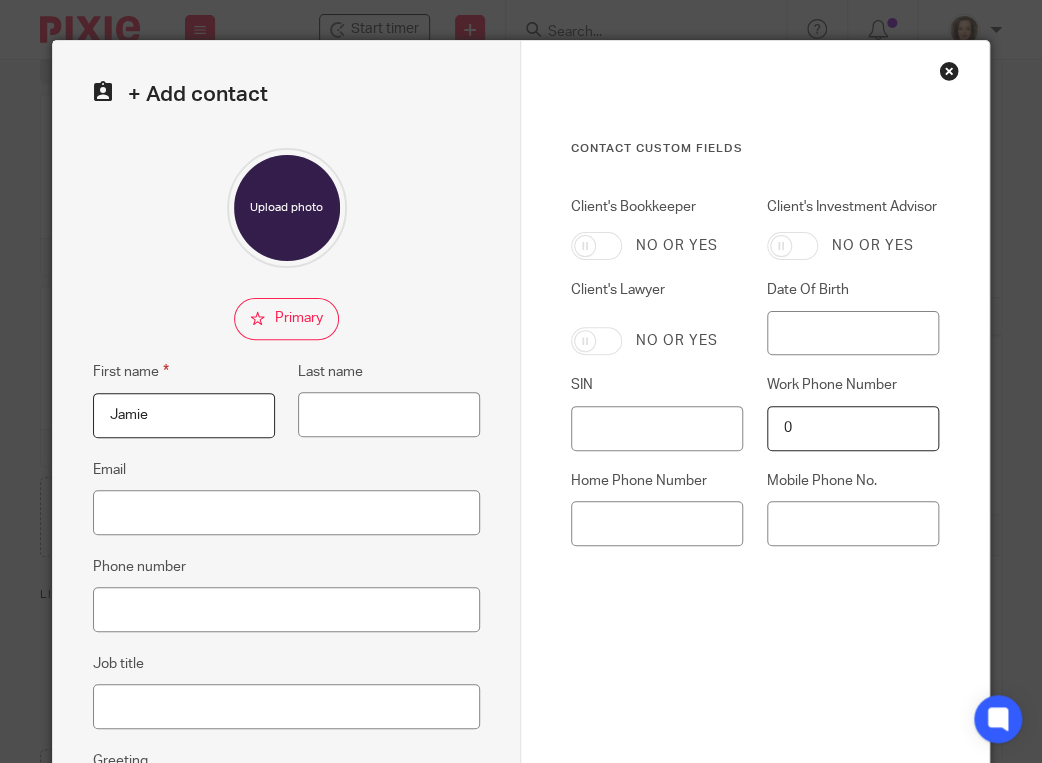 type on "Jamie" 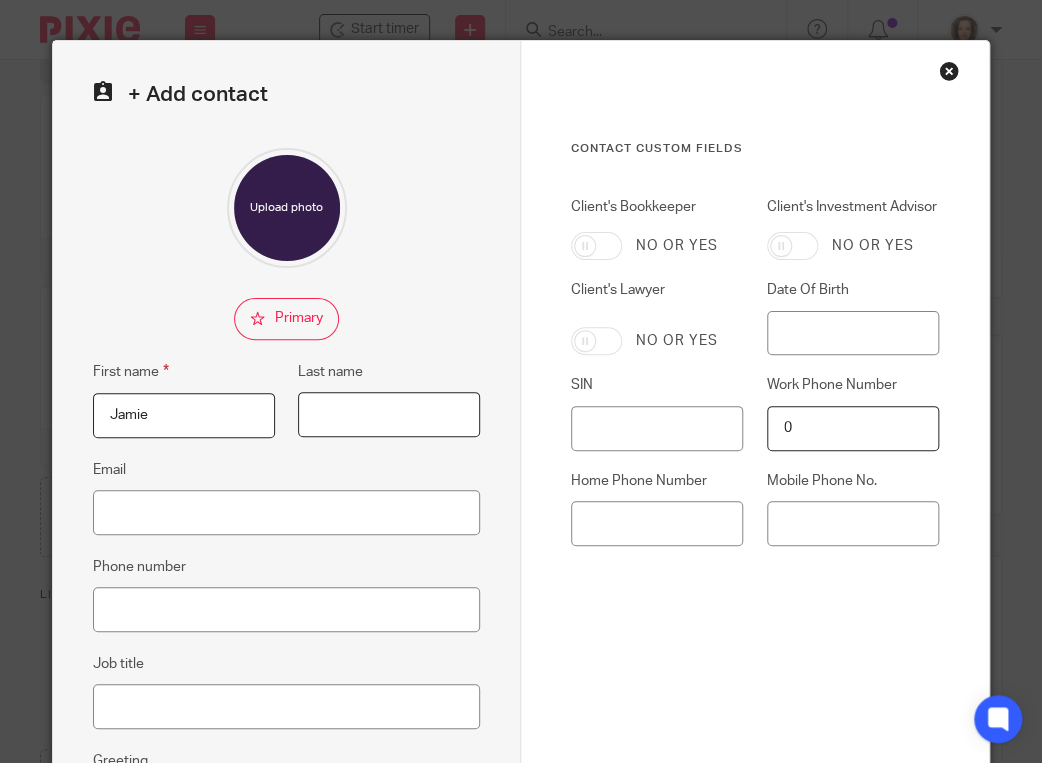 click on "Last name" at bounding box center [389, 414] 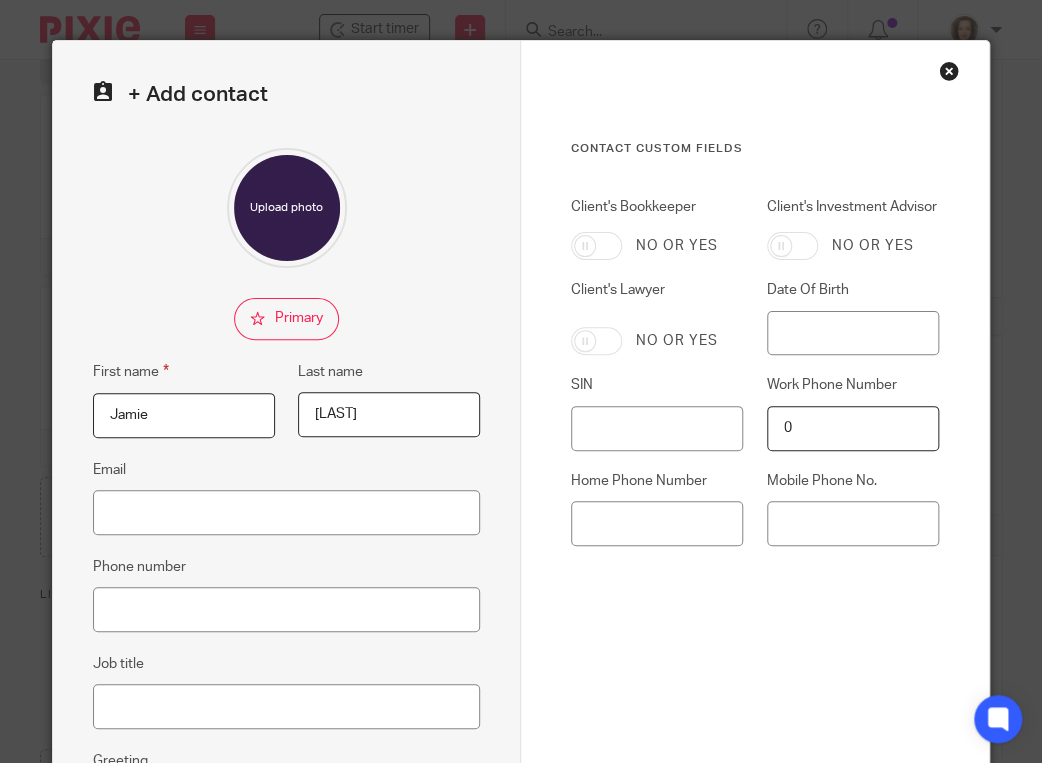 type on "Olinkyk" 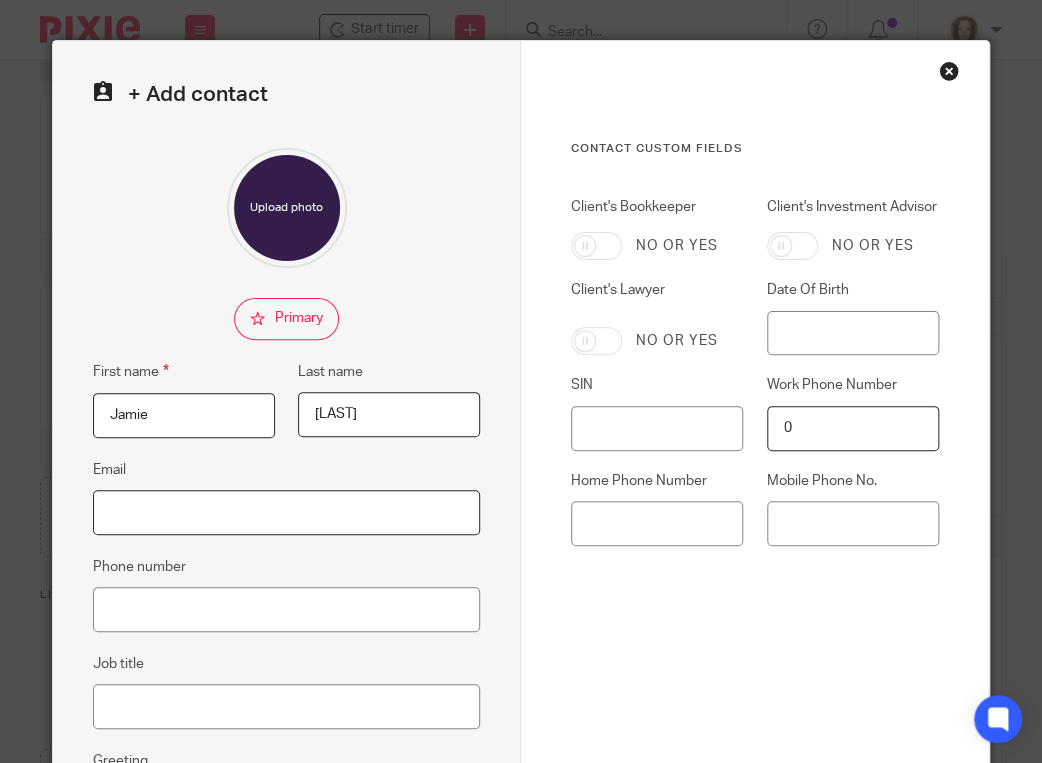 click on "Email" at bounding box center (286, 512) 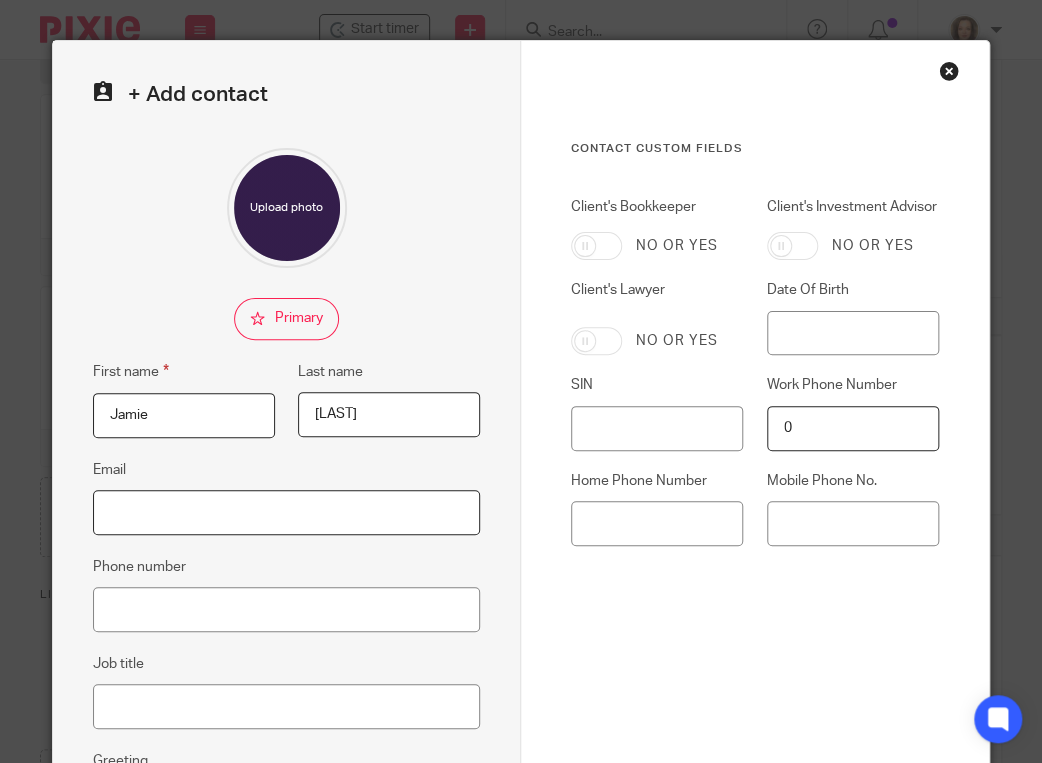 paste on "jamie.olinyk@nbc.ca" 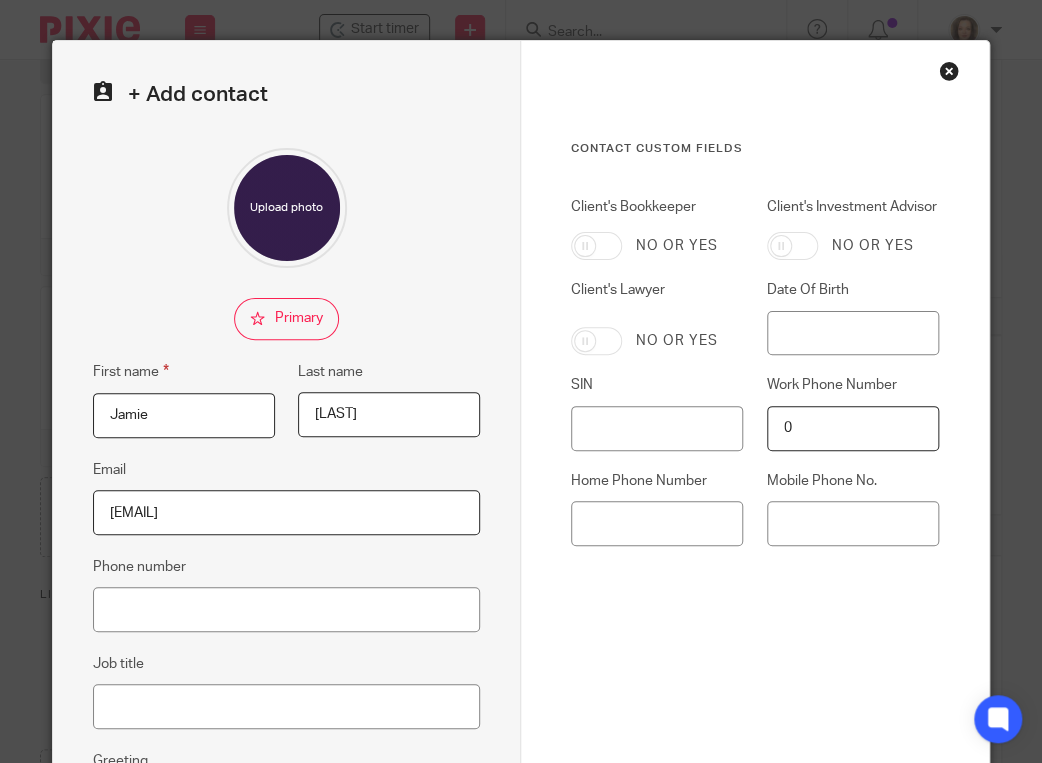 type on "jamie.olinyk@nbc.ca" 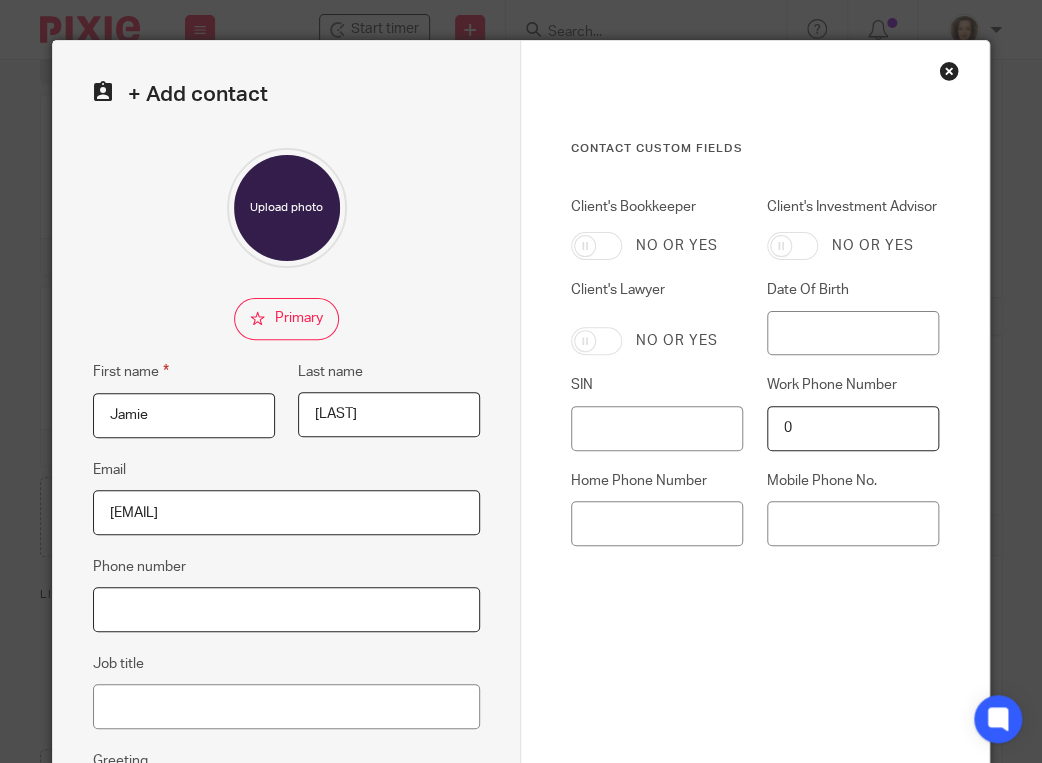 click on "Phone number" at bounding box center [286, 609] 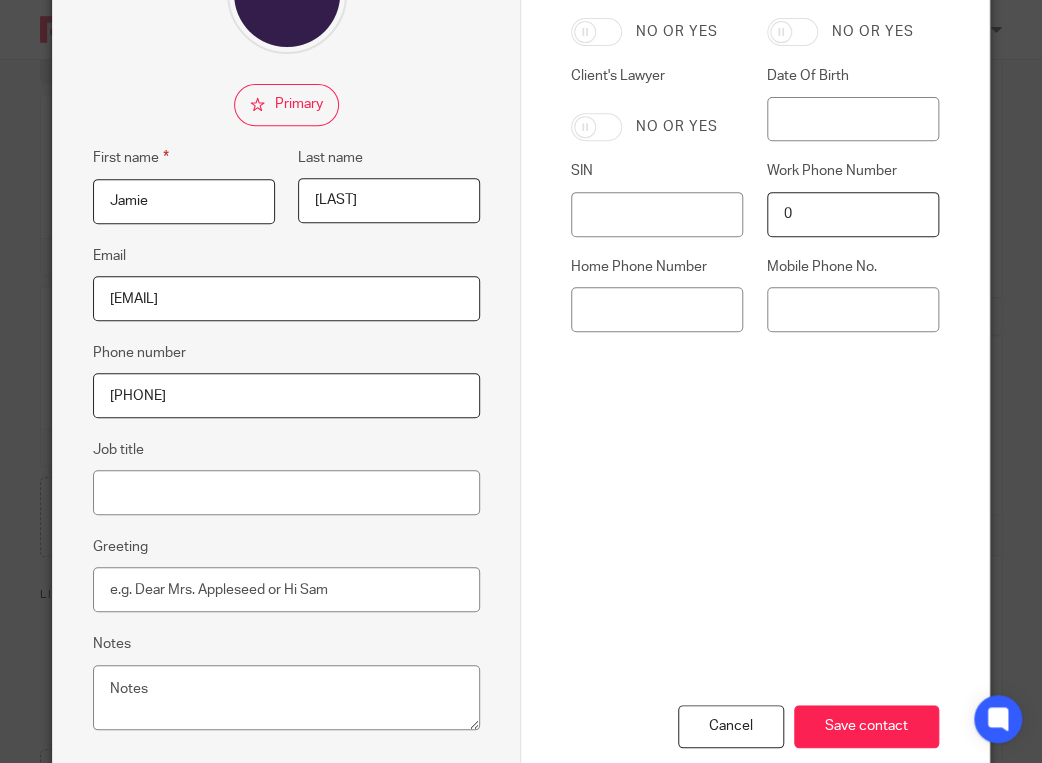 scroll, scrollTop: 287, scrollLeft: 0, axis: vertical 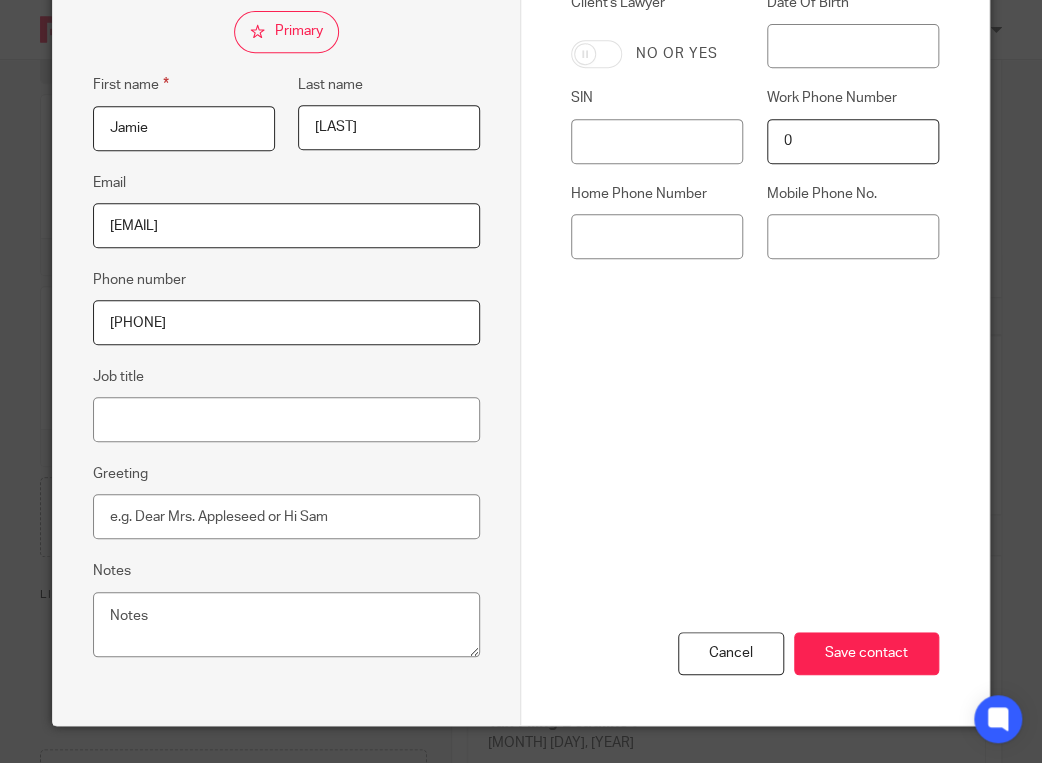 type on "780-643-0253" 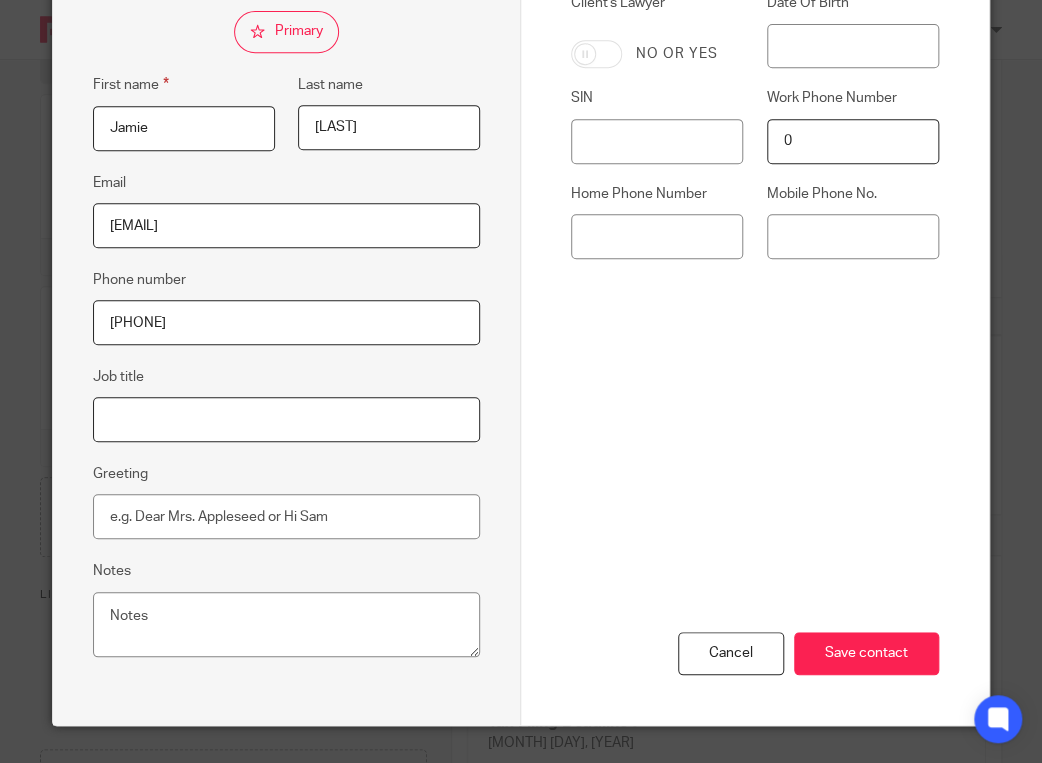 click on "Job title" at bounding box center [286, 419] 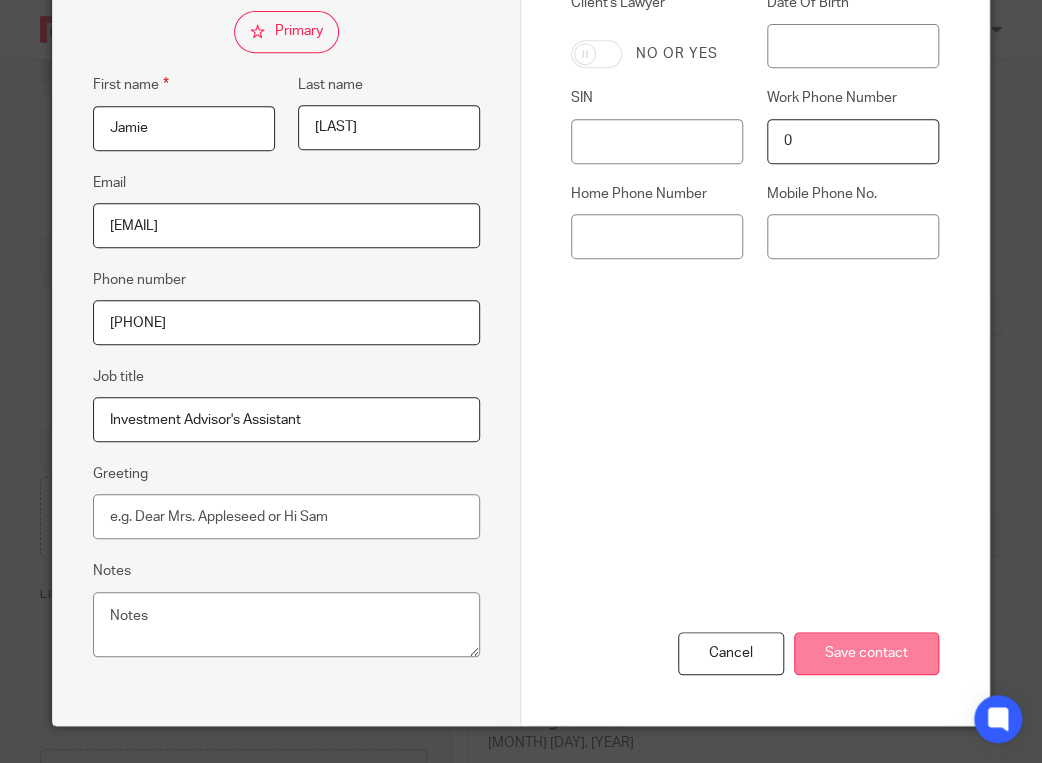 type on "Investment Advisor's Assistant" 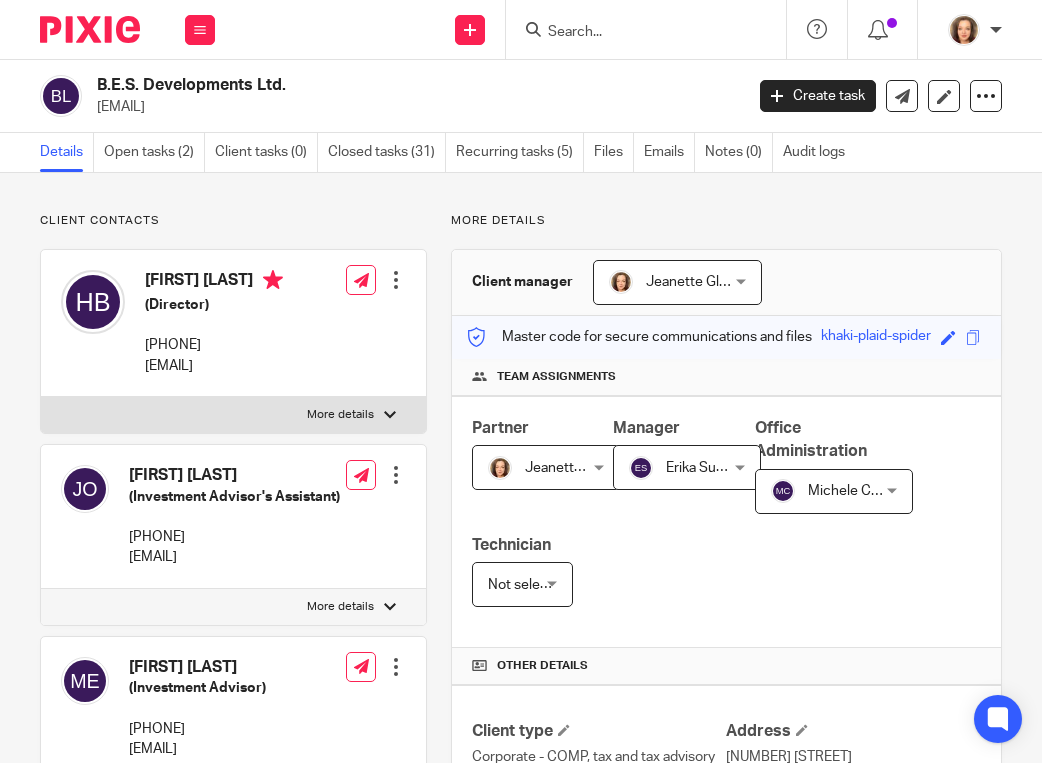 scroll, scrollTop: 0, scrollLeft: 0, axis: both 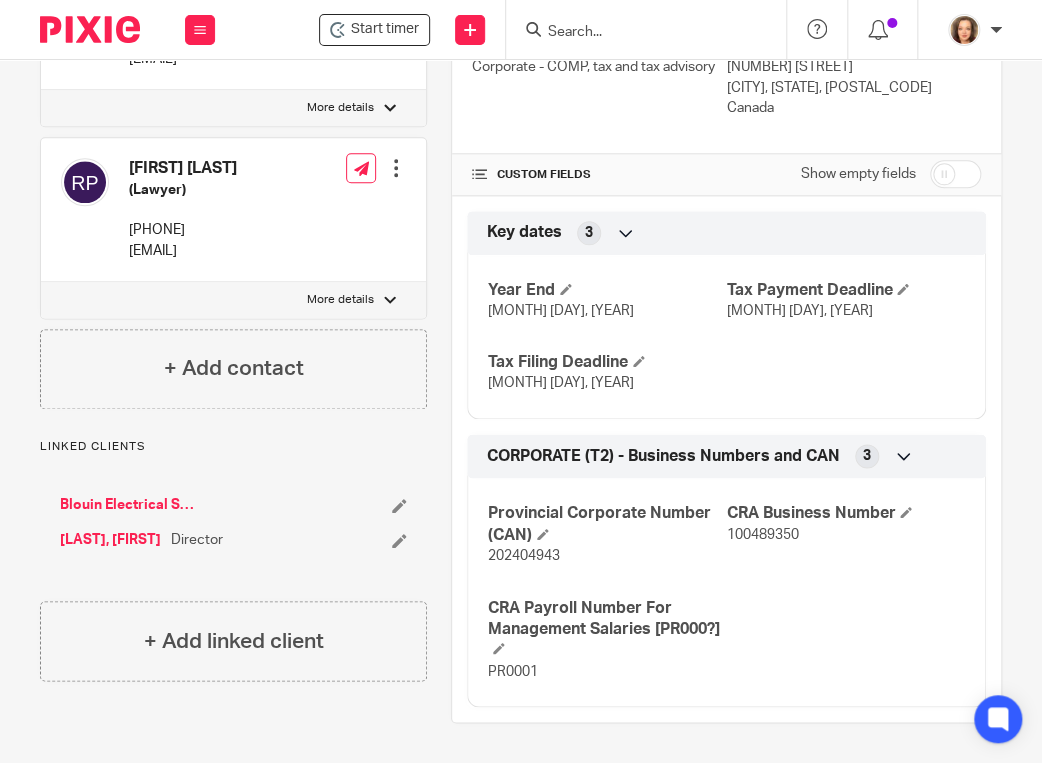 click on "Blouin Electrical Systems Co. Ltd." at bounding box center [129, 505] 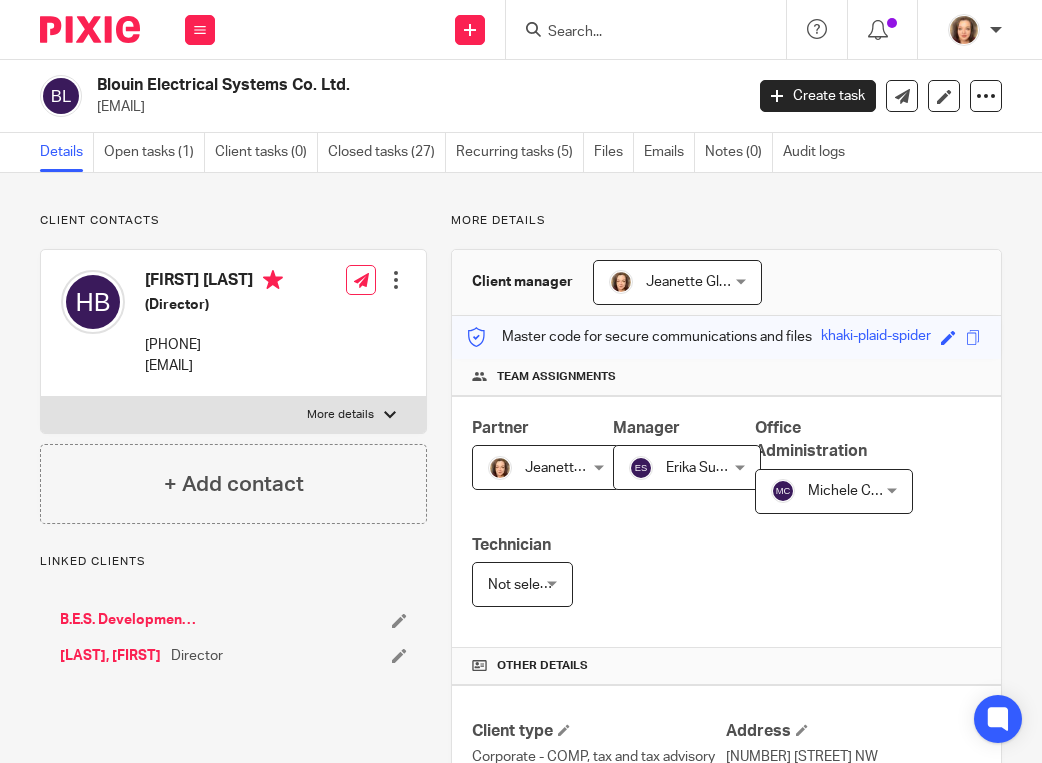 scroll, scrollTop: 0, scrollLeft: 0, axis: both 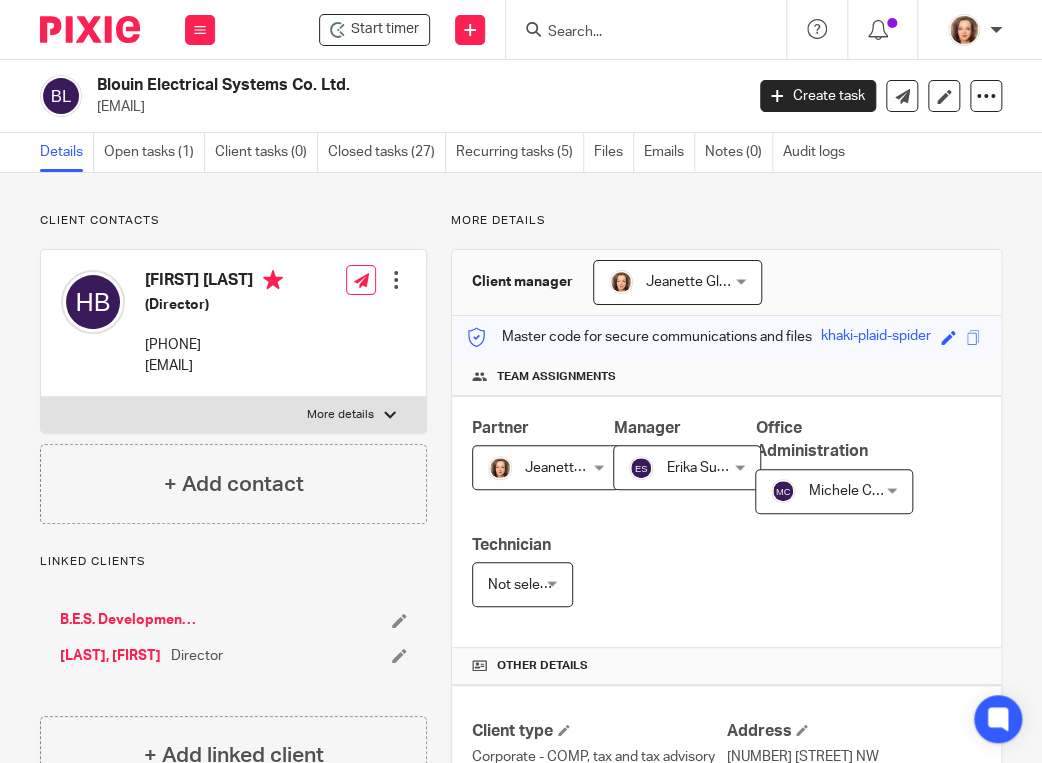 click on "[PHONE]" at bounding box center [214, 345] 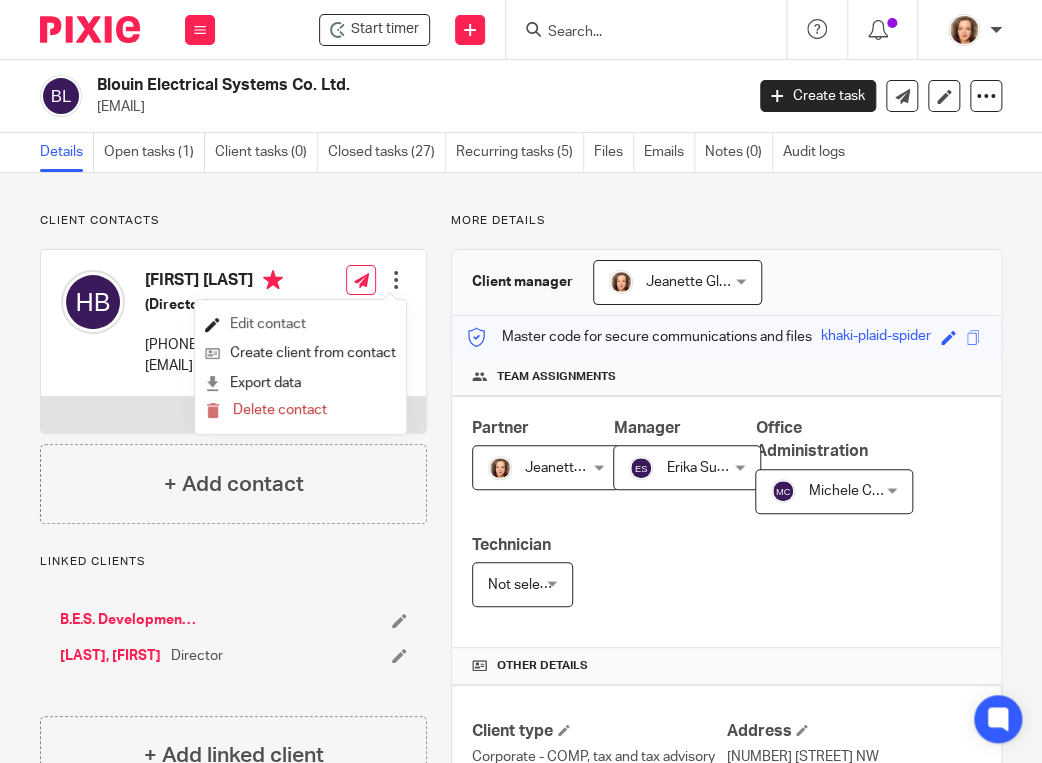 click on "Edit contact" at bounding box center [300, 324] 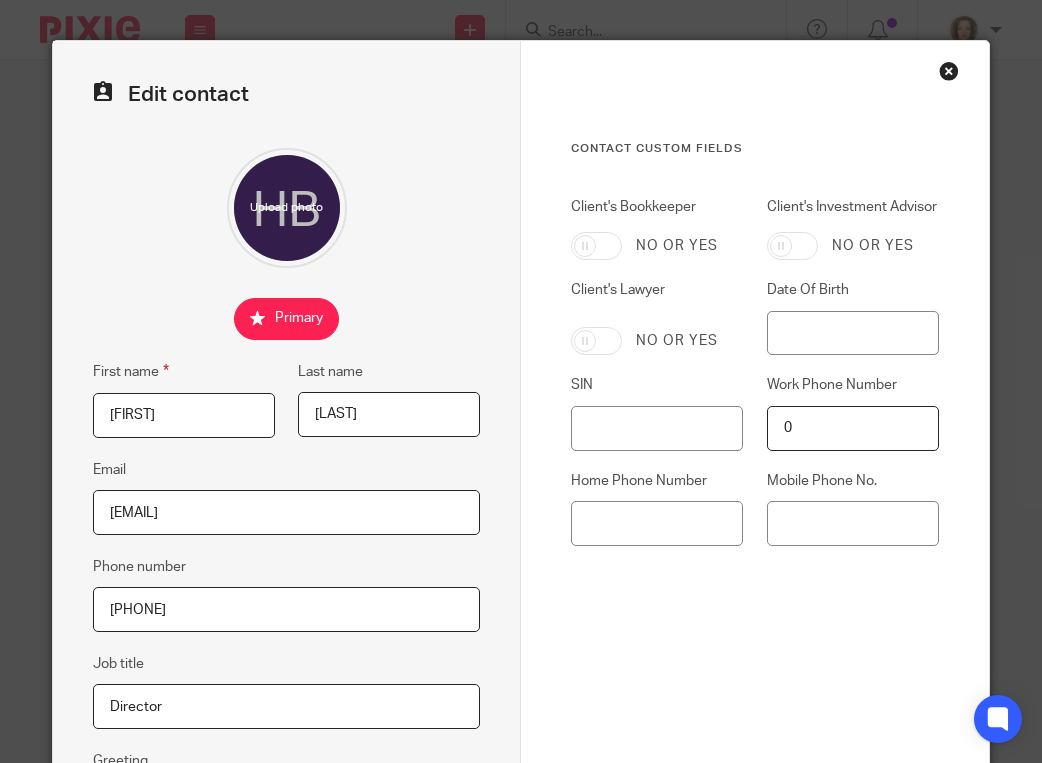 scroll, scrollTop: 0, scrollLeft: 0, axis: both 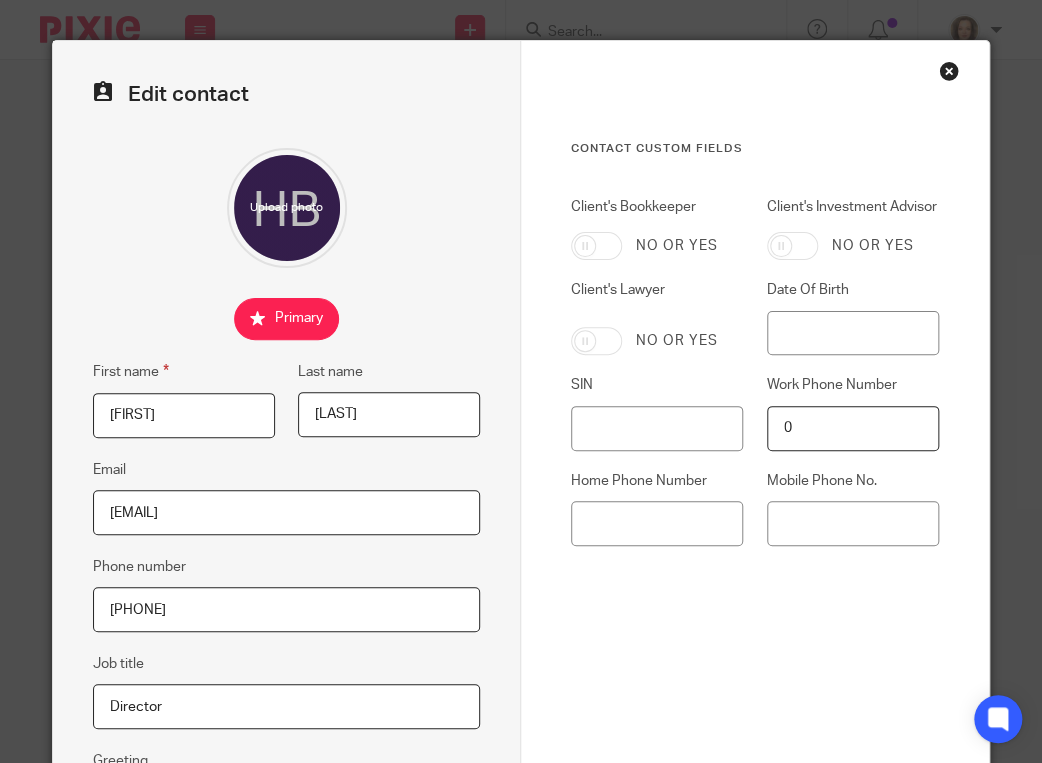 click on "[PHONE]" at bounding box center (286, 609) 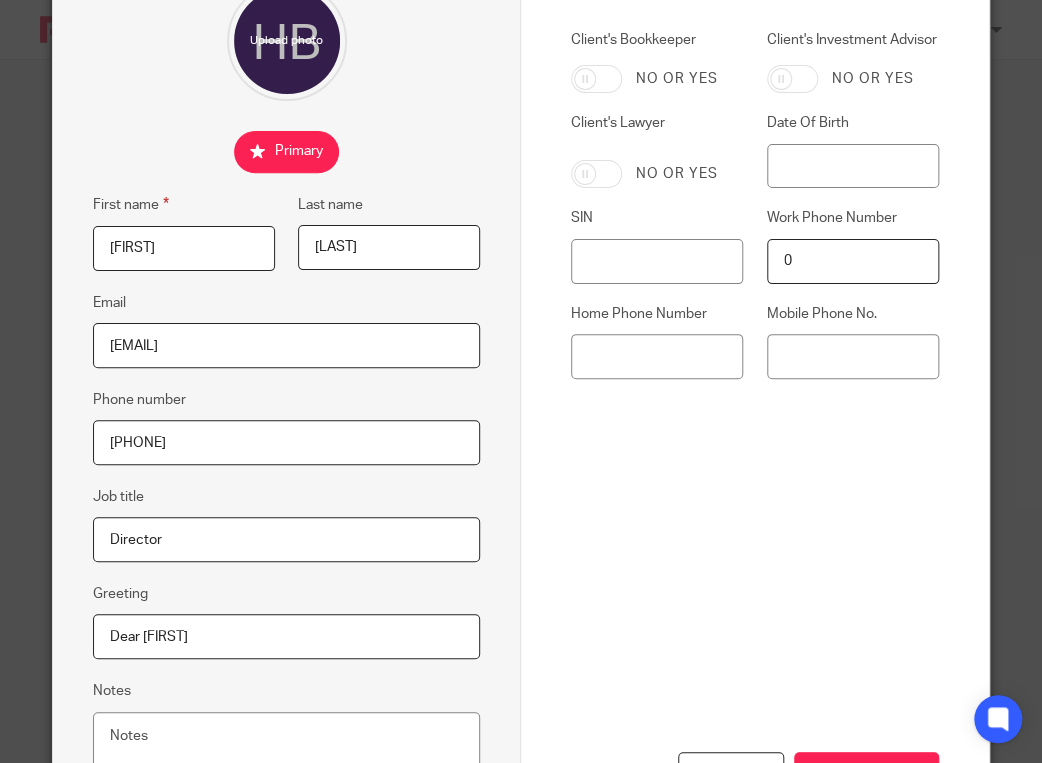 scroll, scrollTop: 287, scrollLeft: 0, axis: vertical 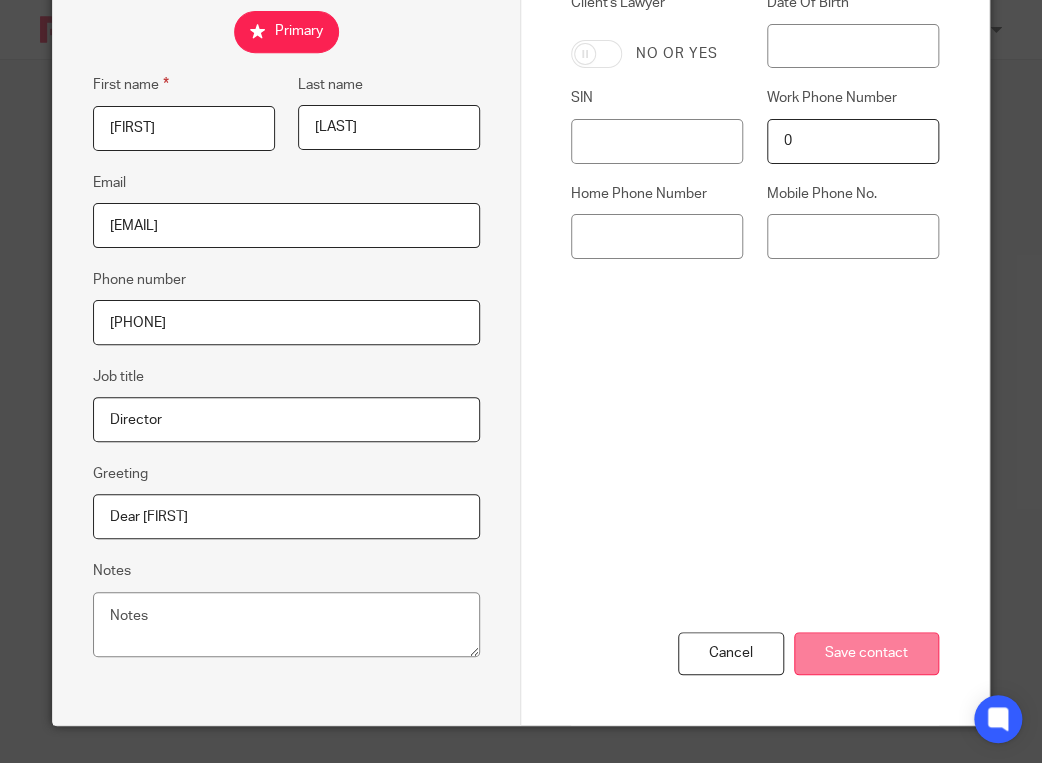 type on "[PHONE]" 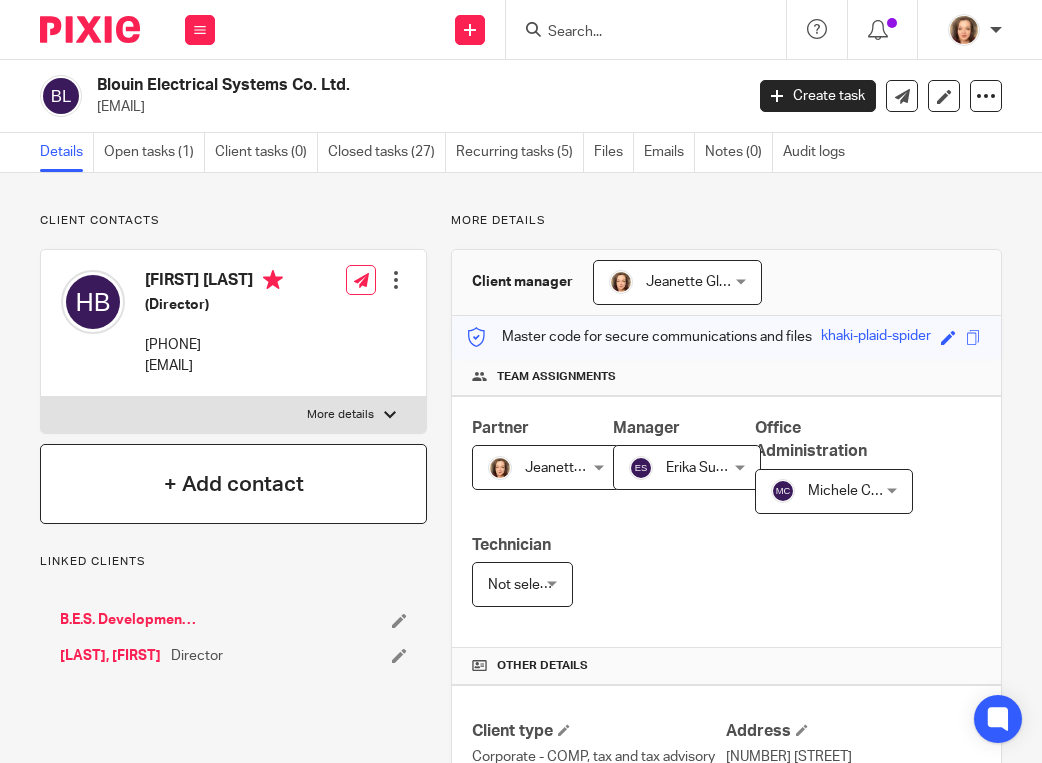 scroll, scrollTop: 0, scrollLeft: 0, axis: both 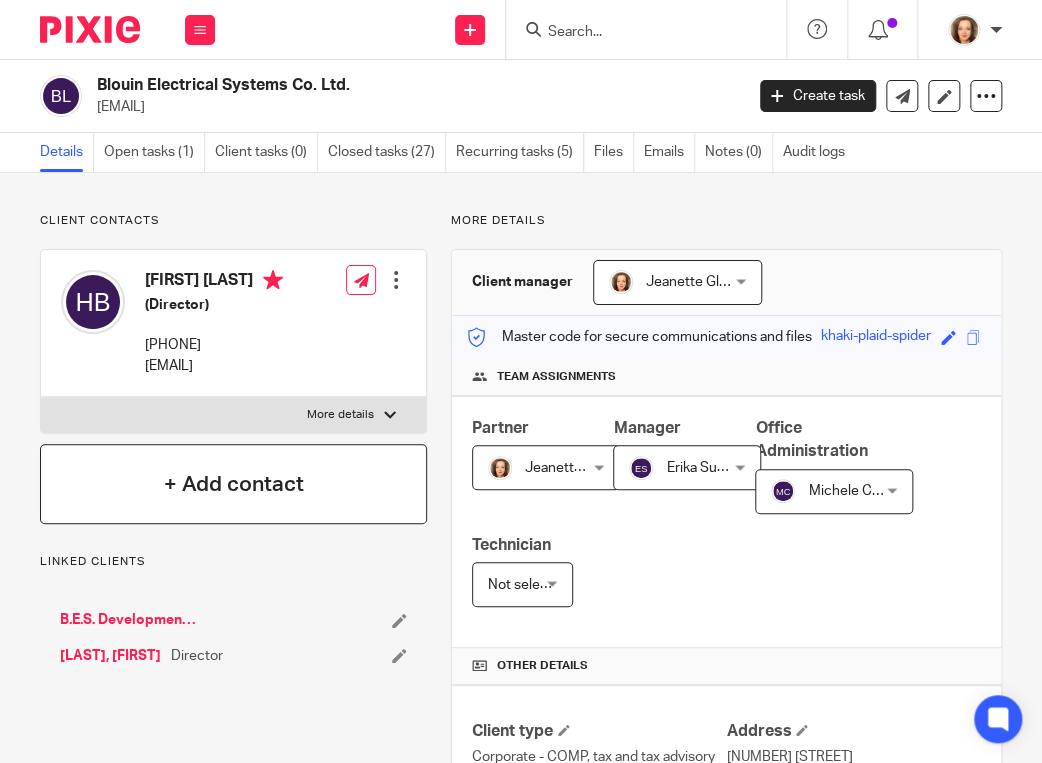 click on "+ Add contact" at bounding box center [233, 484] 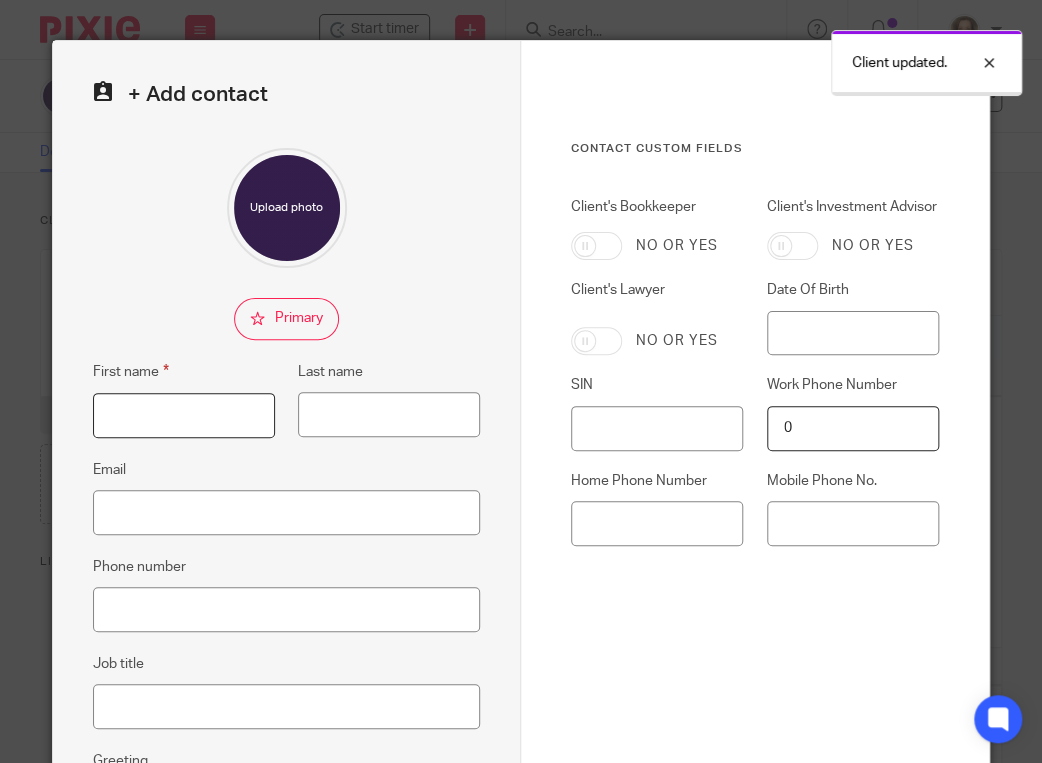 click on "First name" at bounding box center [184, 415] 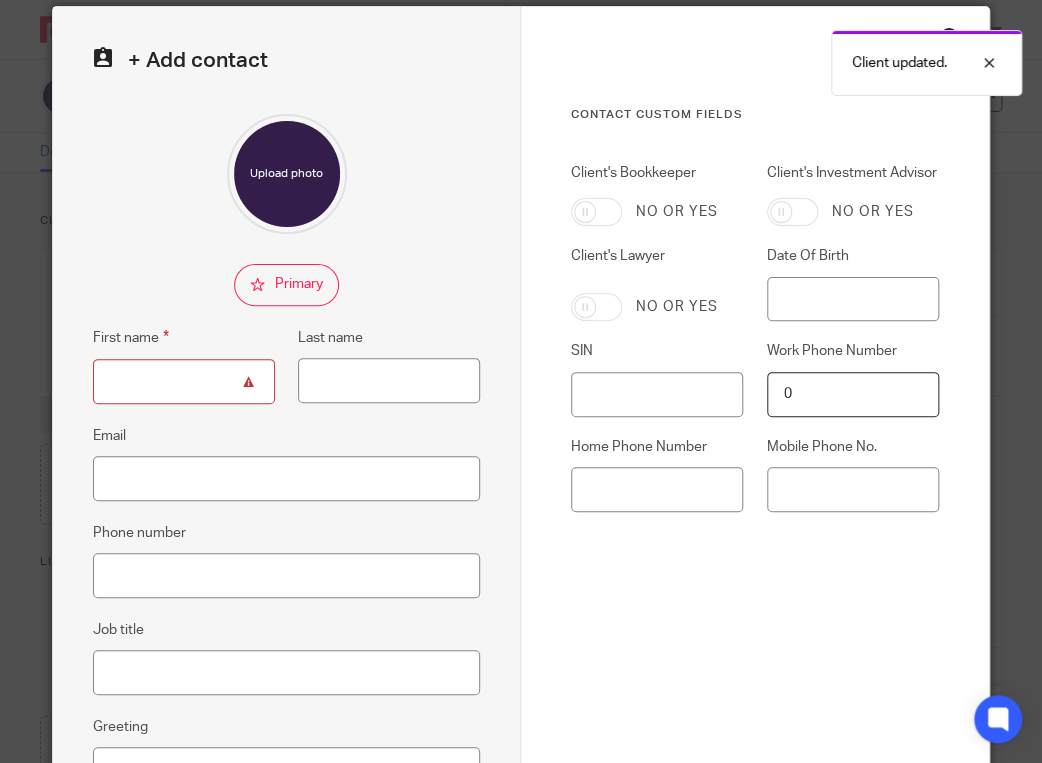 scroll, scrollTop: 50, scrollLeft: 0, axis: vertical 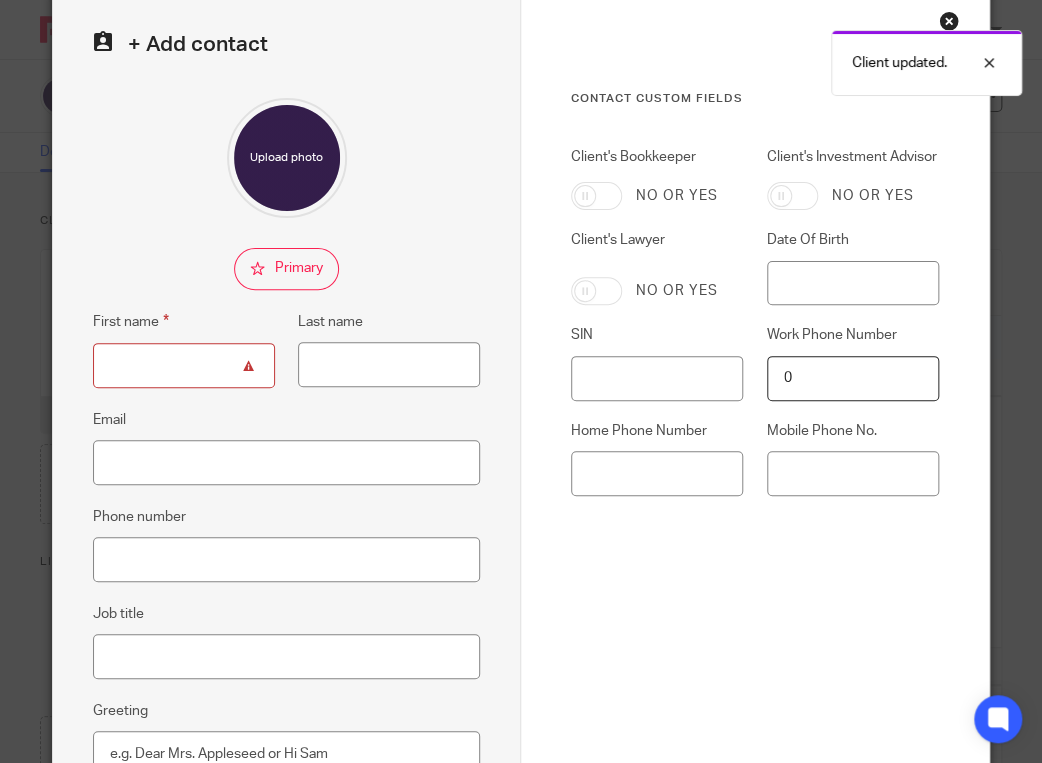 click on "First name" at bounding box center (184, 365) 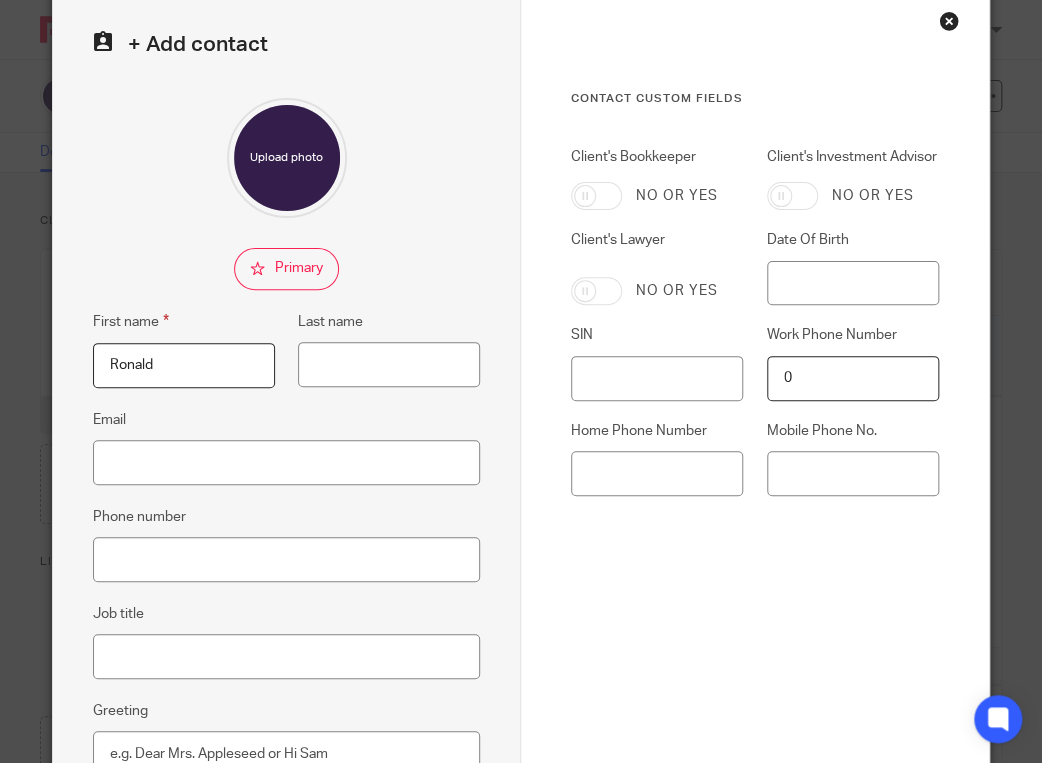 type on "Ronald" 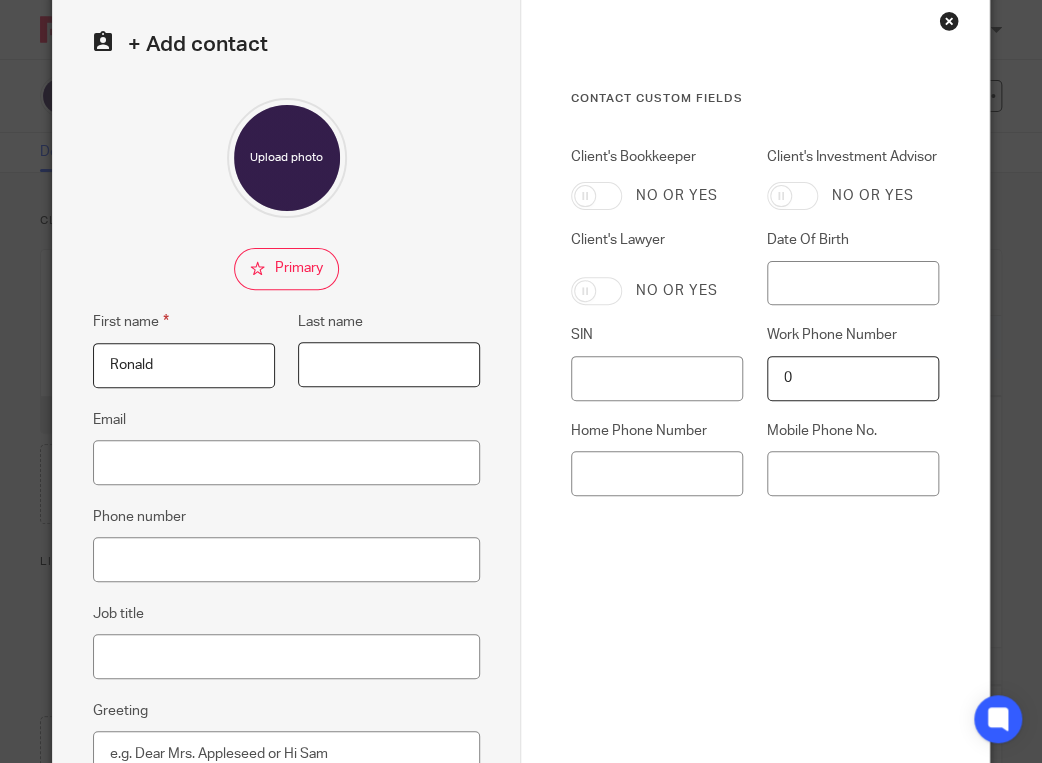click on "Last name" at bounding box center [389, 364] 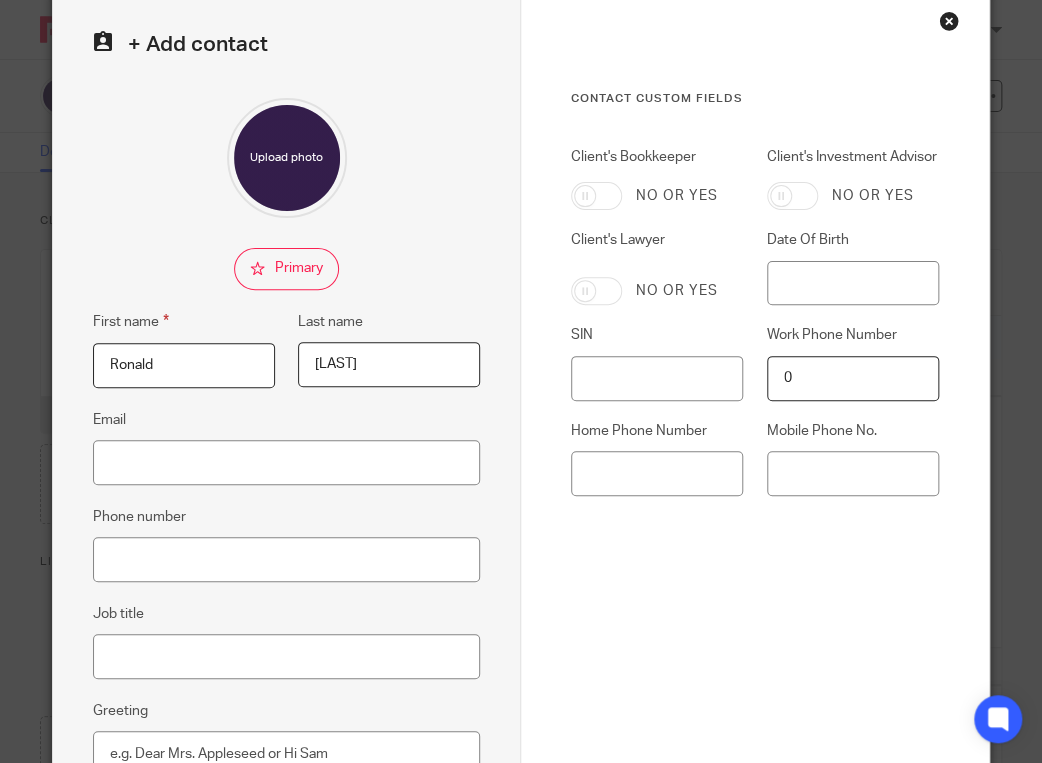type on "Poitras" 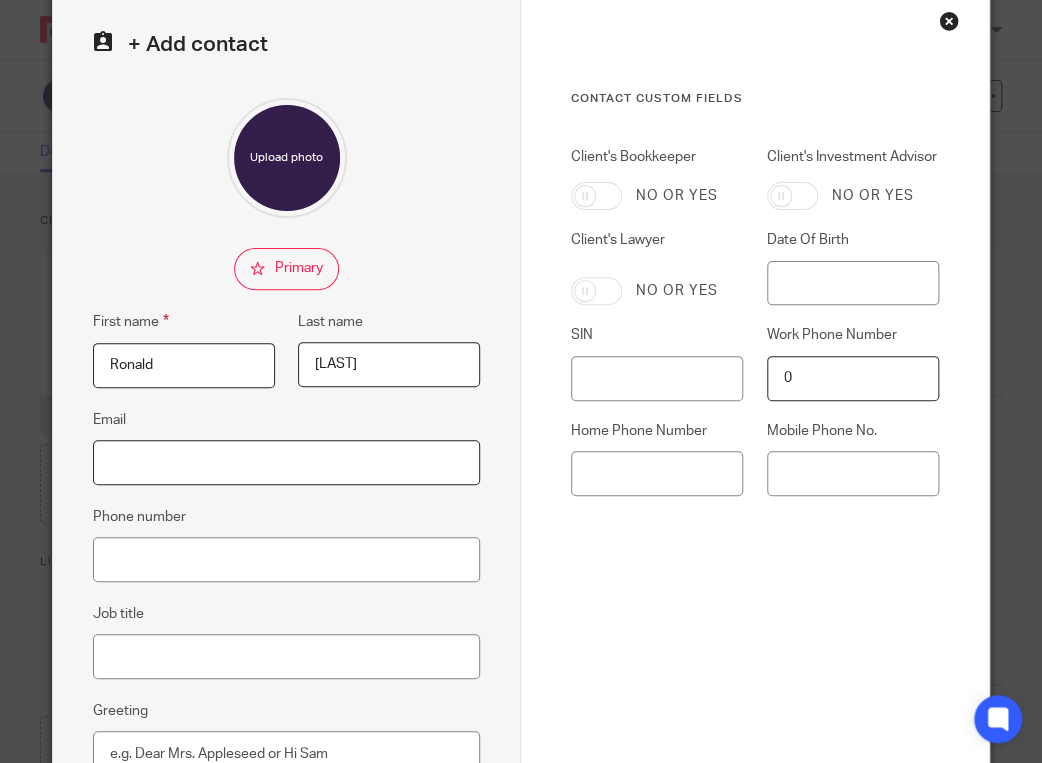 click on "Email" at bounding box center [286, 462] 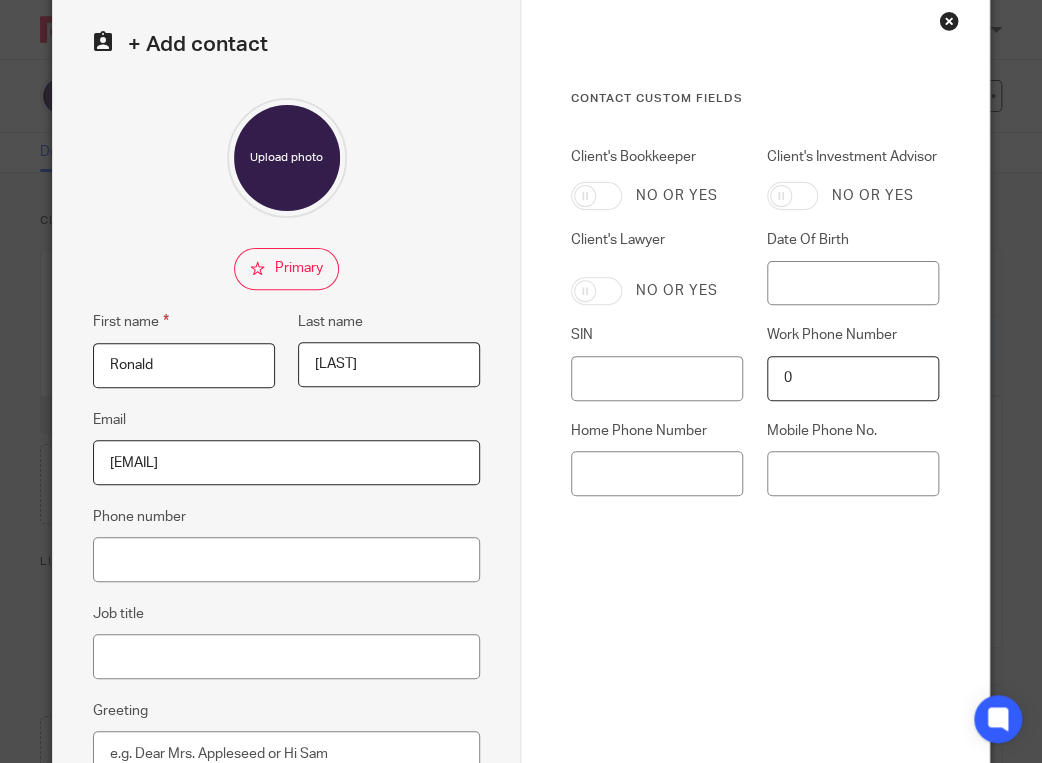 type on "rwpoitras@rwplaw.ca" 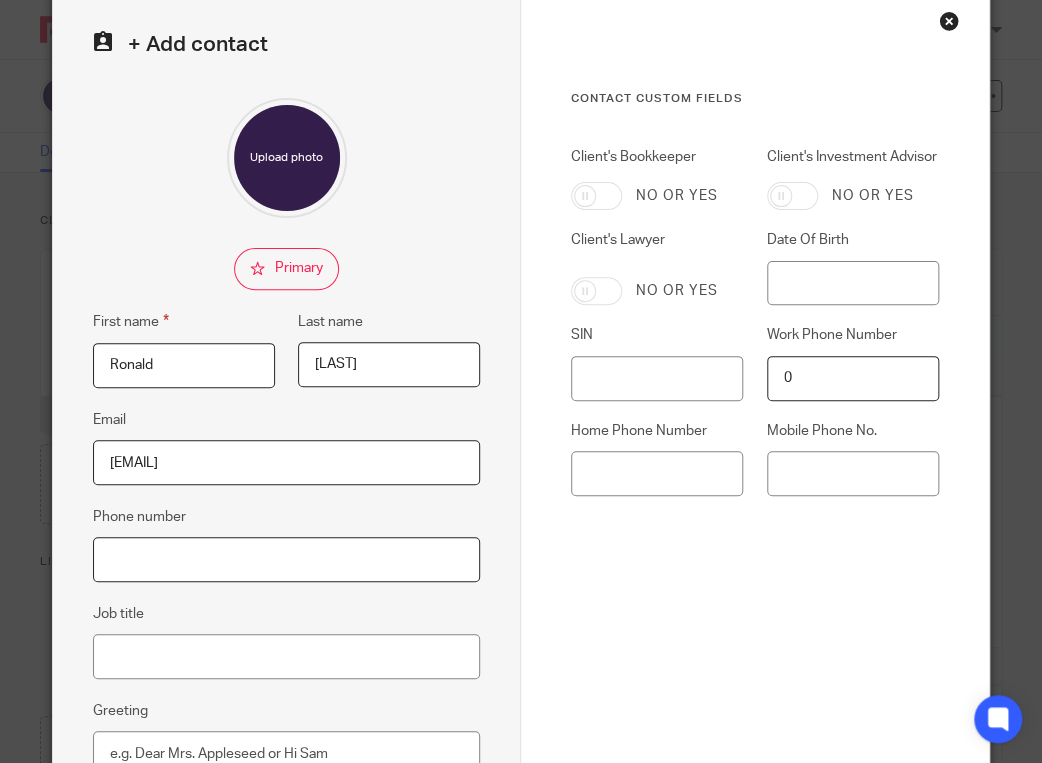 click on "Phone number" at bounding box center [286, 559] 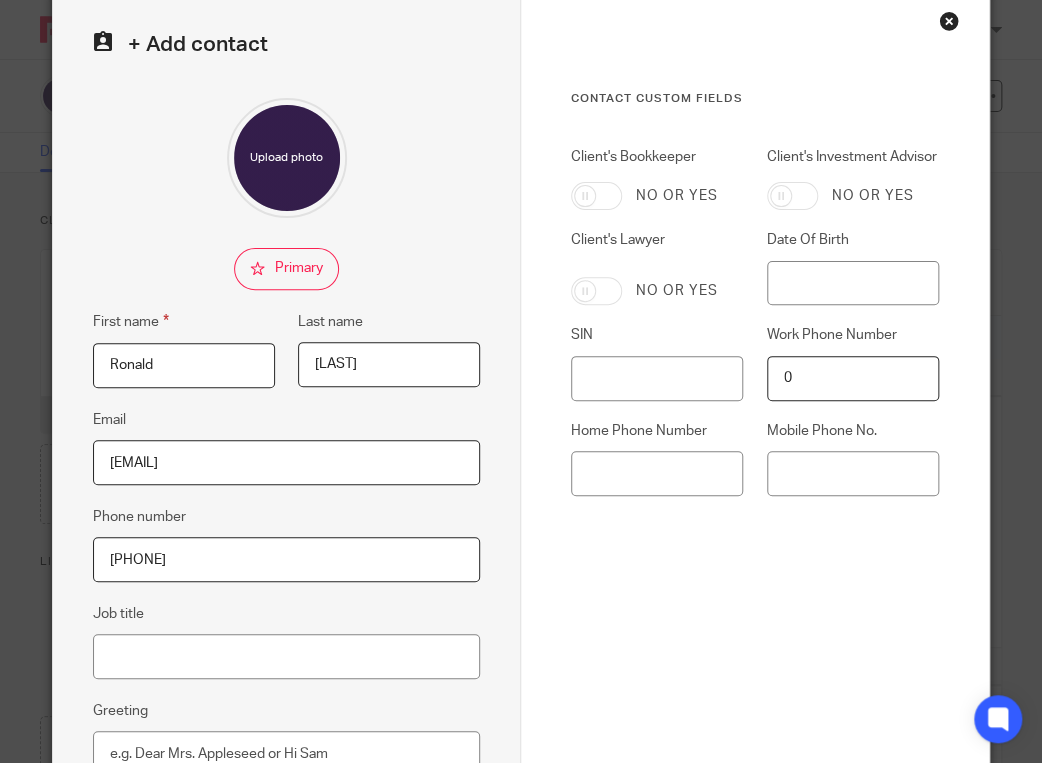 type on "780-424-3270" 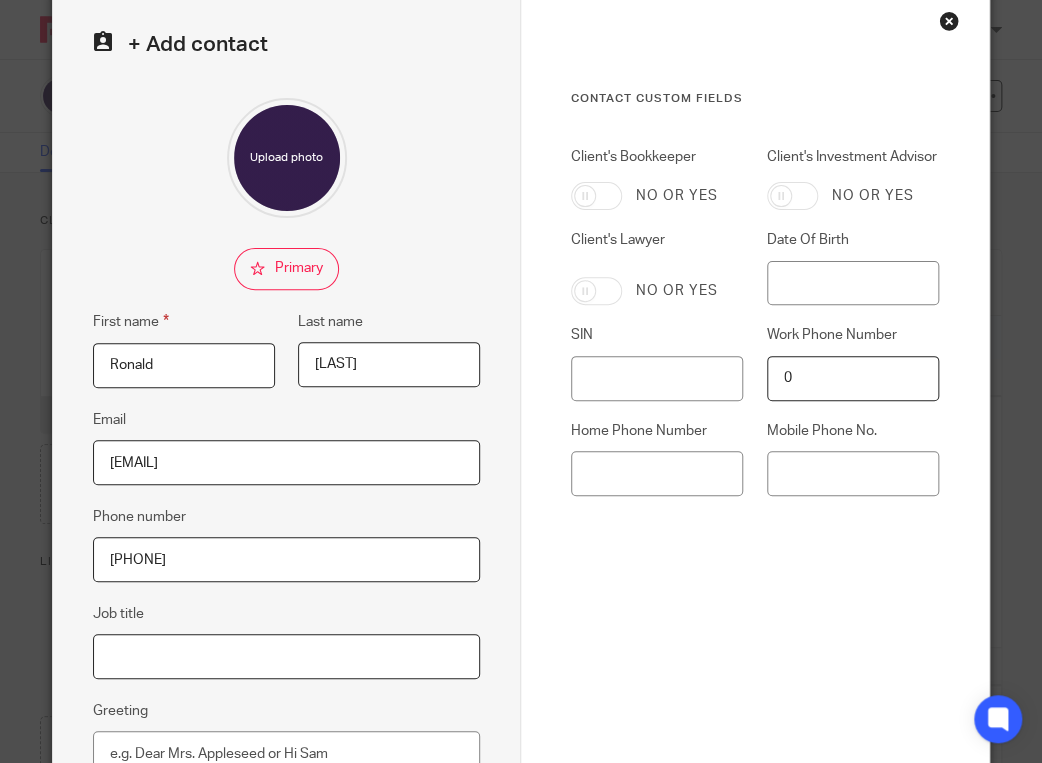 click on "Job title" at bounding box center [286, 656] 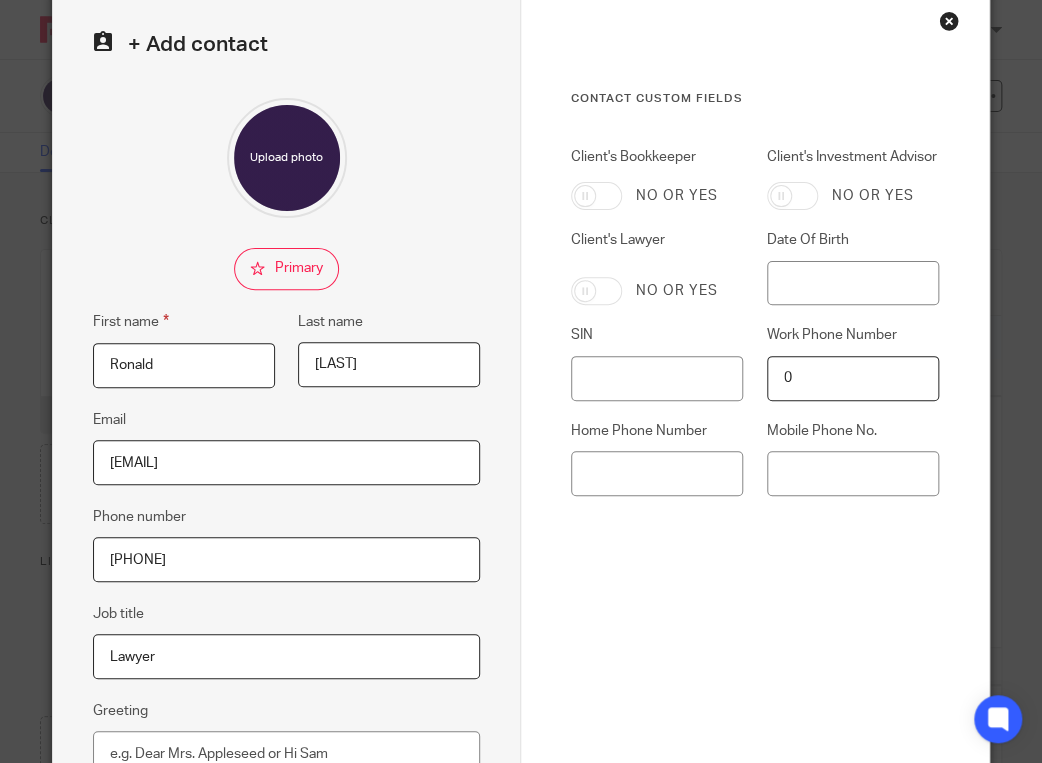 type on "Lawyer" 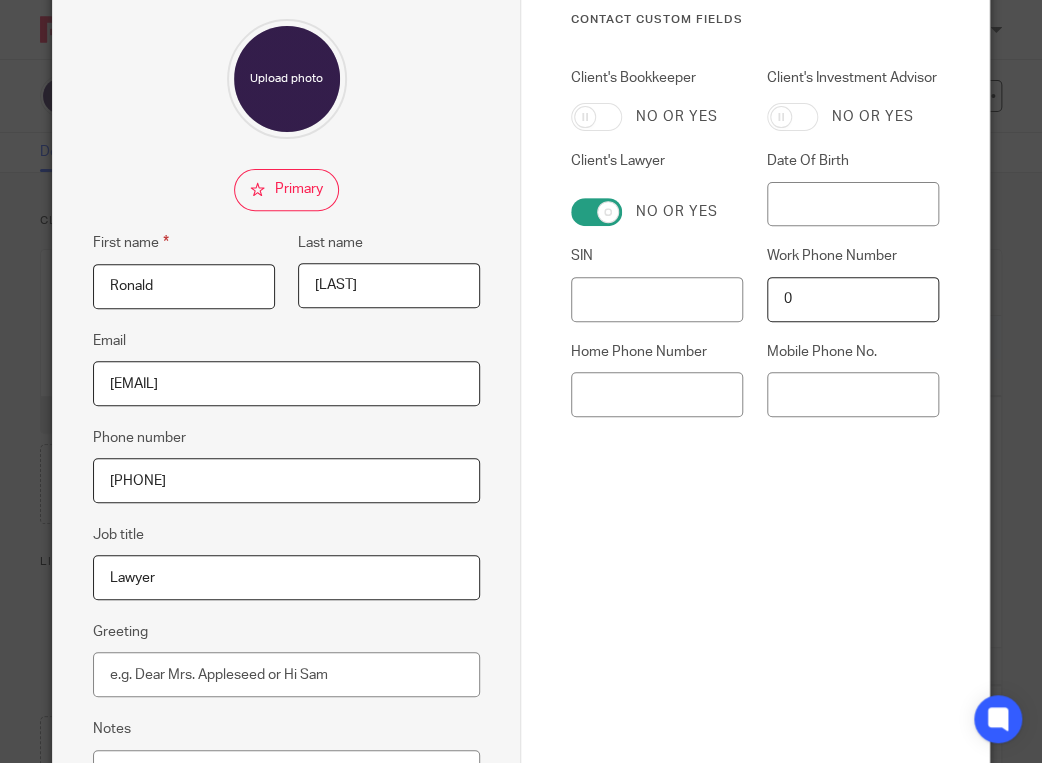 scroll, scrollTop: 287, scrollLeft: 0, axis: vertical 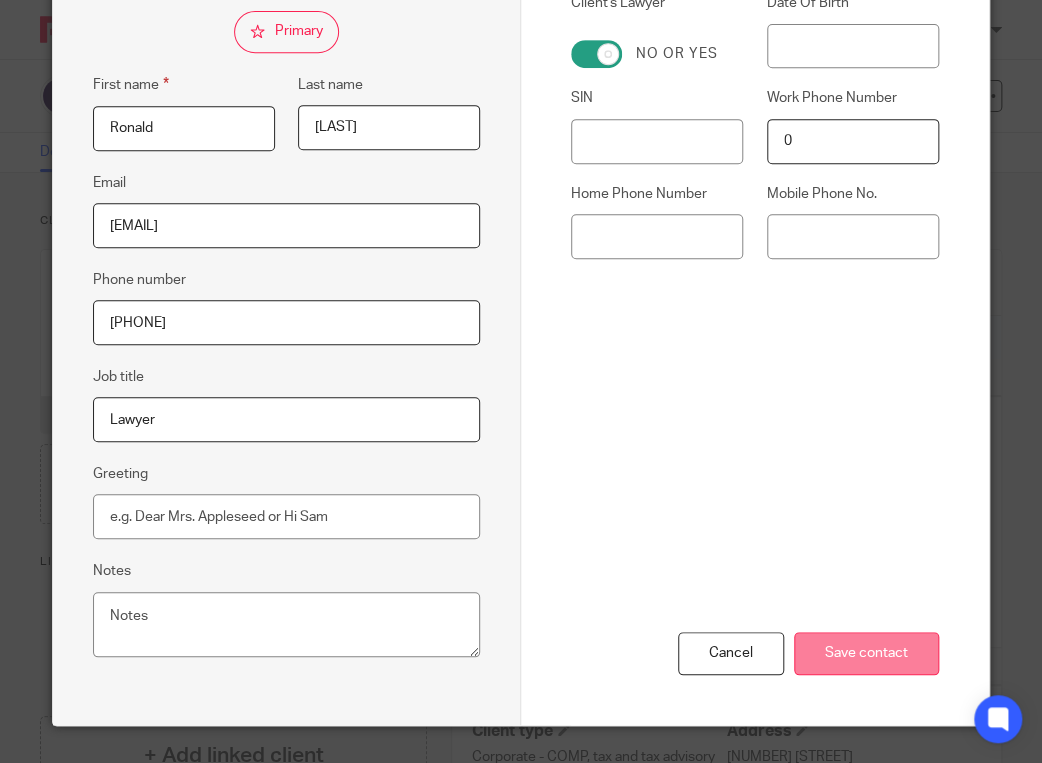 click on "Save contact" at bounding box center [866, 653] 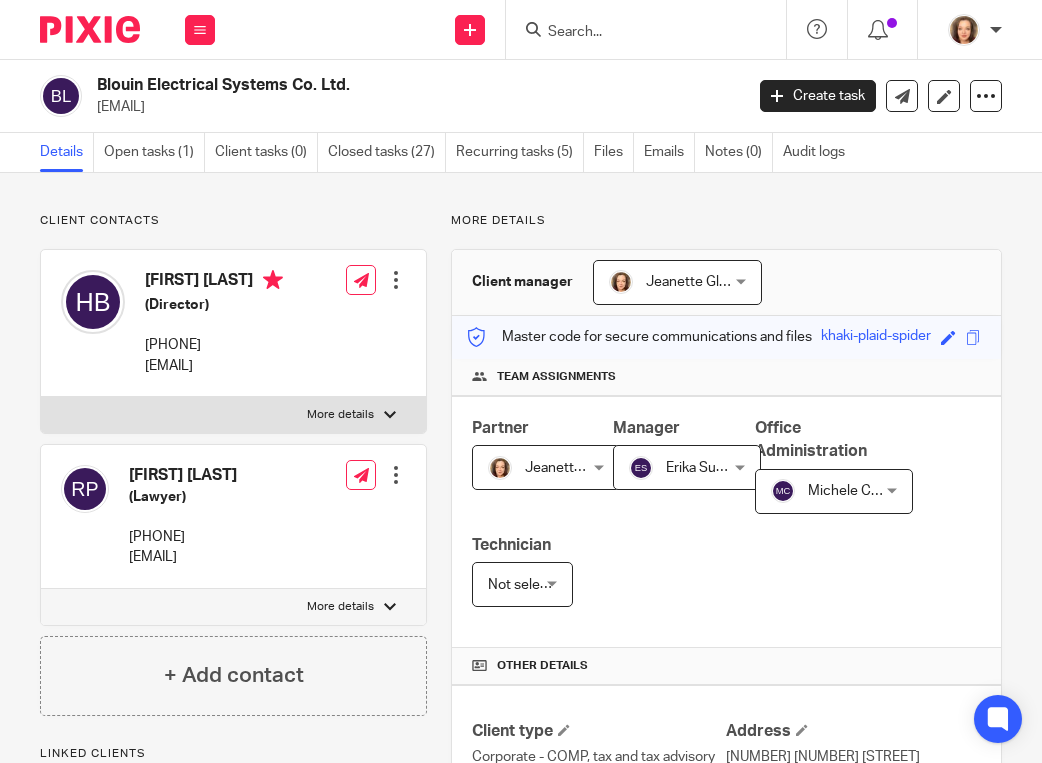 scroll, scrollTop: 0, scrollLeft: 0, axis: both 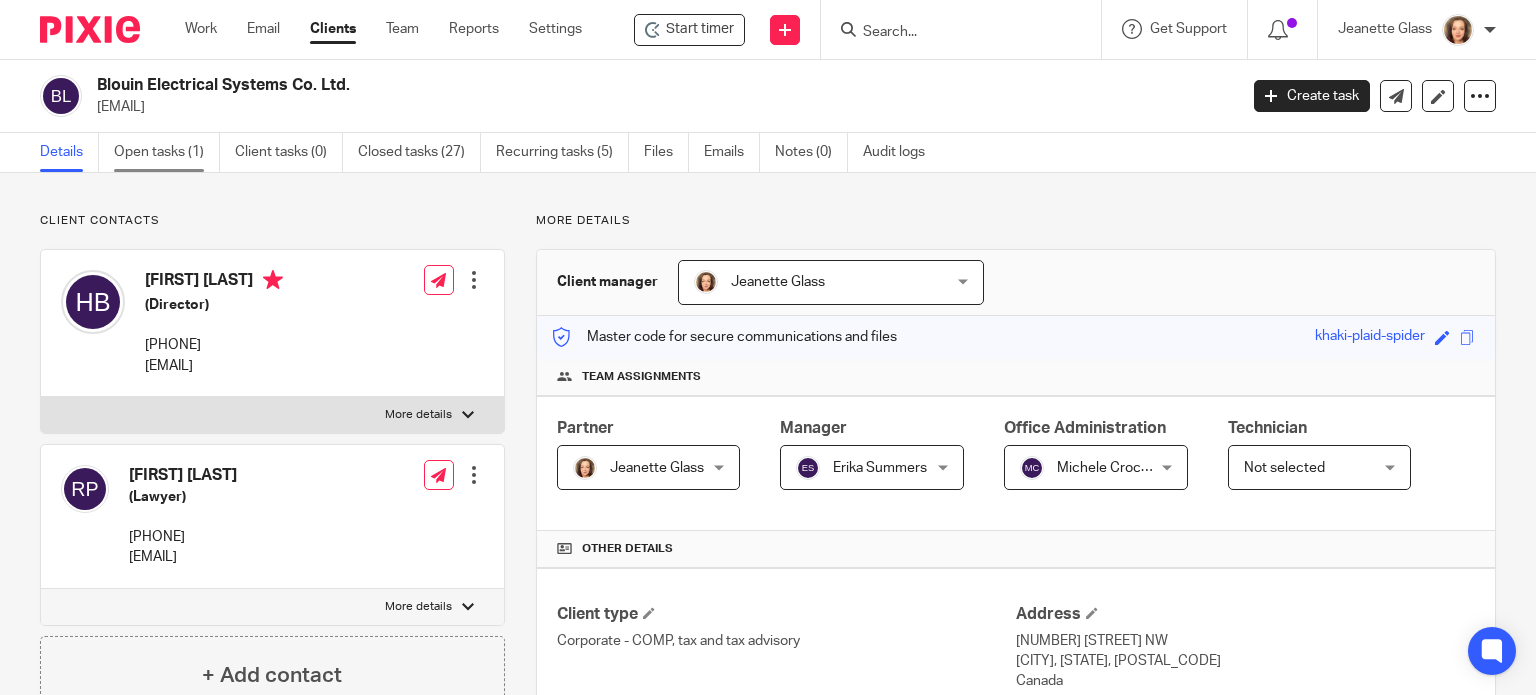 click on "Open tasks (1)" at bounding box center (167, 152) 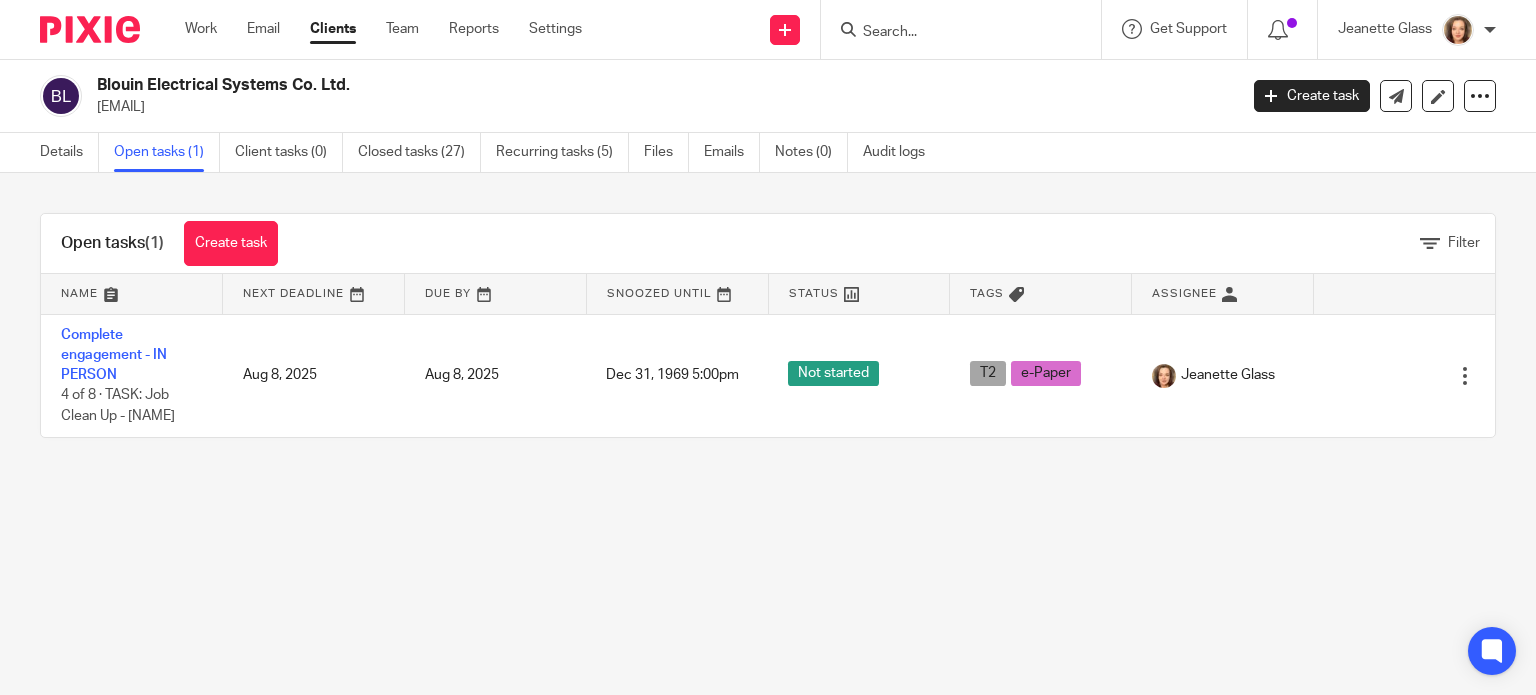 scroll, scrollTop: 0, scrollLeft: 0, axis: both 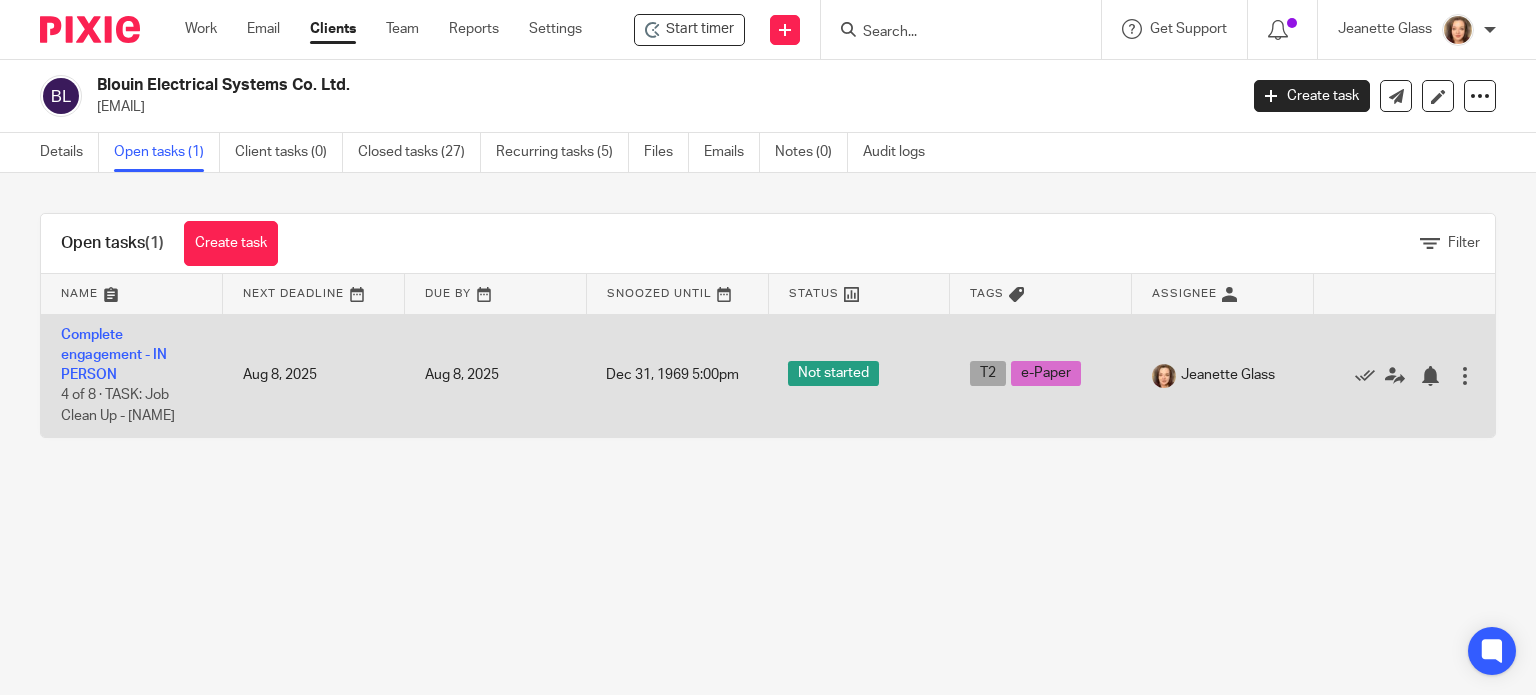 click on "Complete engagement - IN PERSON
4
of
8 ·
TASK: Job Clean Up - [NAME]" at bounding box center (132, 375) 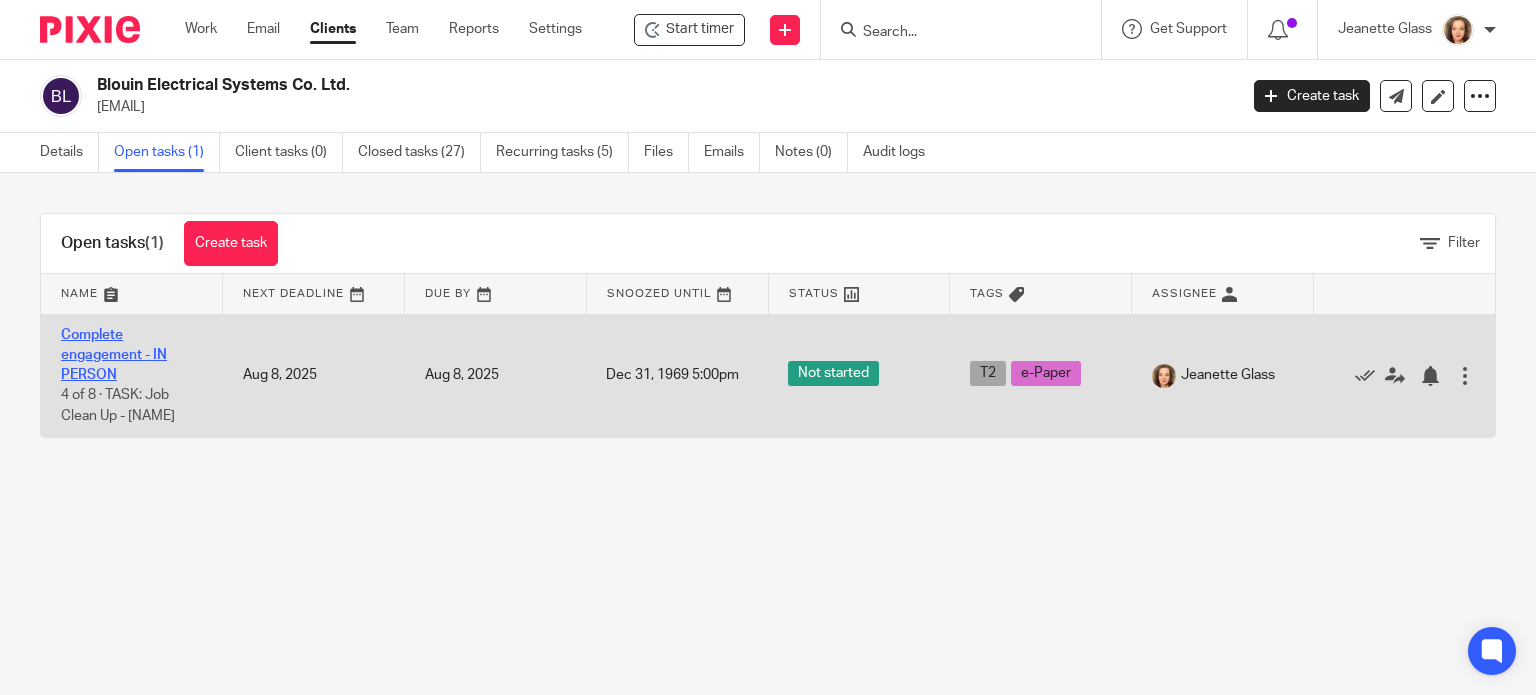 click on "Complete engagement - IN PERSON" at bounding box center (114, 355) 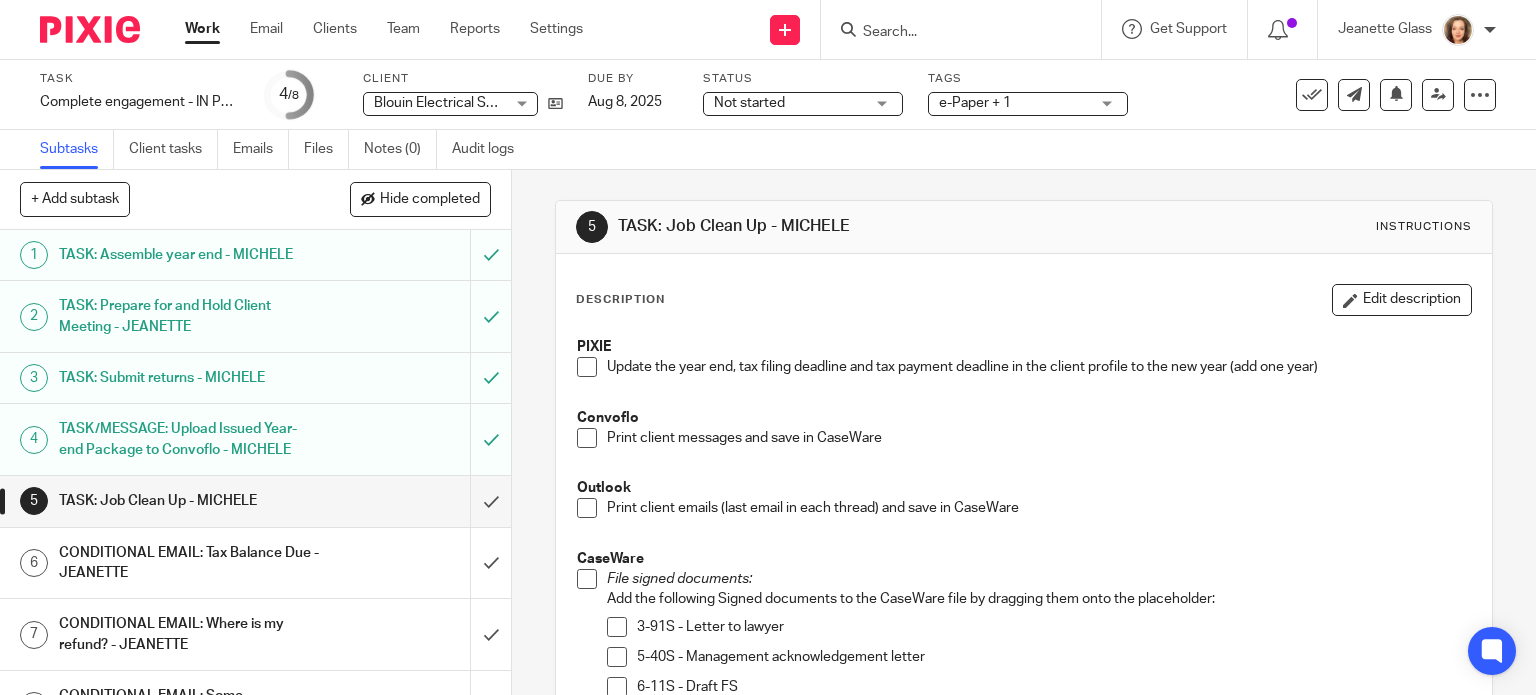 scroll, scrollTop: 0, scrollLeft: 0, axis: both 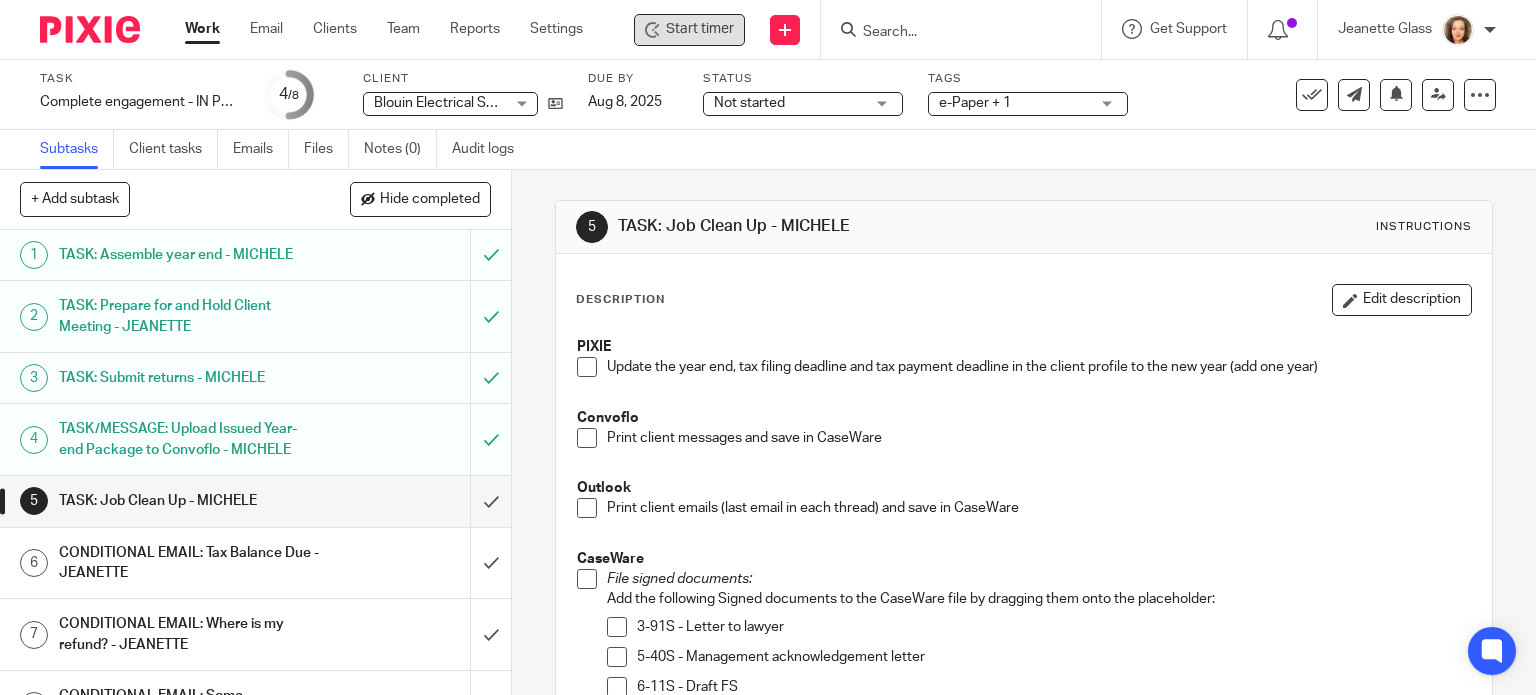 click on "Start timer" at bounding box center (700, 29) 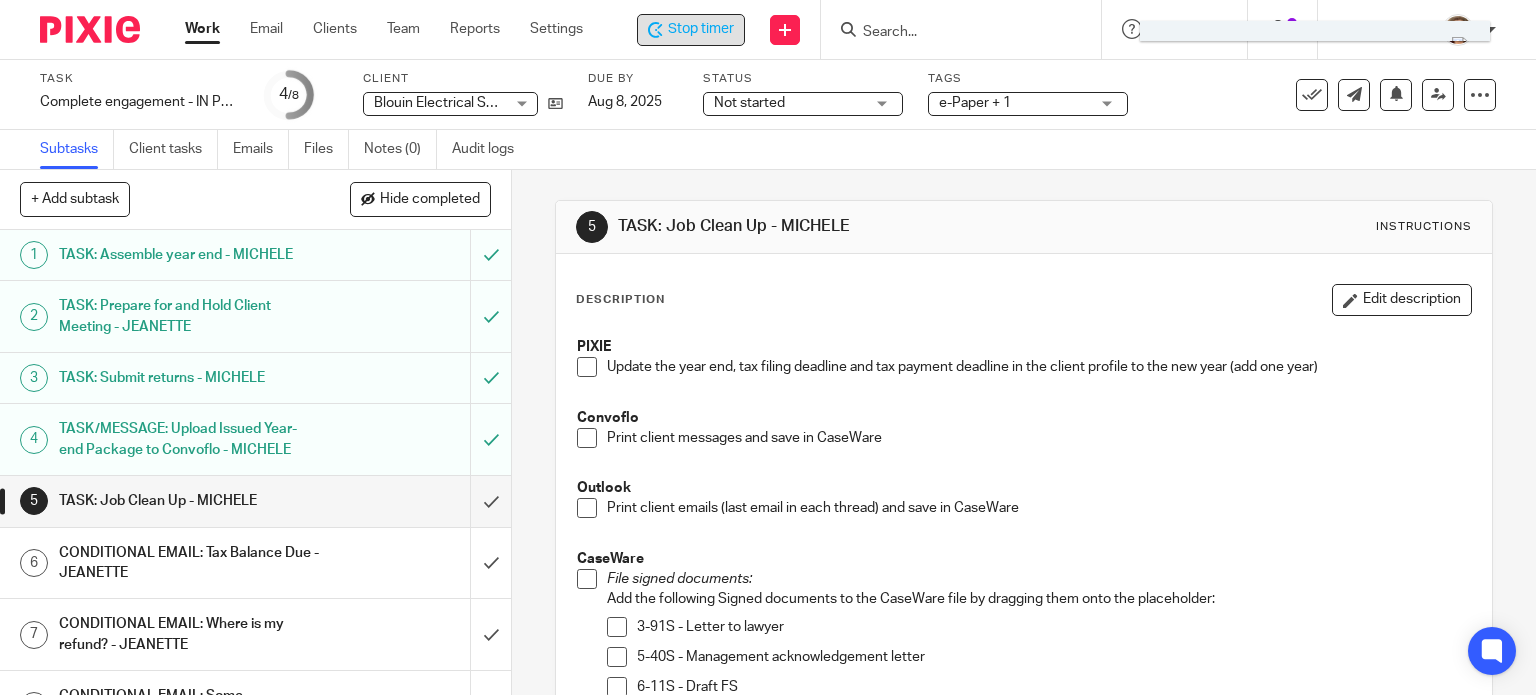 click at bounding box center (1315, 31) 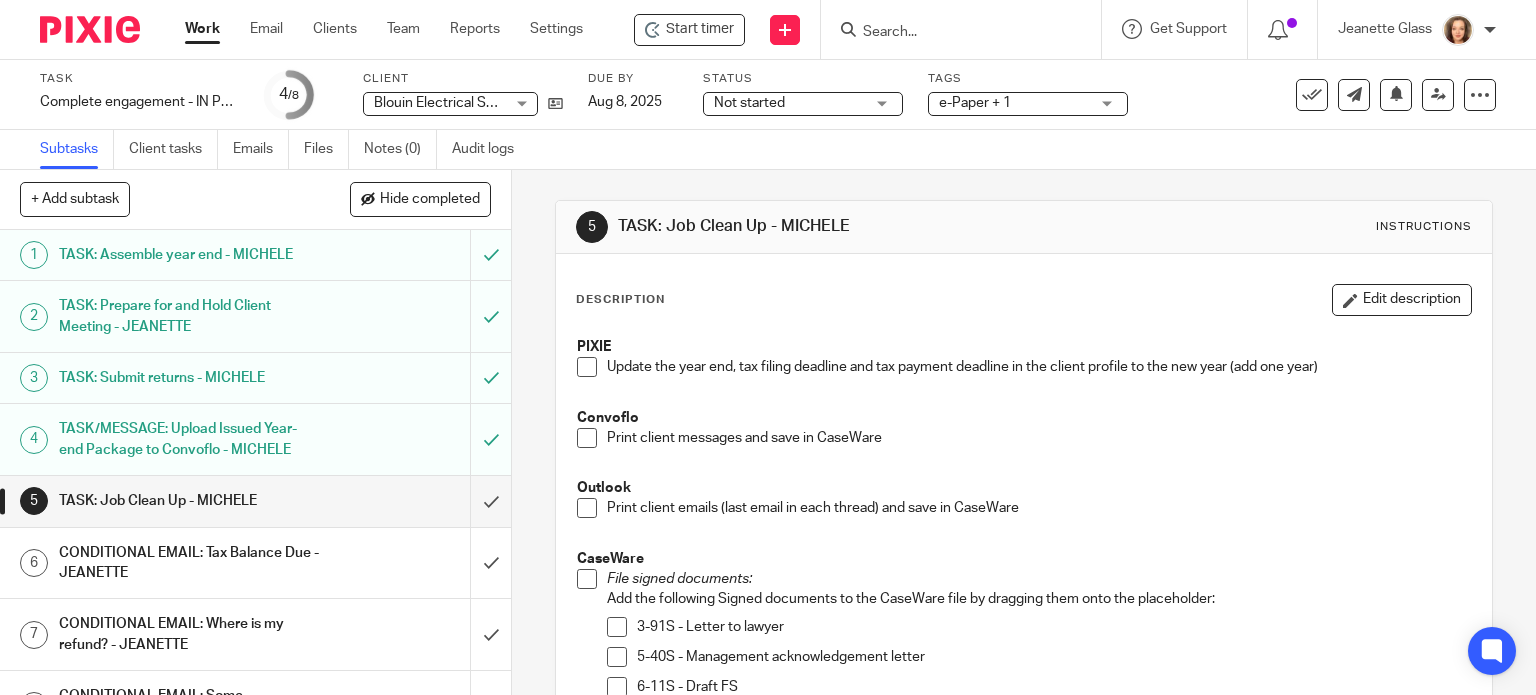 drag, startPoint x: 603, startPoint y: 161, endPoint x: 612, endPoint y: 151, distance: 13.453624 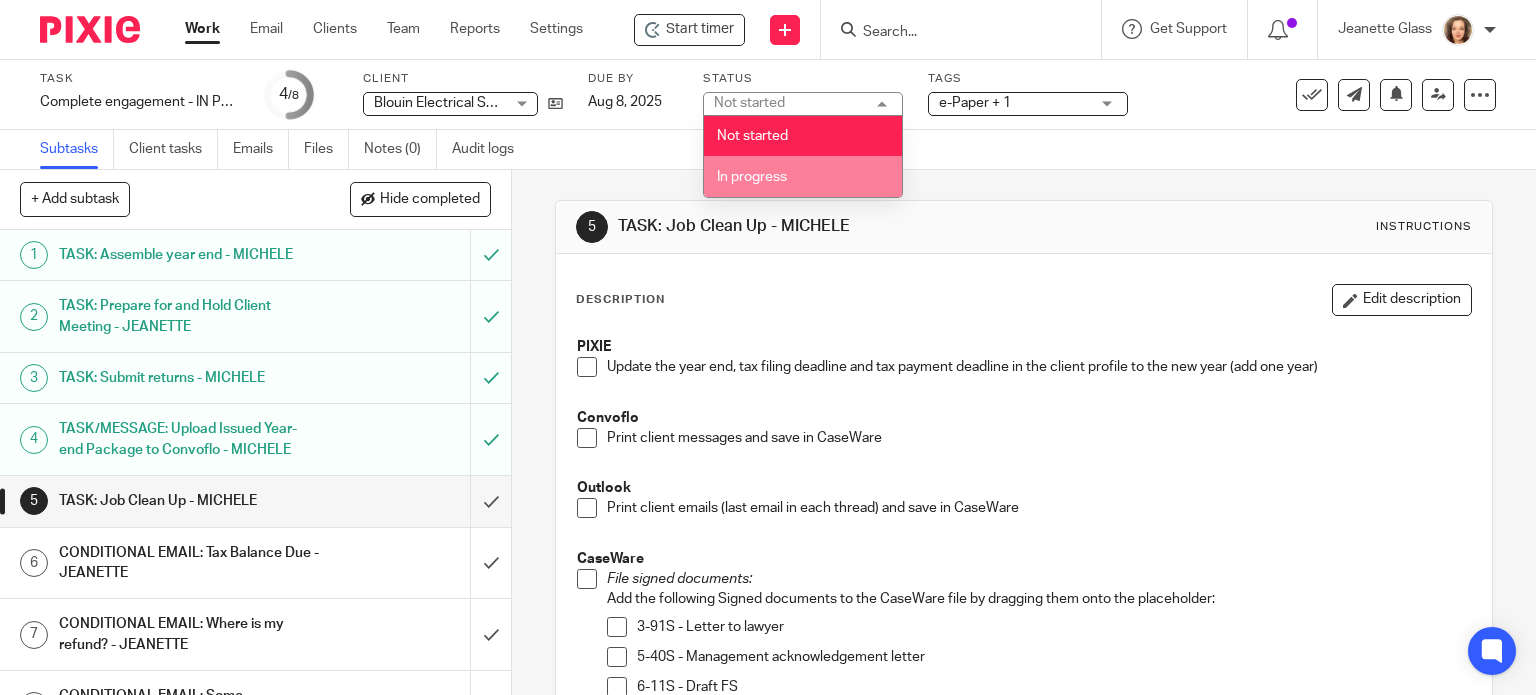 click on "In progress" at bounding box center [752, 177] 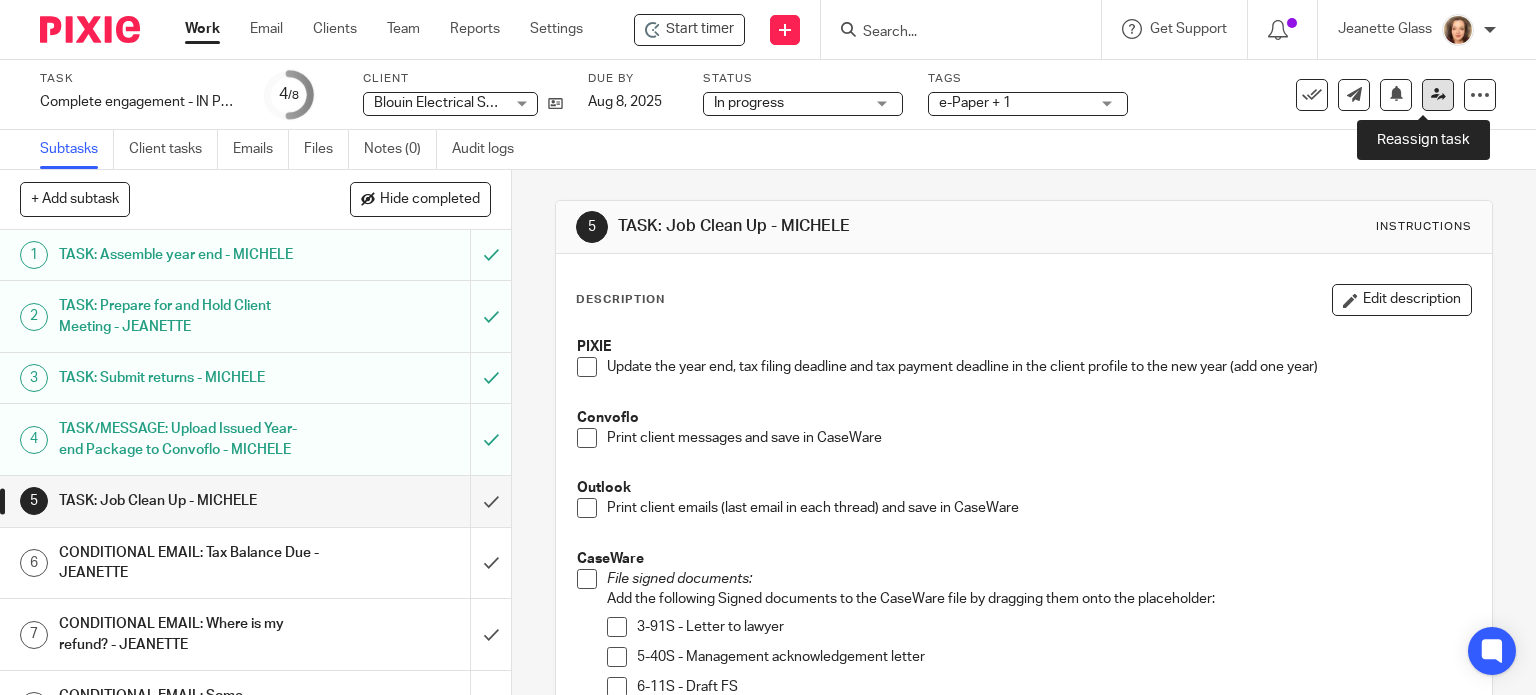 click at bounding box center (1438, 94) 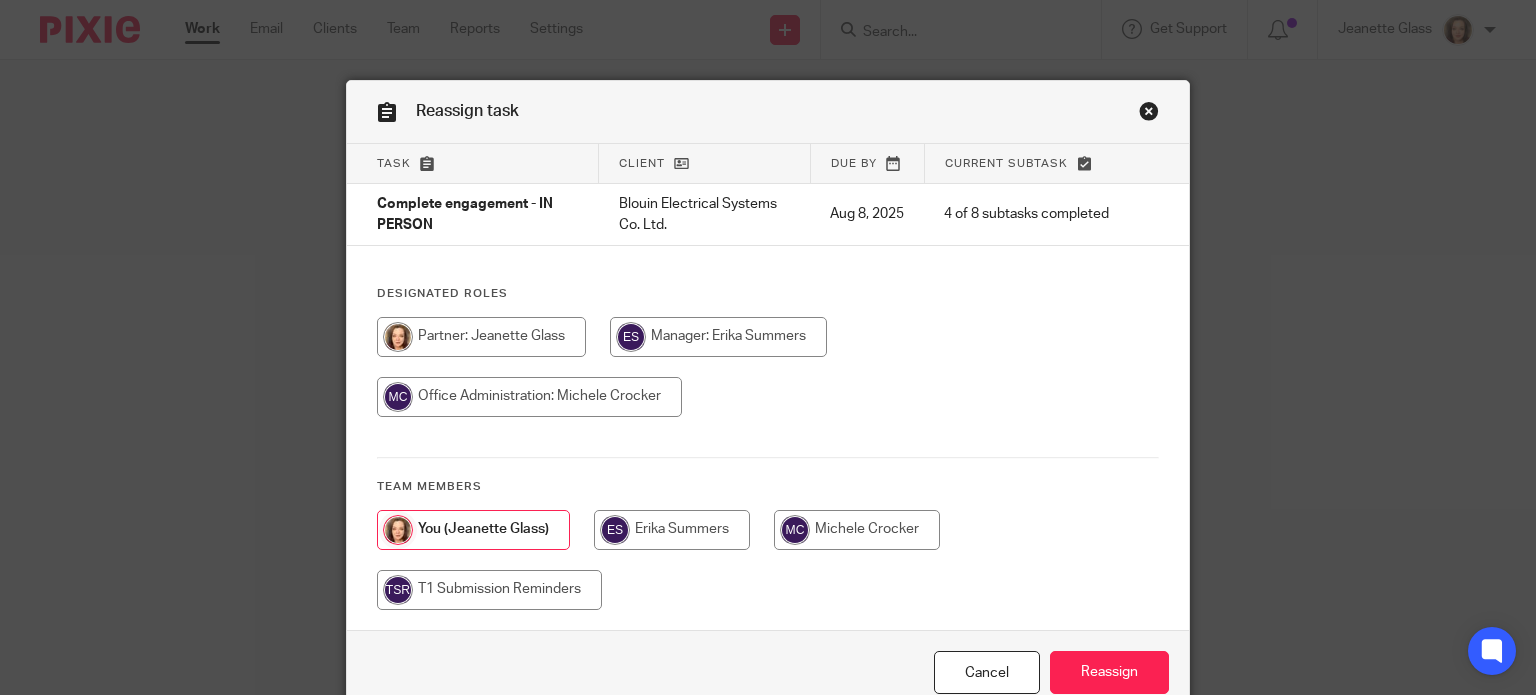 scroll, scrollTop: 0, scrollLeft: 0, axis: both 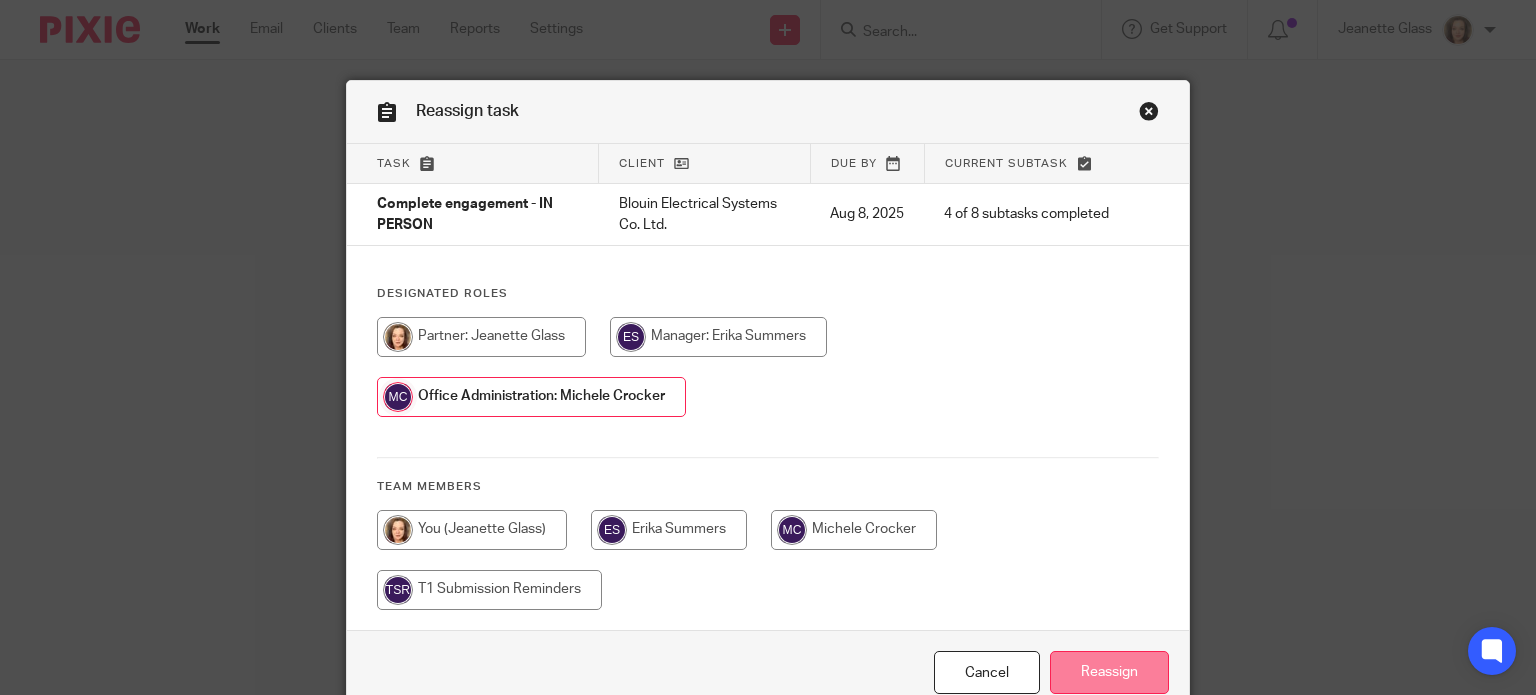 click on "Reassign" at bounding box center [1109, 672] 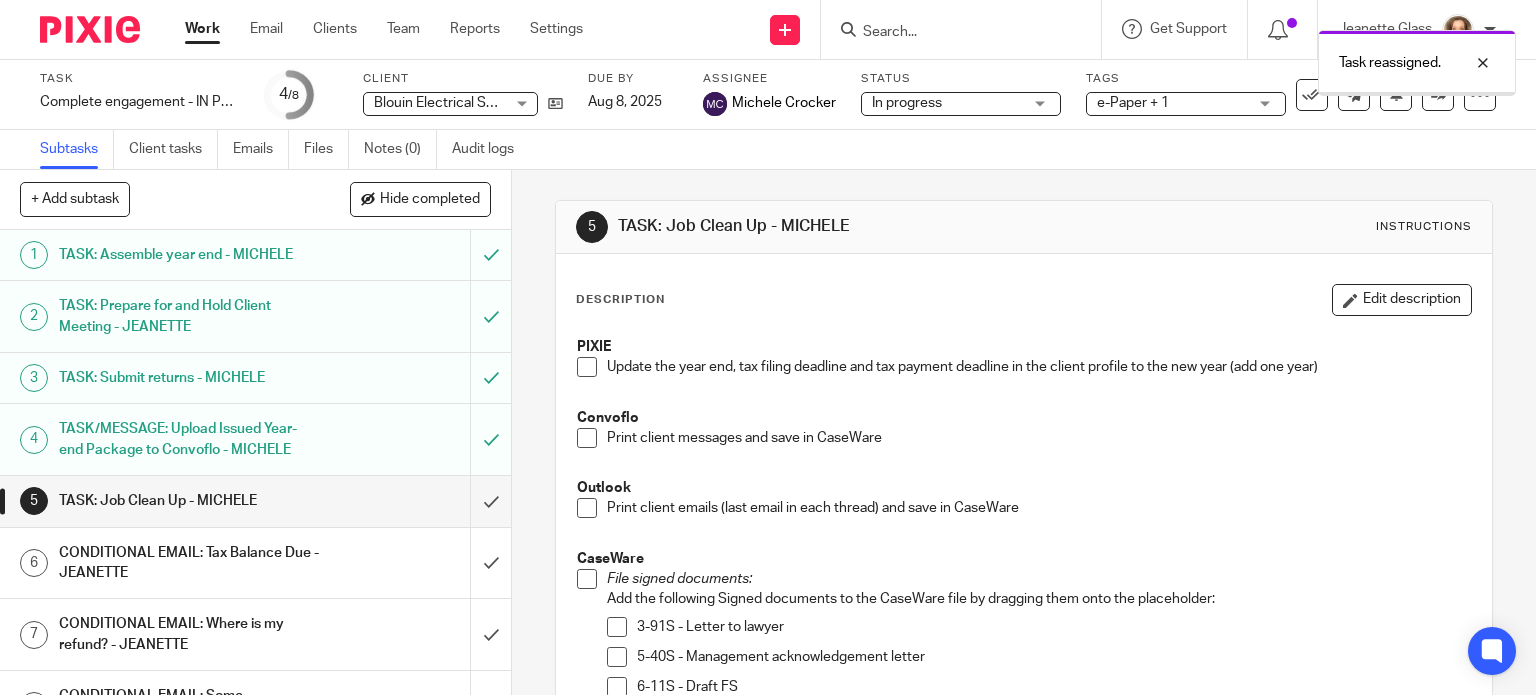 scroll, scrollTop: 0, scrollLeft: 0, axis: both 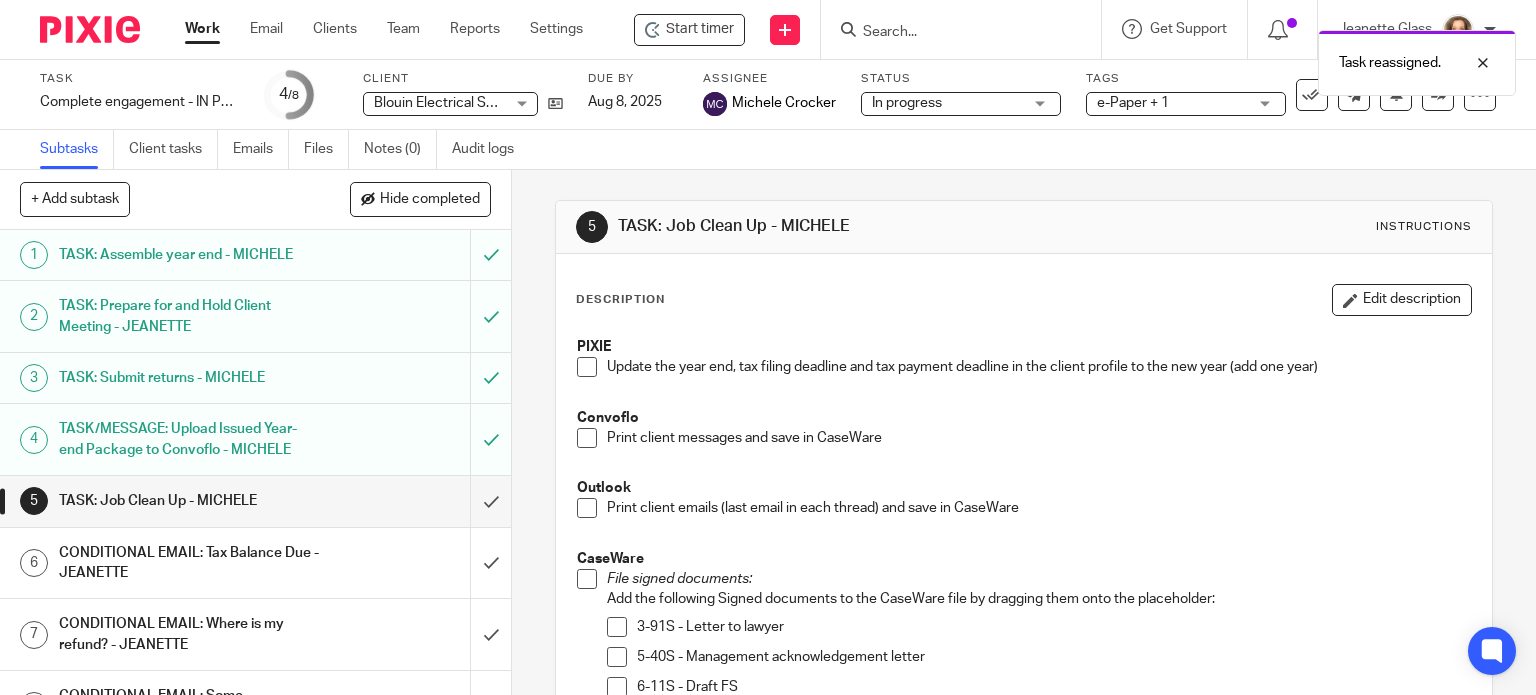 click on "Task reassigned." at bounding box center [1142, 58] 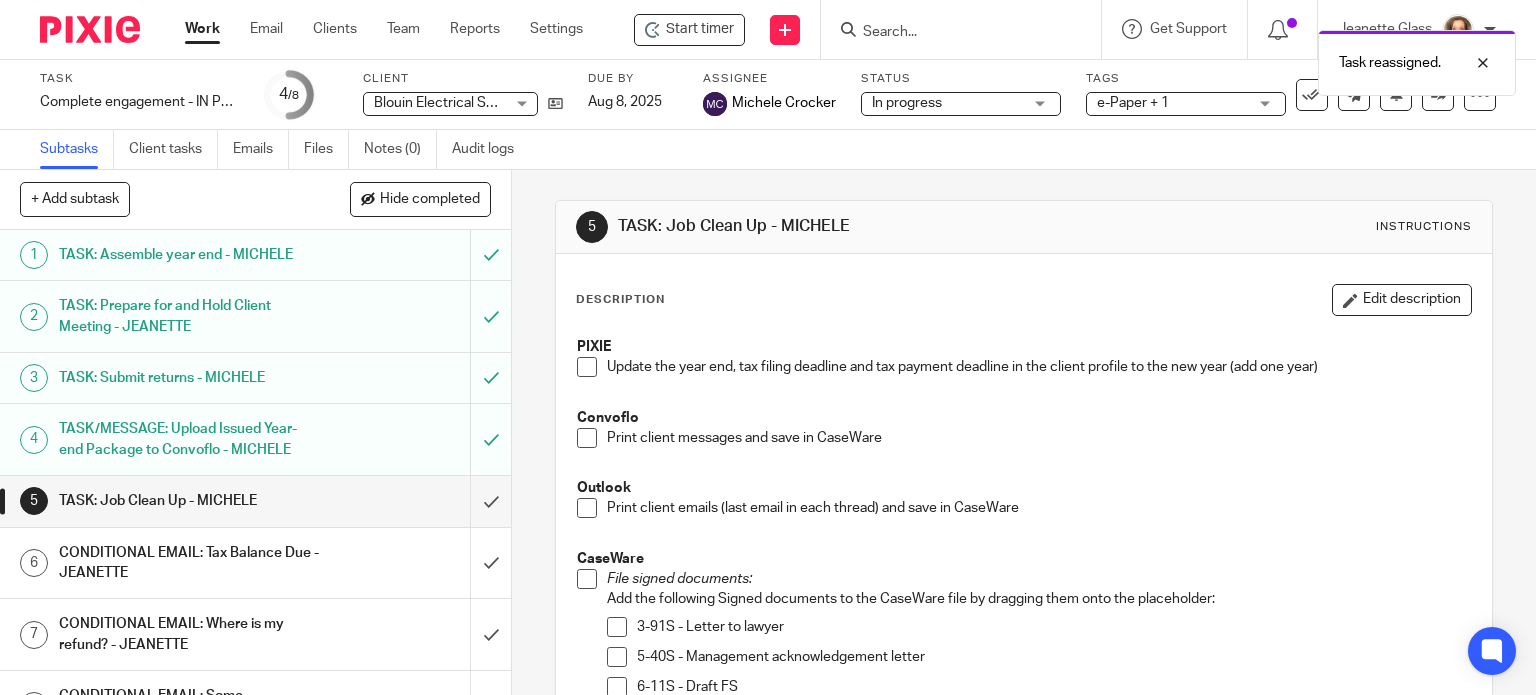 click on "Task reassigned." at bounding box center (1142, 58) 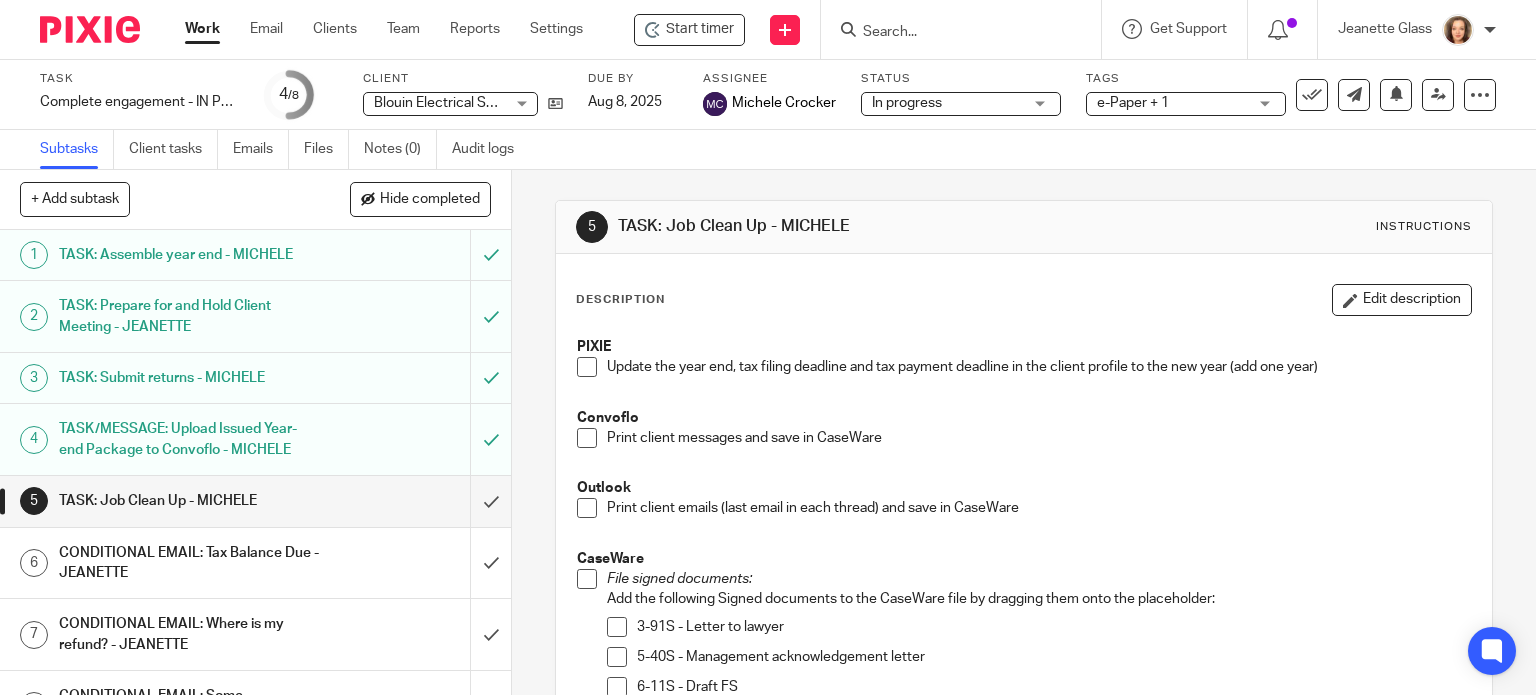 click at bounding box center [951, 33] 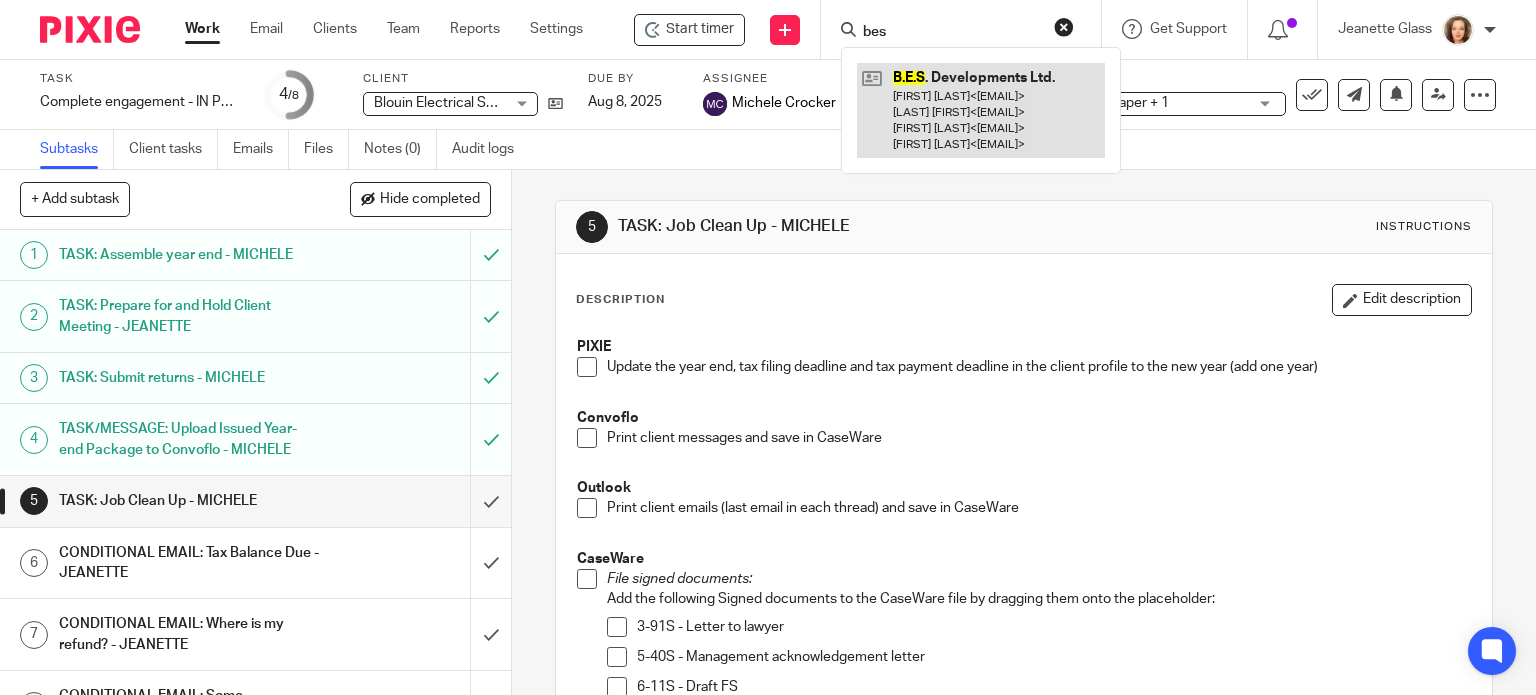type on "bes" 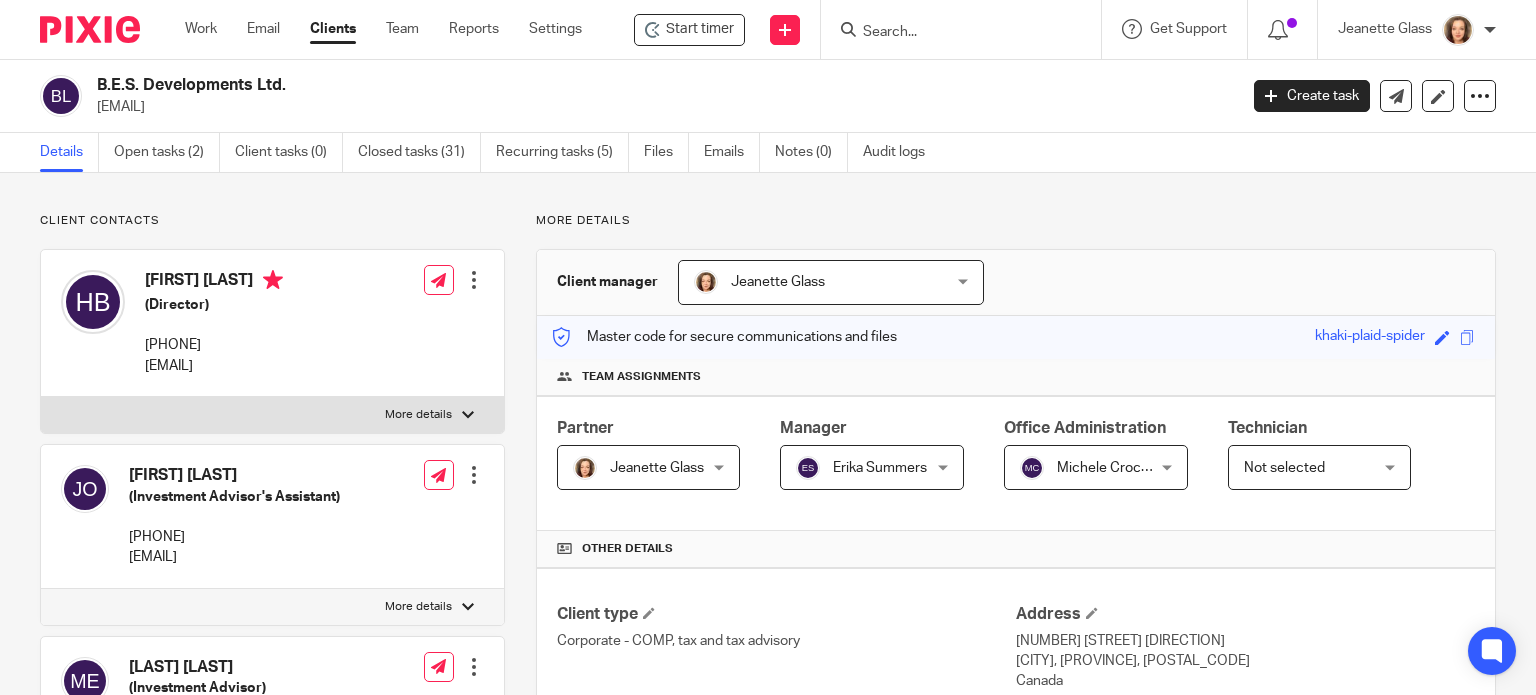 scroll, scrollTop: 0, scrollLeft: 0, axis: both 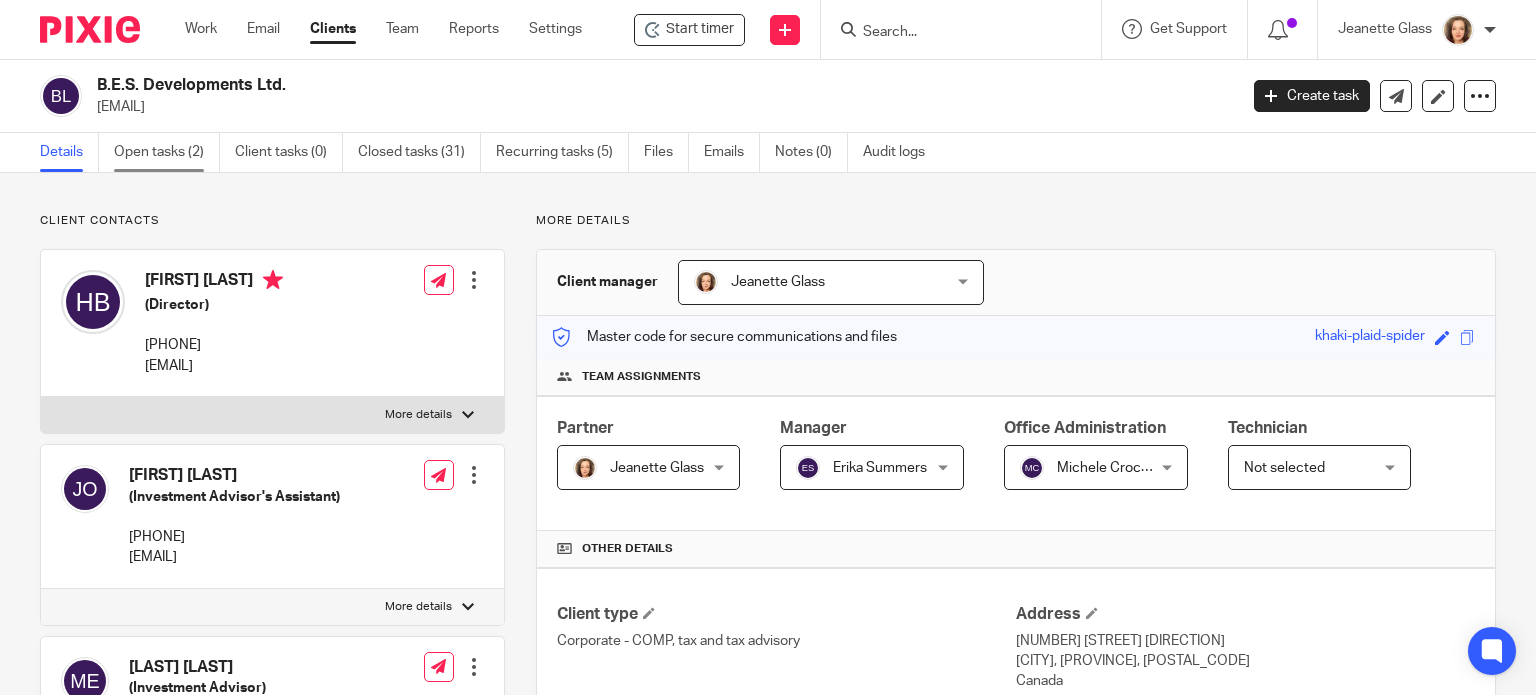 click on "Open tasks (2)" at bounding box center [167, 152] 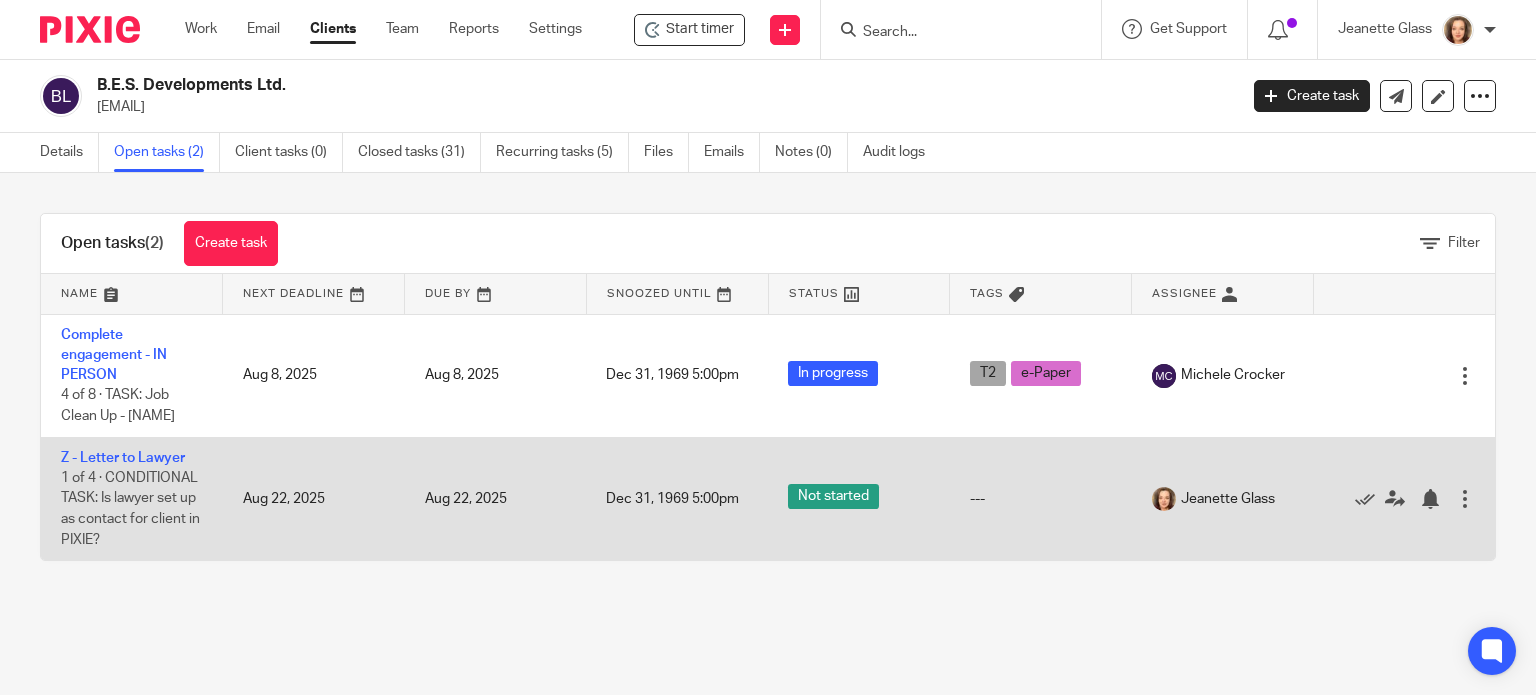 scroll, scrollTop: 0, scrollLeft: 0, axis: both 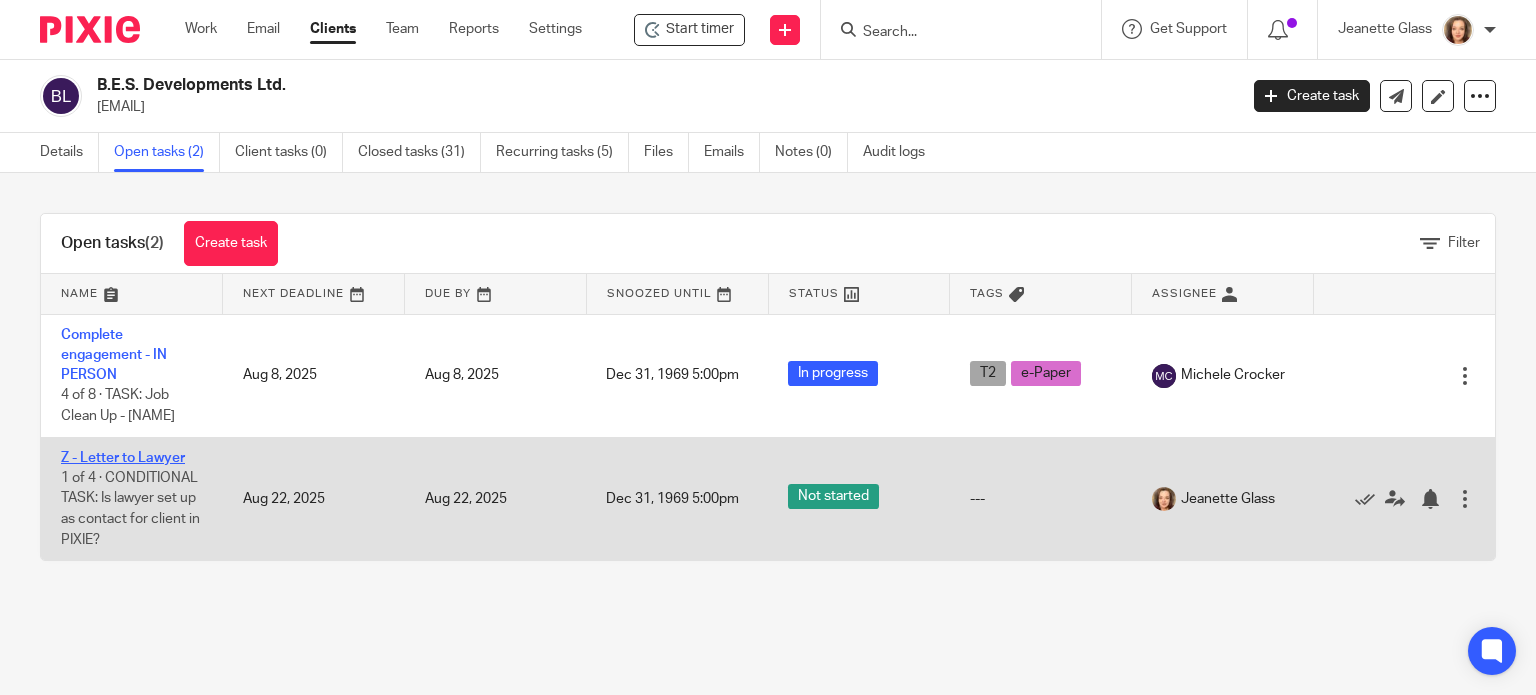 click on "Z - Letter to Lawyer" at bounding box center (123, 458) 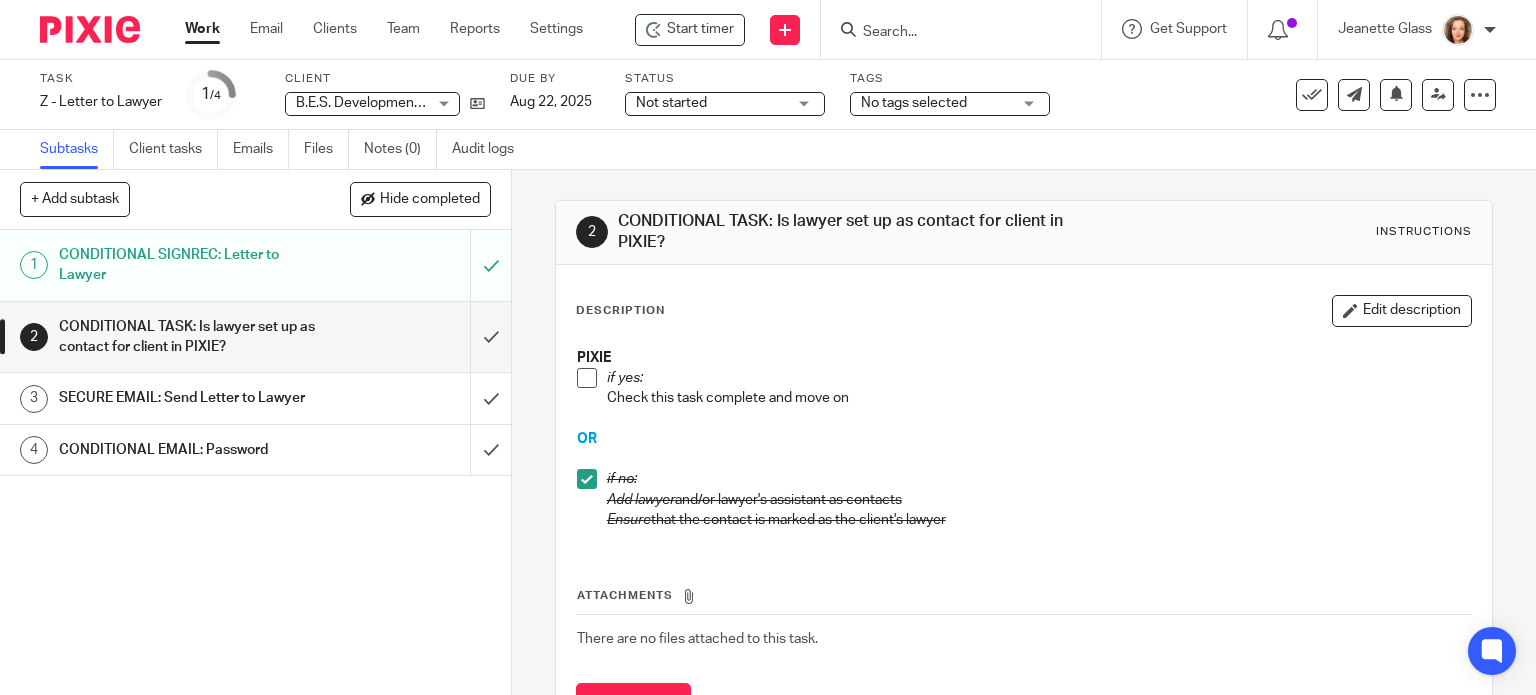 scroll, scrollTop: 0, scrollLeft: 0, axis: both 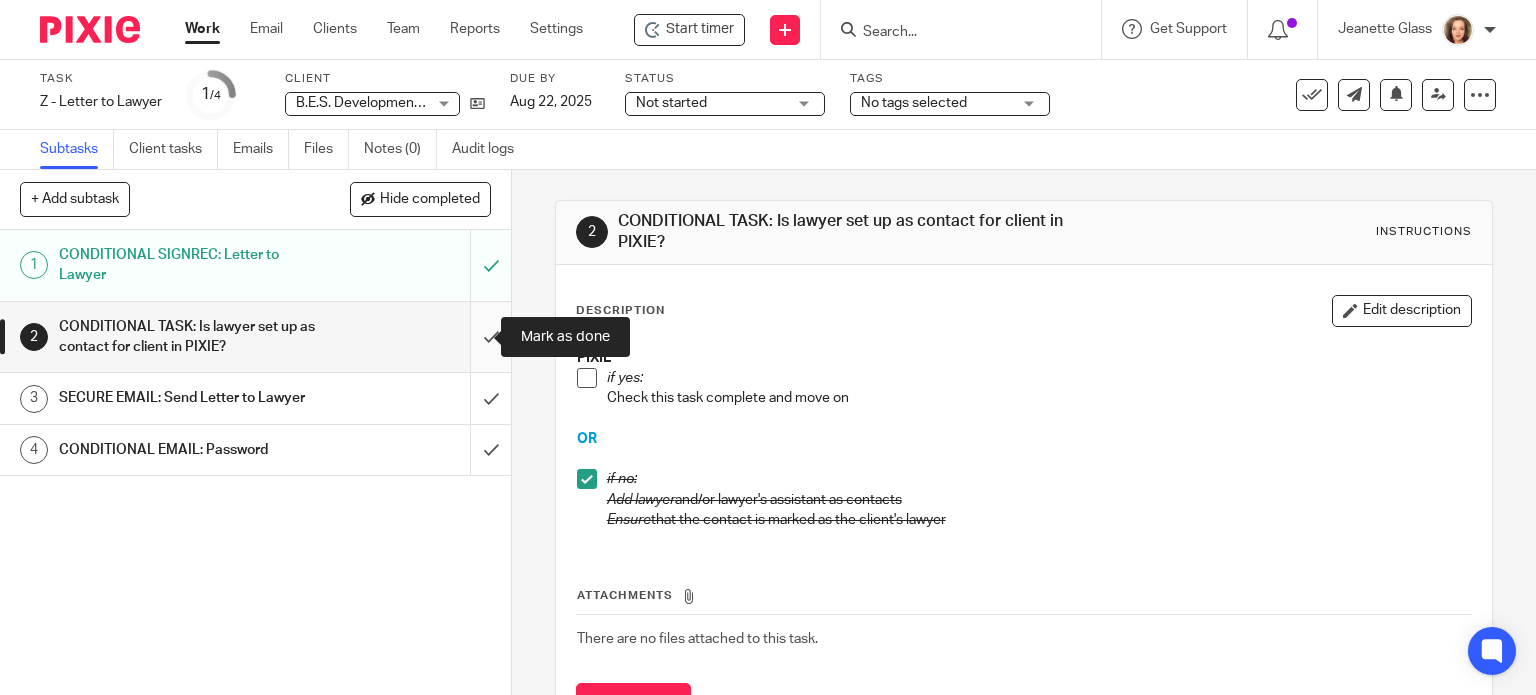 click at bounding box center [255, 337] 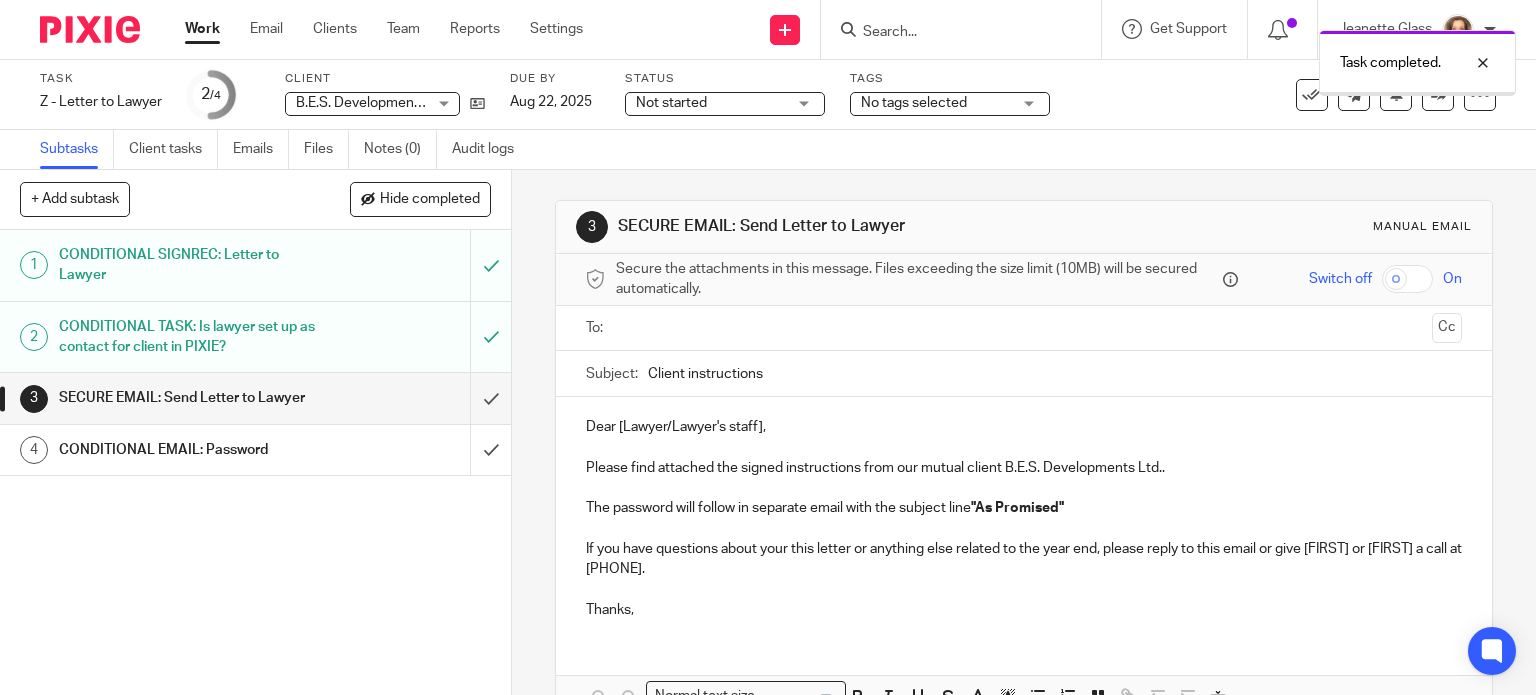 scroll, scrollTop: 0, scrollLeft: 0, axis: both 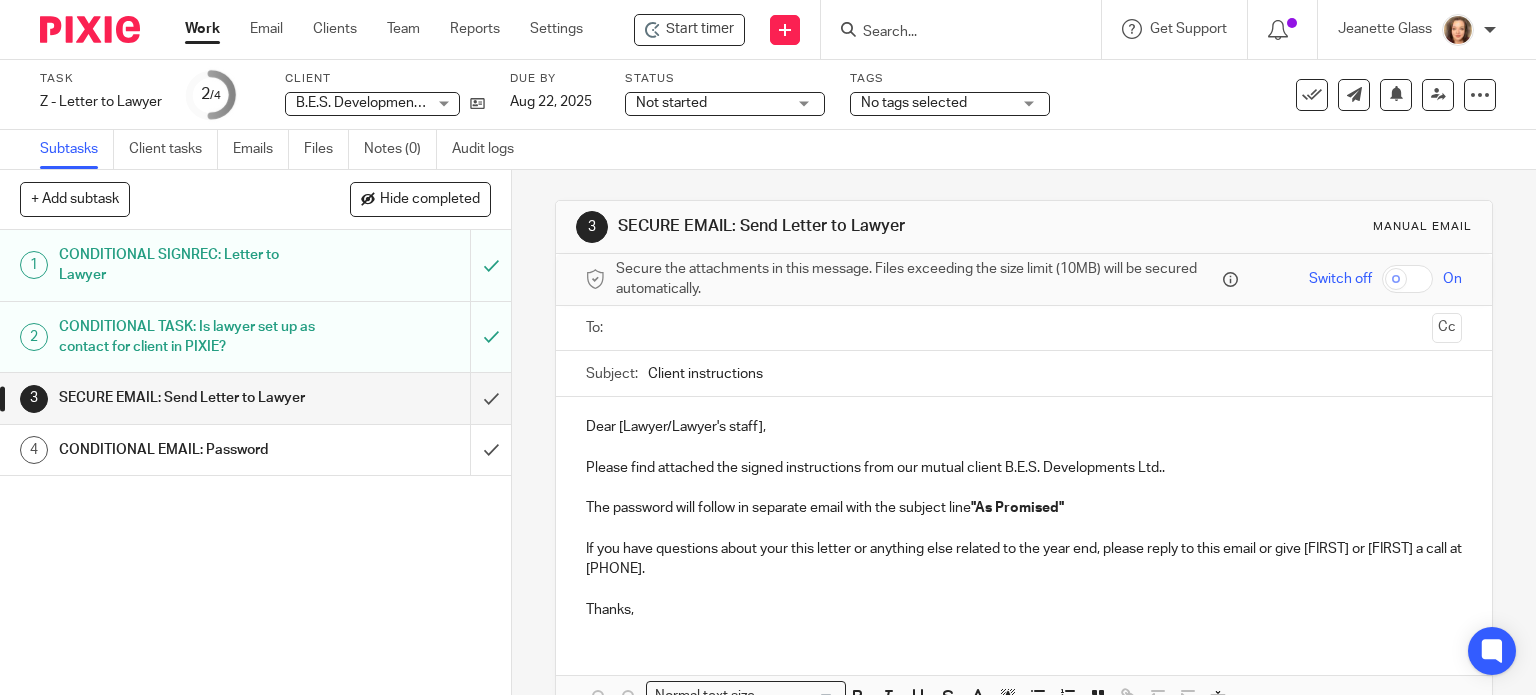 click on "Status
Not started
Not started
Not started
In progress
1" at bounding box center (725, 95) 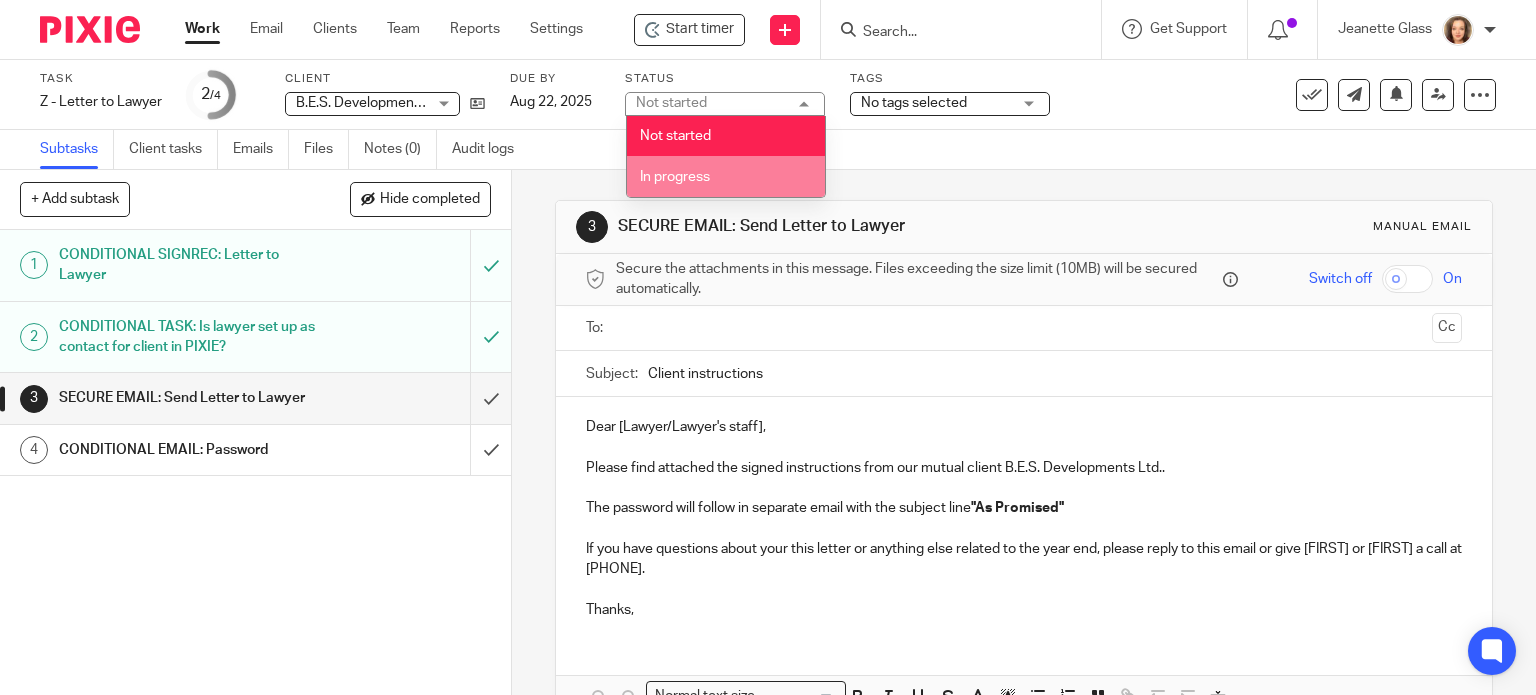 click on "In progress" at bounding box center (675, 177) 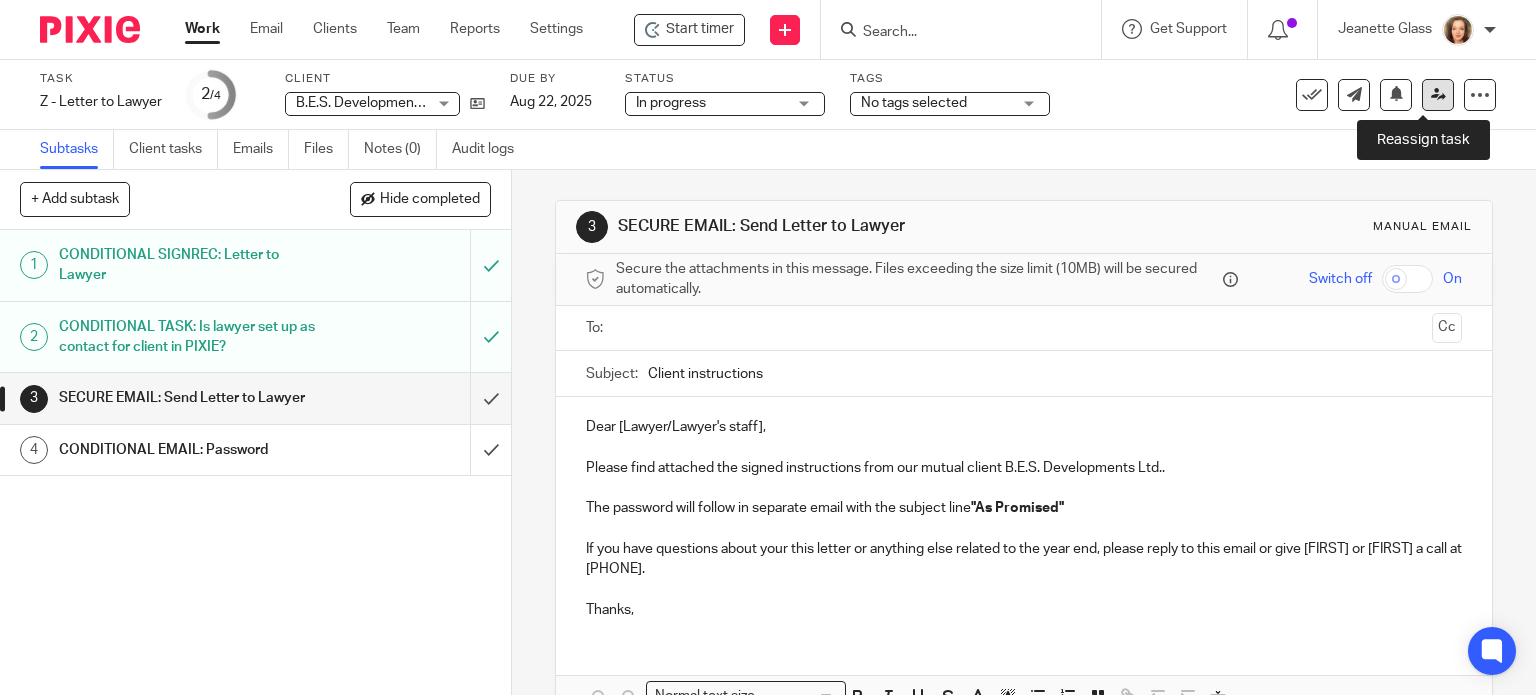 click at bounding box center [1438, 94] 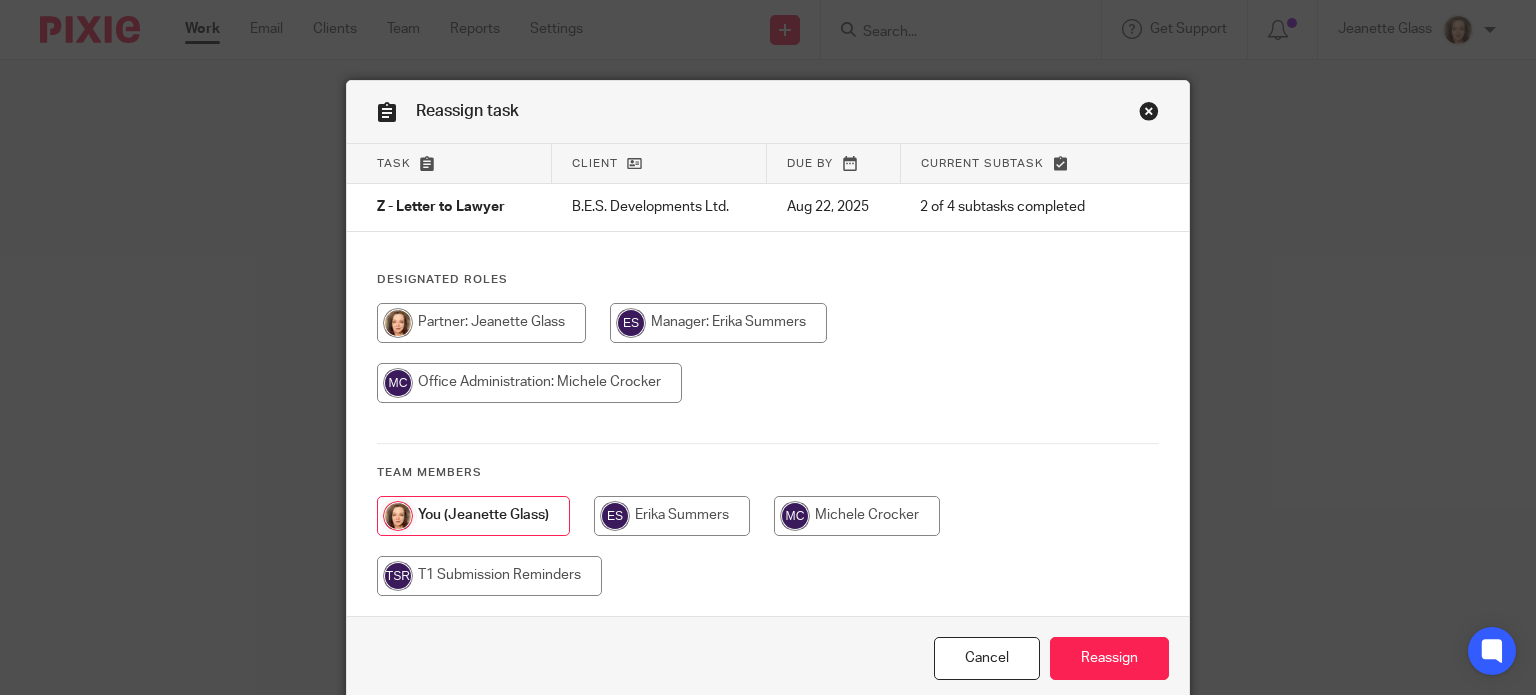 scroll, scrollTop: 0, scrollLeft: 0, axis: both 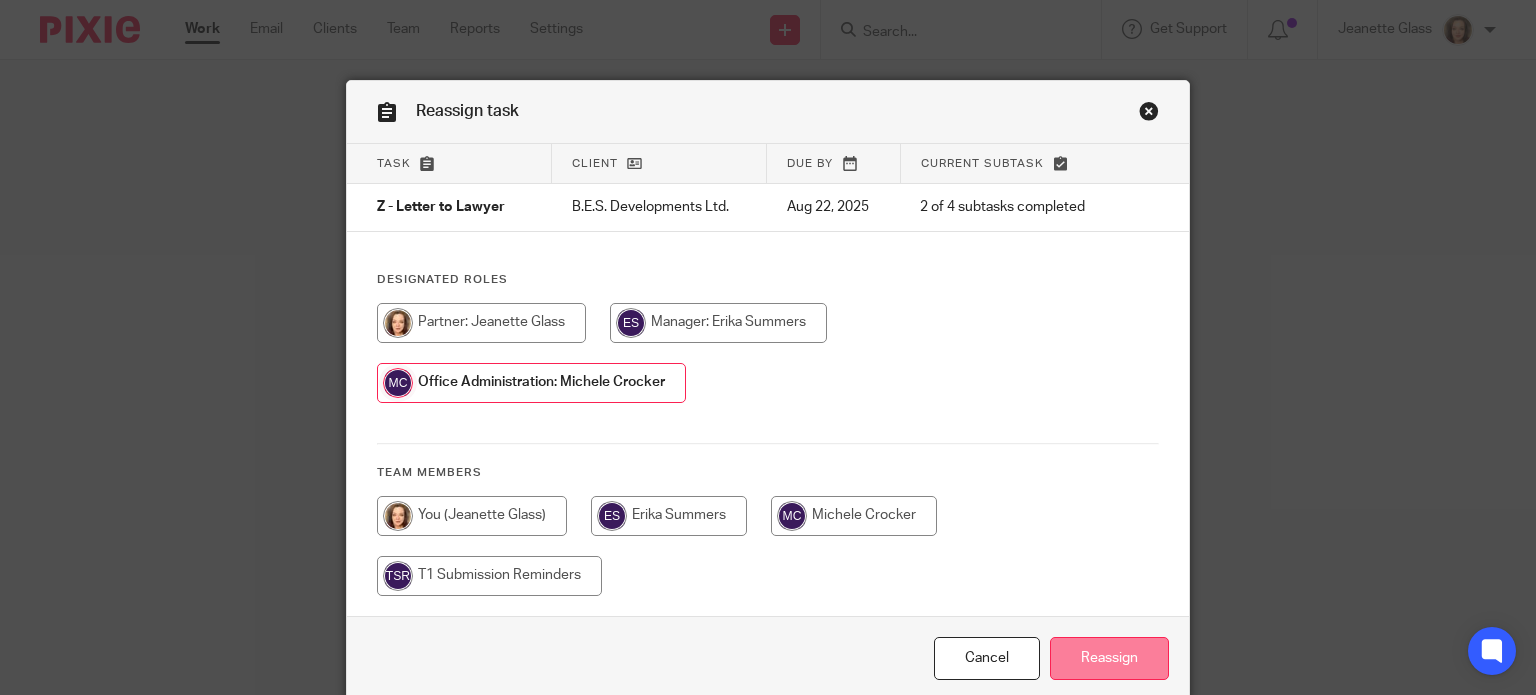 click on "Reassign" at bounding box center (1109, 658) 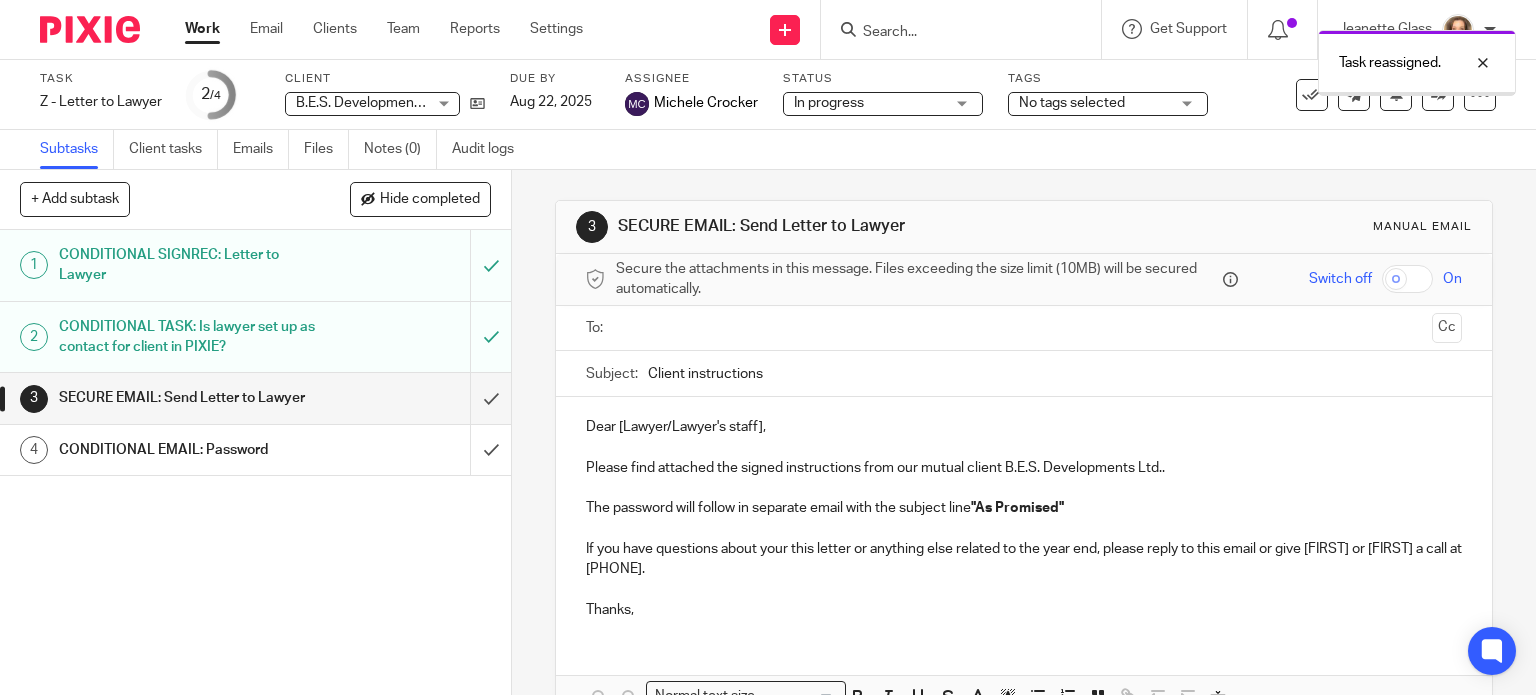 scroll, scrollTop: 0, scrollLeft: 0, axis: both 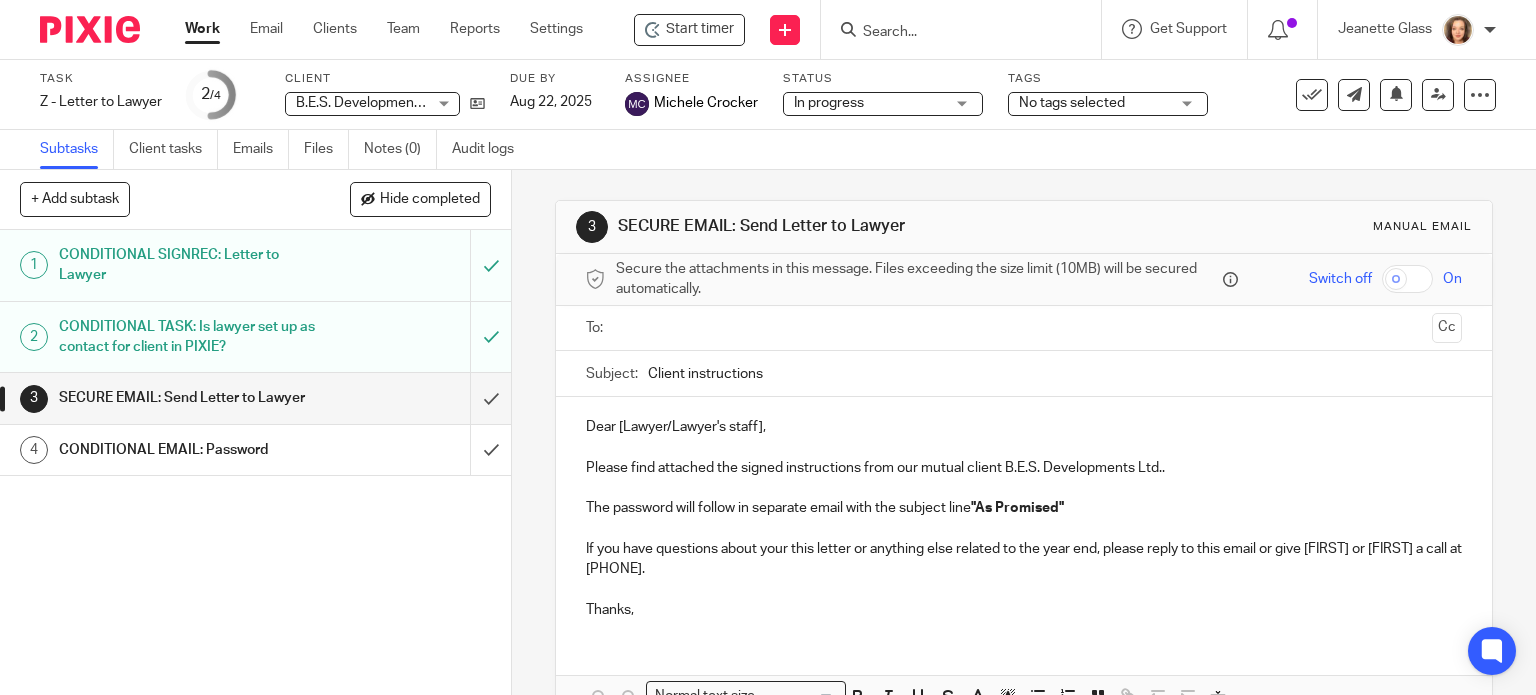 click at bounding box center [951, 33] 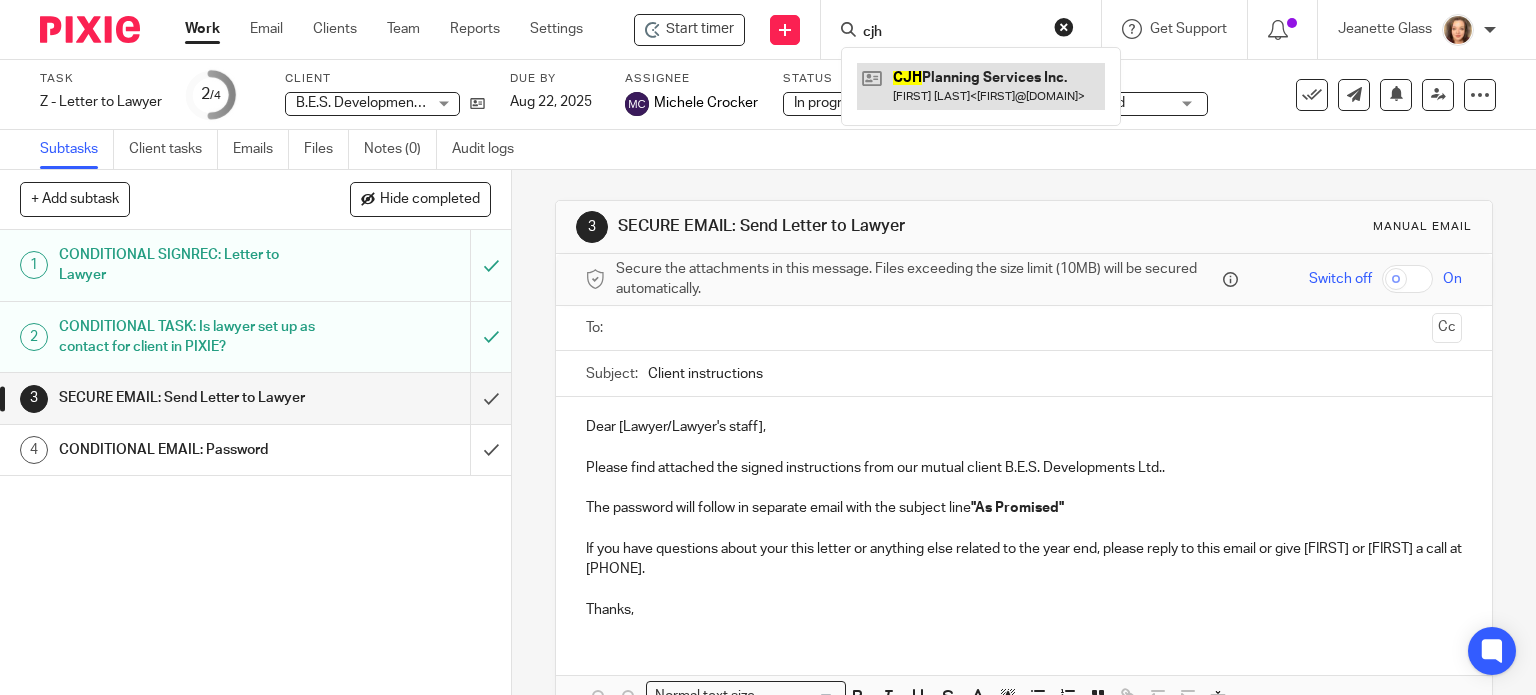 type on "cjh" 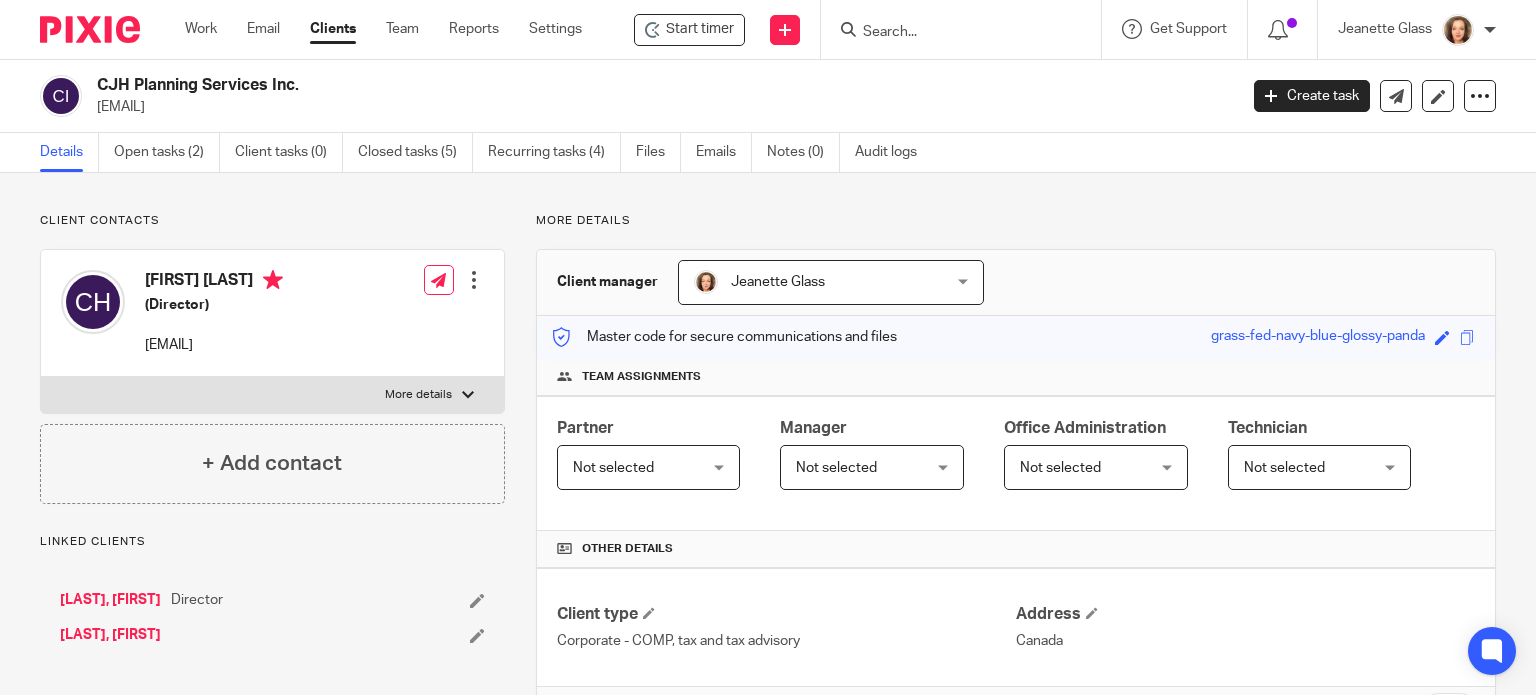 scroll, scrollTop: 0, scrollLeft: 0, axis: both 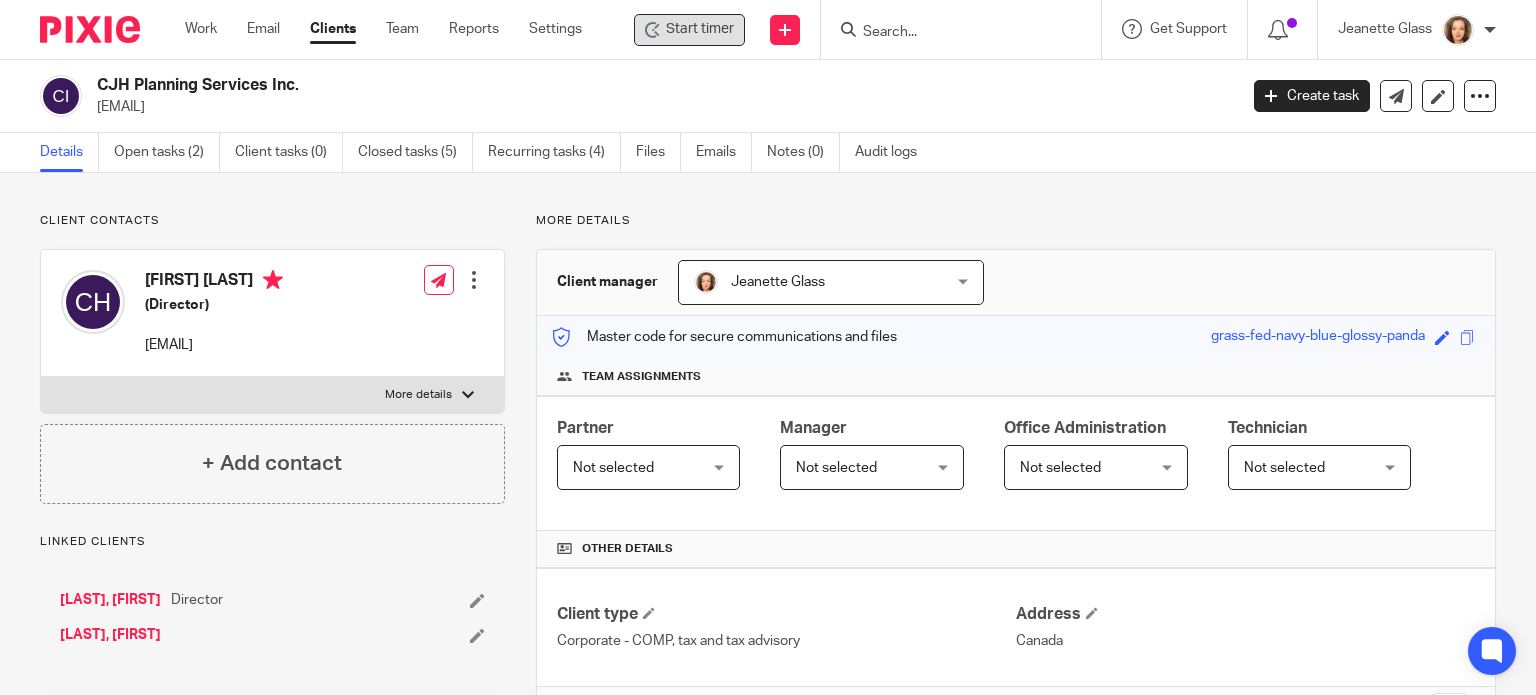 click on "Start timer" at bounding box center [700, 29] 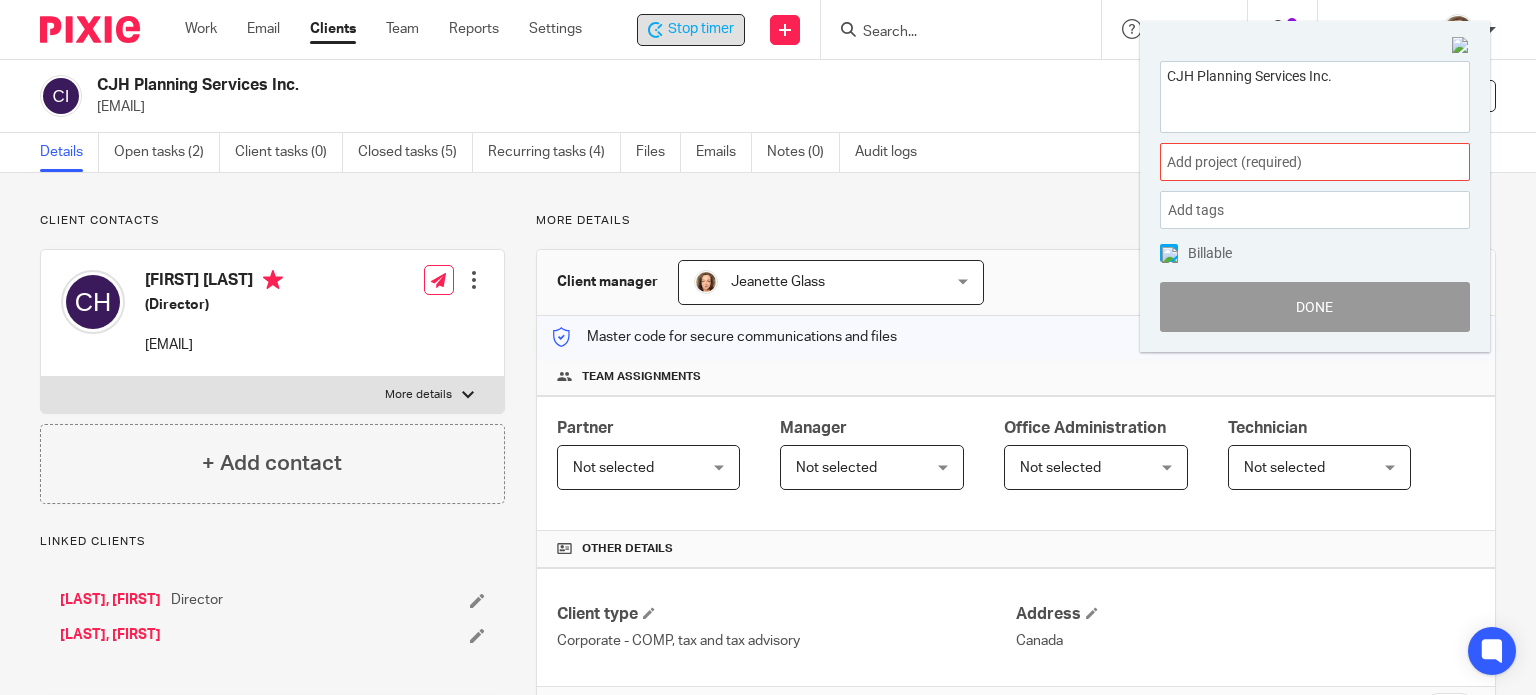 click at bounding box center (1461, 46) 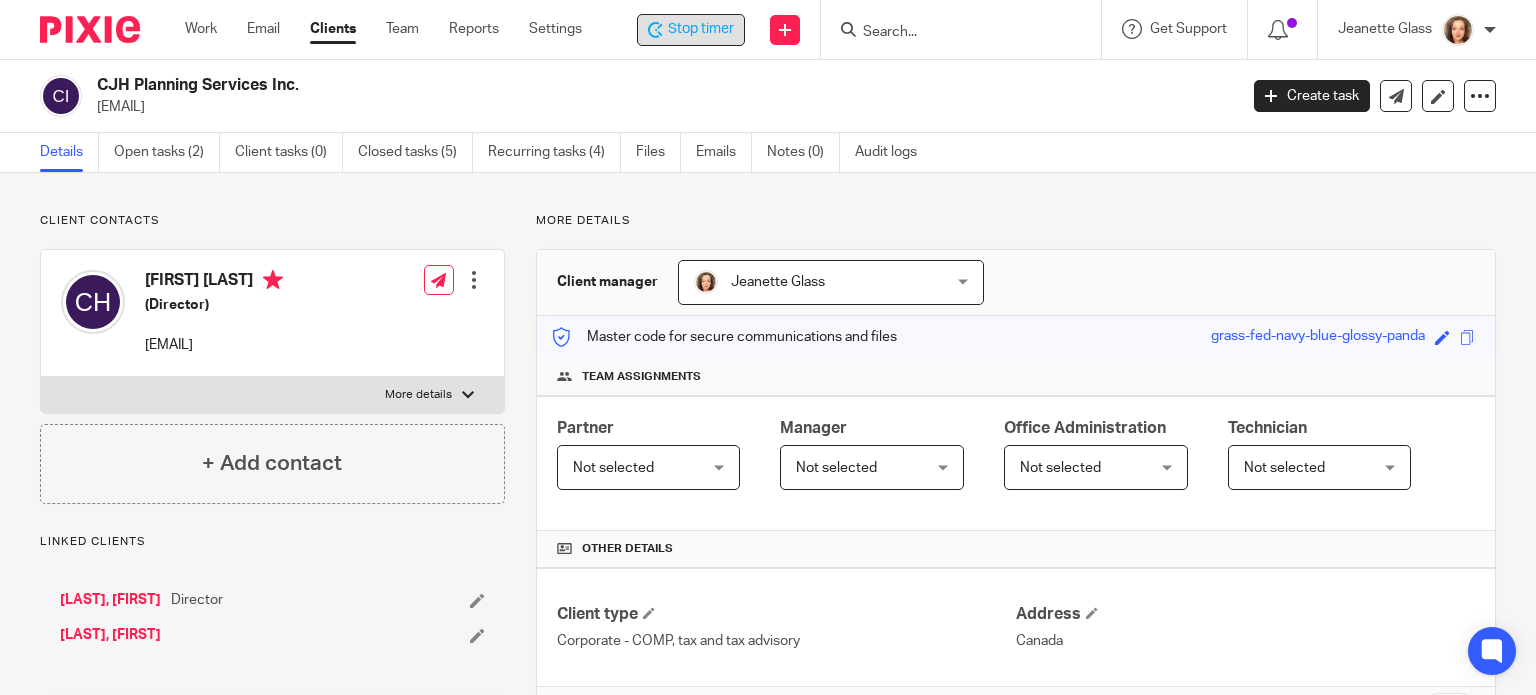 click on "Stop timer" at bounding box center (701, 29) 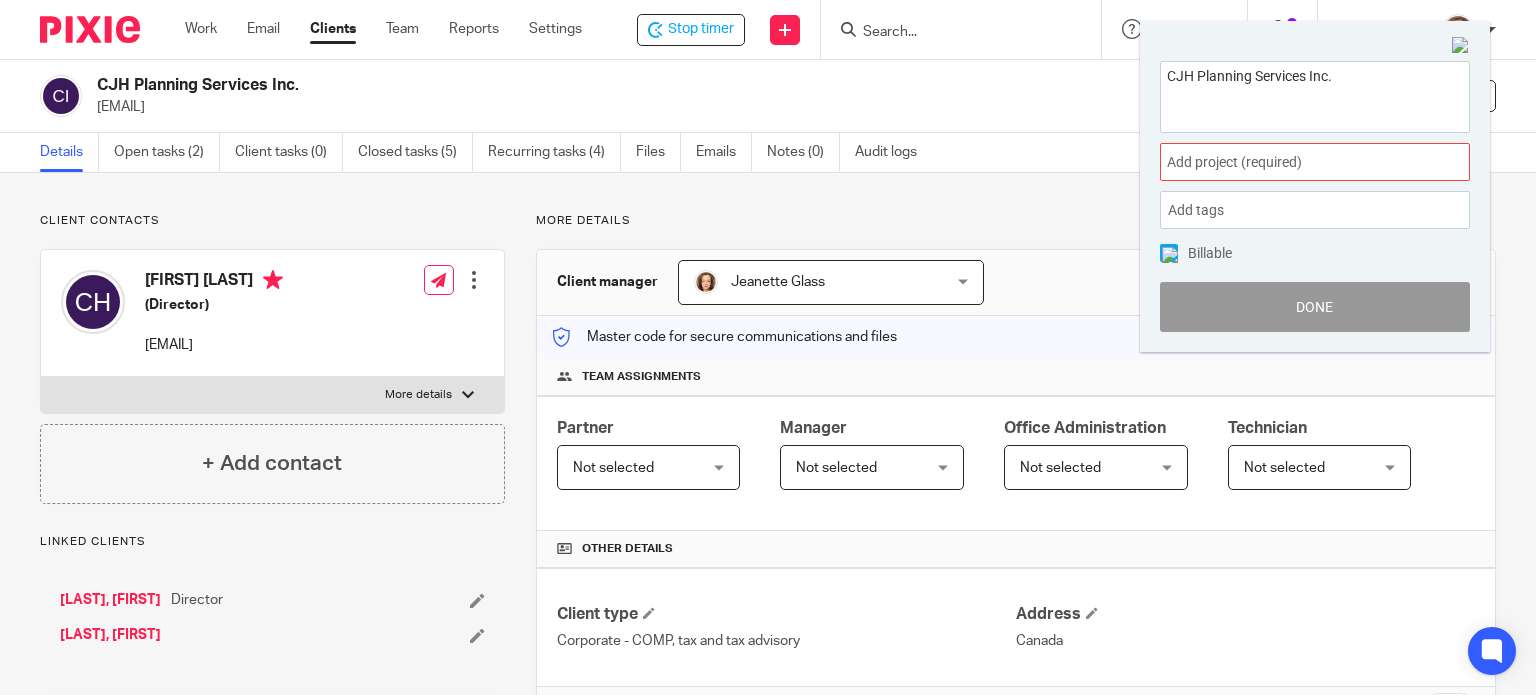 click on "Done" at bounding box center [1315, 307] 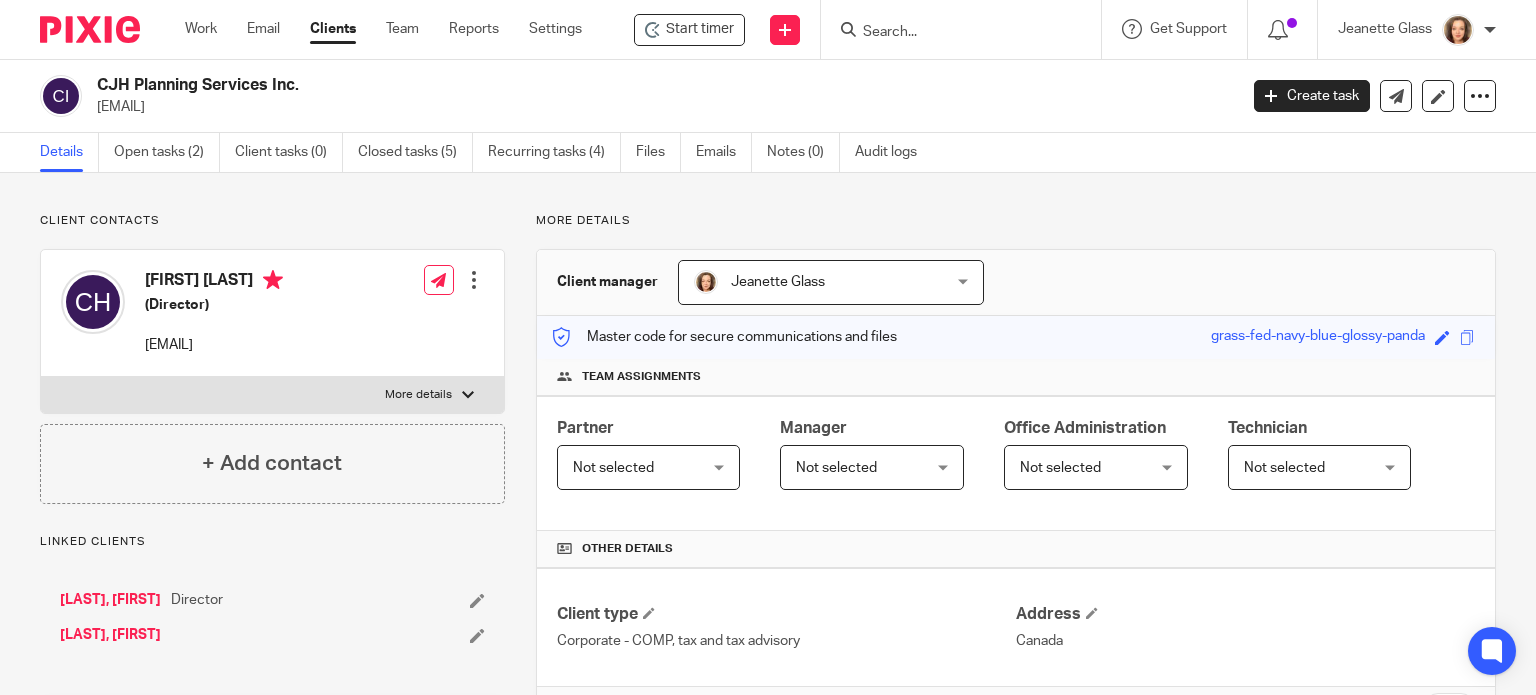 drag, startPoint x: 508, startPoint y: 90, endPoint x: 576, endPoint y: 111, distance: 71.168816 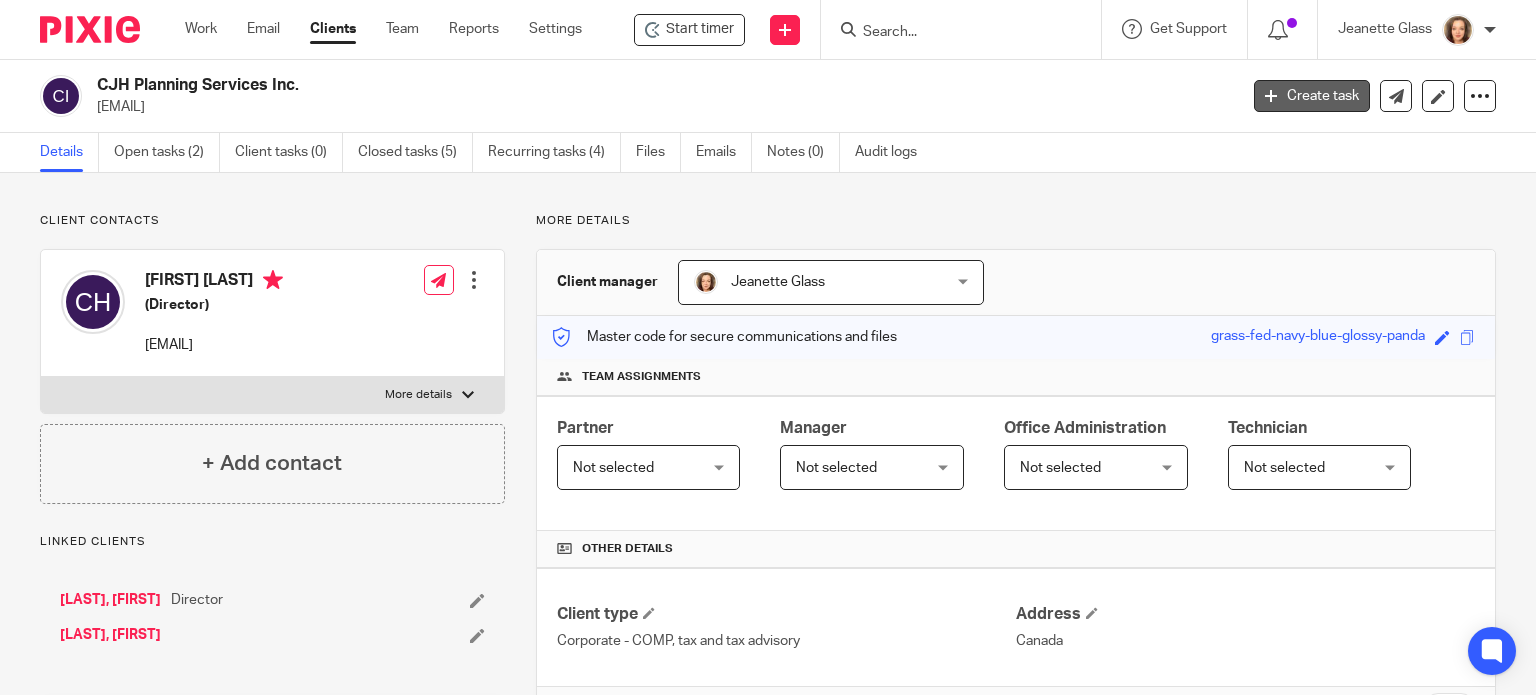 click on "Create task" at bounding box center (1312, 96) 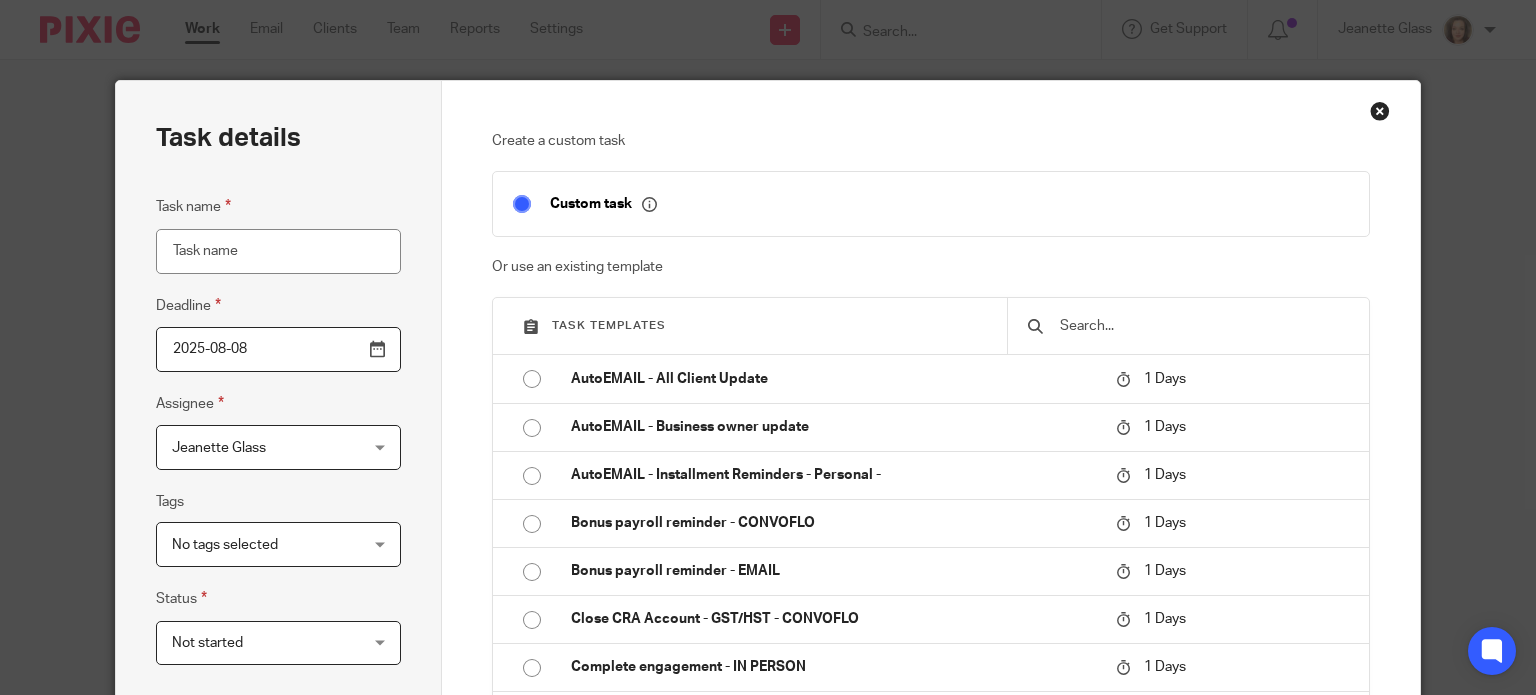 scroll, scrollTop: 0, scrollLeft: 0, axis: both 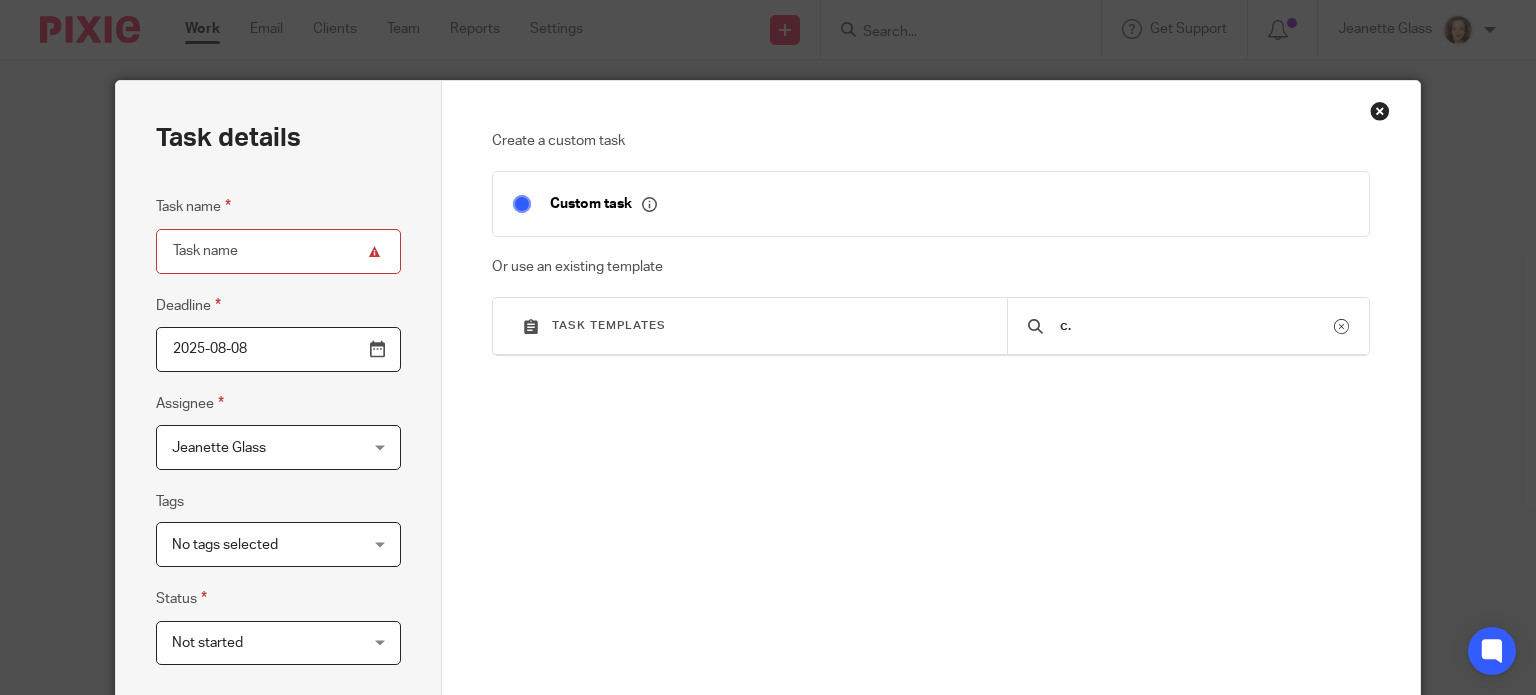 type on "c" 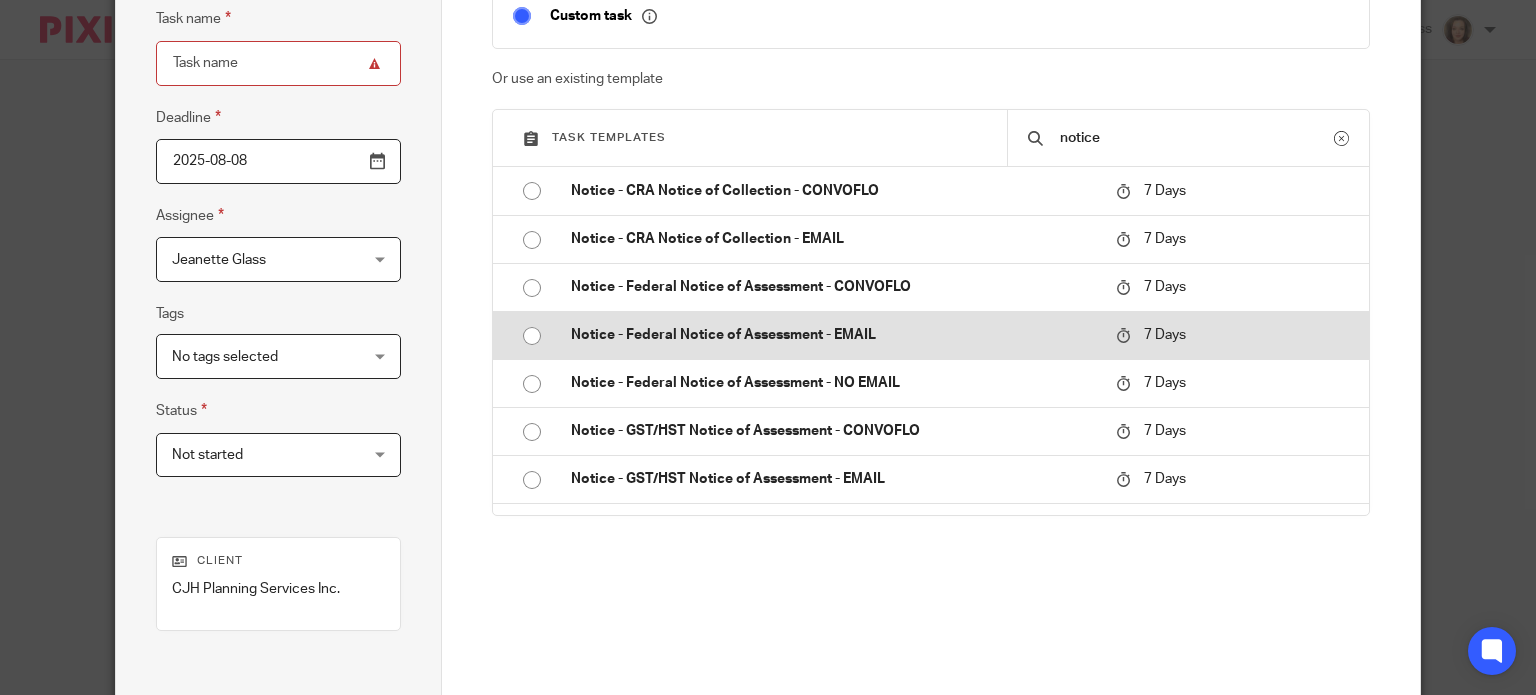 scroll, scrollTop: 200, scrollLeft: 0, axis: vertical 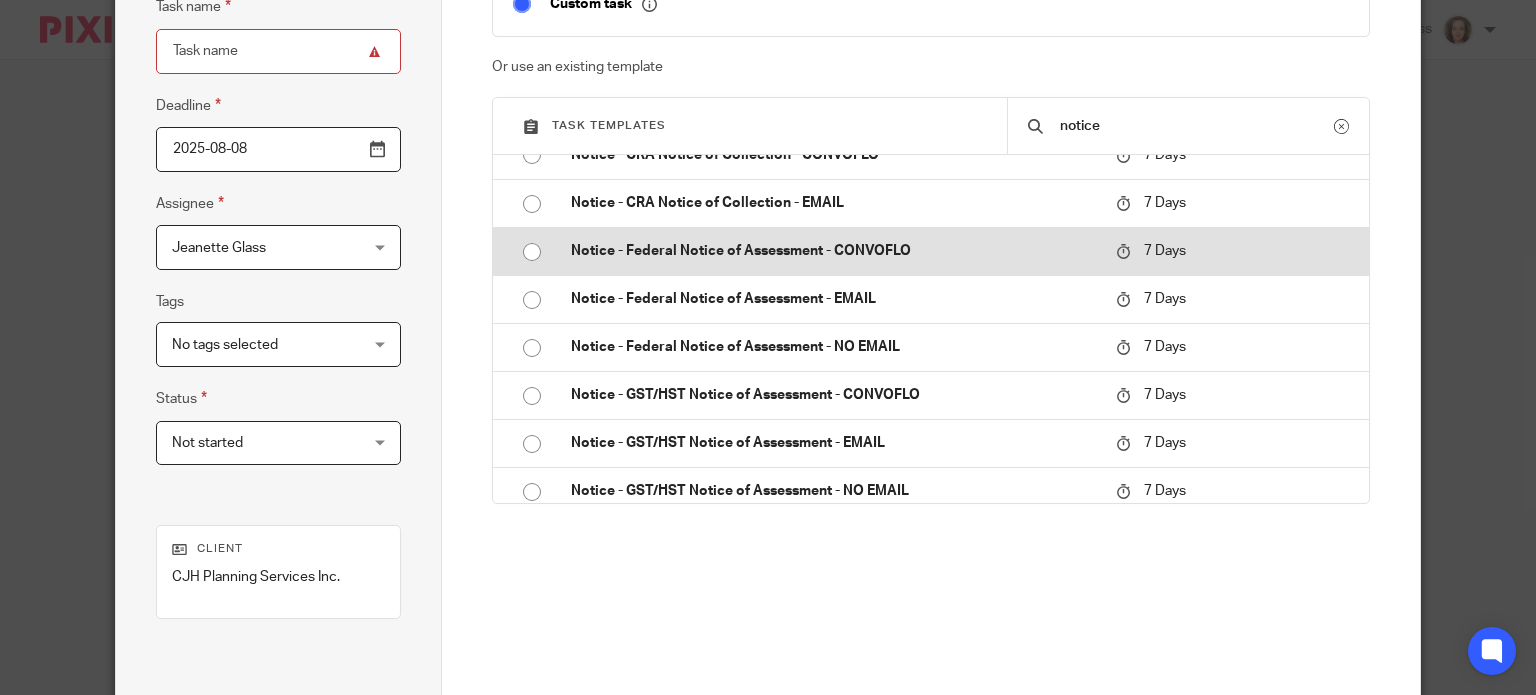 type on "notice" 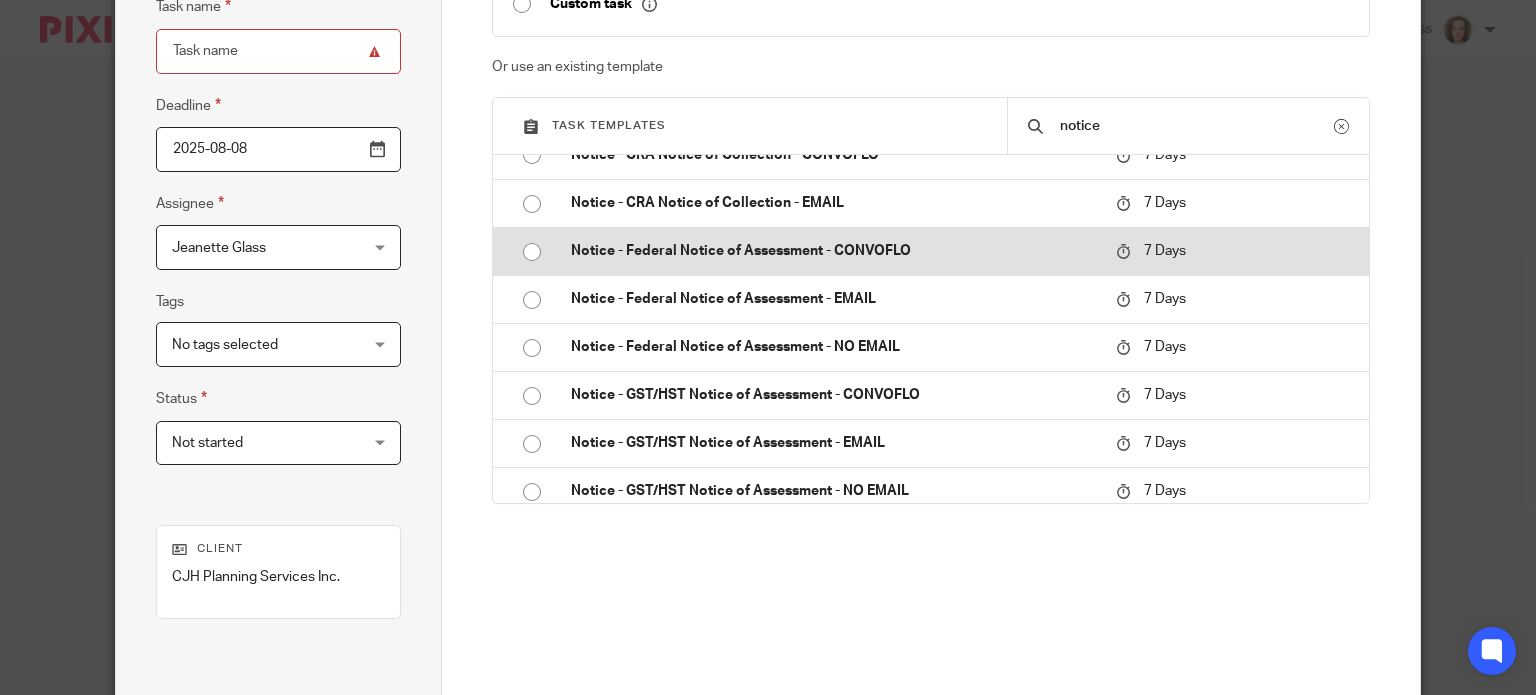 type on "2025-08-15" 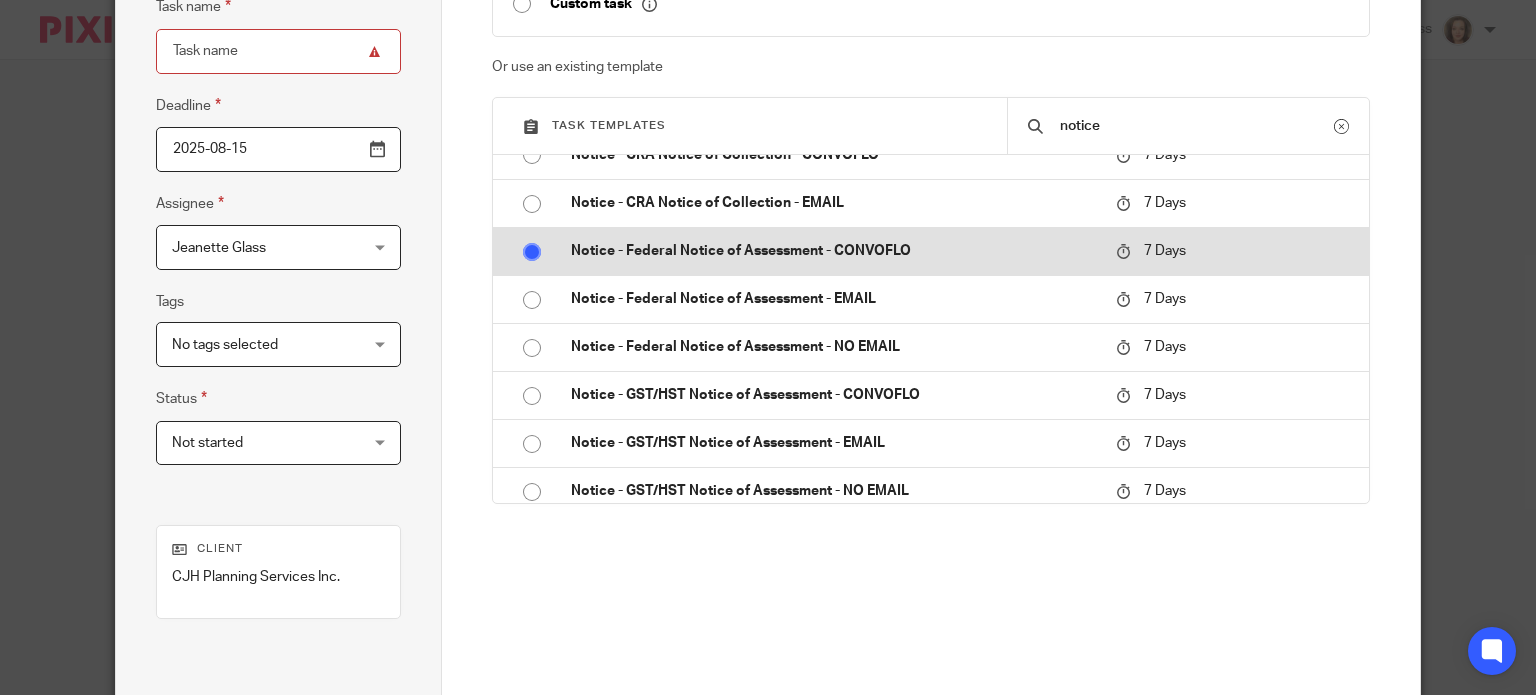 type on "Notice - Federal Notice of Assessment - CONVOFLO" 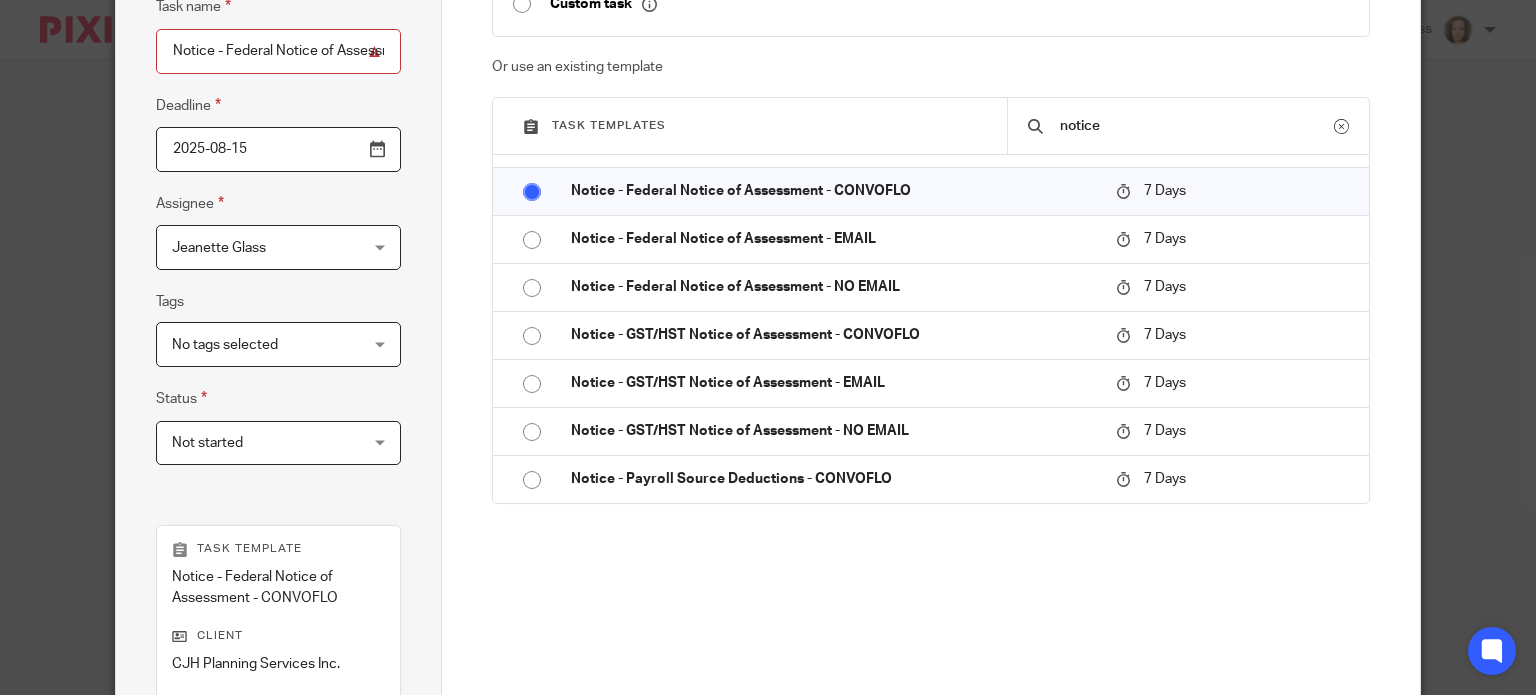 scroll, scrollTop: 124, scrollLeft: 0, axis: vertical 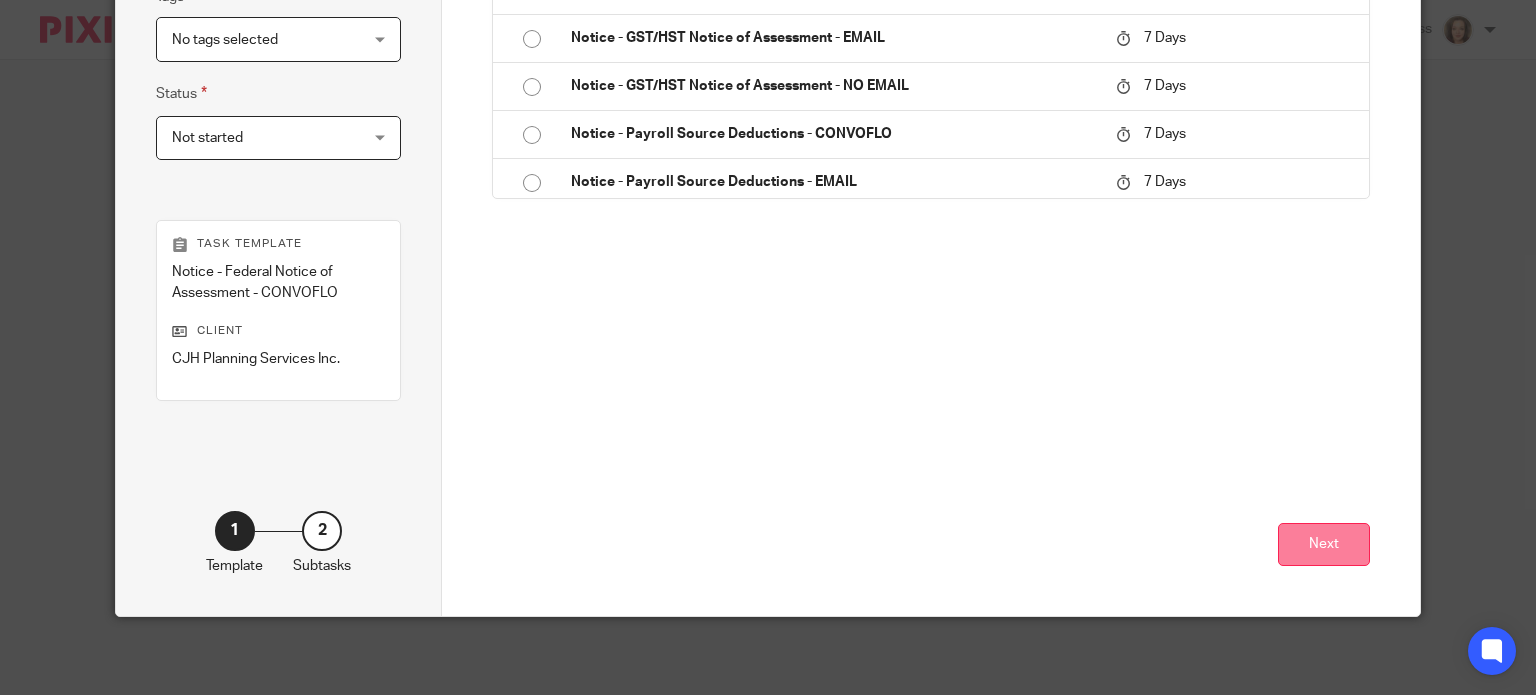 click on "Next" at bounding box center (1324, 544) 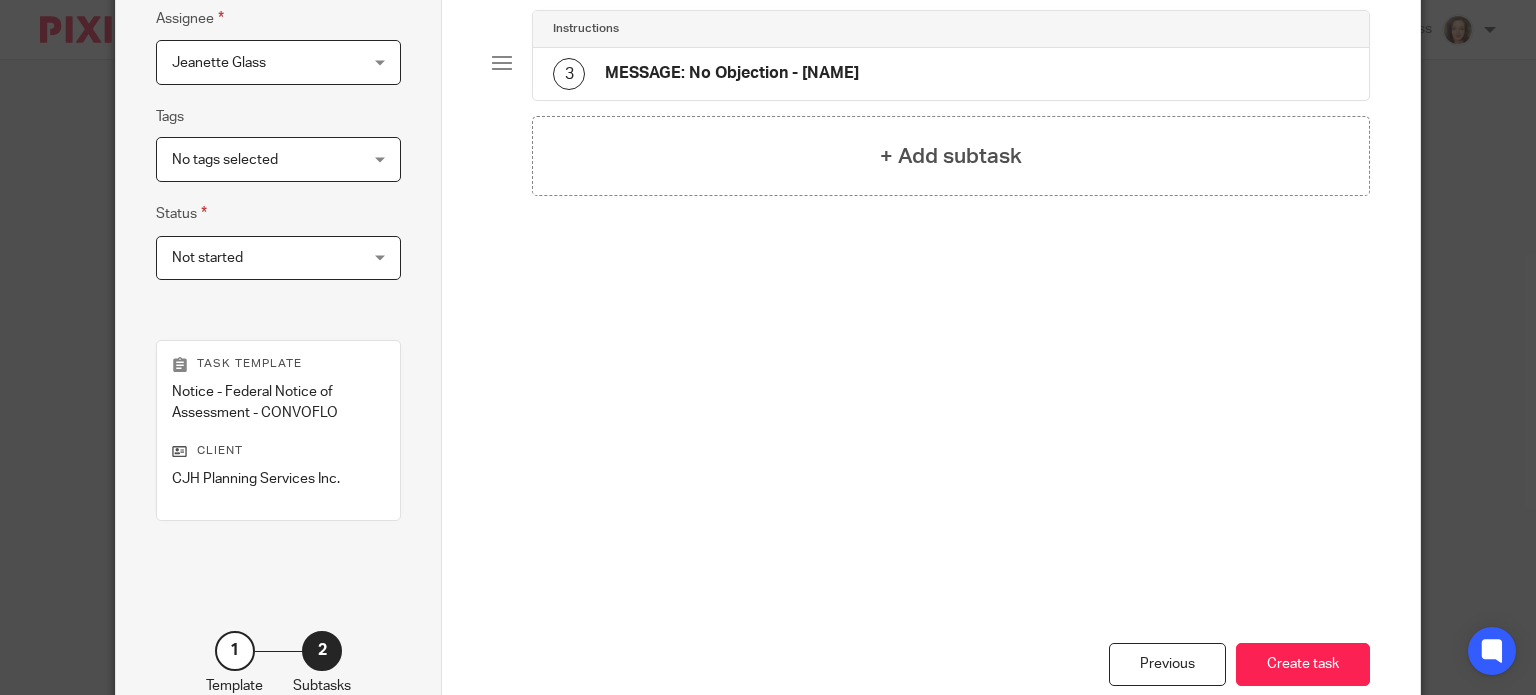 scroll, scrollTop: 180, scrollLeft: 0, axis: vertical 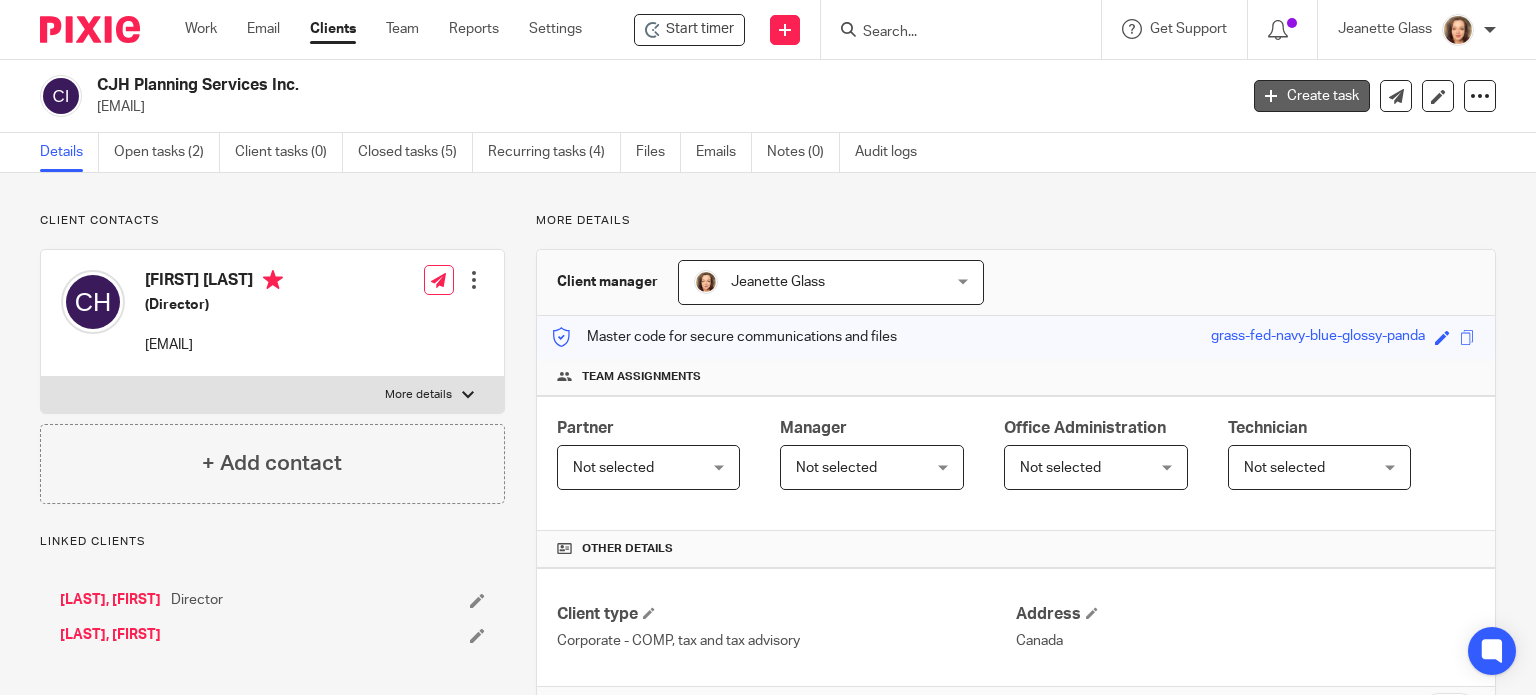 click on "Create task" at bounding box center (1312, 96) 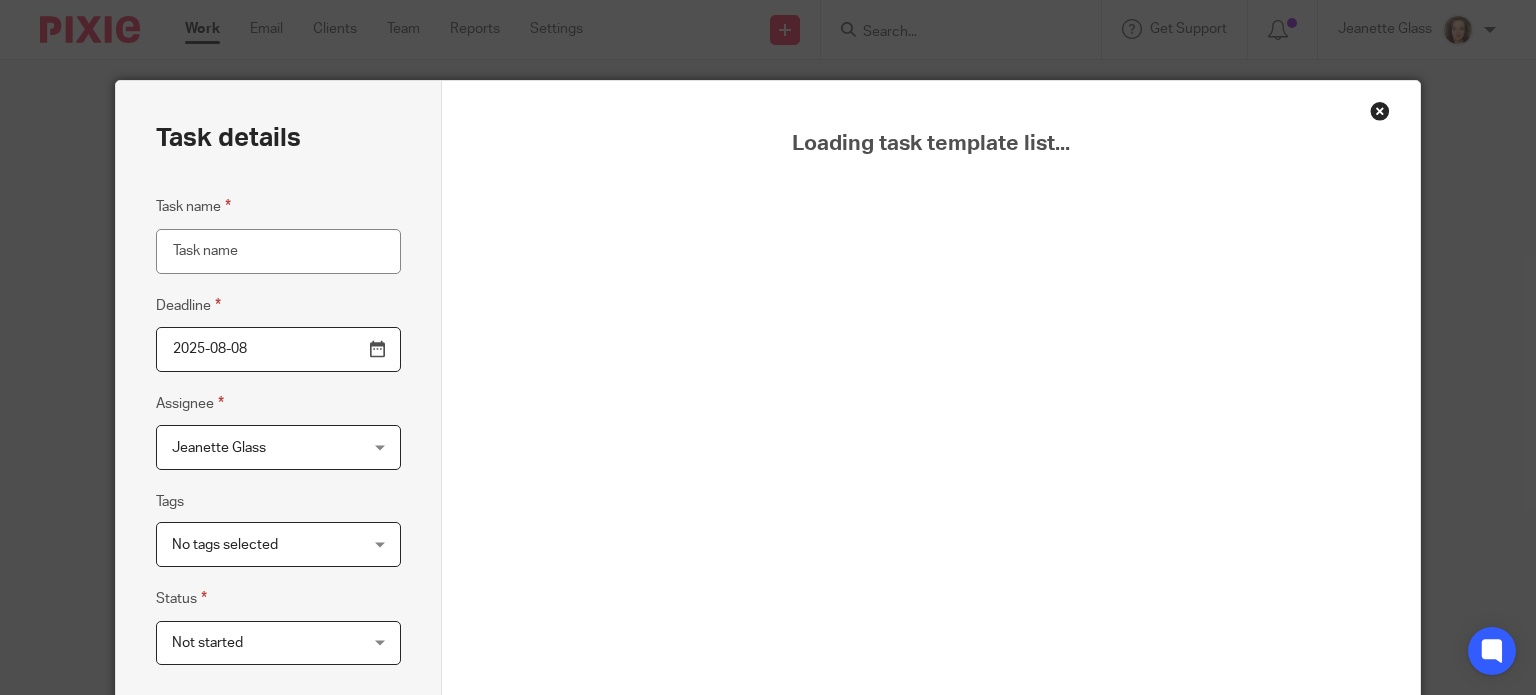 scroll, scrollTop: 0, scrollLeft: 0, axis: both 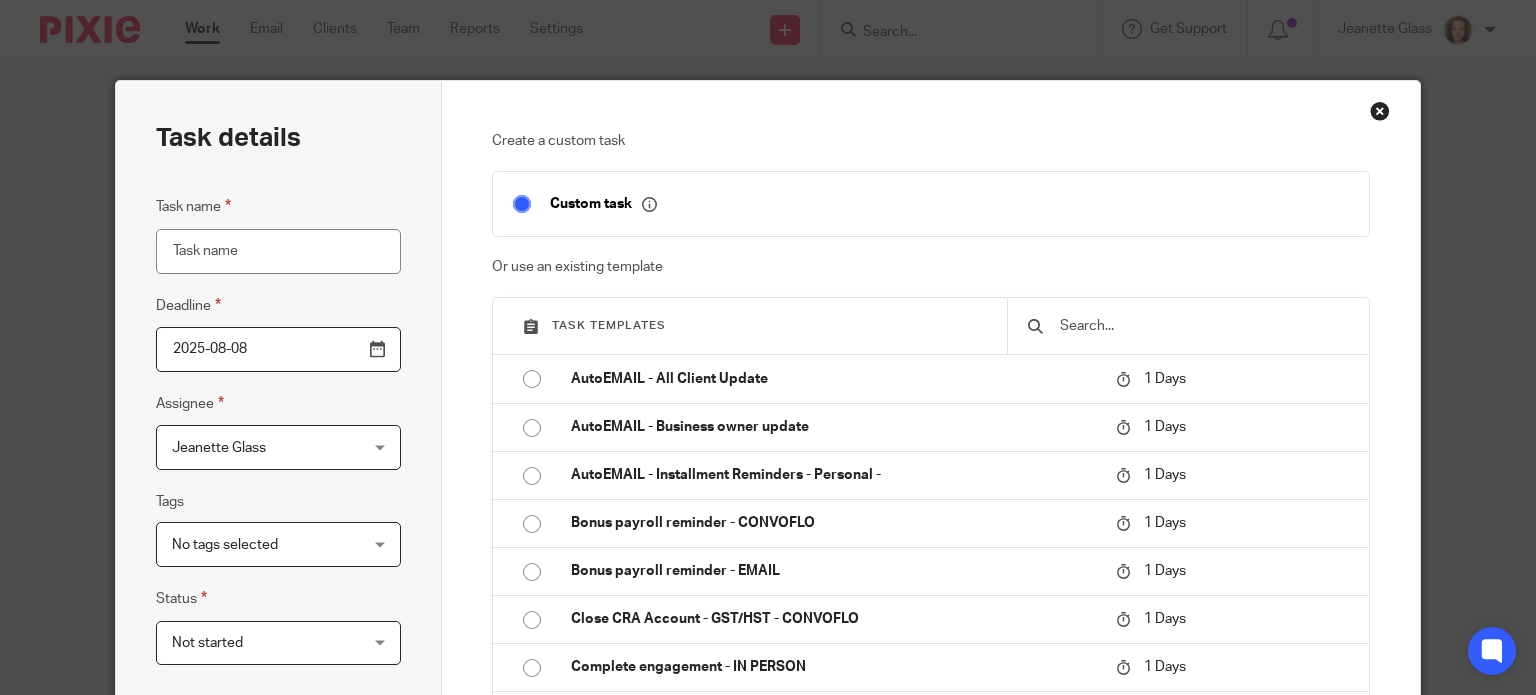 click at bounding box center [1203, 326] 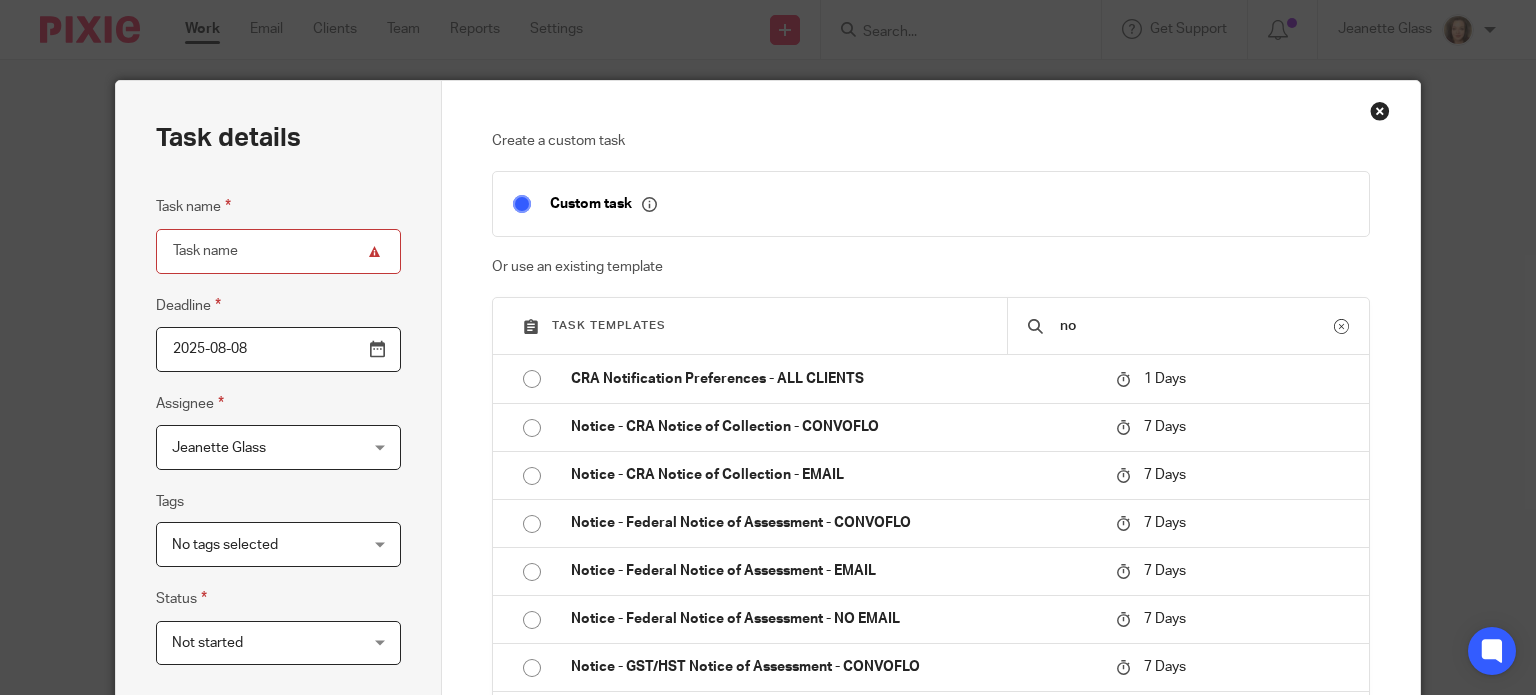 type on "n" 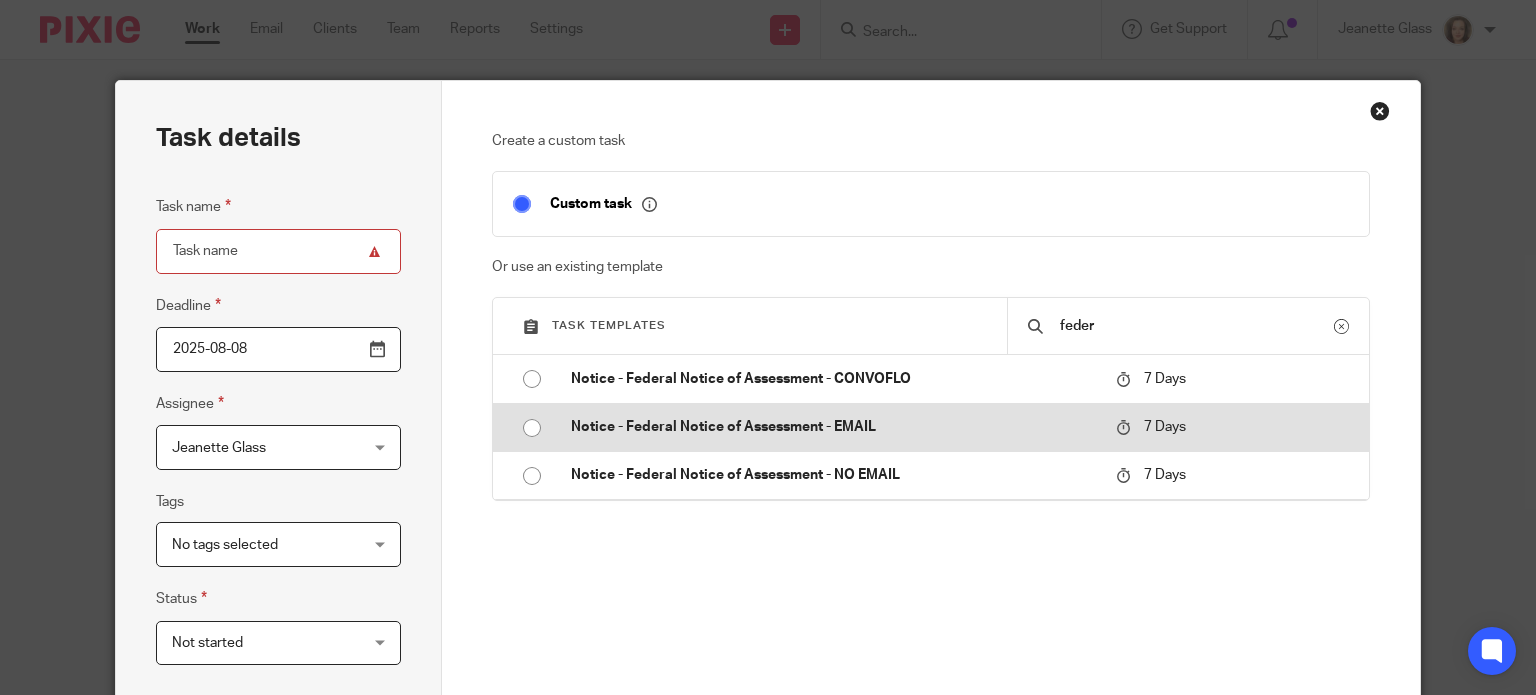 type on "feder" 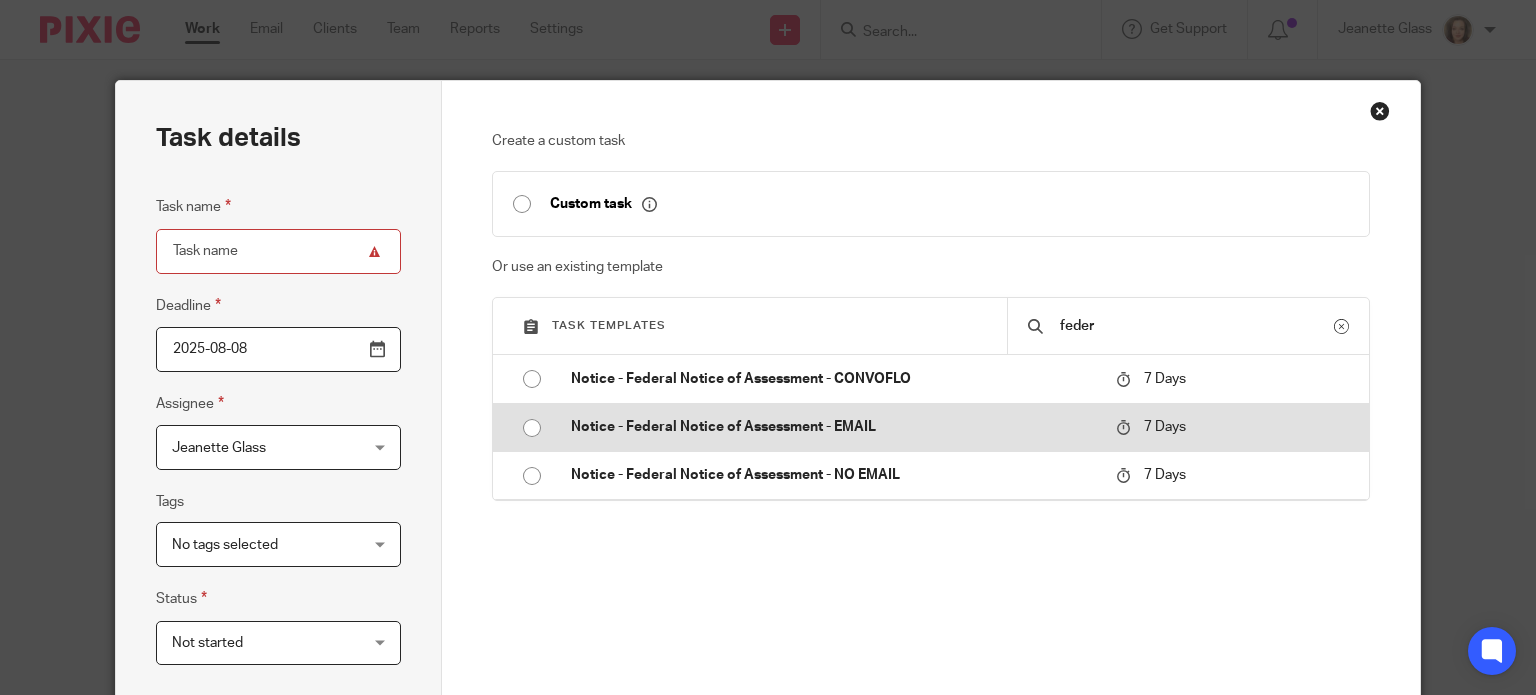 type on "2025-08-15" 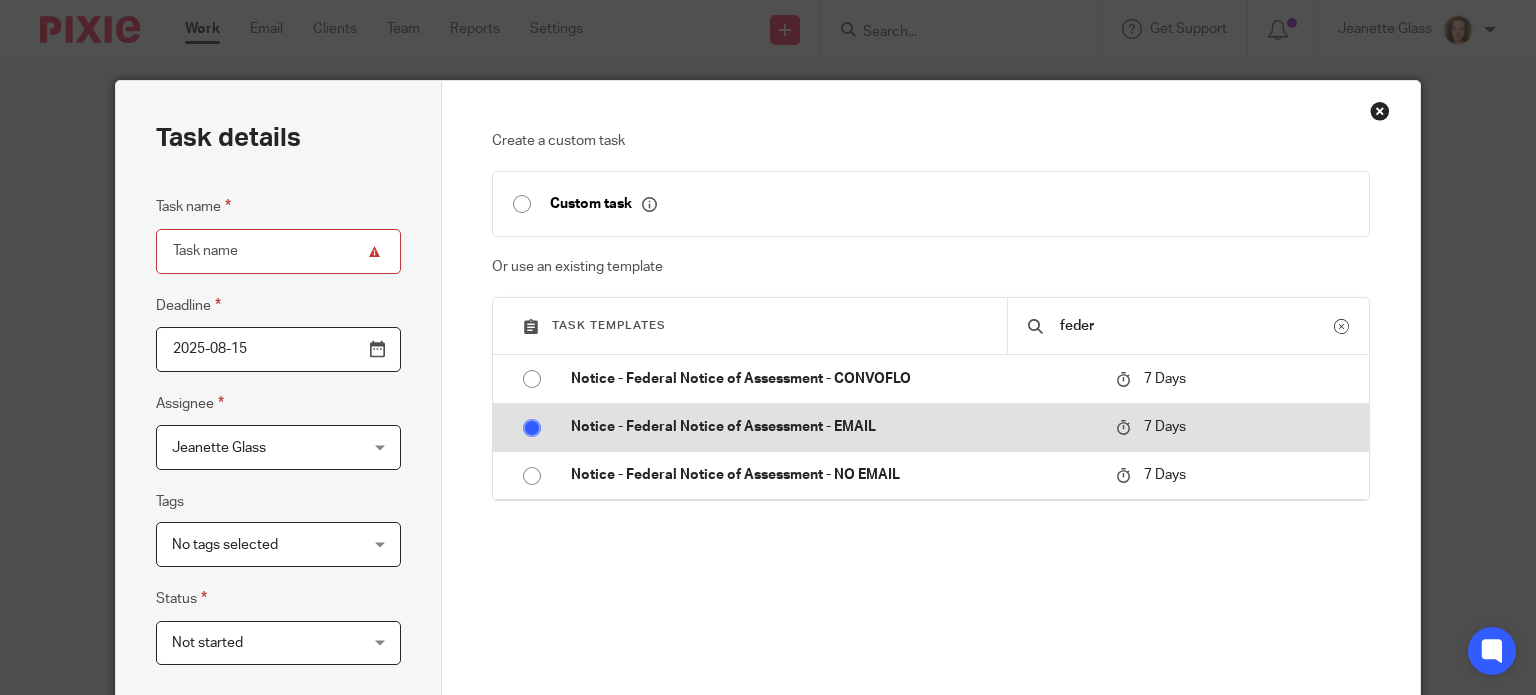 type on "Notice - Federal Notice of Assessment - EMAIL" 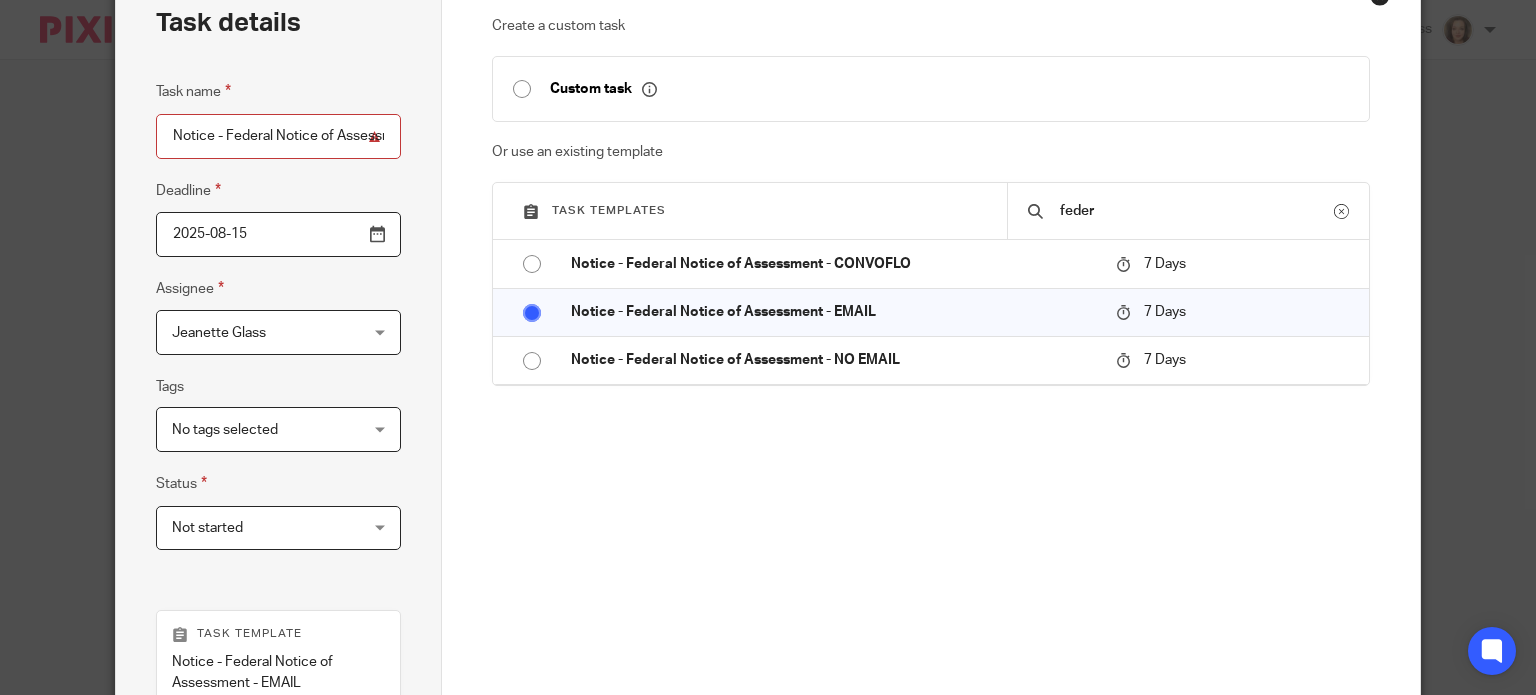 scroll, scrollTop: 505, scrollLeft: 0, axis: vertical 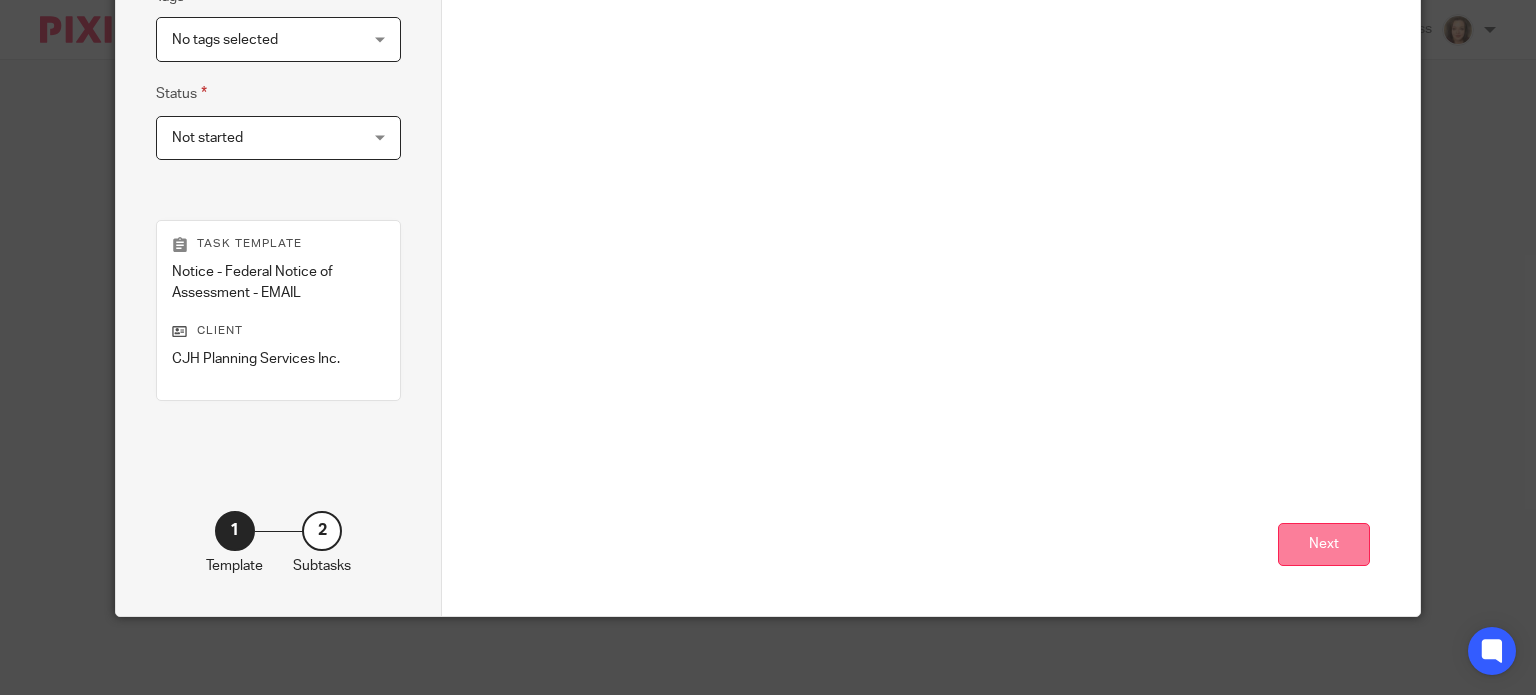 click on "Next" at bounding box center [1324, 544] 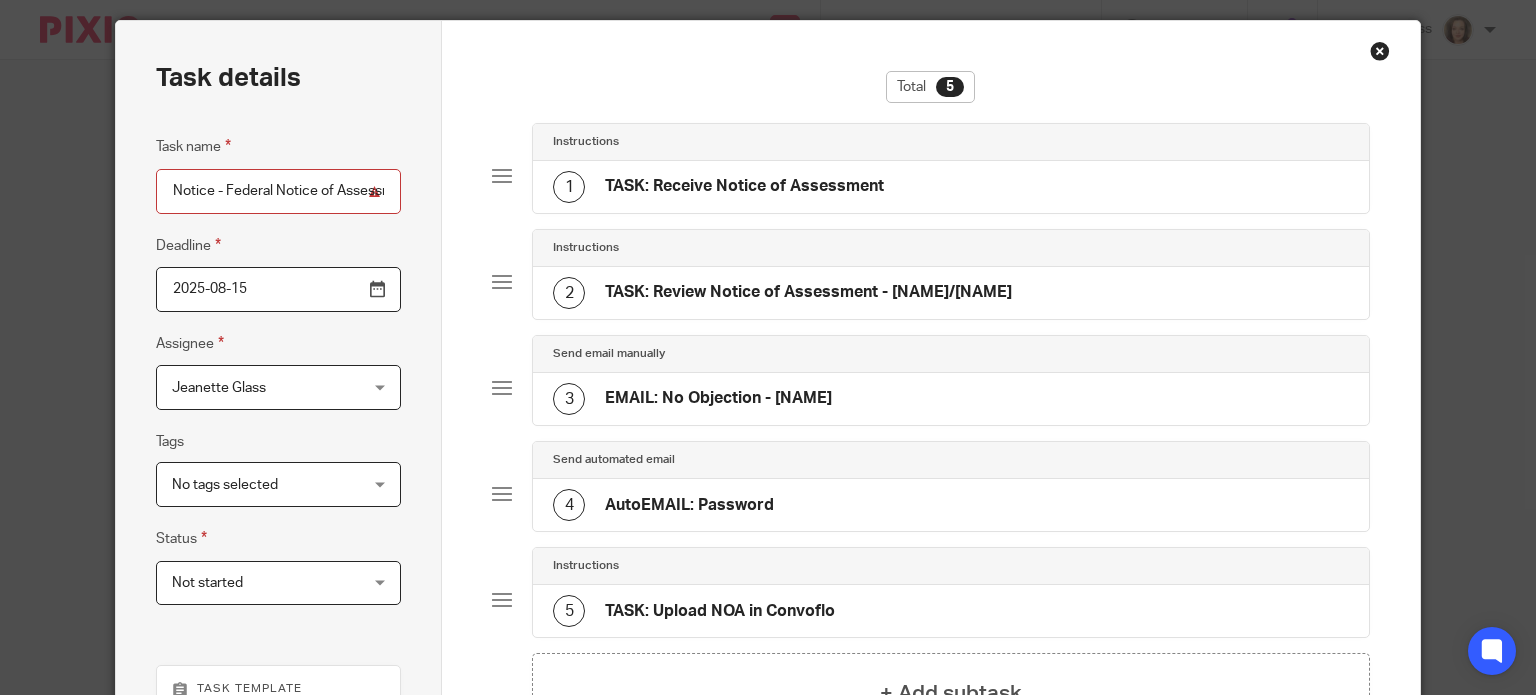 scroll, scrollTop: 5, scrollLeft: 0, axis: vertical 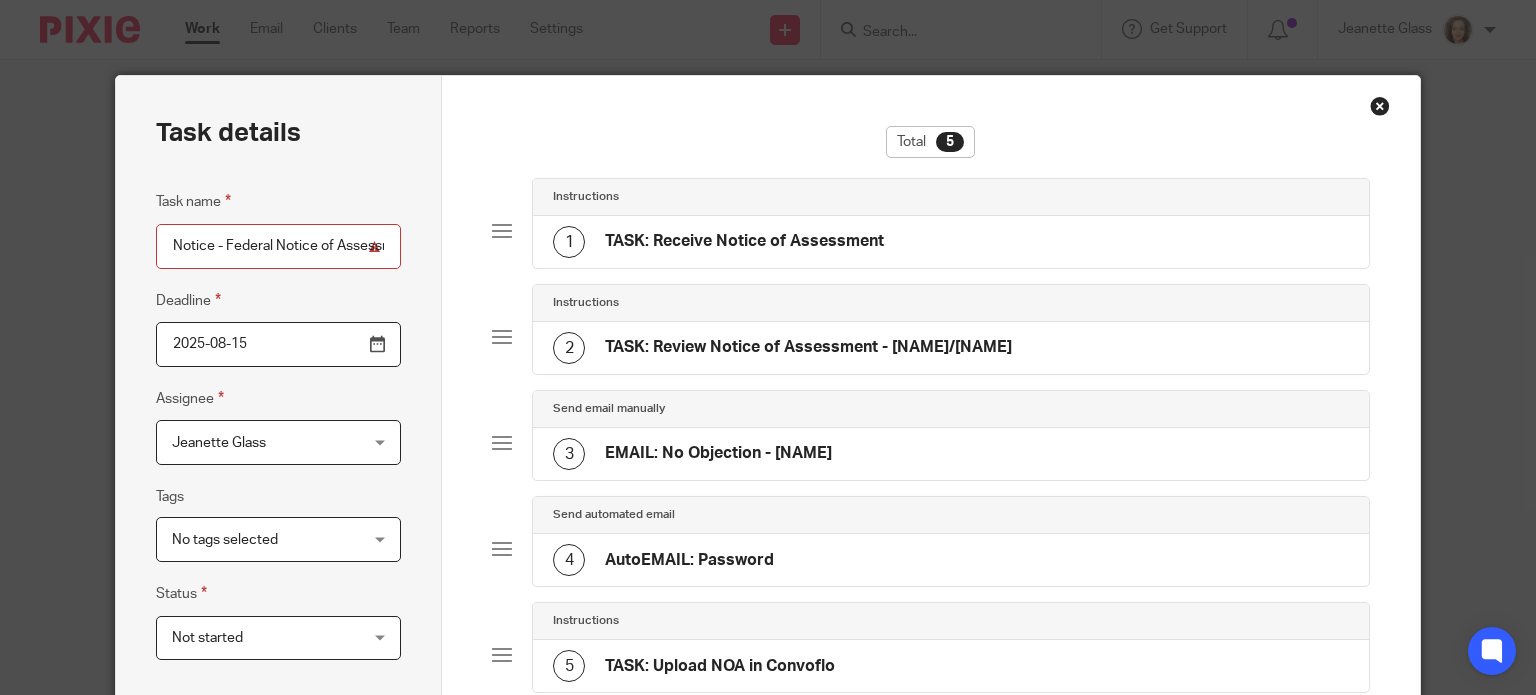 click on "TASK: Receive Notice of Assessment" at bounding box center (744, 241) 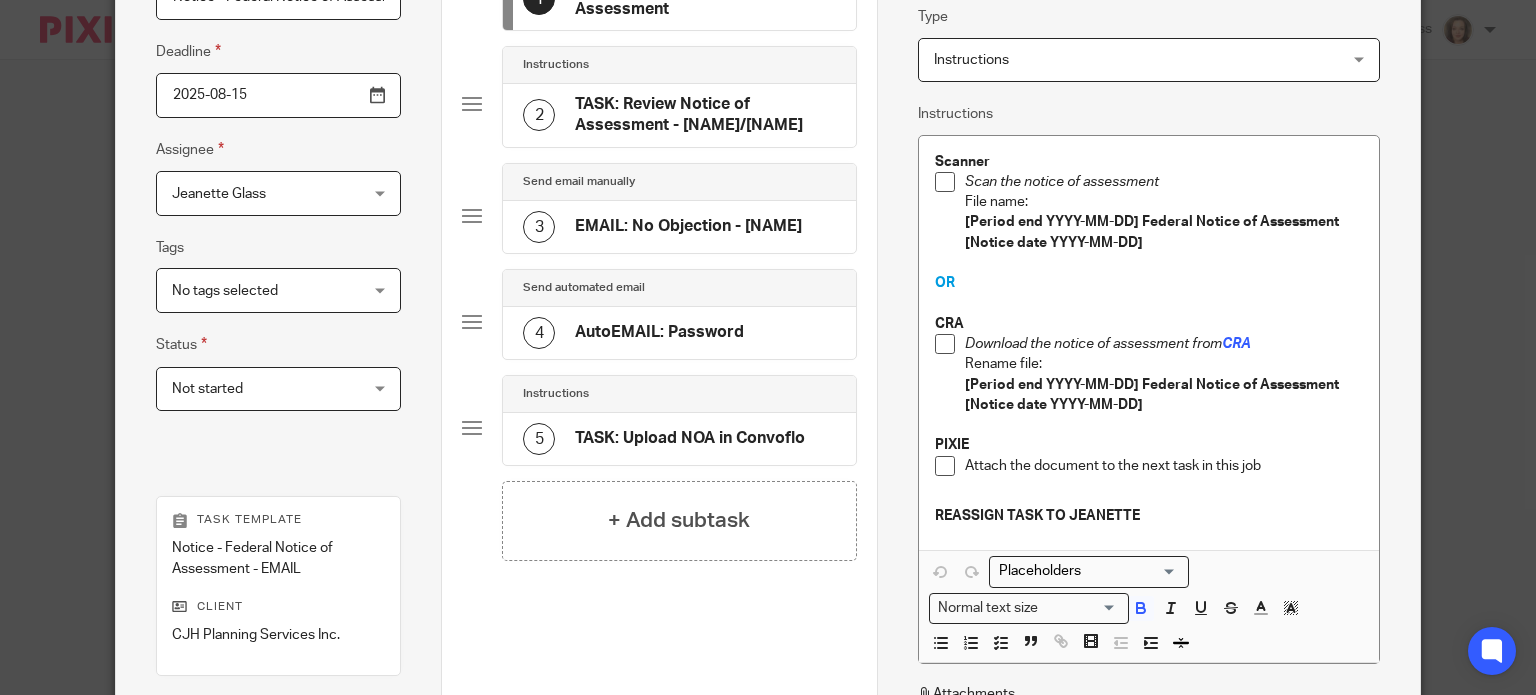 scroll, scrollTop: 256, scrollLeft: 0, axis: vertical 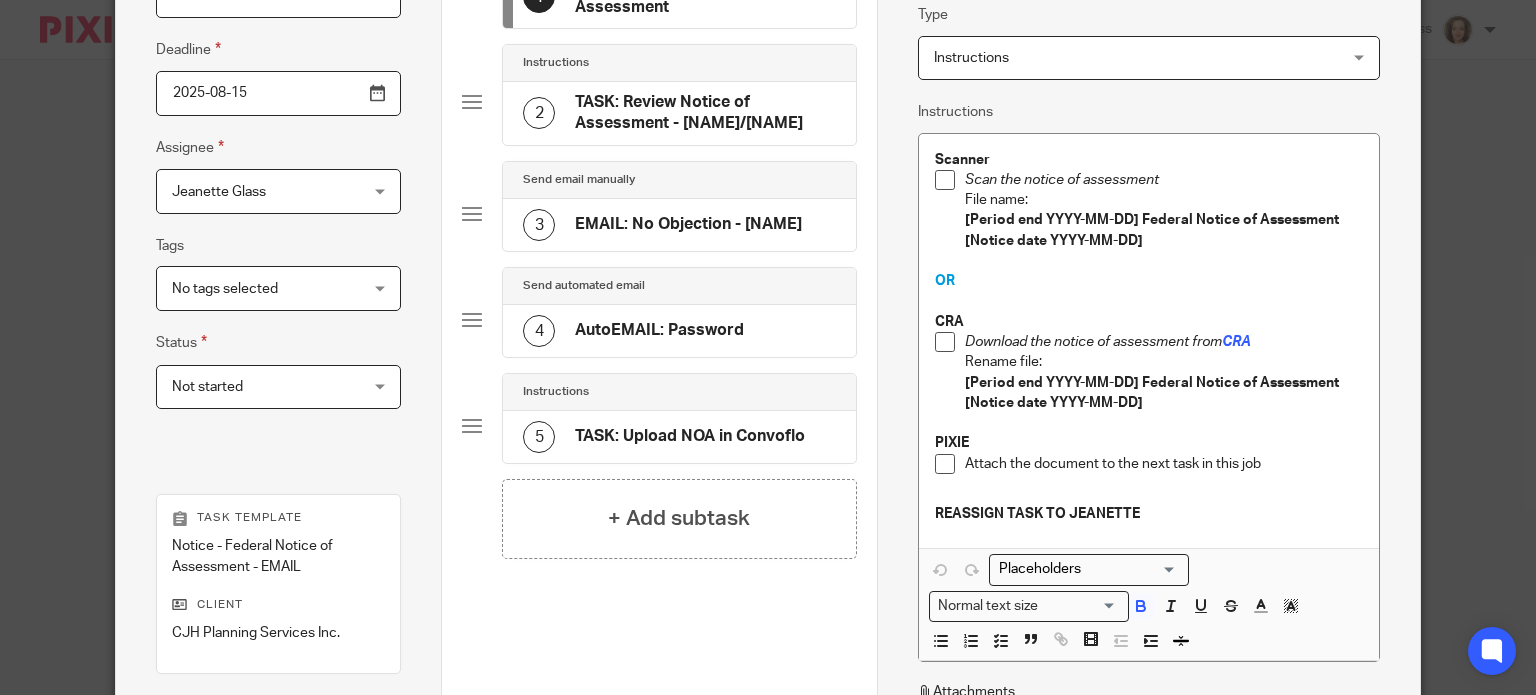 click at bounding box center [945, 342] 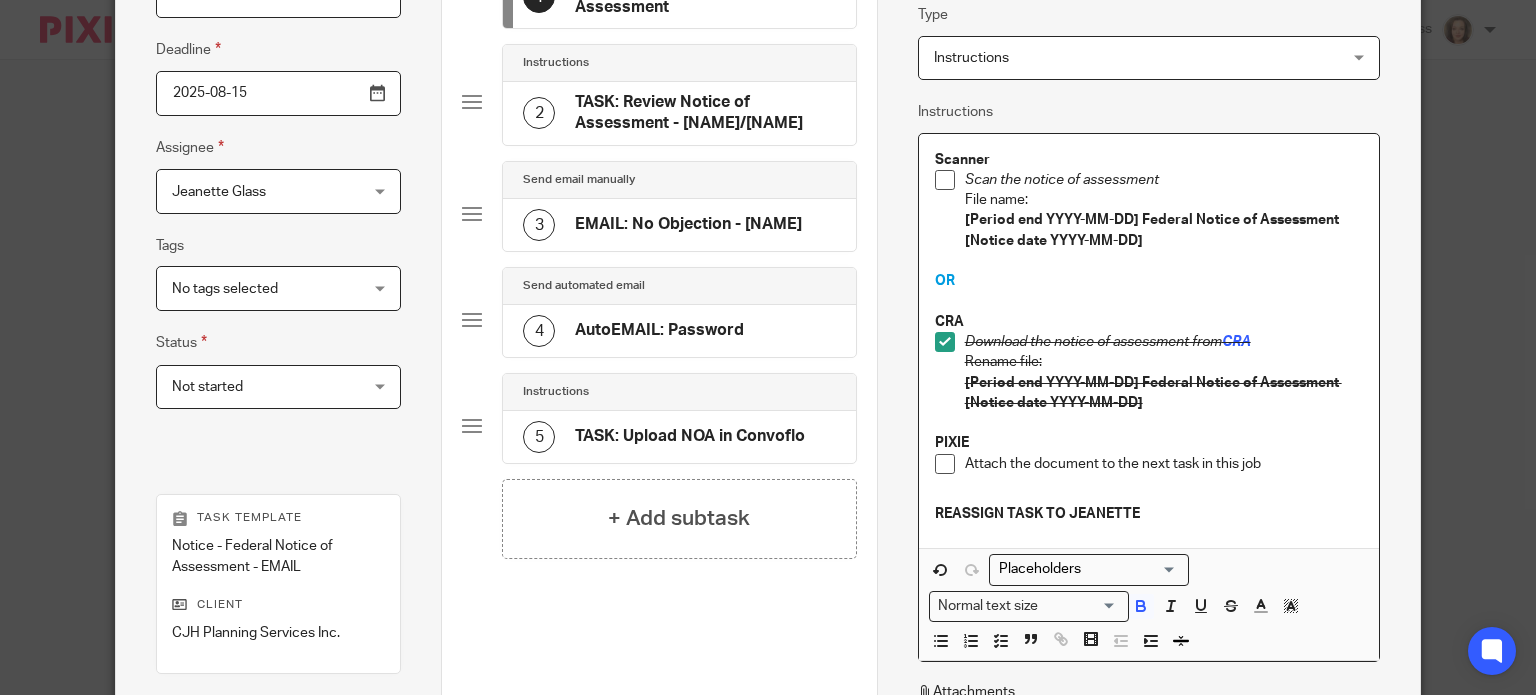 click at bounding box center [945, 464] 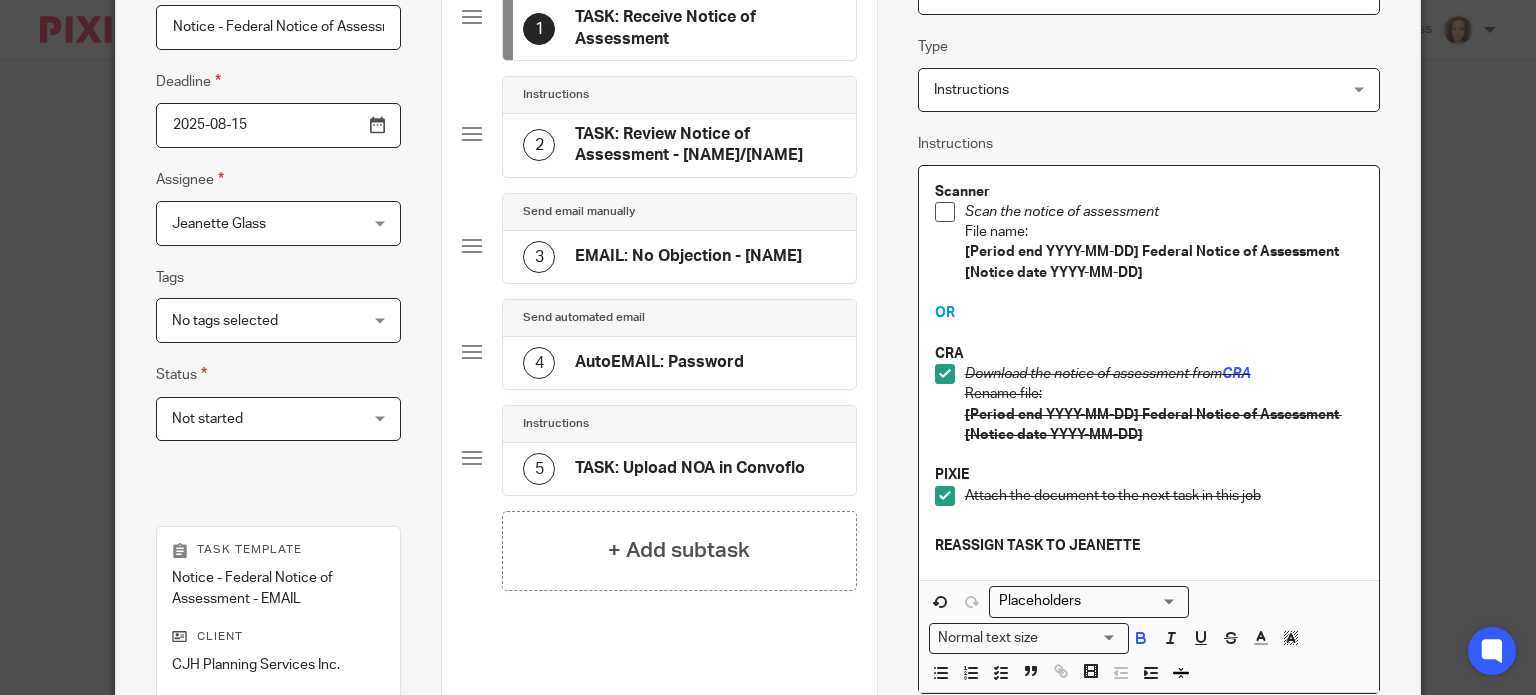 scroll, scrollTop: 103, scrollLeft: 0, axis: vertical 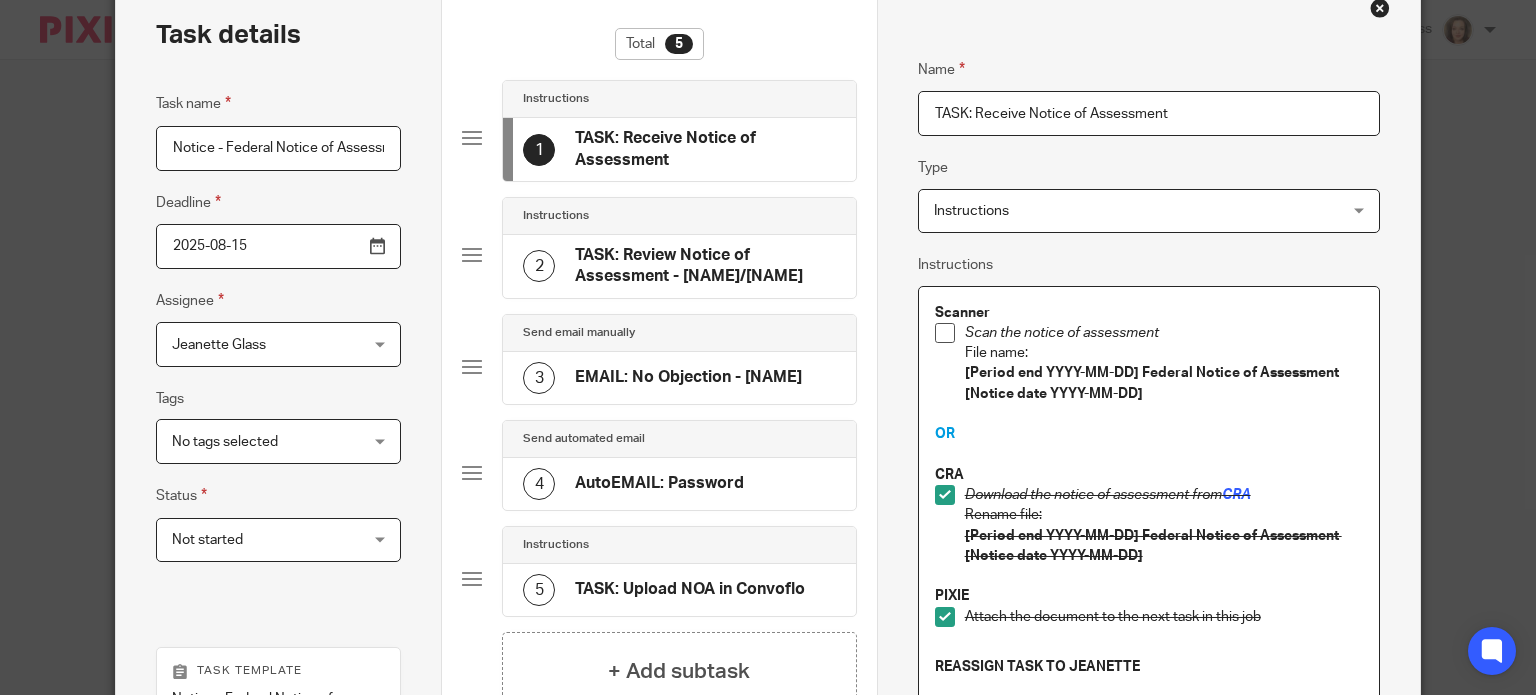 click at bounding box center (945, 495) 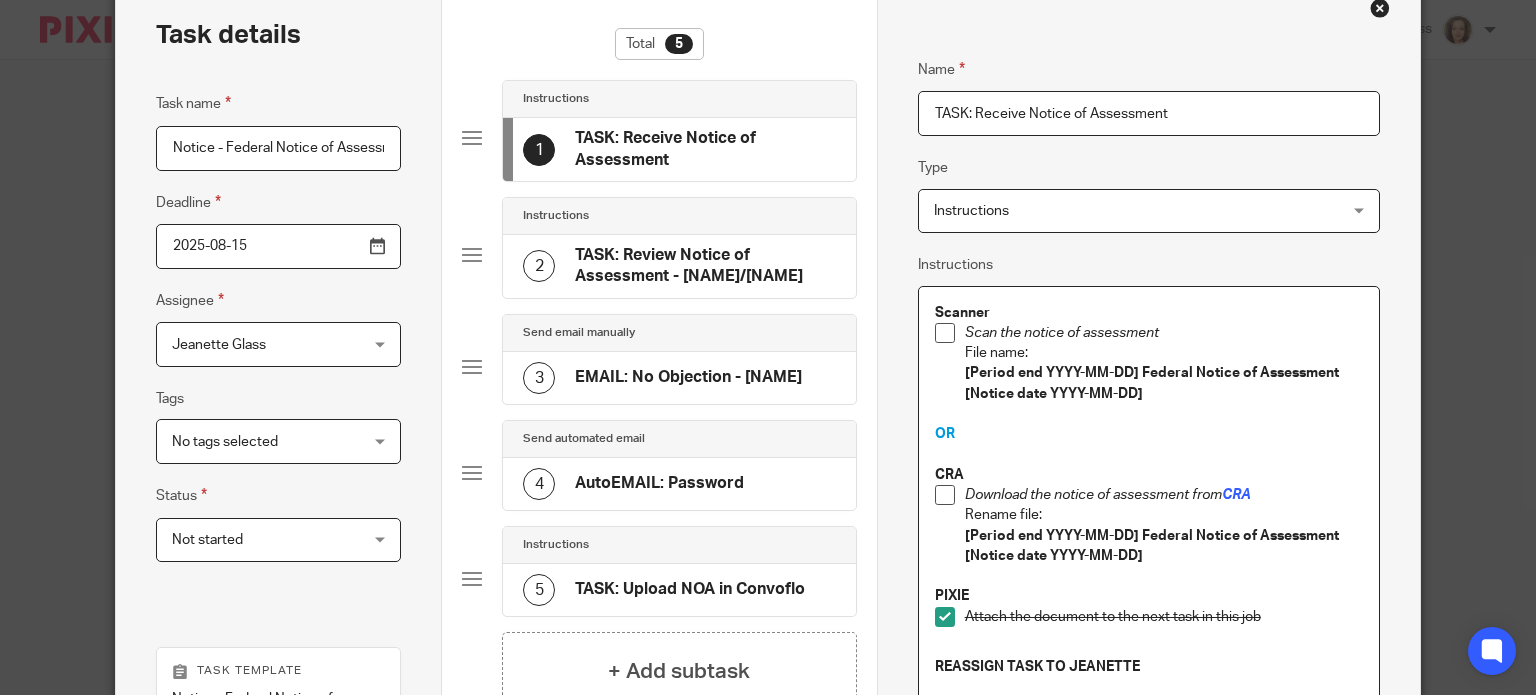 click at bounding box center (945, 617) 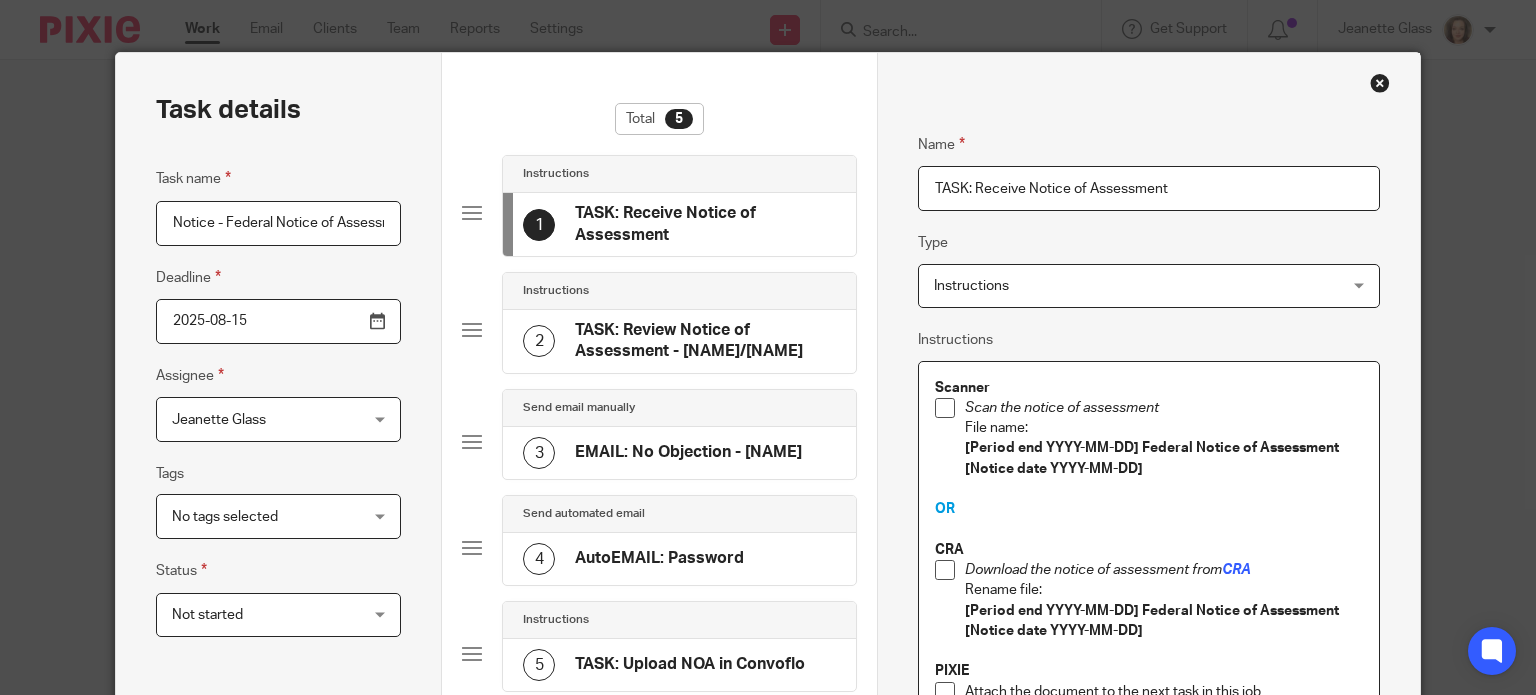 scroll, scrollTop: 0, scrollLeft: 0, axis: both 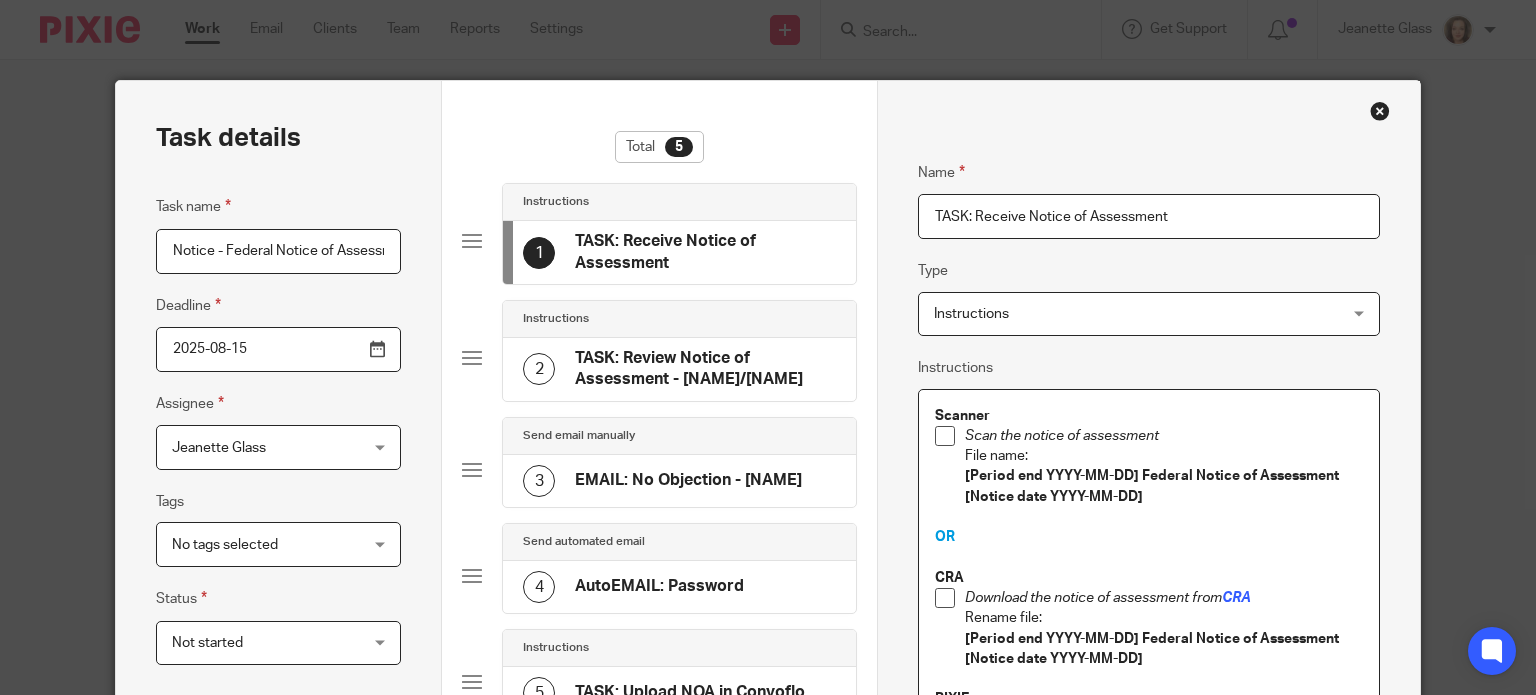 click at bounding box center [1380, 111] 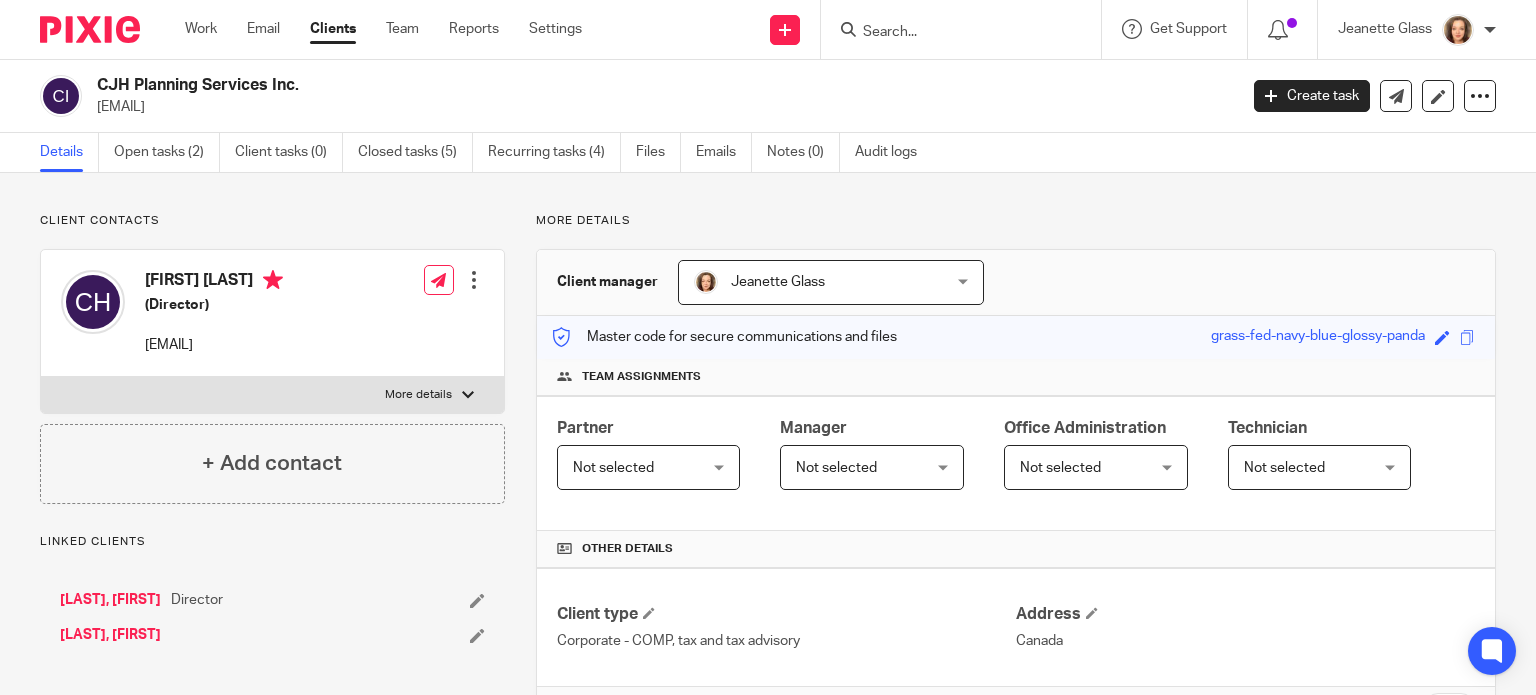 scroll, scrollTop: 0, scrollLeft: 0, axis: both 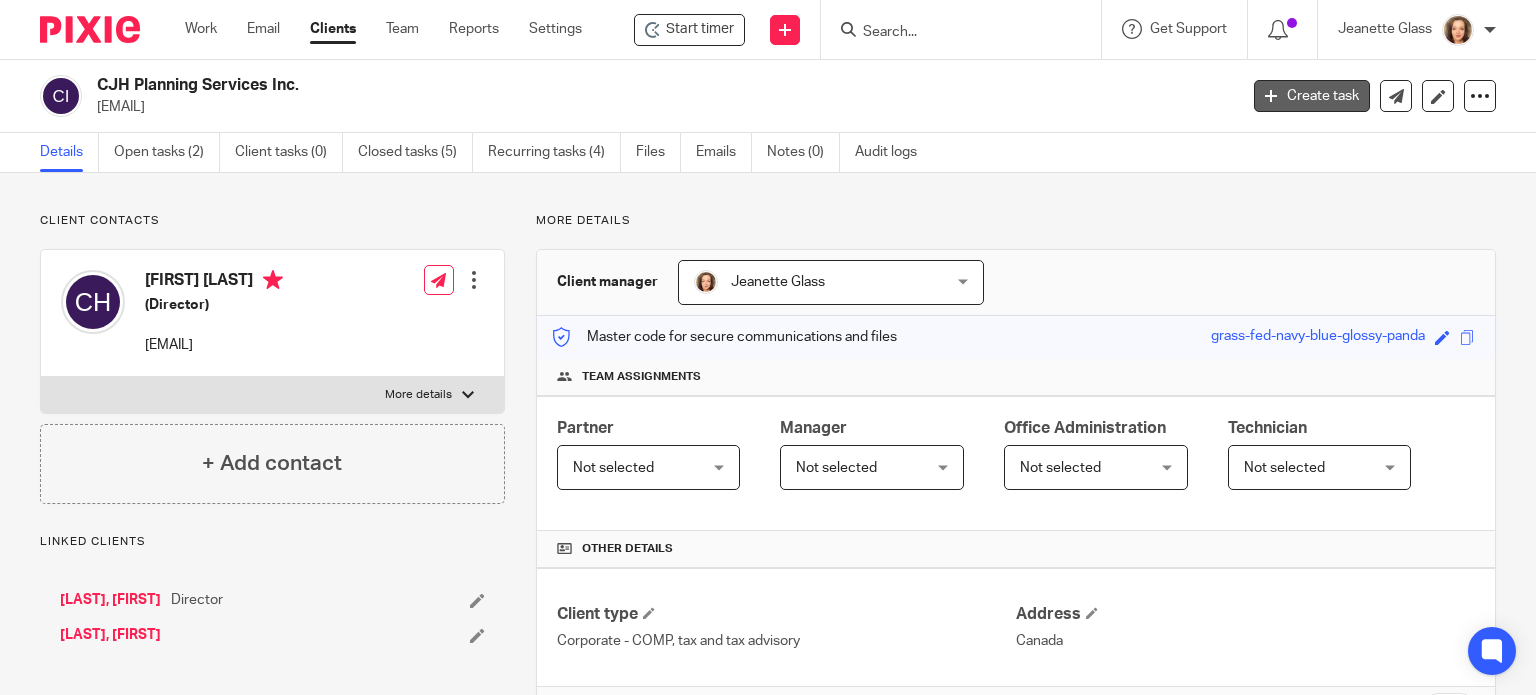 click on "Create task" at bounding box center [1312, 96] 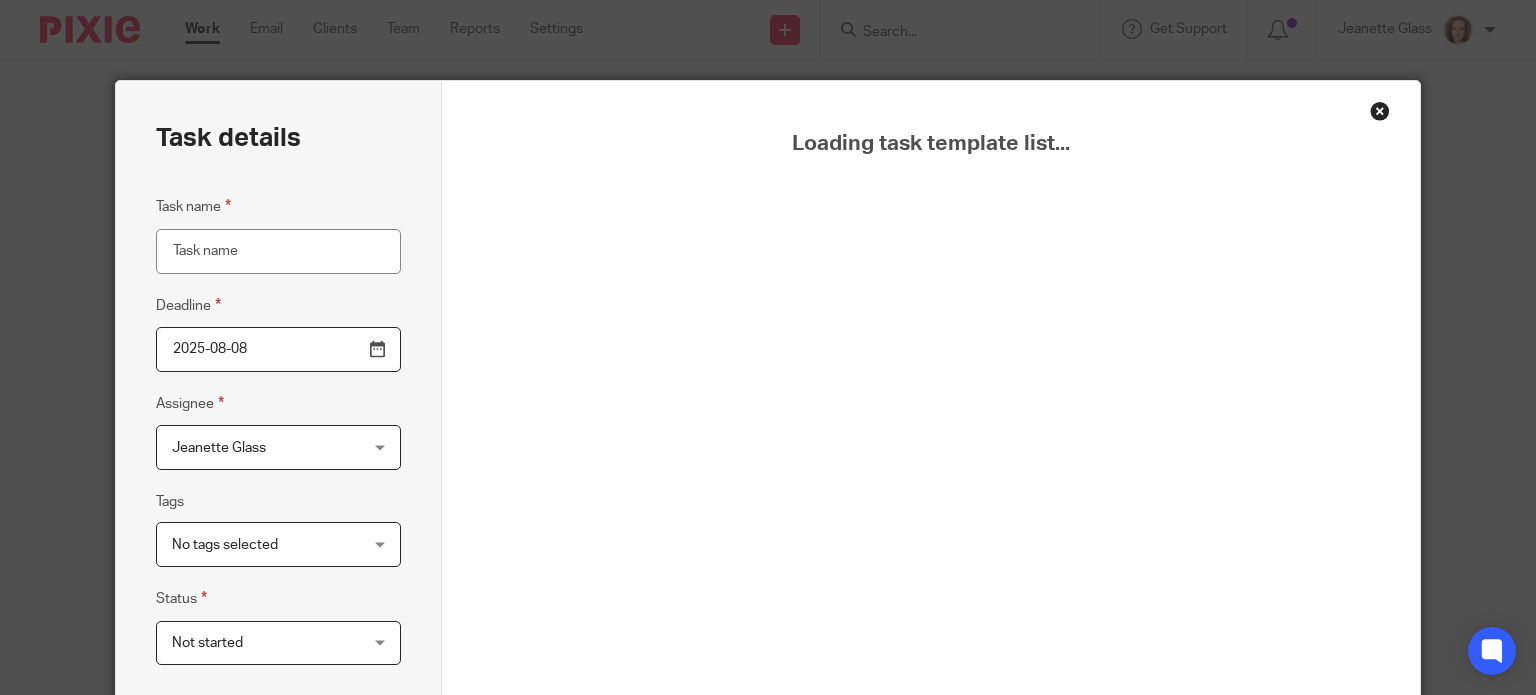 scroll, scrollTop: 0, scrollLeft: 0, axis: both 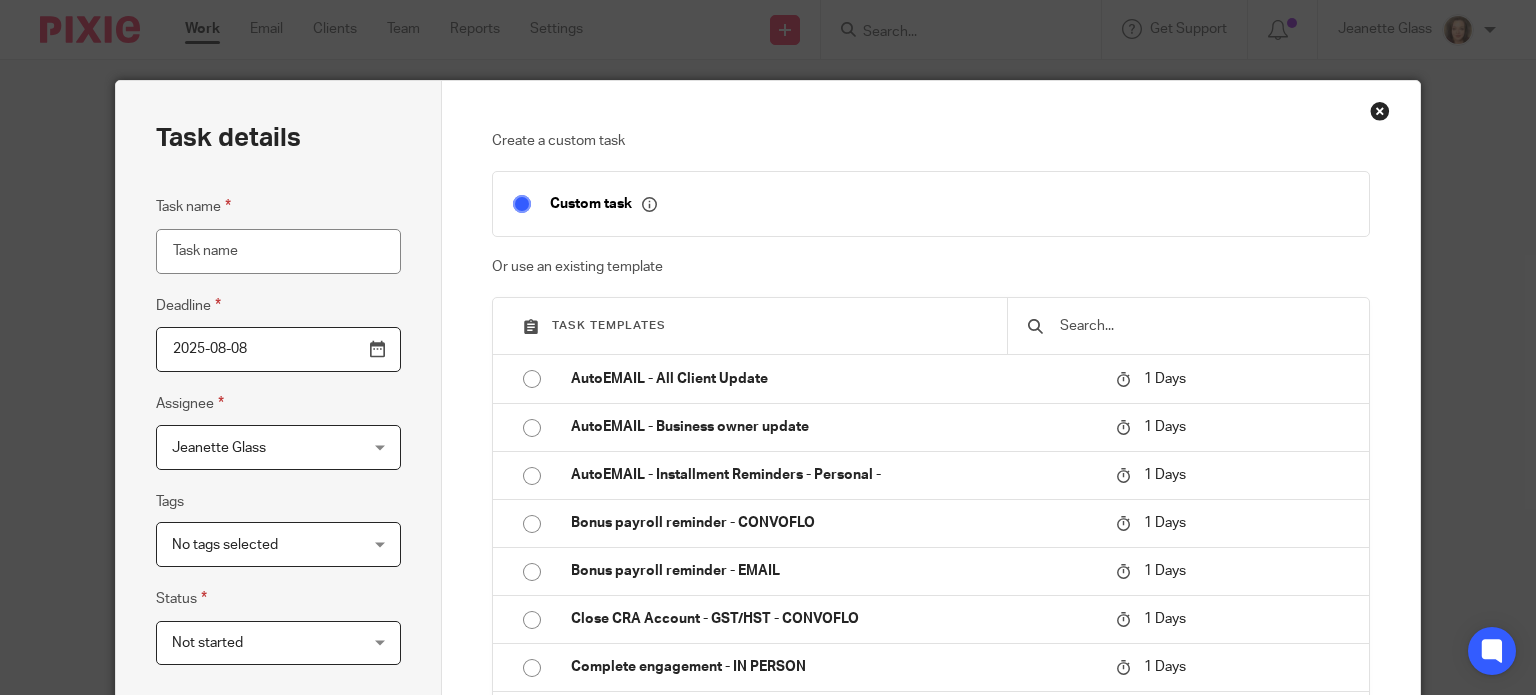 click at bounding box center (1203, 326) 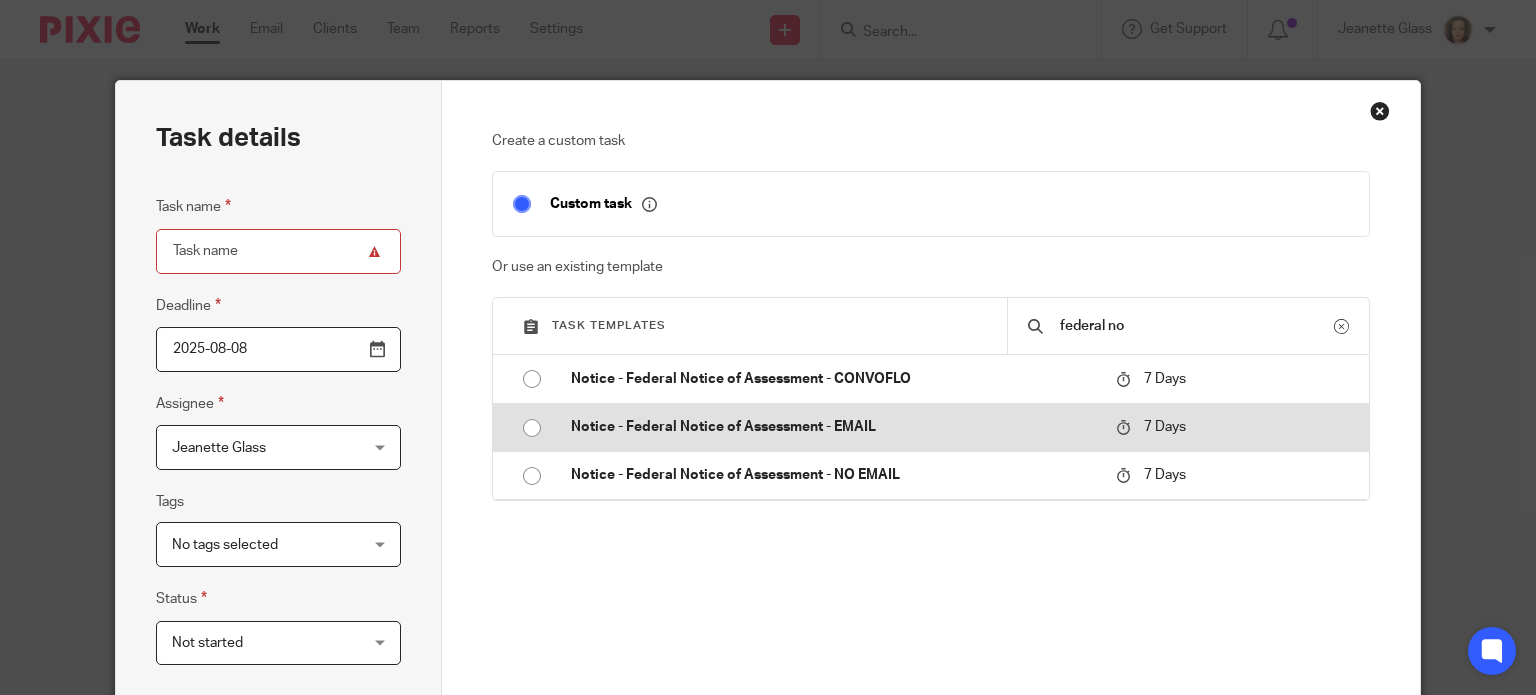 type on "federal no" 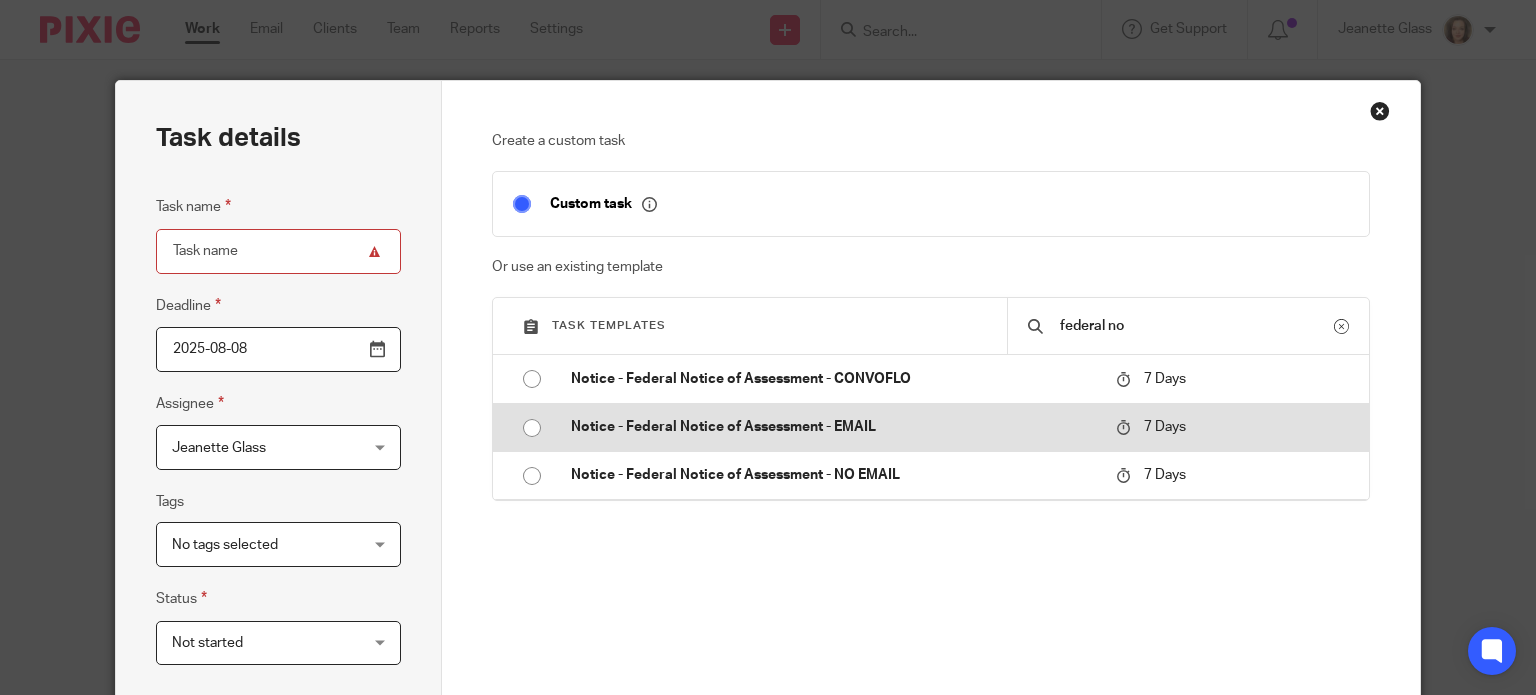 click on "Notice - Federal Notice of Assessment - EMAIL" at bounding box center (833, 427) 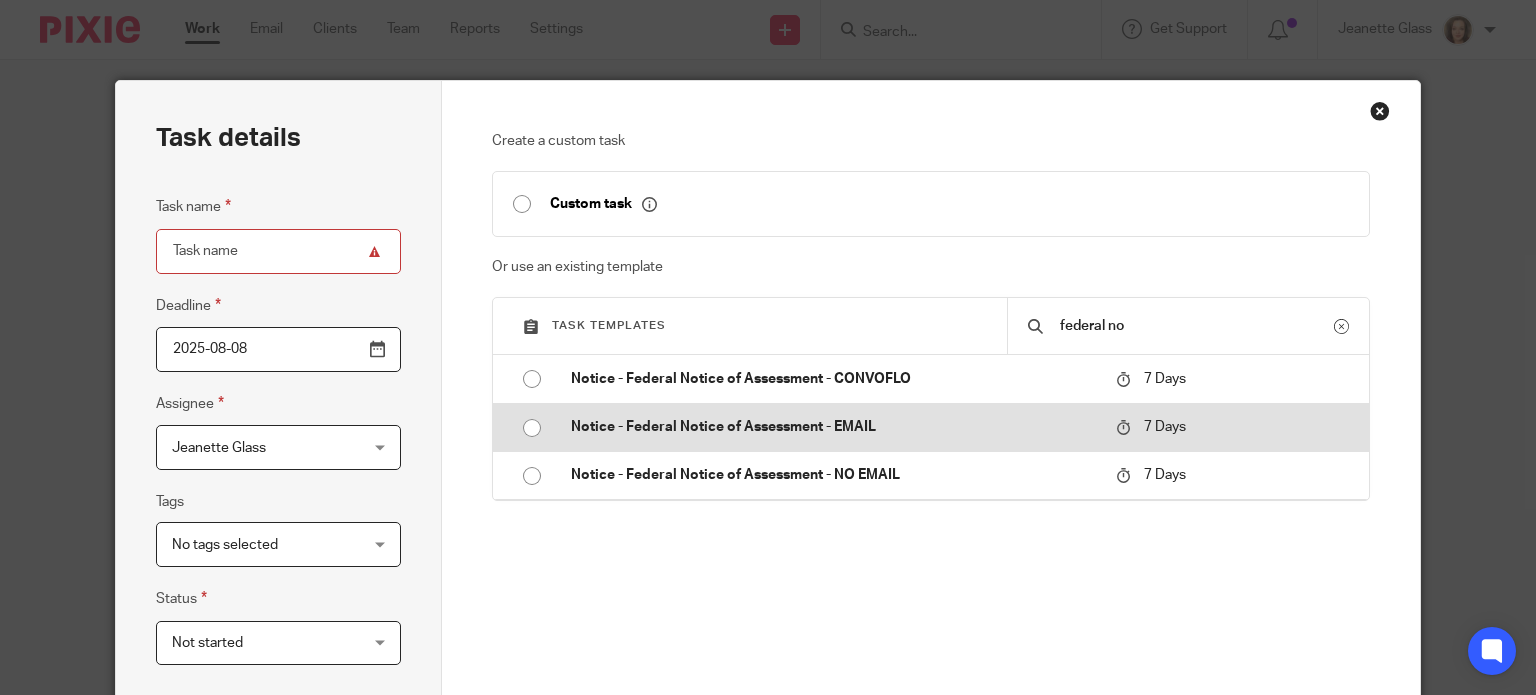 type on "2025-08-15" 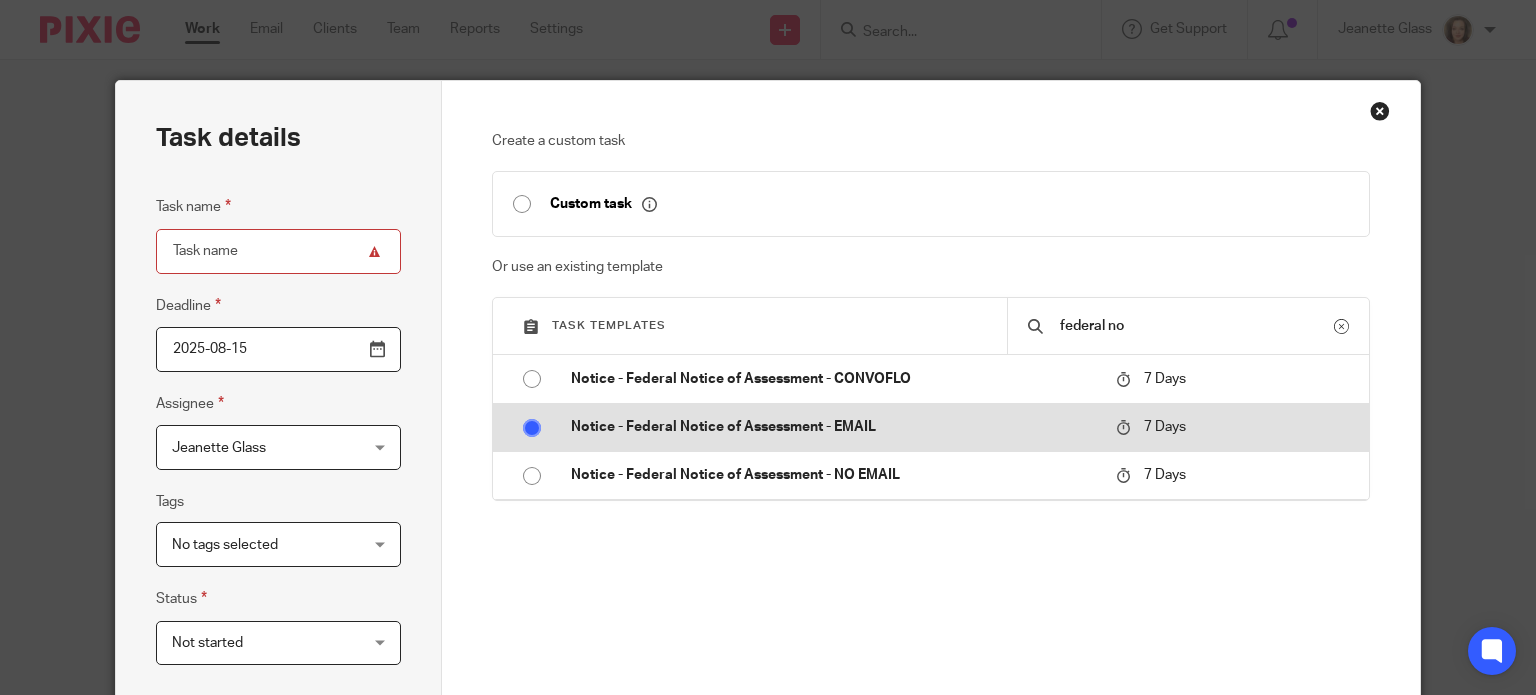 type on "Notice - Federal Notice of Assessment - EMAIL" 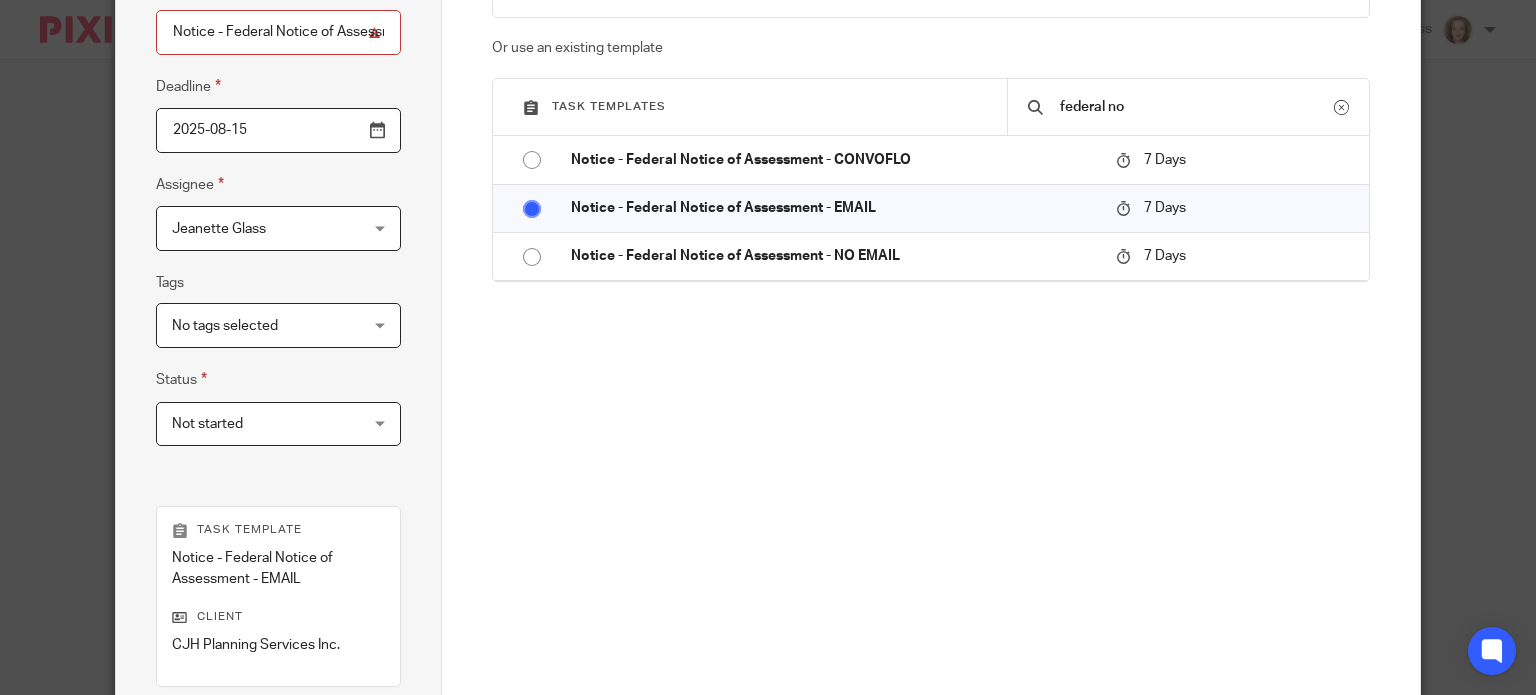 scroll, scrollTop: 505, scrollLeft: 0, axis: vertical 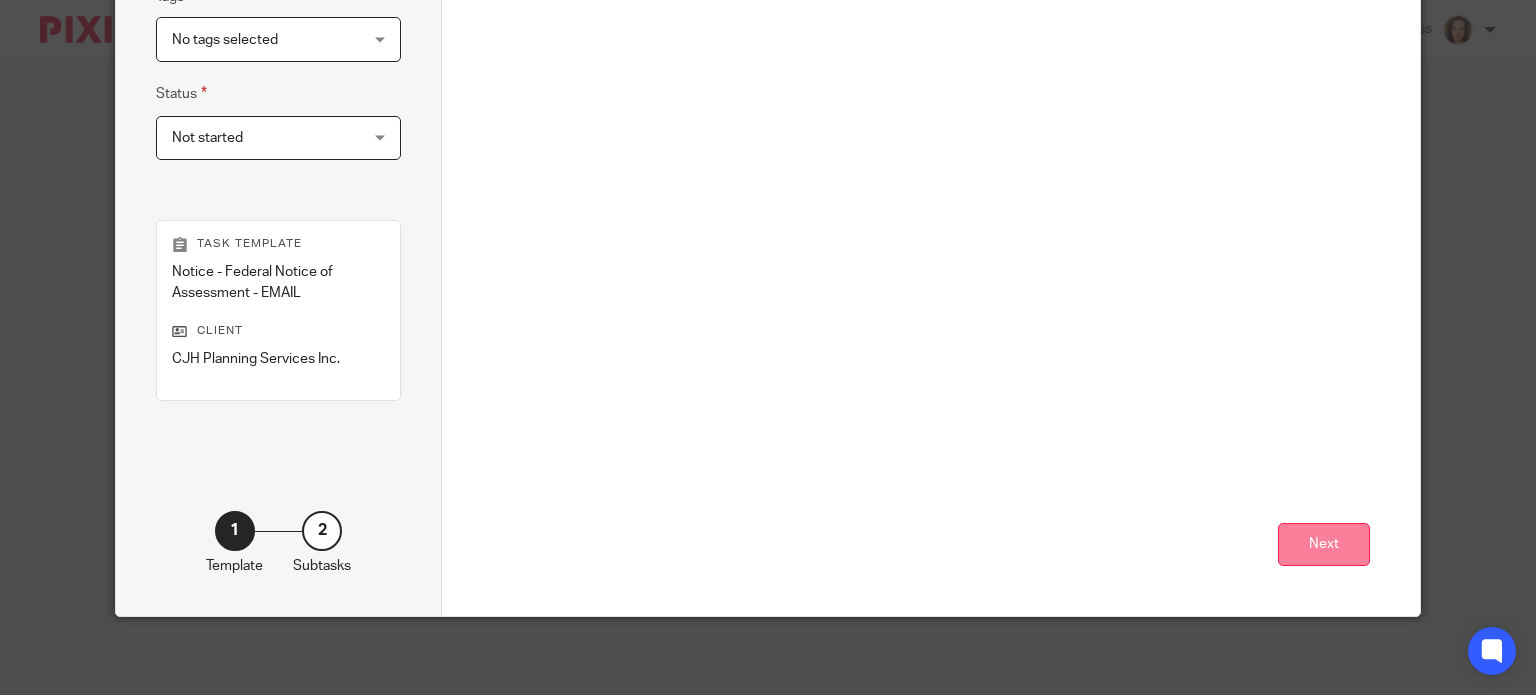 click on "Next" at bounding box center [1324, 544] 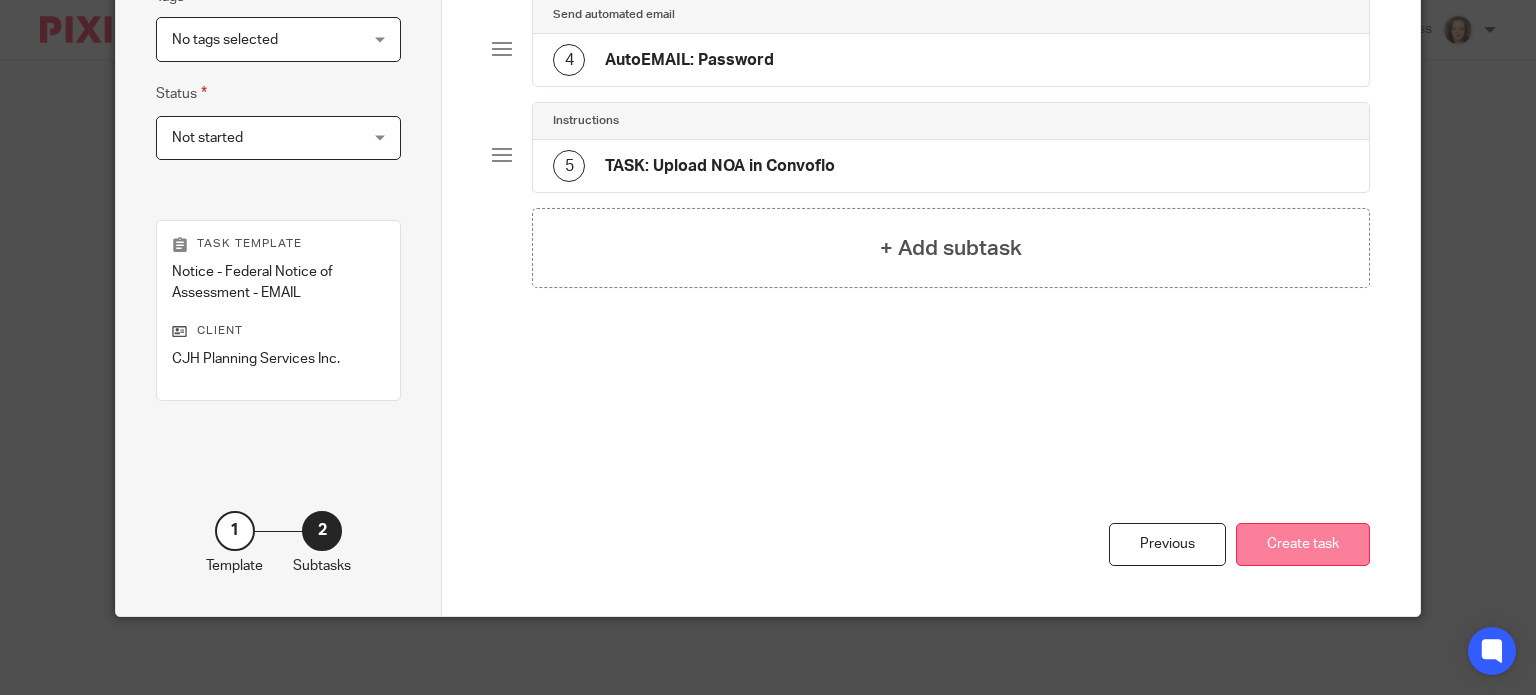click on "Create task" at bounding box center [1303, 544] 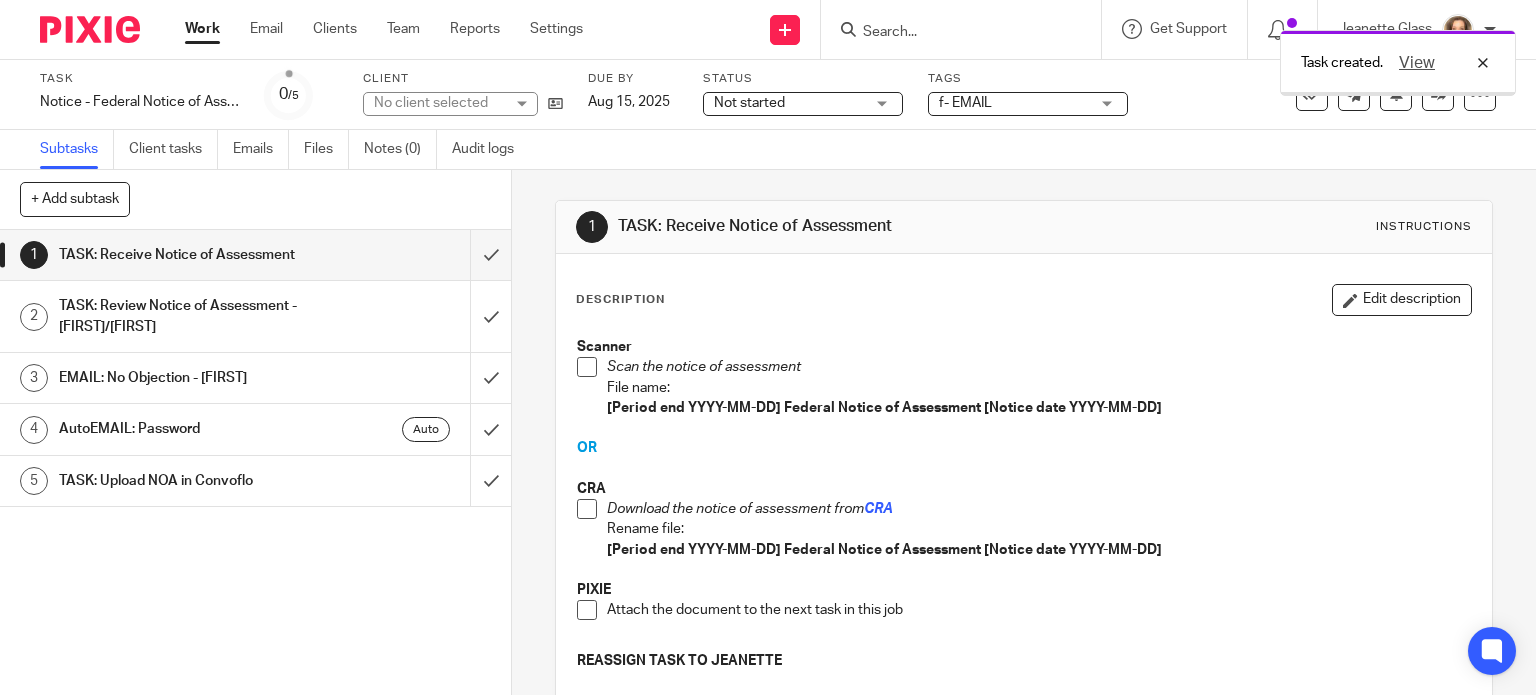 scroll, scrollTop: 0, scrollLeft: 0, axis: both 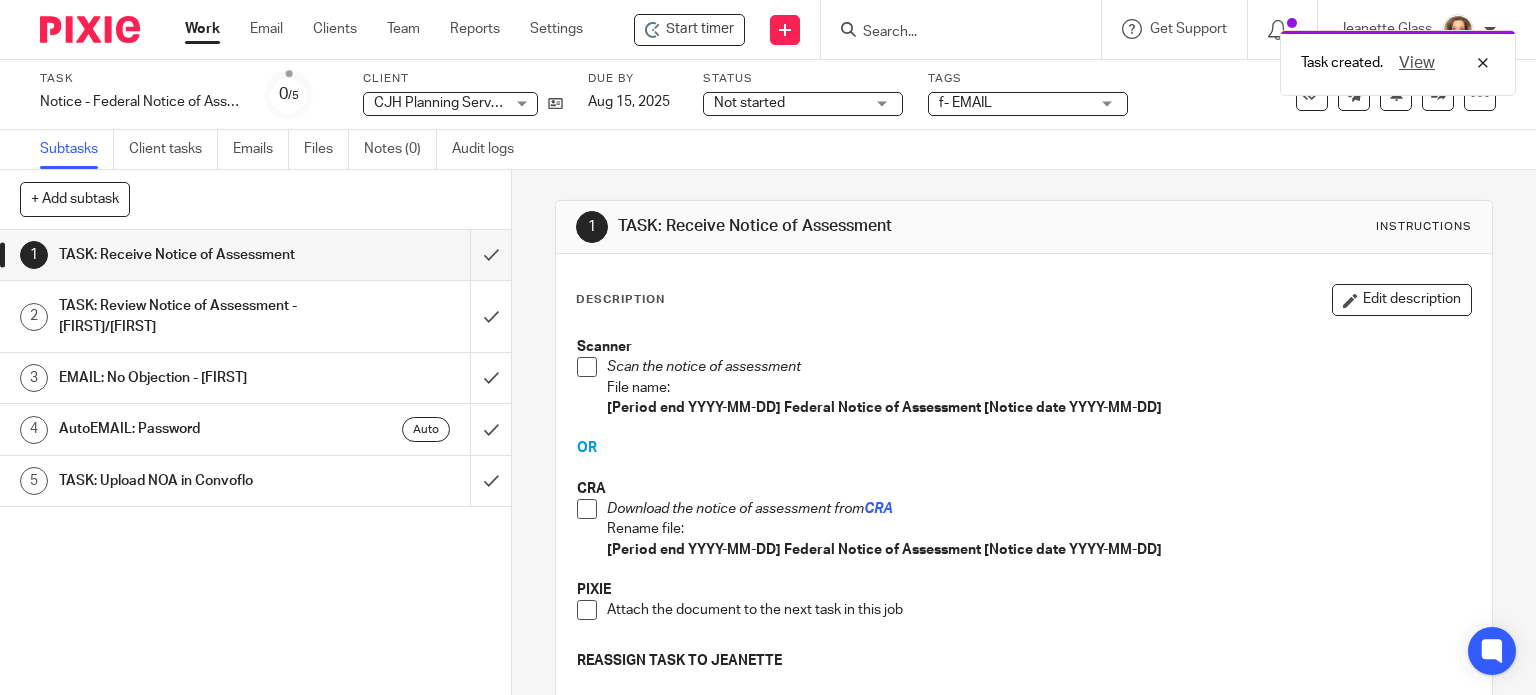 click at bounding box center [587, 509] 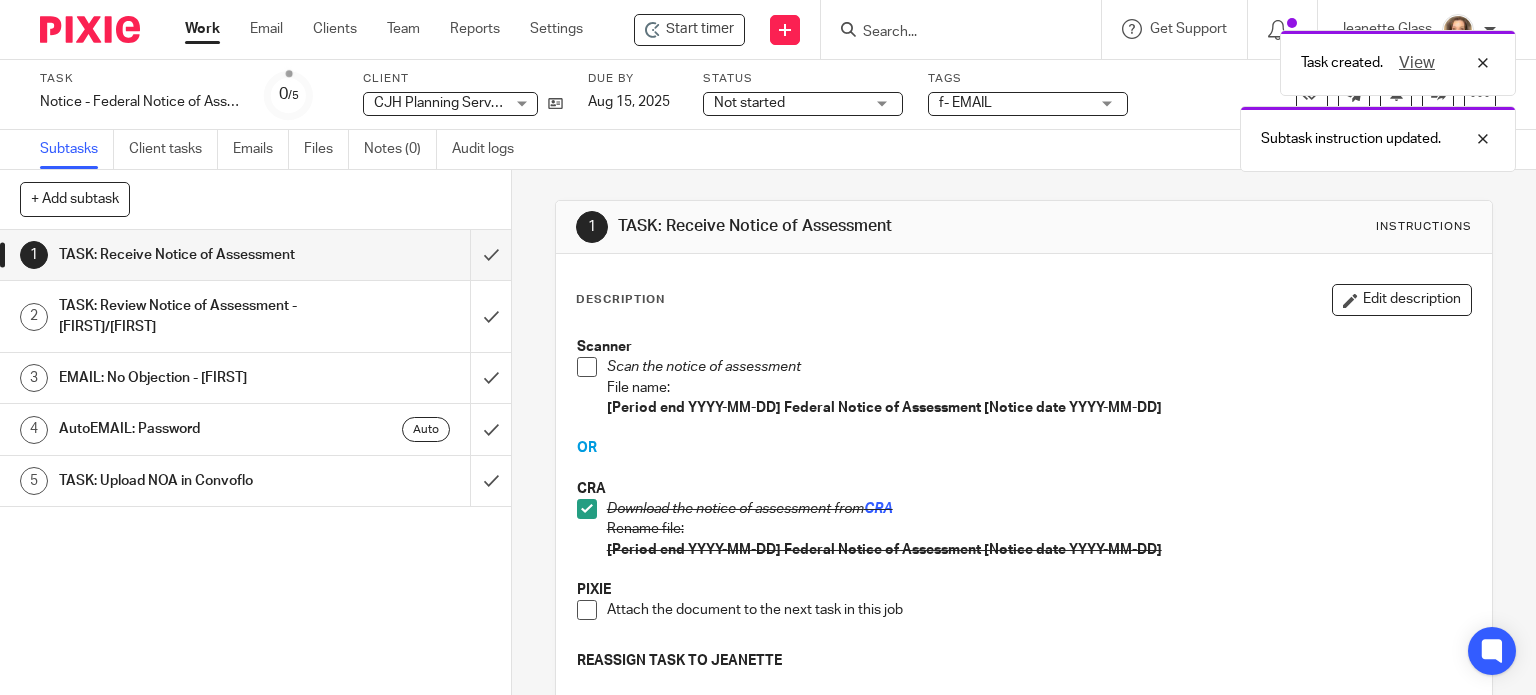 click at bounding box center (587, 610) 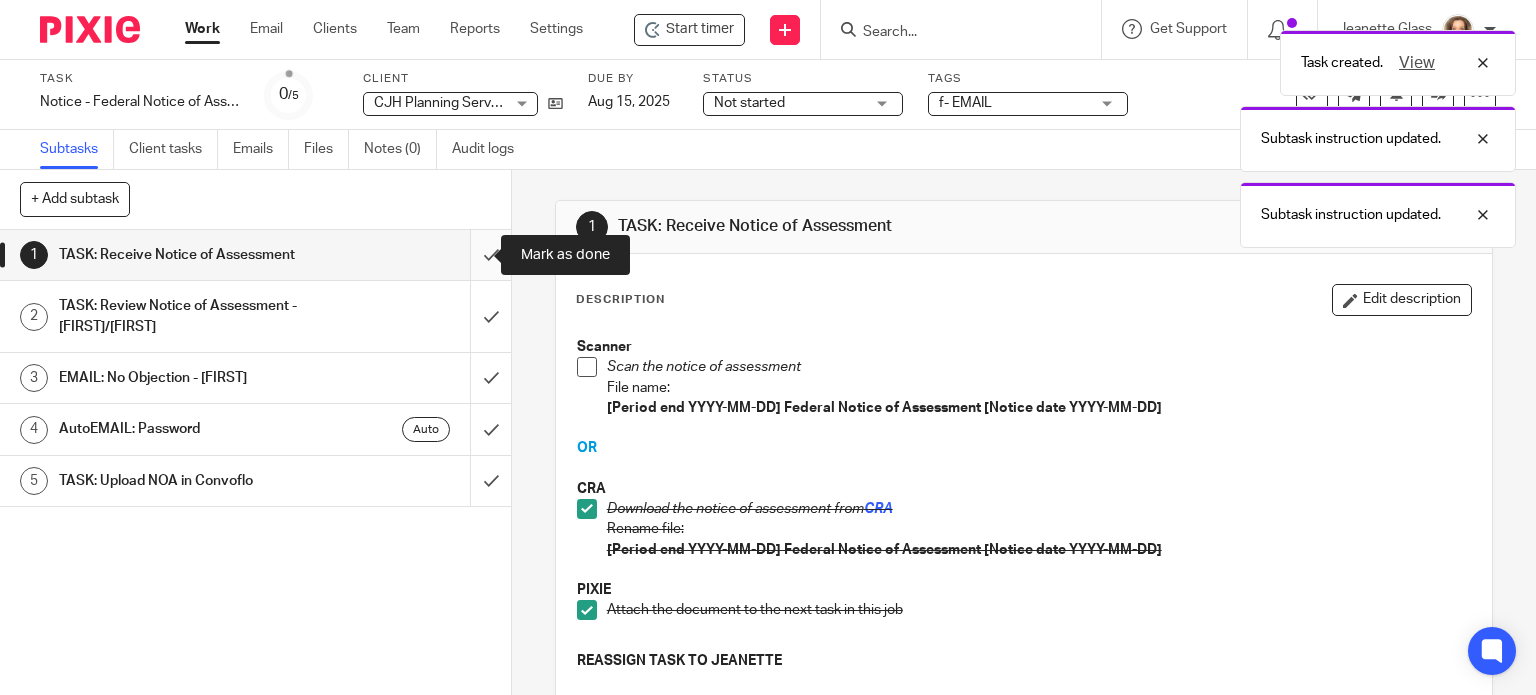 click at bounding box center (255, 255) 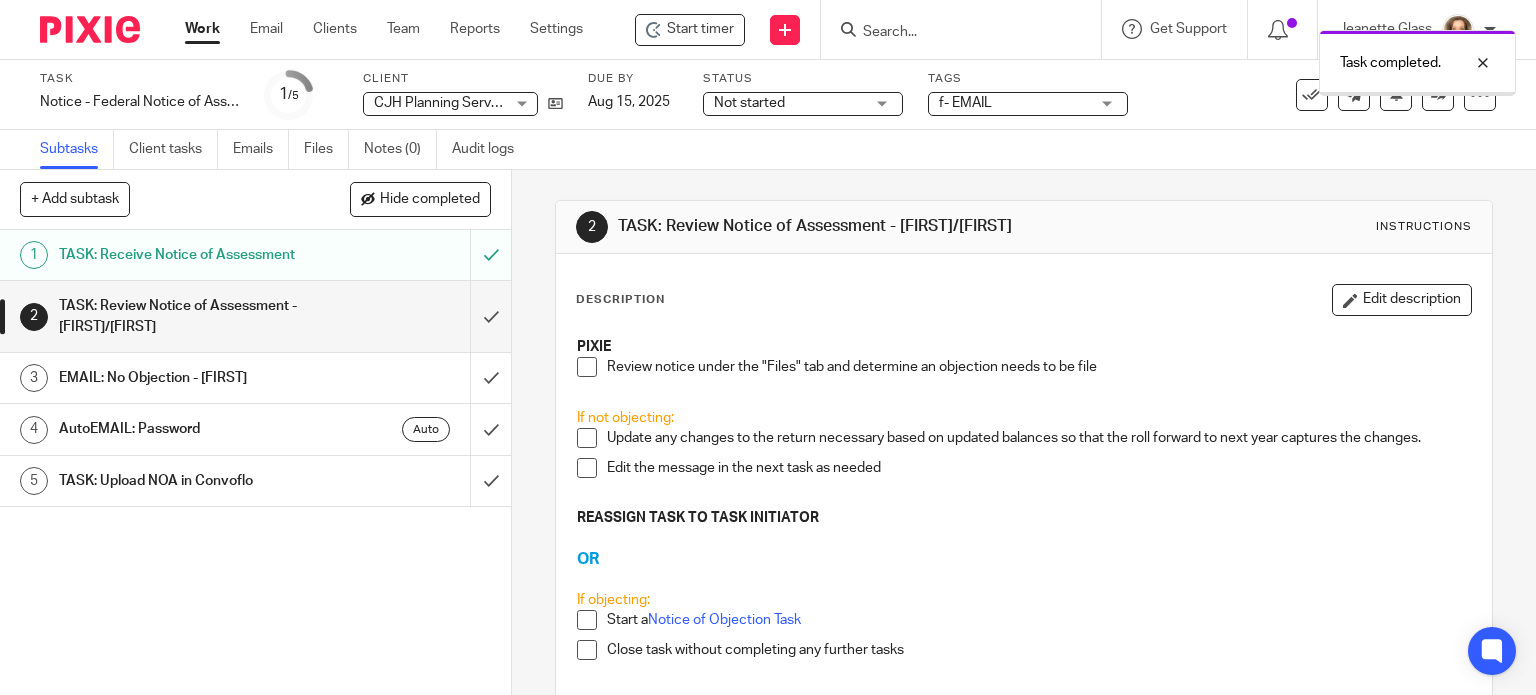 scroll, scrollTop: 0, scrollLeft: 0, axis: both 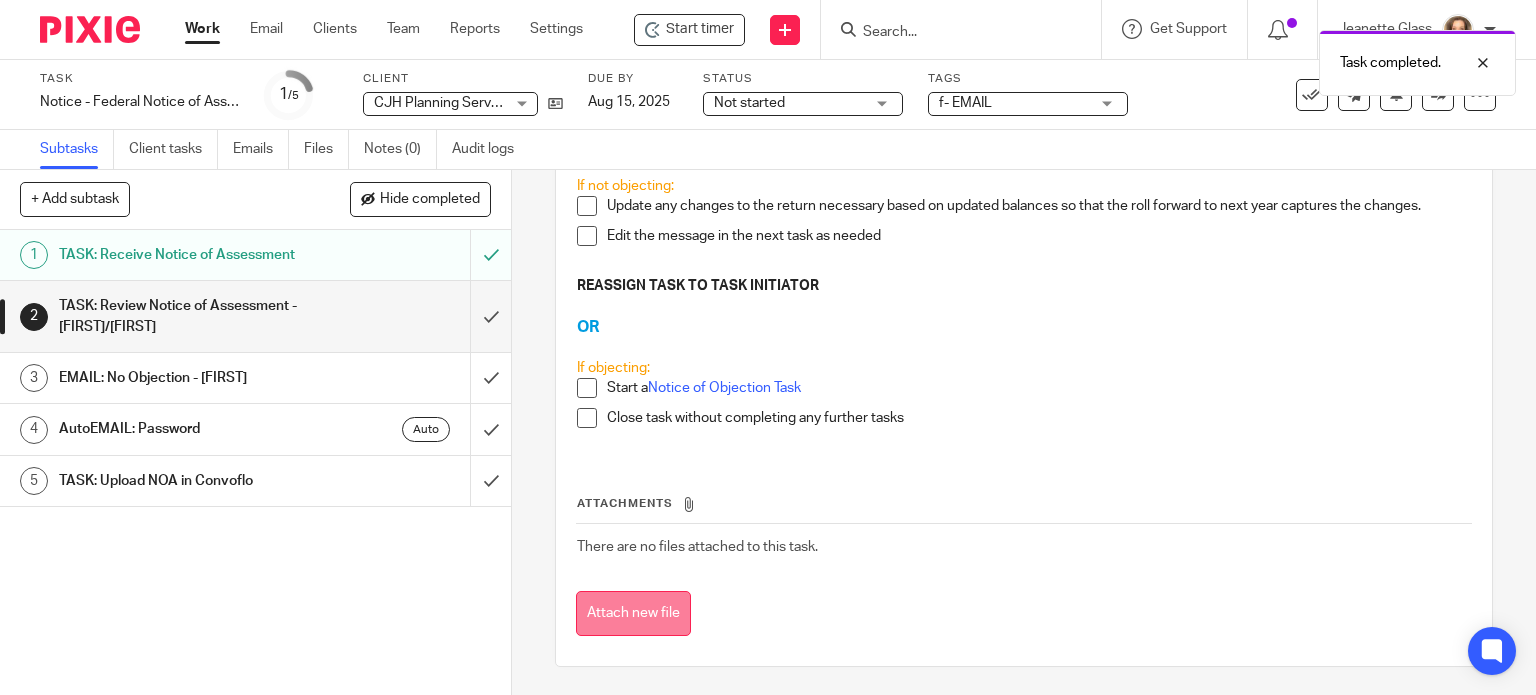 click on "Attach new file" at bounding box center [633, 613] 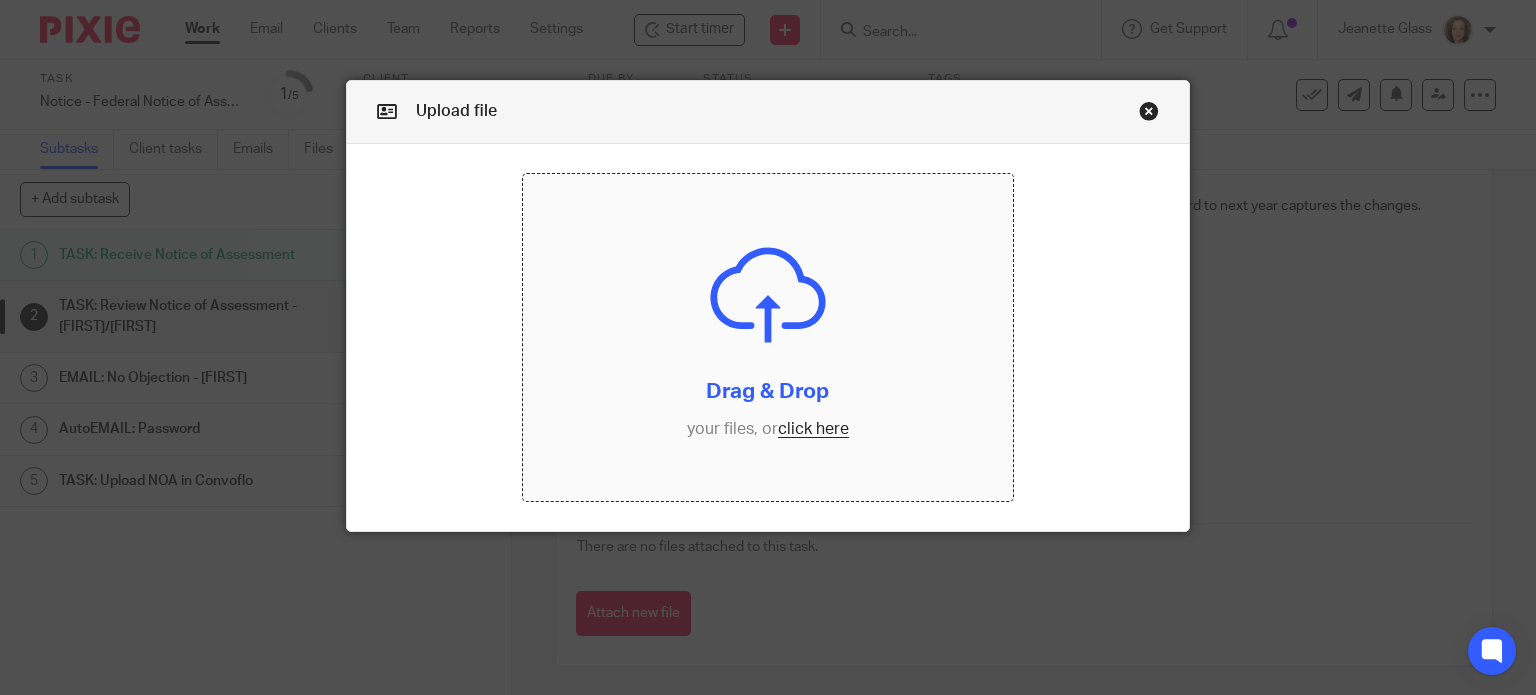 click at bounding box center [768, 337] 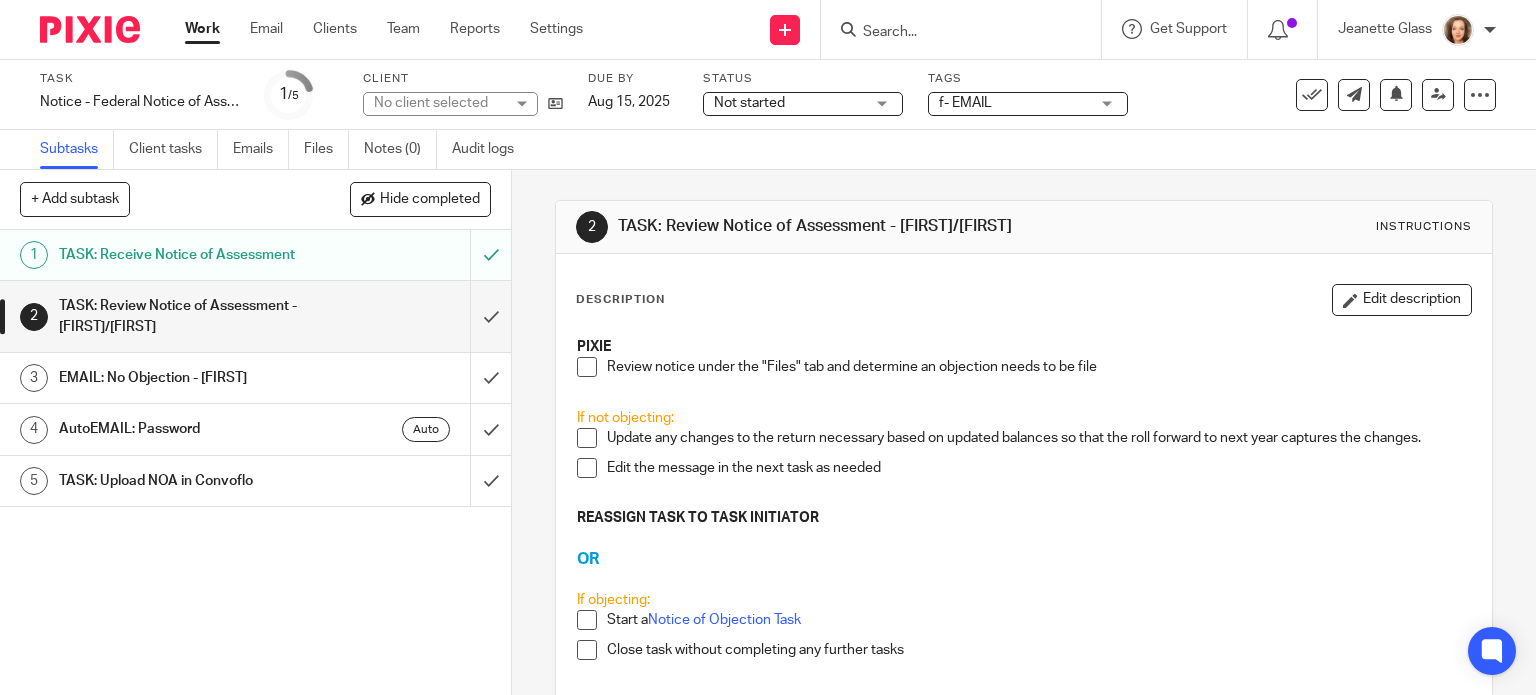 scroll, scrollTop: 0, scrollLeft: 0, axis: both 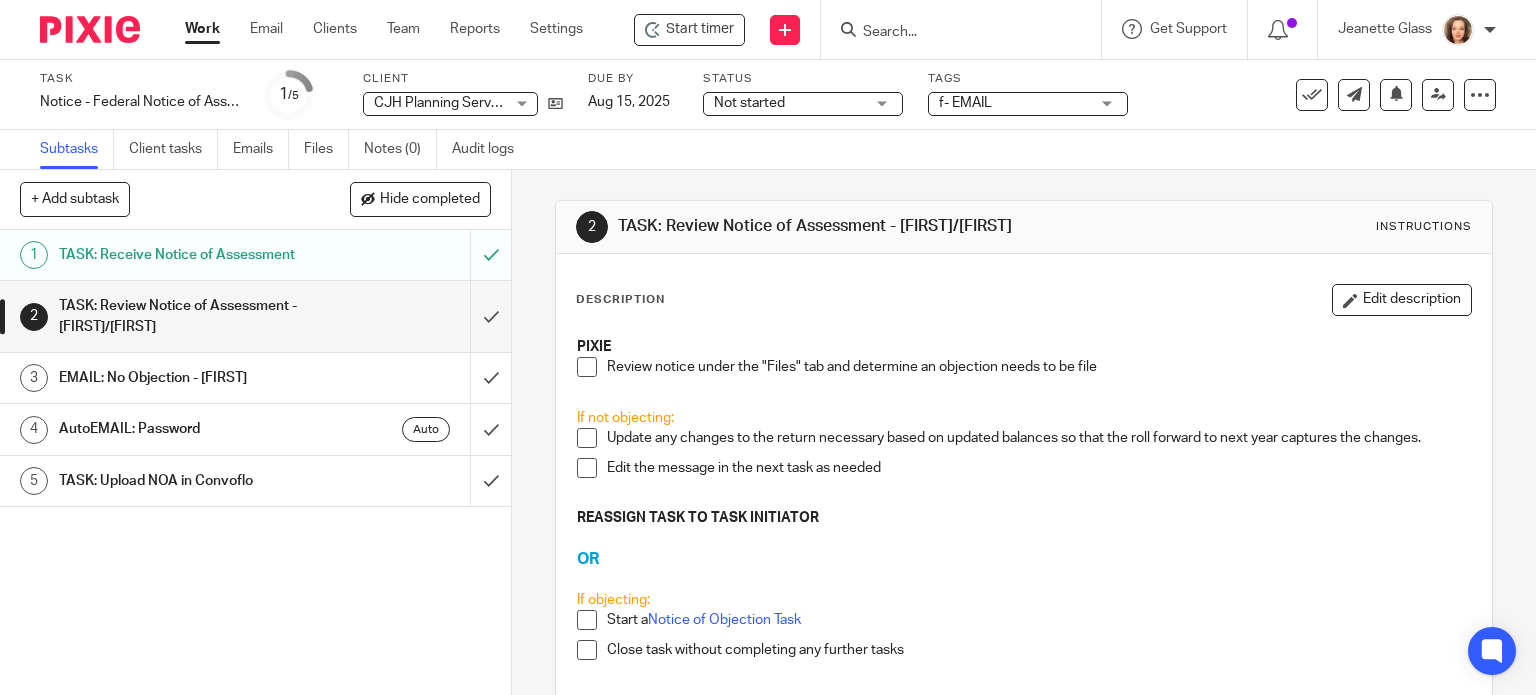 click at bounding box center [587, 438] 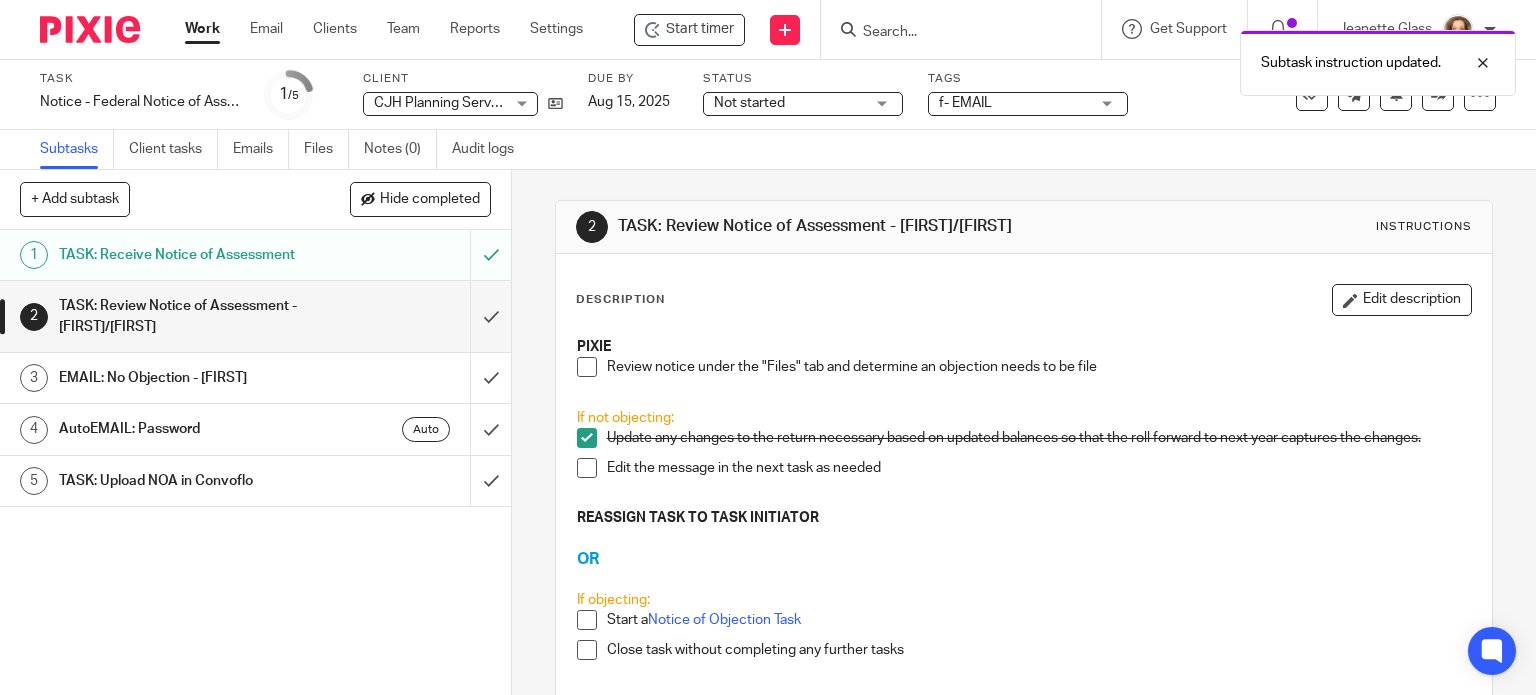 click at bounding box center (587, 468) 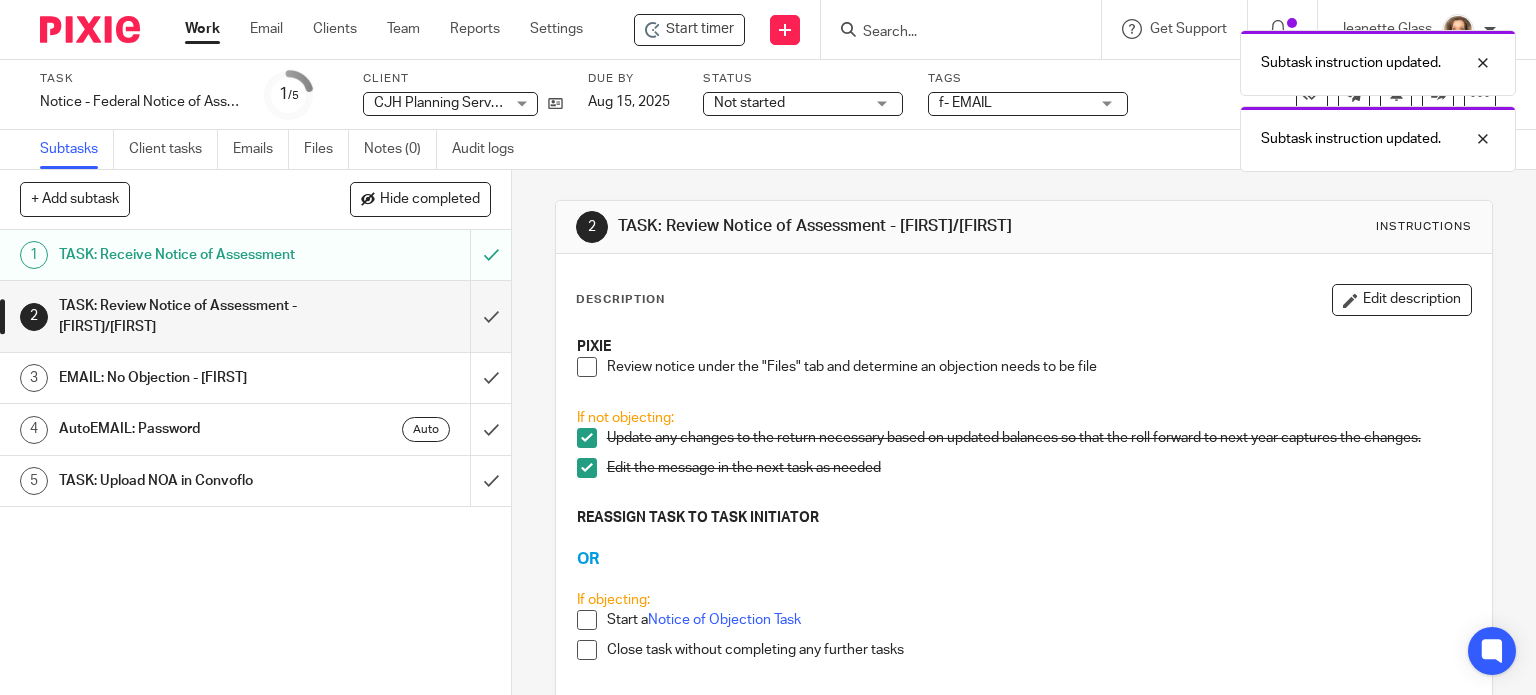 click at bounding box center (587, 367) 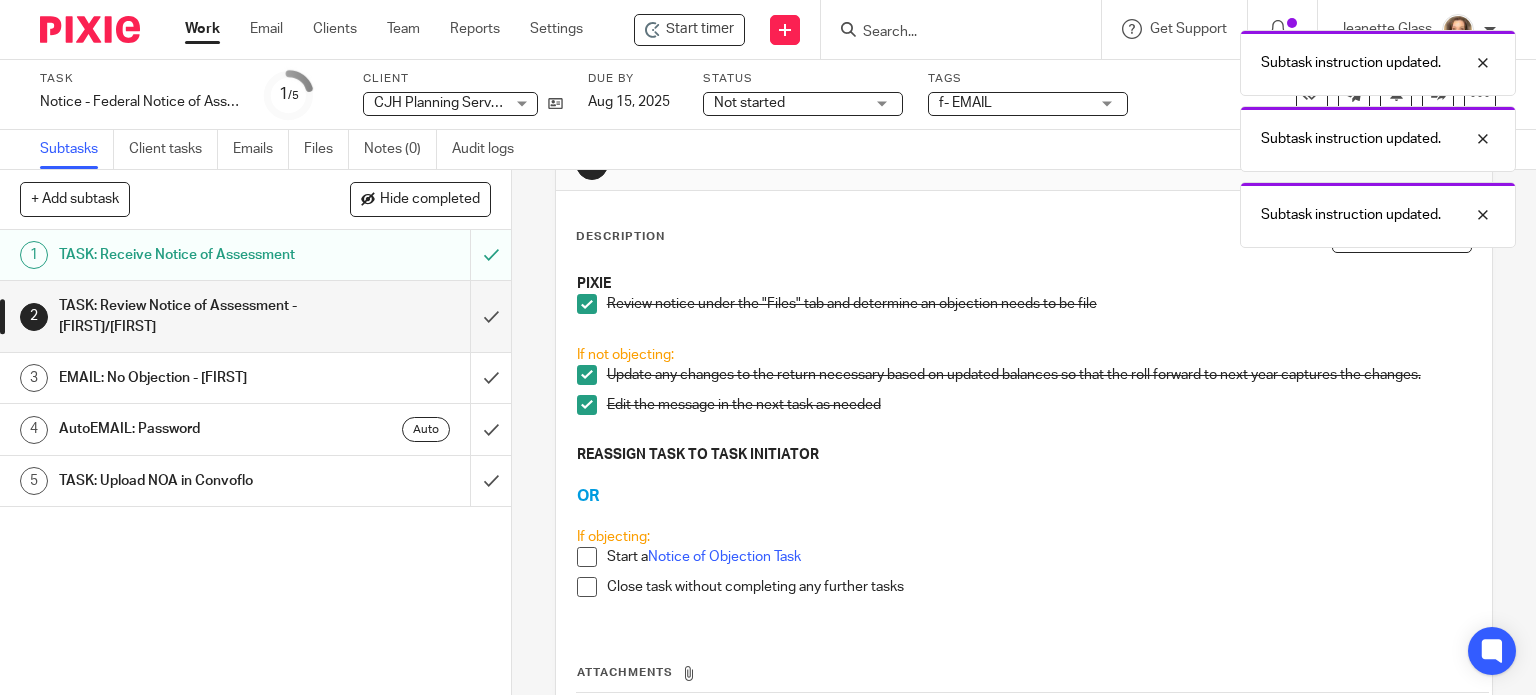 scroll, scrollTop: 376, scrollLeft: 0, axis: vertical 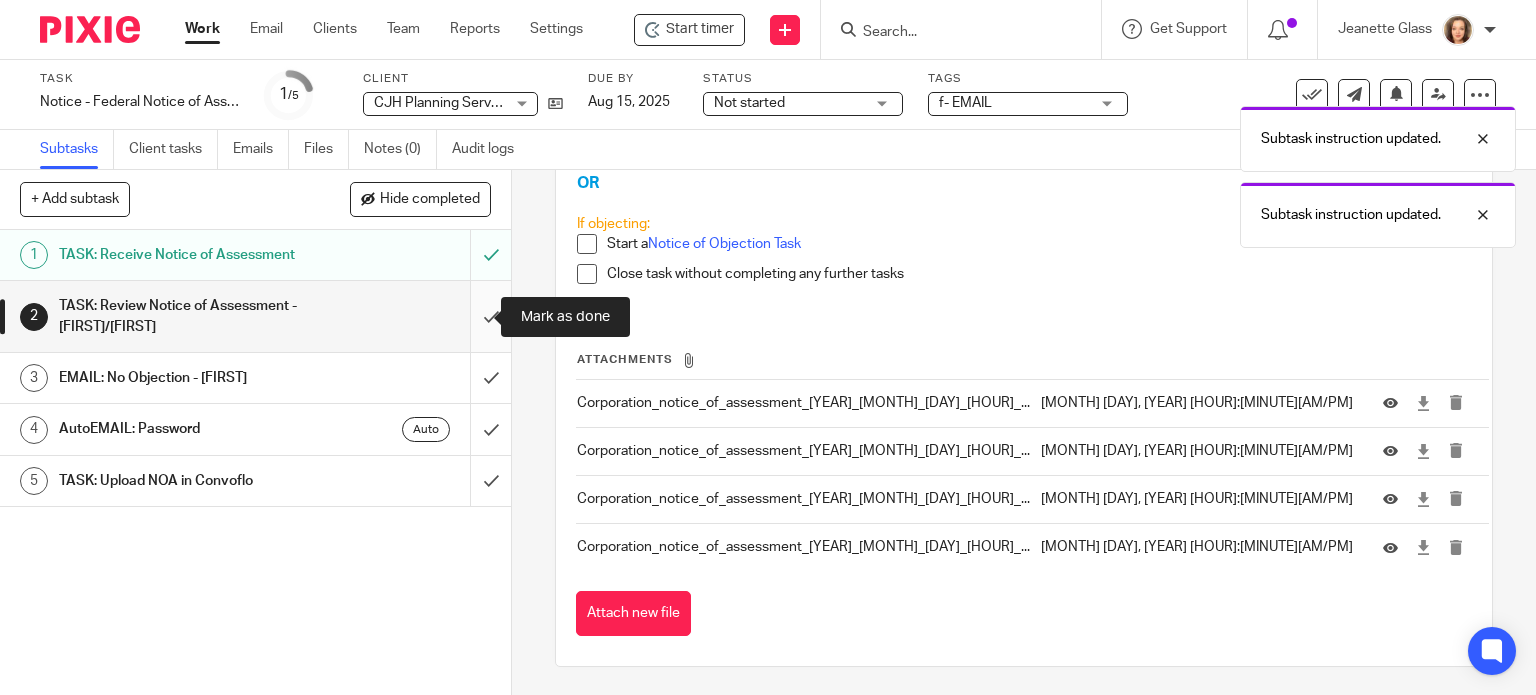 click at bounding box center [255, 316] 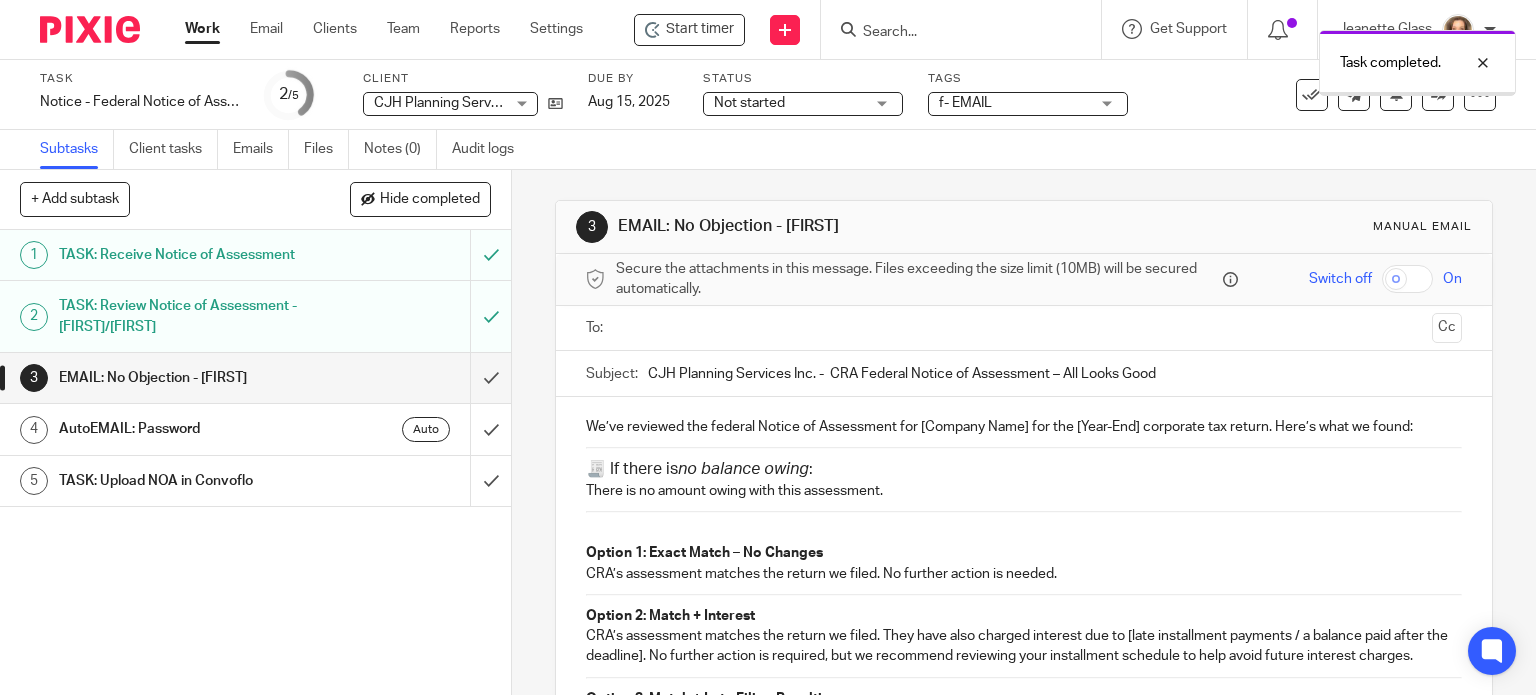 scroll, scrollTop: 0, scrollLeft: 0, axis: both 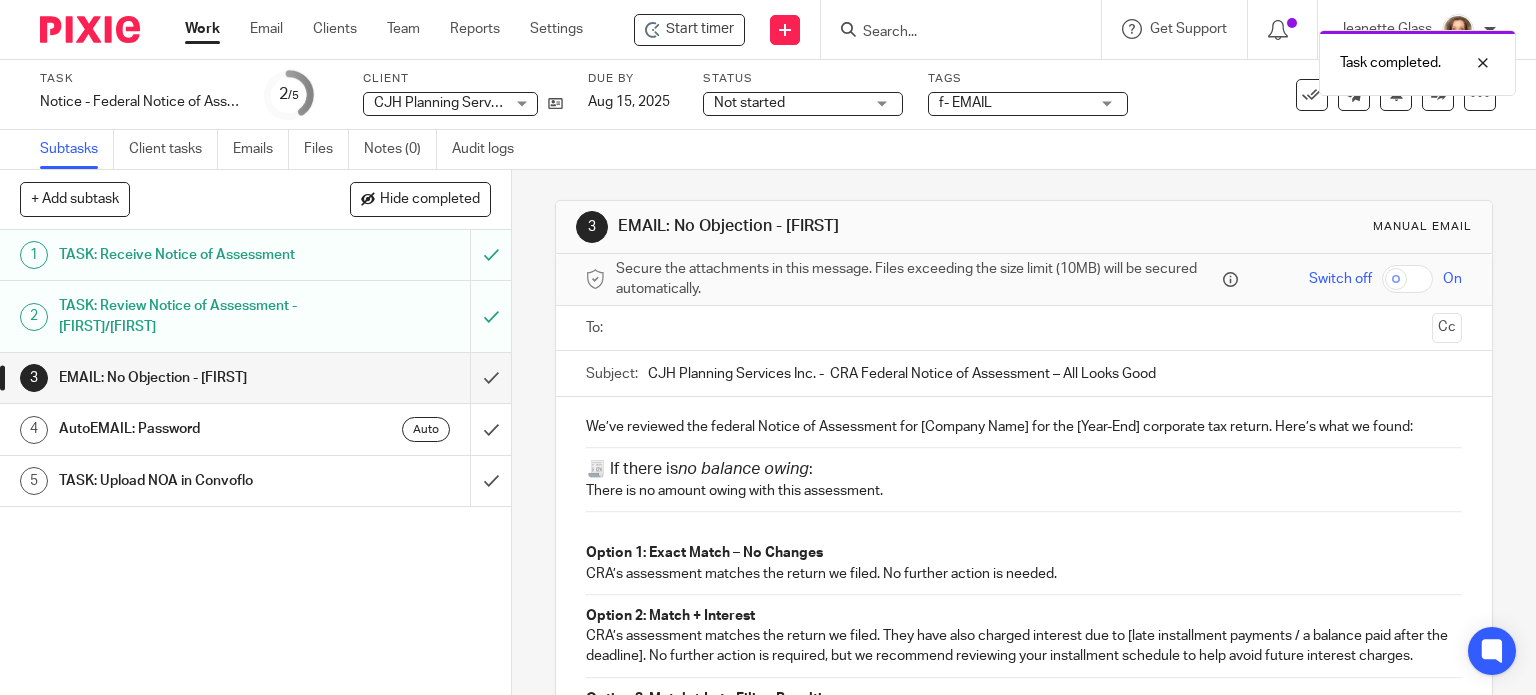click at bounding box center [1023, 328] 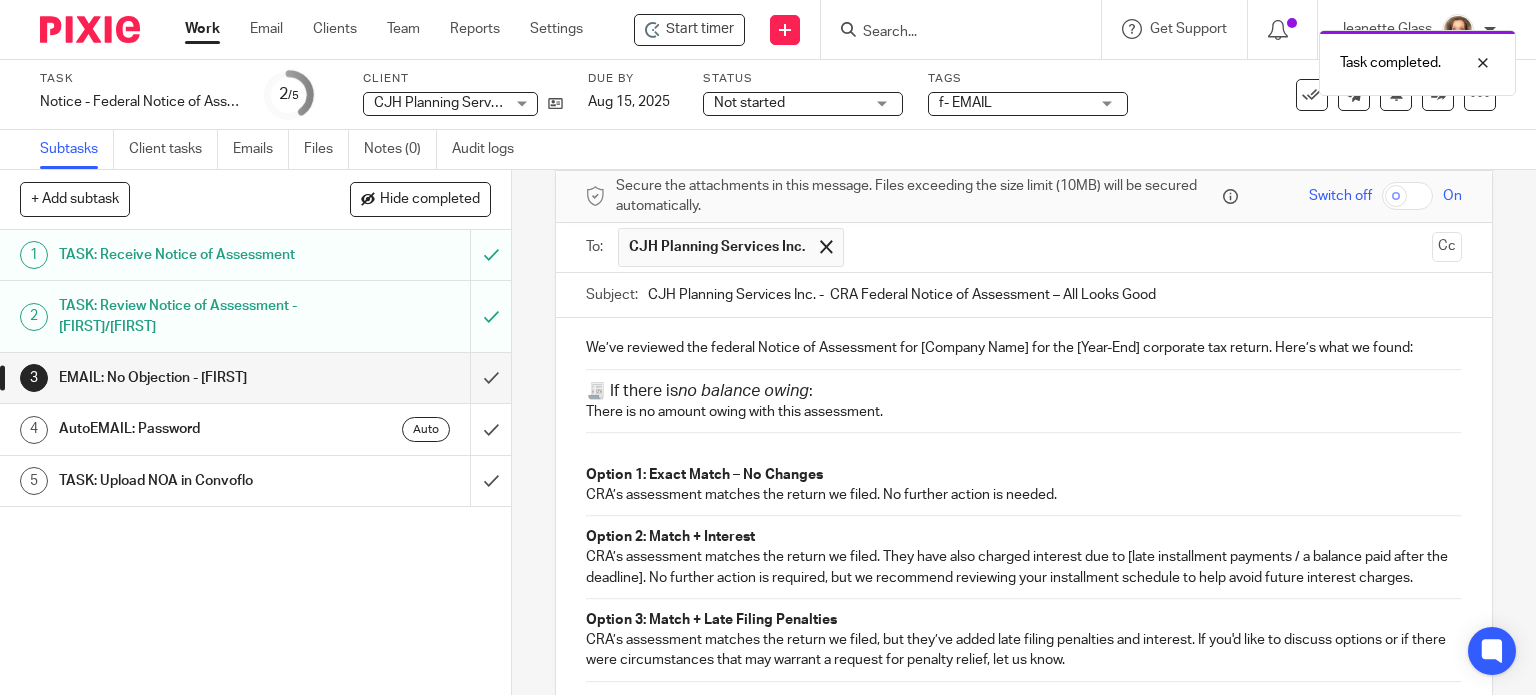 scroll, scrollTop: 75, scrollLeft: 0, axis: vertical 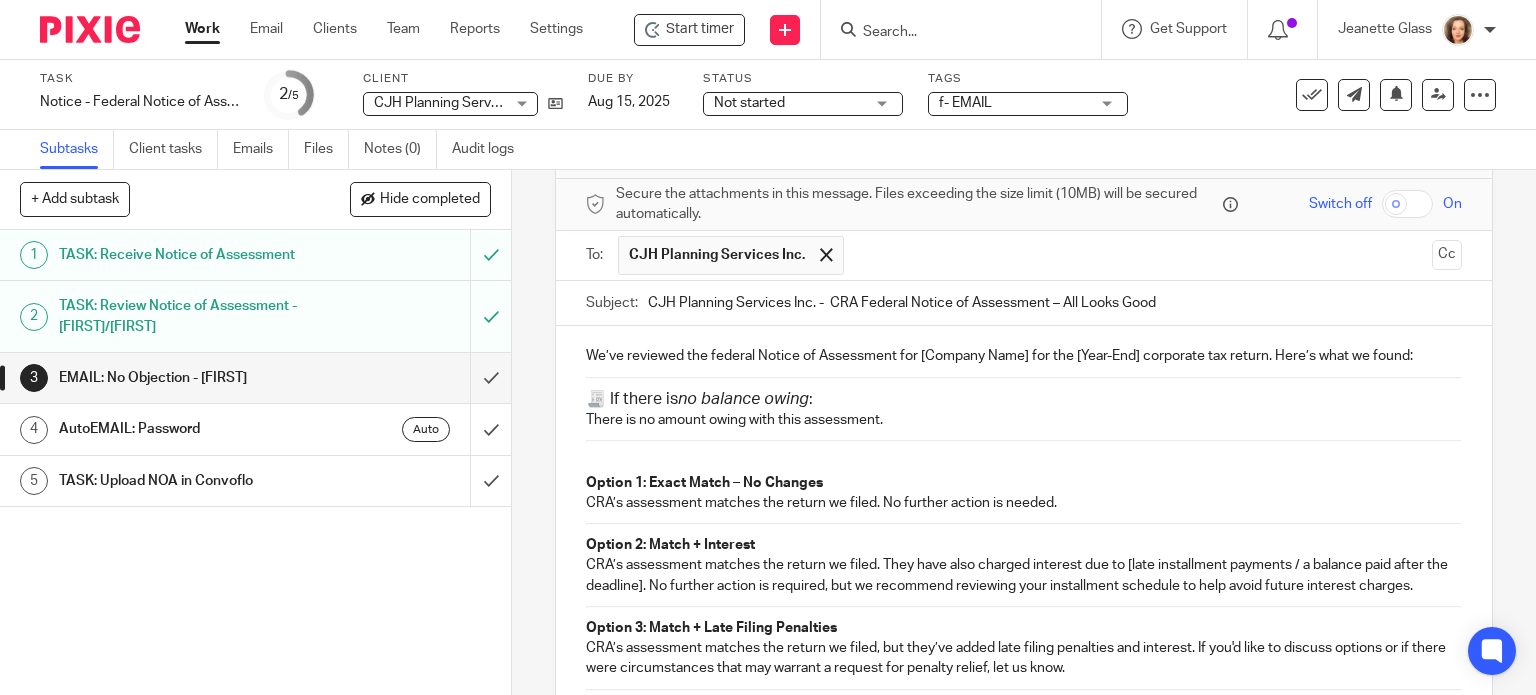 click on "CJH Planning Services Inc. -  CRA Federal Notice of Assessment – All Looks Good" at bounding box center [1055, 303] 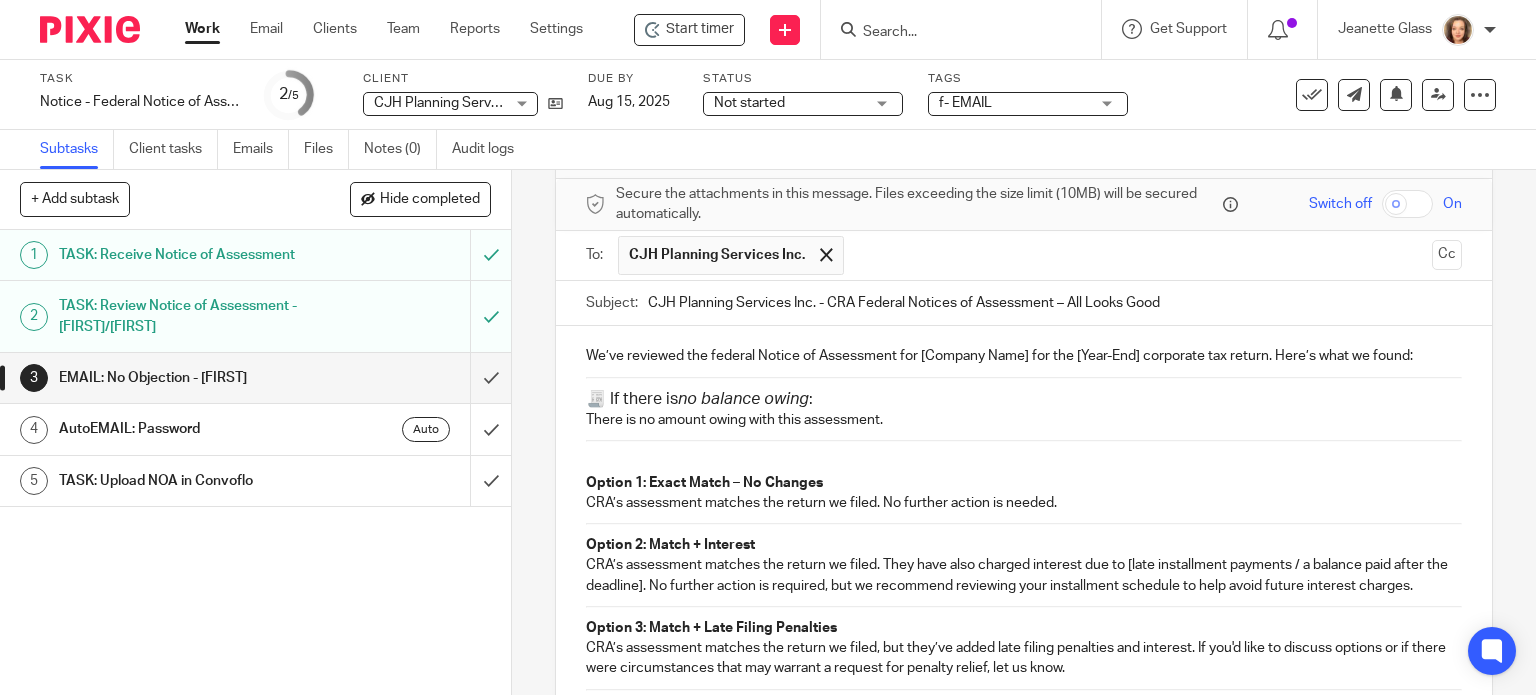 click on "CJH Planning Services Inc. - CRA Federal Notices of Assessment – All Looks Good" at bounding box center (1055, 303) 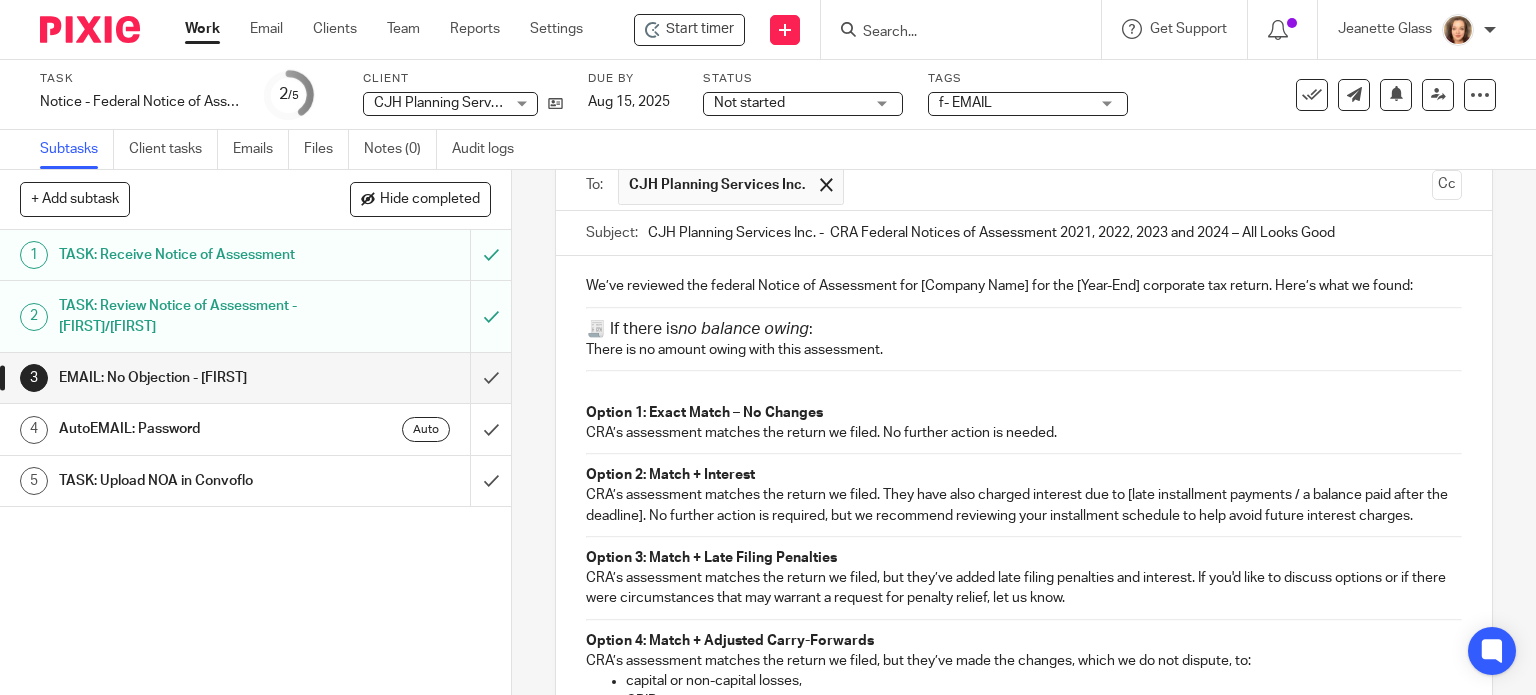 scroll, scrollTop: 124, scrollLeft: 0, axis: vertical 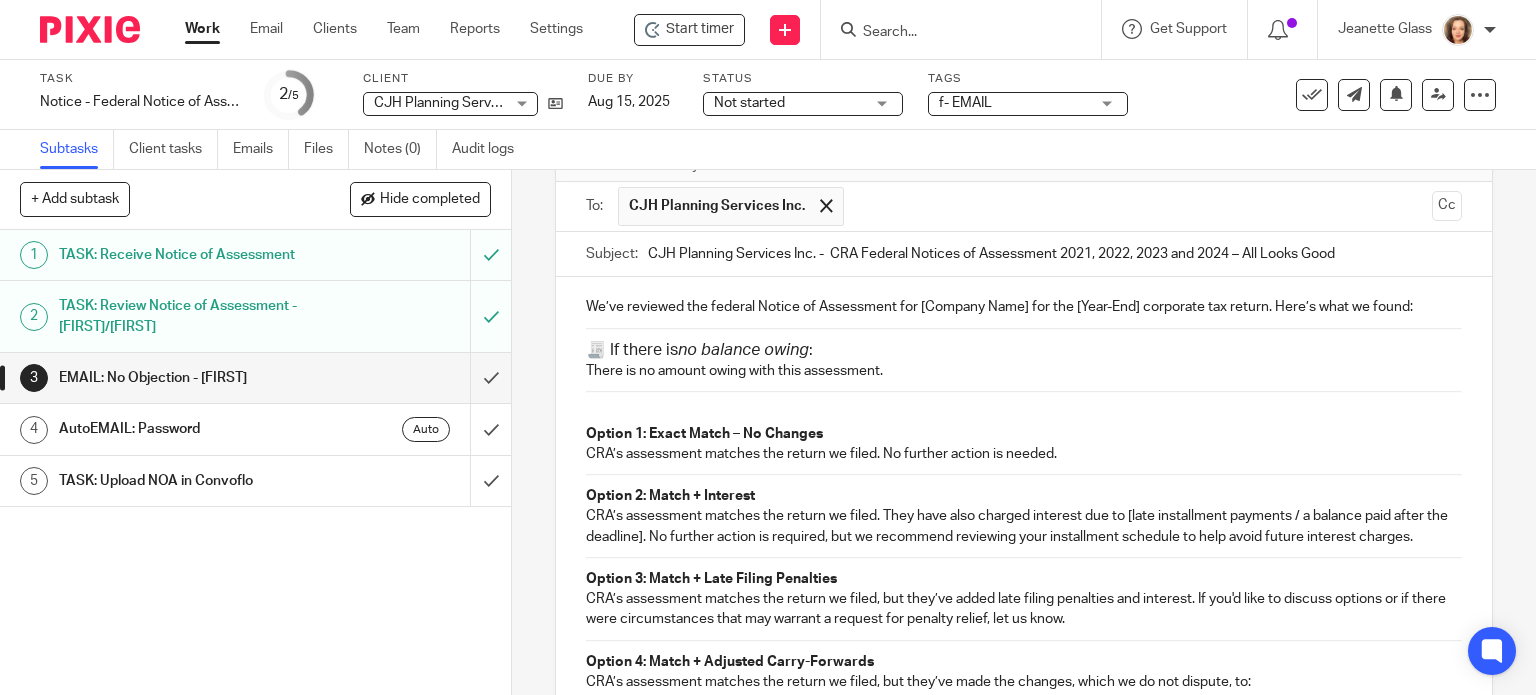 type on "CJH Planning Services Inc. -  CRA Federal Notices of Assessment 2021, 2022, 2023 and 2024 – All Looks Good" 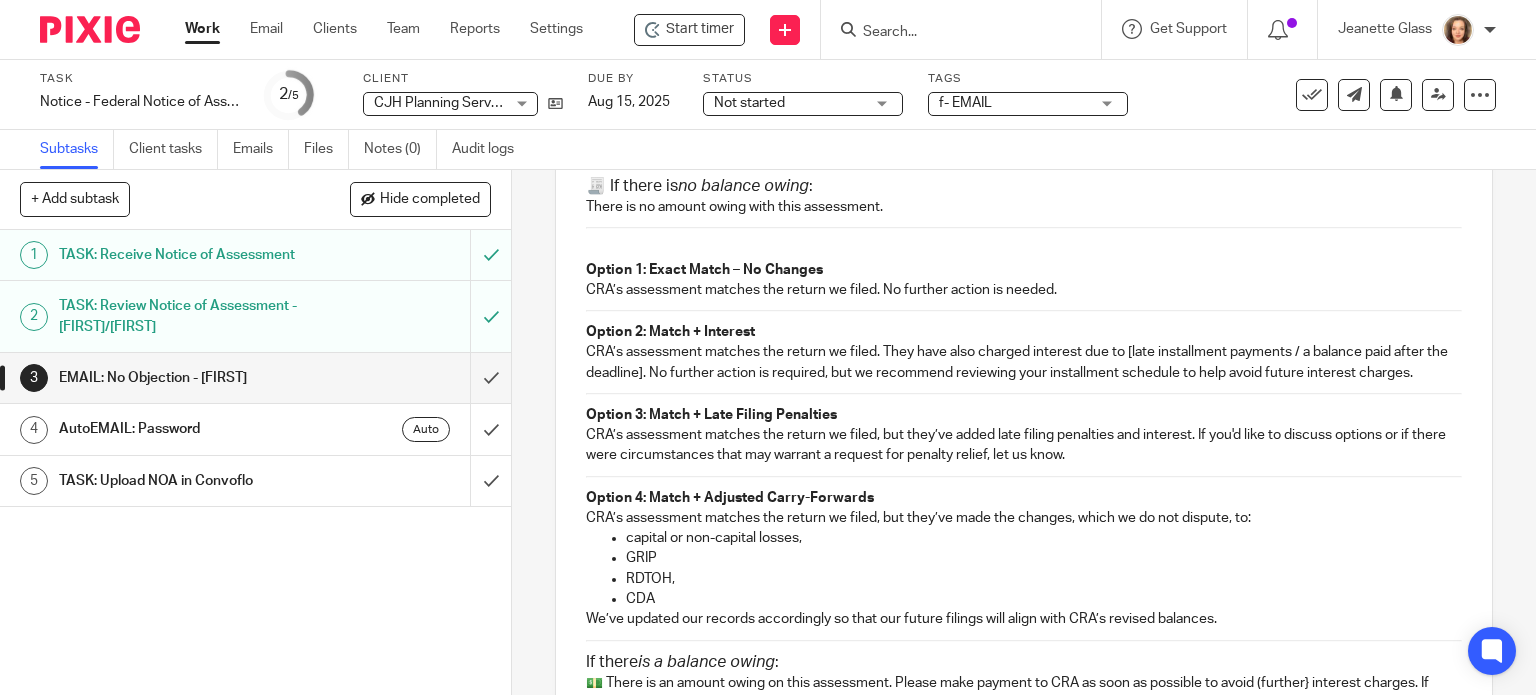 scroll, scrollTop: 224, scrollLeft: 0, axis: vertical 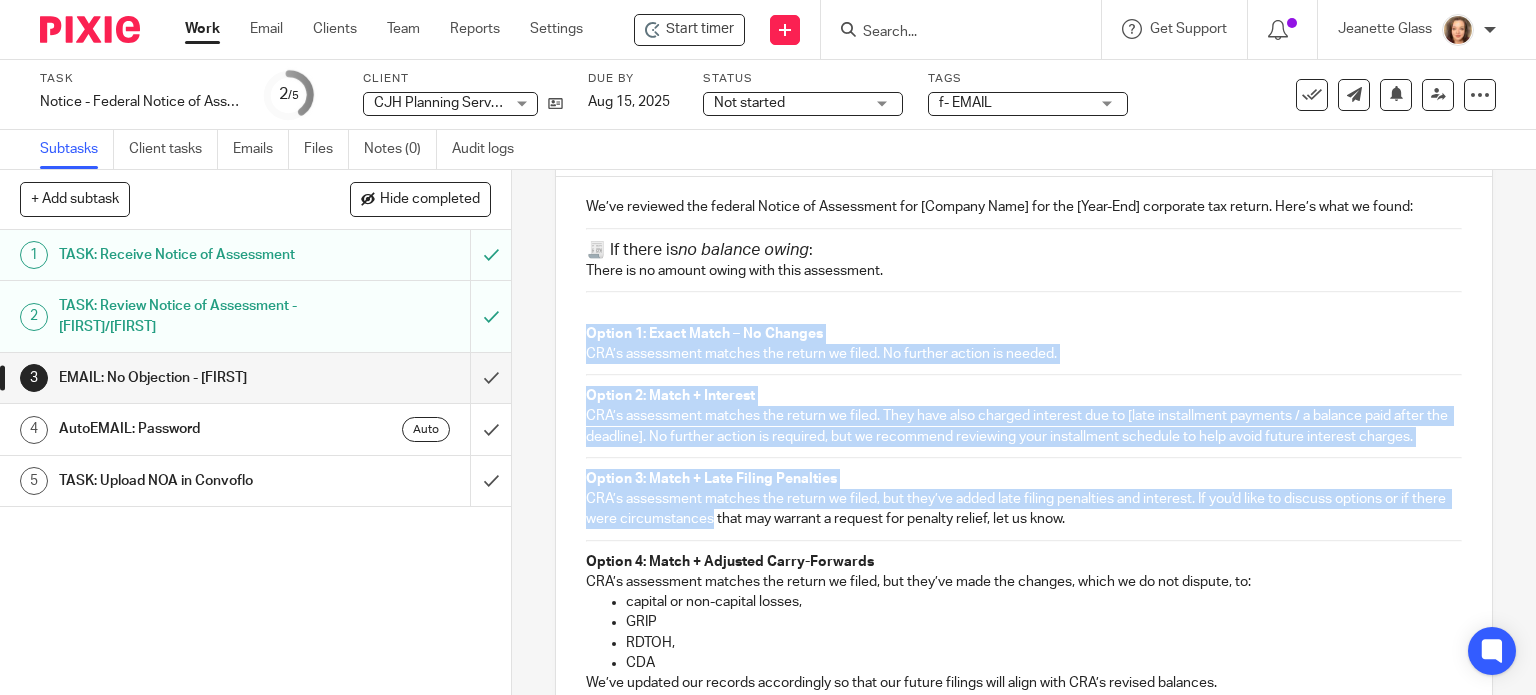 drag, startPoint x: 576, startPoint y: 329, endPoint x: 739, endPoint y: 509, distance: 242.83534 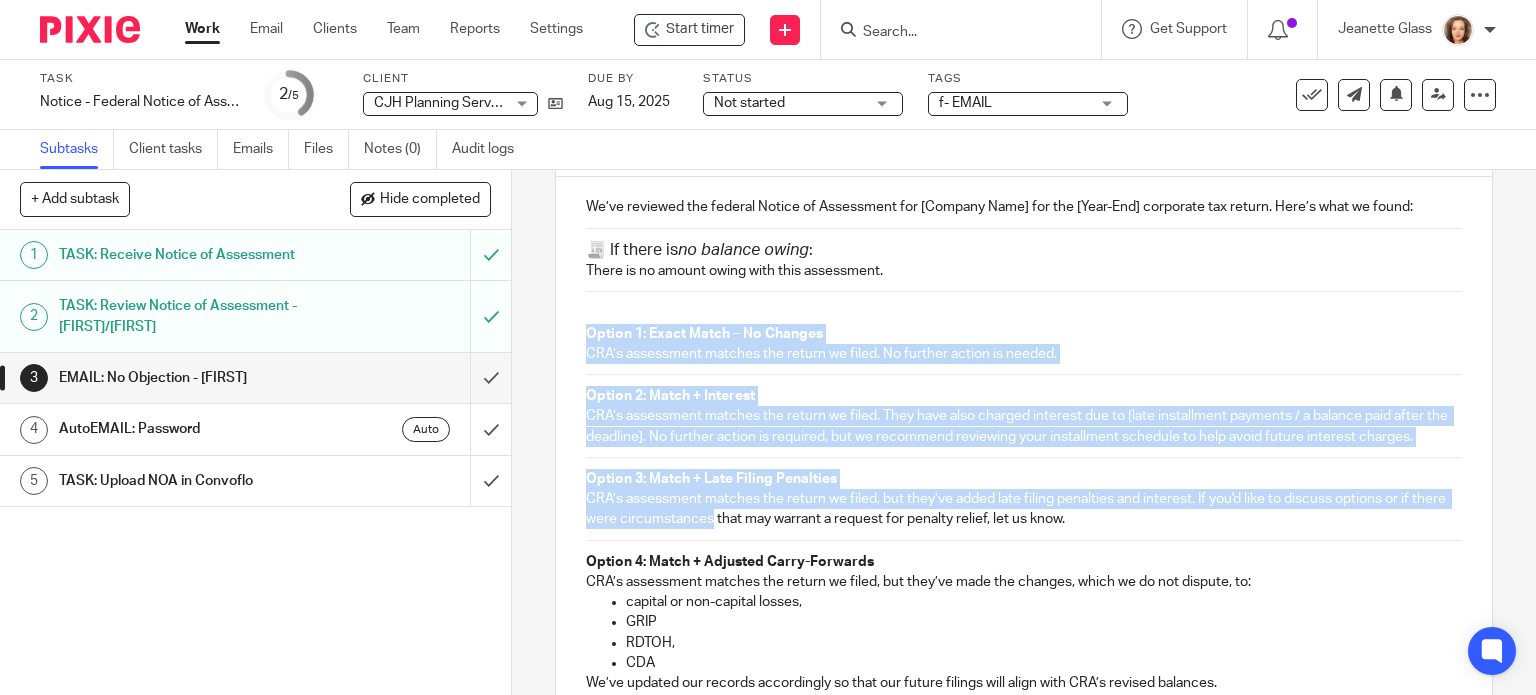 click on "We’ve reviewed the federal Notice of Assessment for [Company Name] for the [Year-End] corporate tax return. Here’s what we found: 🧾 If there is  no balance owing : There is no amount owing with this assessment. Option 1: Exact Match – No Changes CRA’s assessment matches the return we filed. No further action is needed. Option 2: Match + Interest CRA’s assessment matches the return we filed. They have also charged interest due to [late installment payments / a balance paid after the deadline]. No further action is required, but we recommend reviewing your installment schedule to help avoid future interest charges. Option 3: Match + Late Filing Penalties CRA’s assessment matches the return we filed, but they’ve added late filing penalties and interest. If you'd like to discuss options or if there were circumstances that may warrant a request for penalty relief, let us know. Option 4: Match + Adjusted Carry-Forwards capital or non-capital losses, GRIP RDTOH, CDA If there  is a balance owing :" at bounding box center [1024, 576] 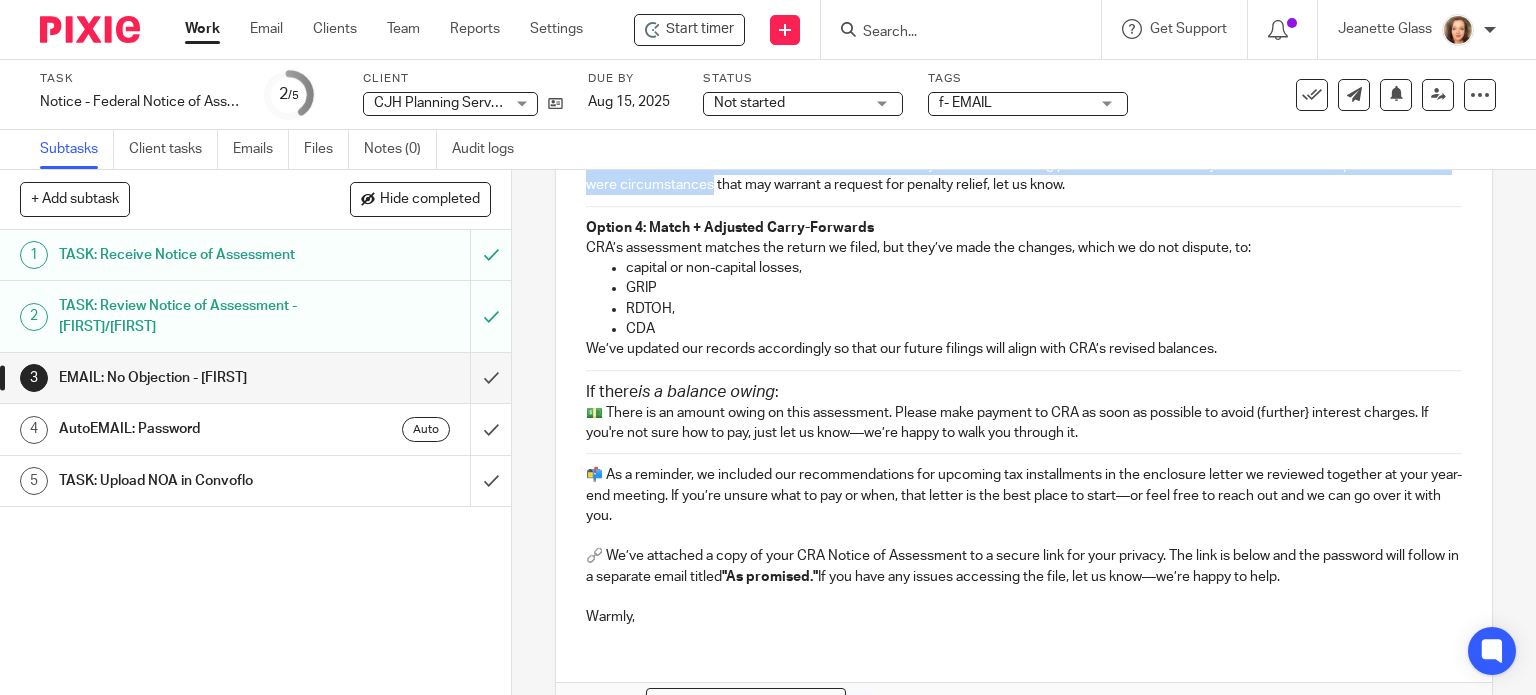 scroll, scrollTop: 650, scrollLeft: 0, axis: vertical 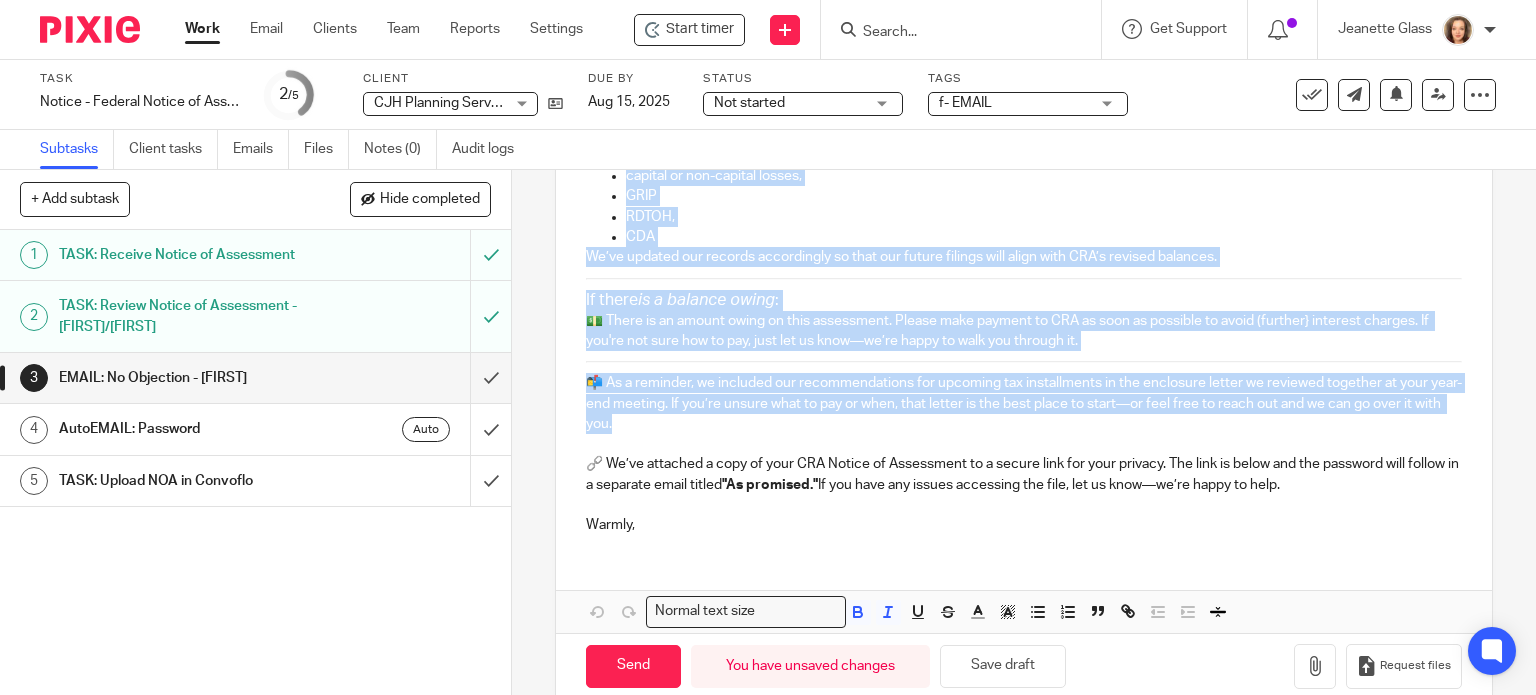 click on "📬 As a reminder, we included our recommendations for upcoming tax installments in the enclosure letter we reviewed together at your year-end meeting. If you’re unsure what to pay or when, that letter is the best place to start—or feel free to reach out and we can go over it with you." at bounding box center [1024, 403] 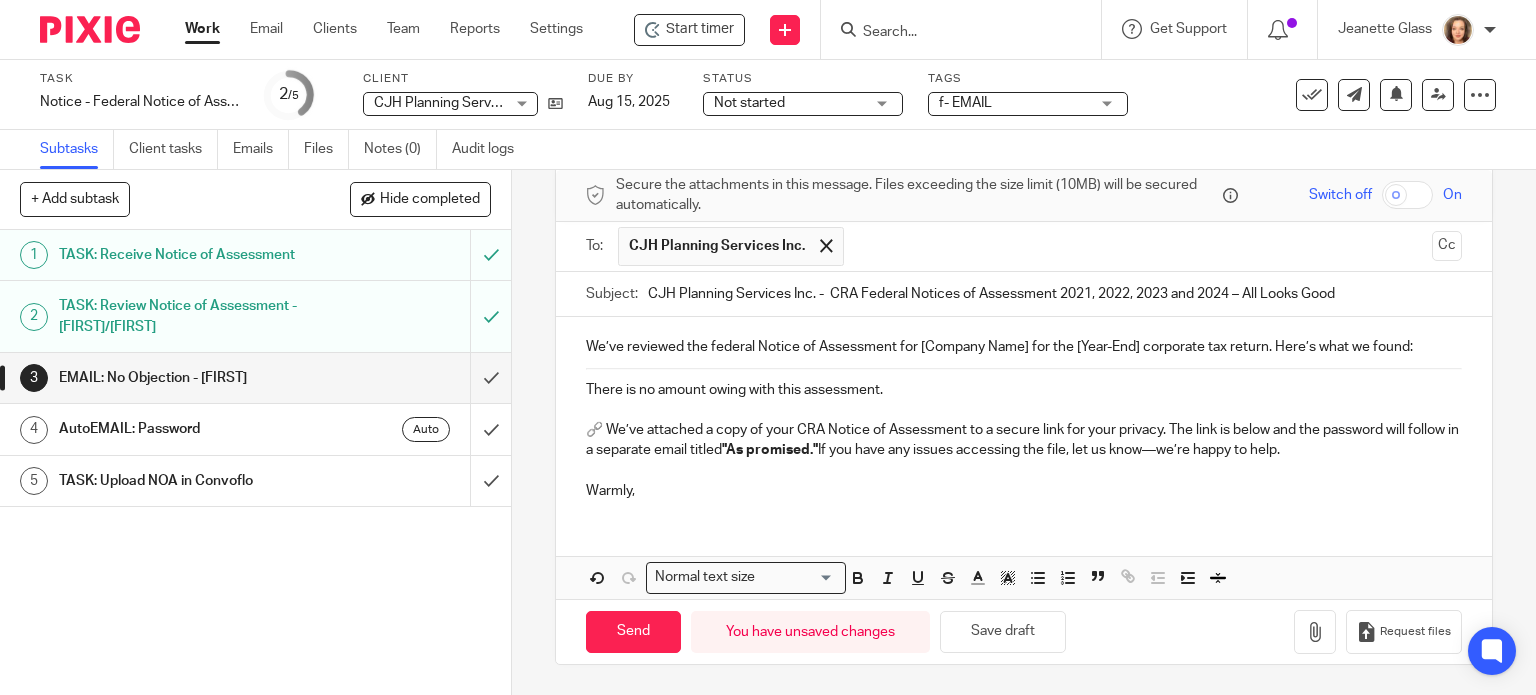 scroll, scrollTop: 80, scrollLeft: 0, axis: vertical 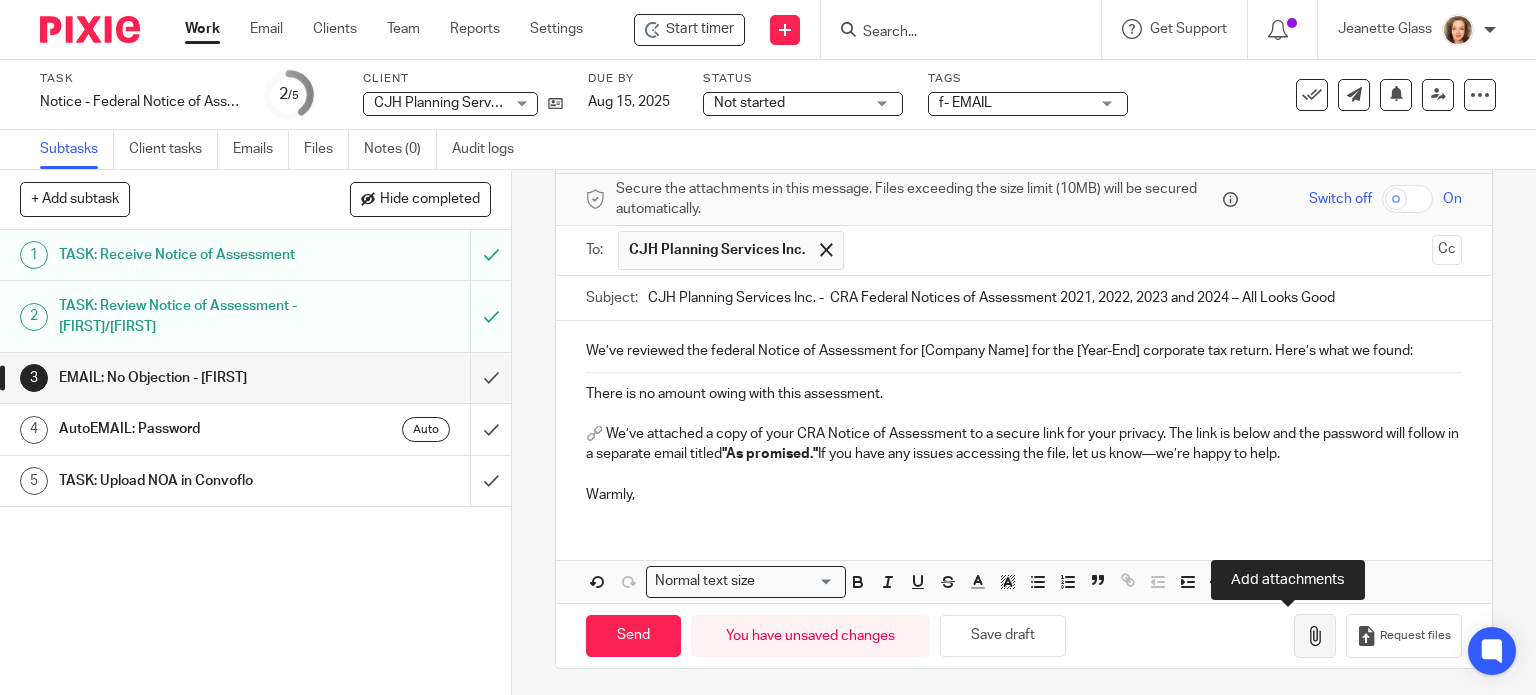 click at bounding box center [1315, 636] 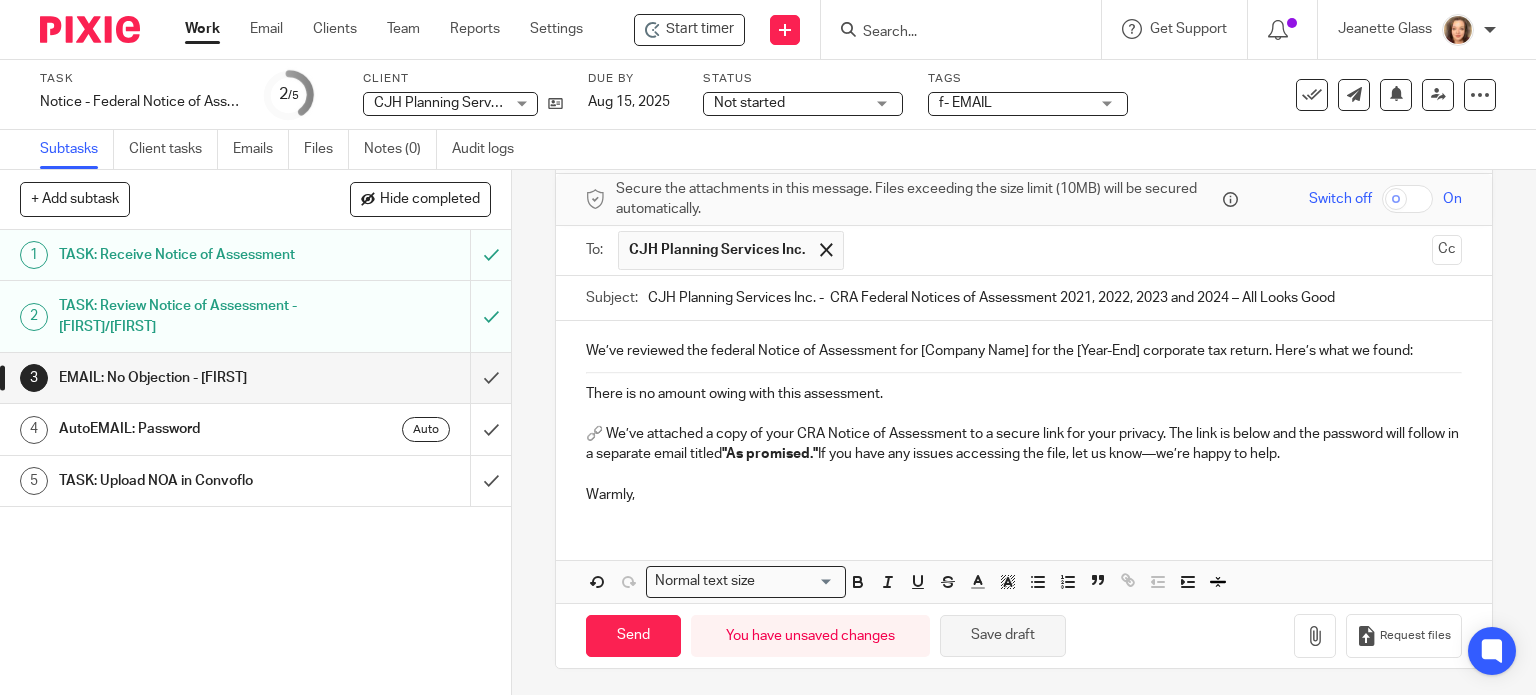 click on "Save draft" at bounding box center [1003, 636] 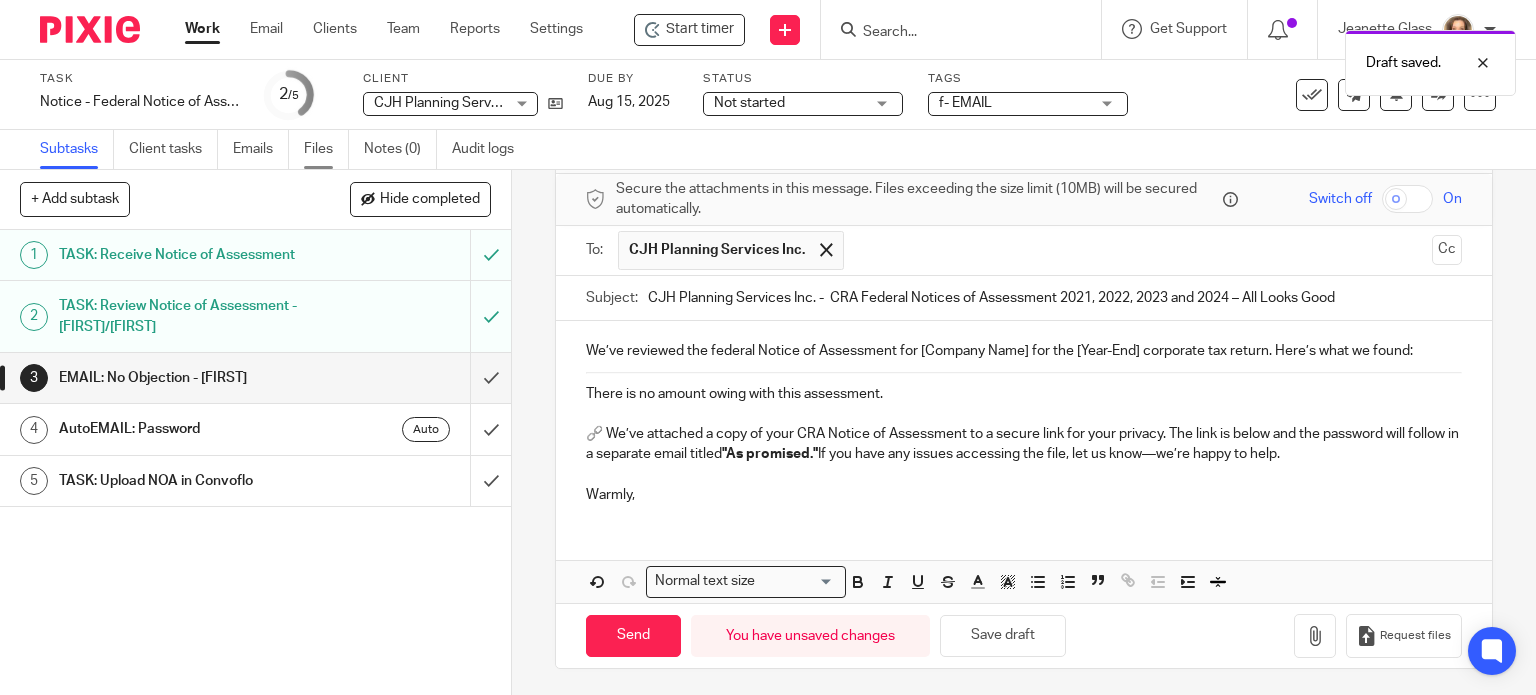 click on "Files" at bounding box center [326, 149] 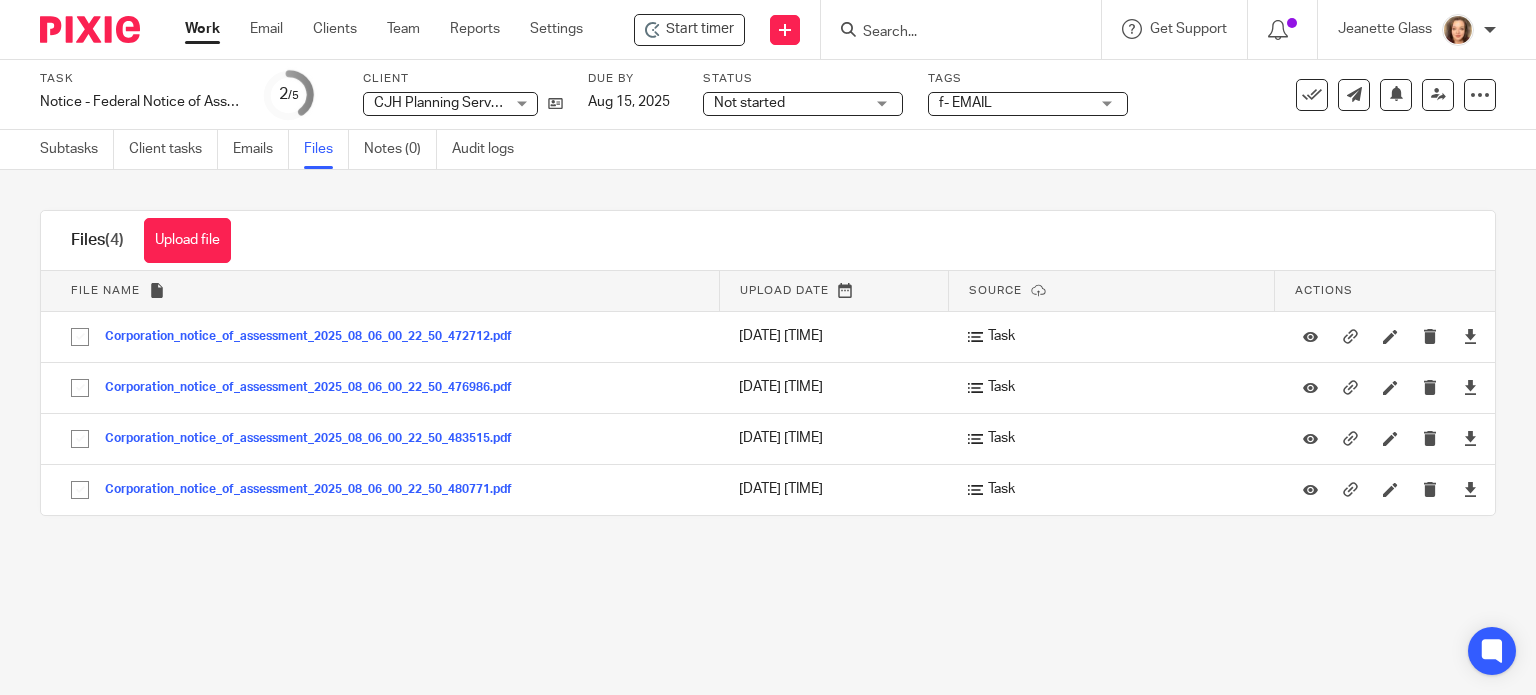 scroll, scrollTop: 0, scrollLeft: 0, axis: both 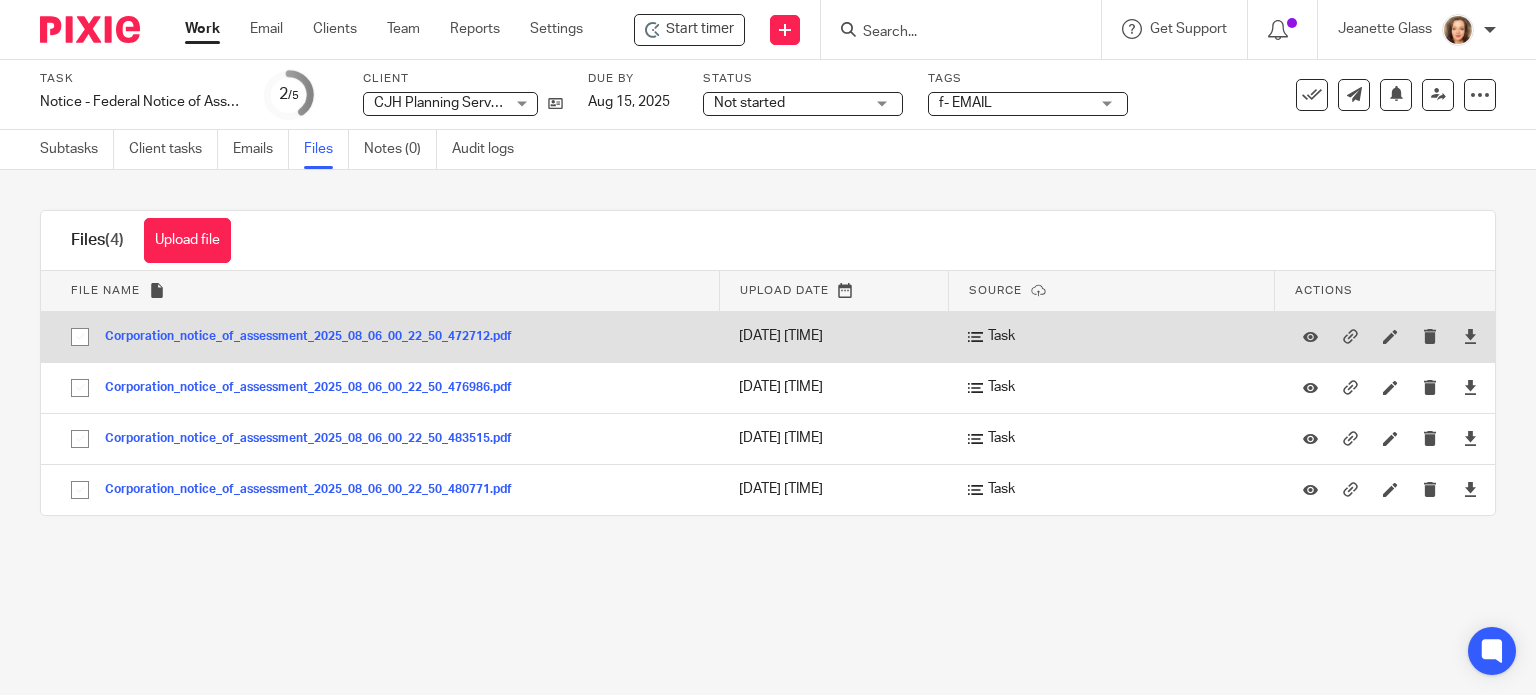 click at bounding box center (80, 337) 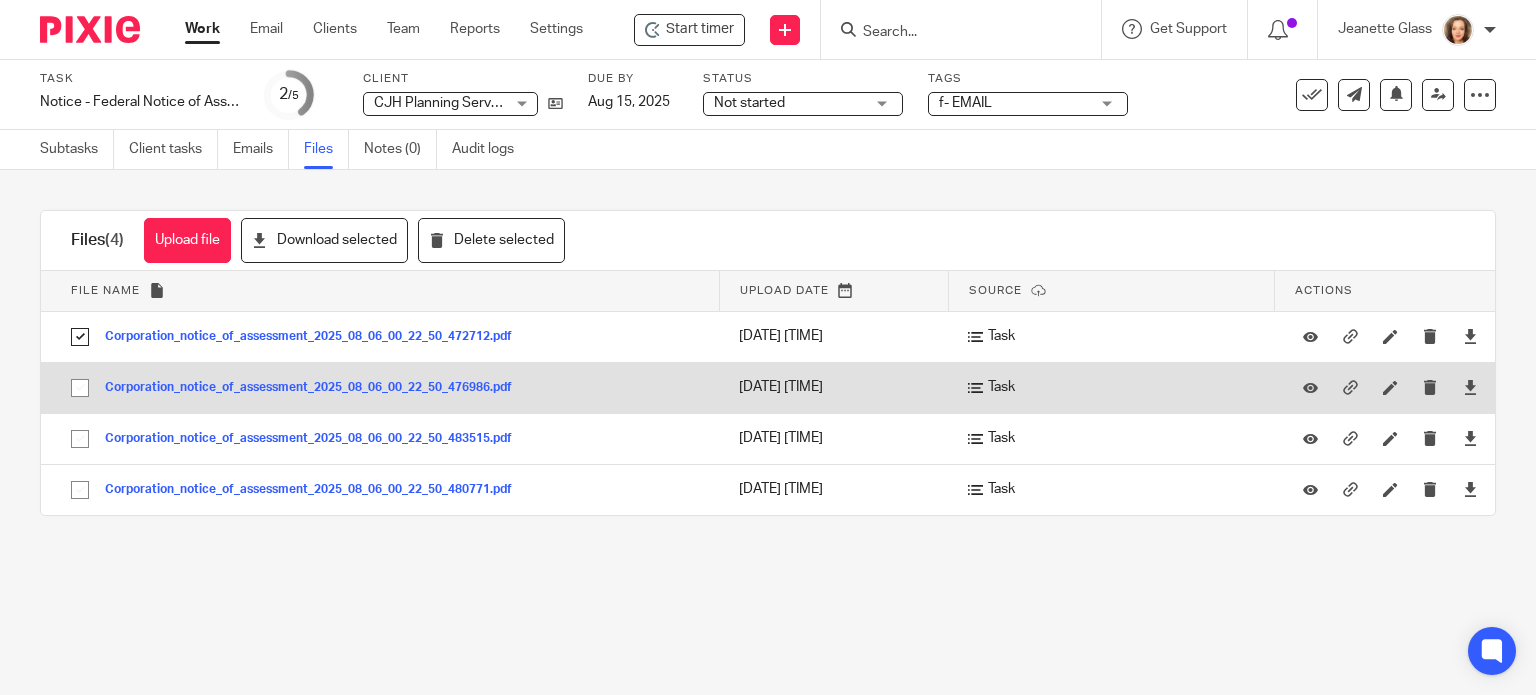click at bounding box center (80, 388) 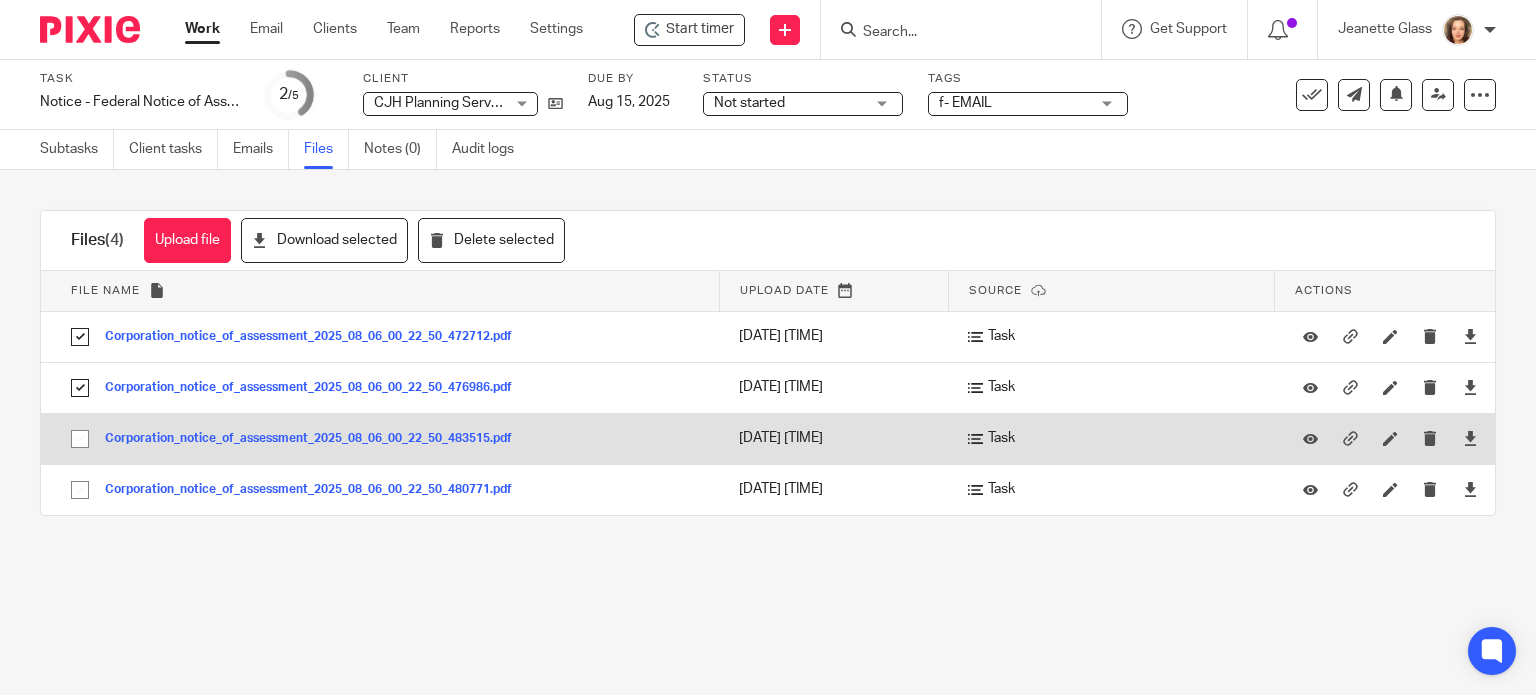 click at bounding box center [80, 439] 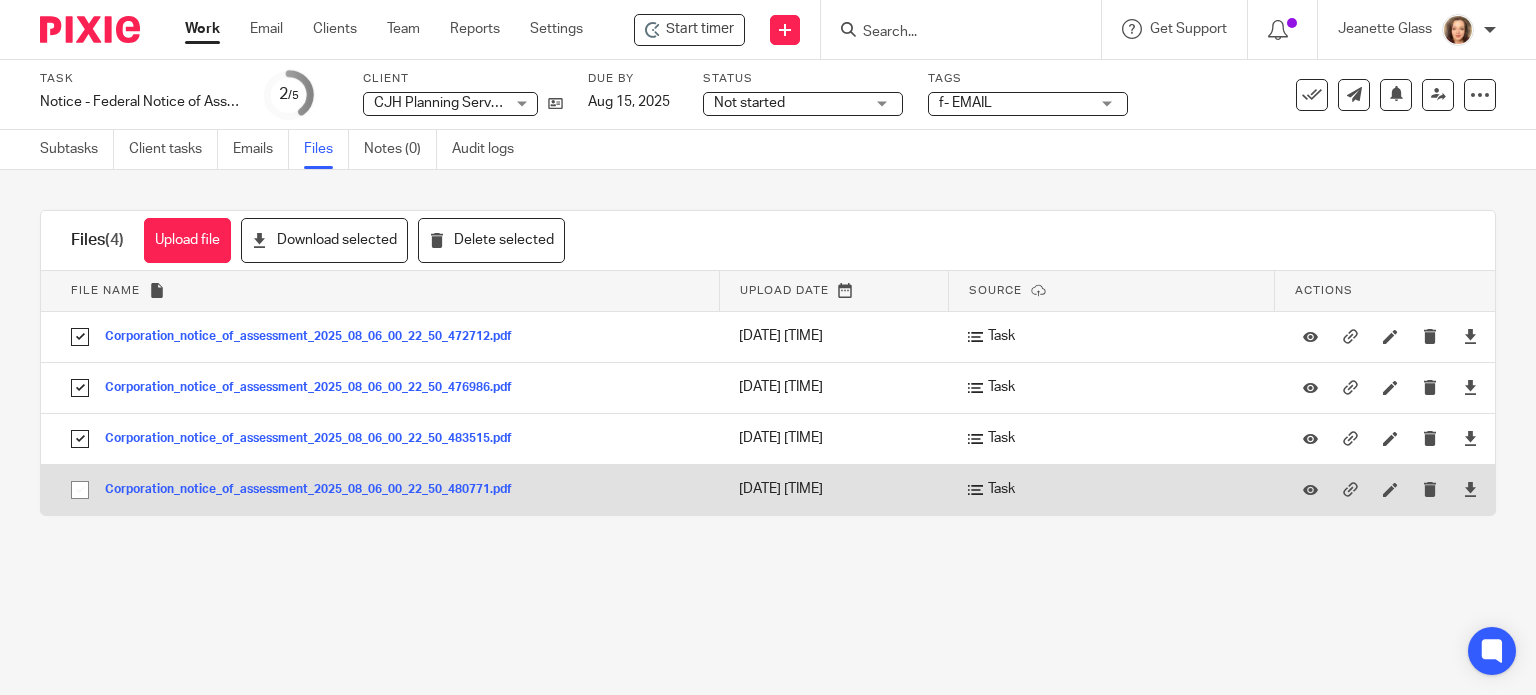 click at bounding box center (80, 490) 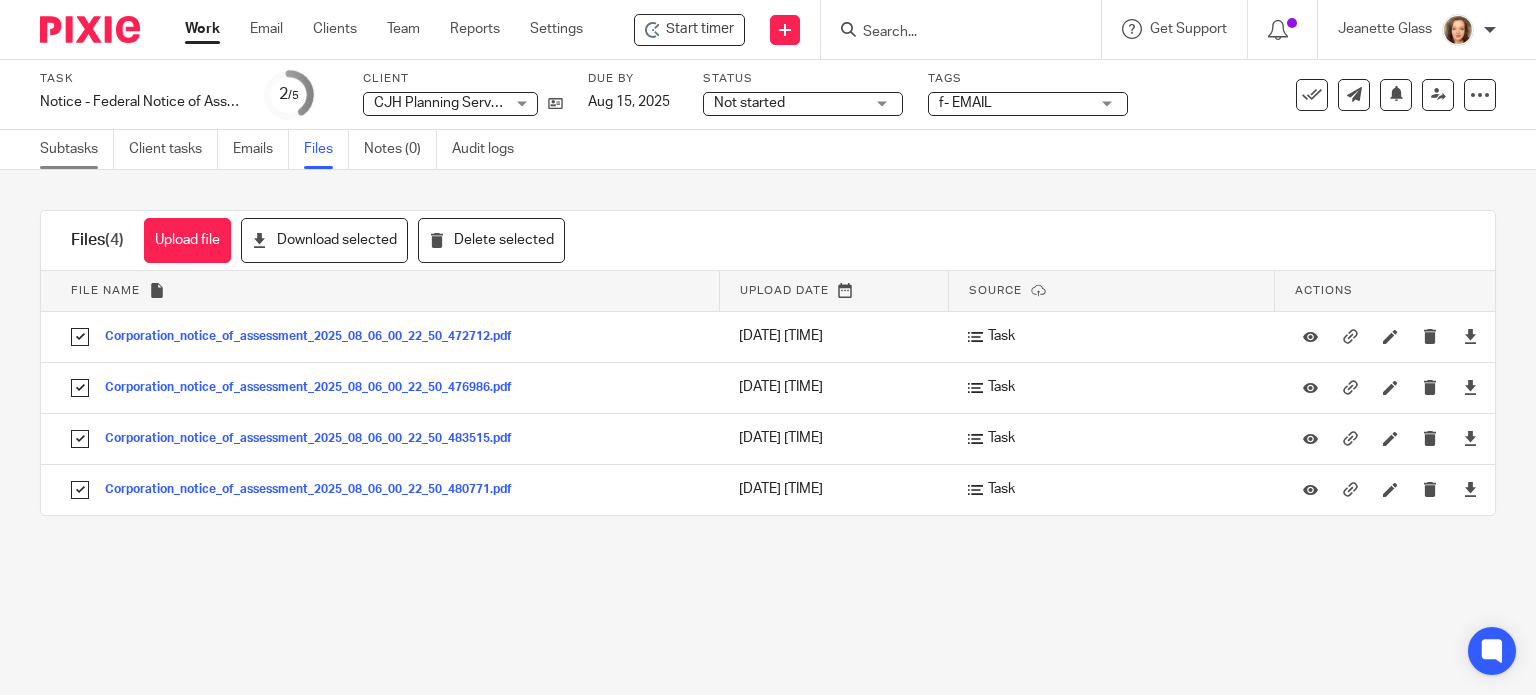 click on "Subtasks" at bounding box center [77, 149] 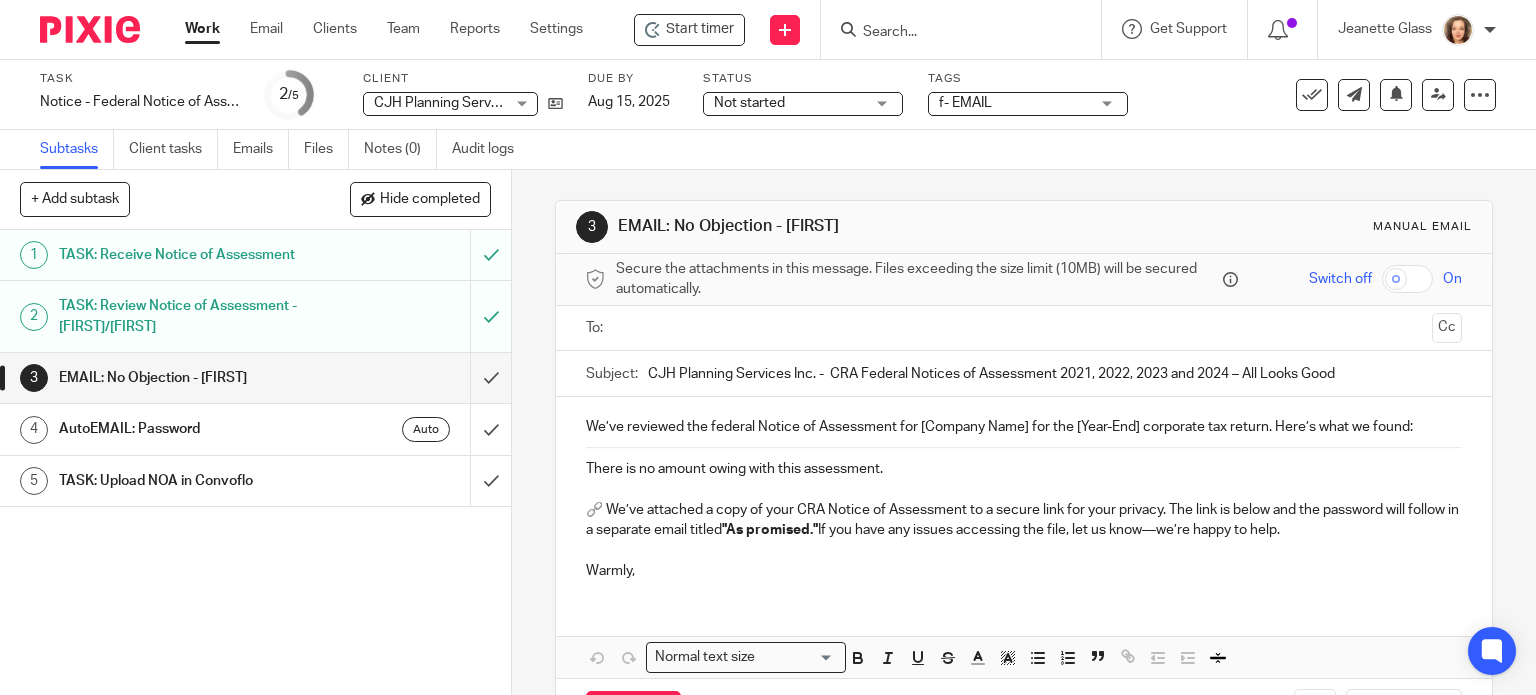 scroll, scrollTop: 0, scrollLeft: 0, axis: both 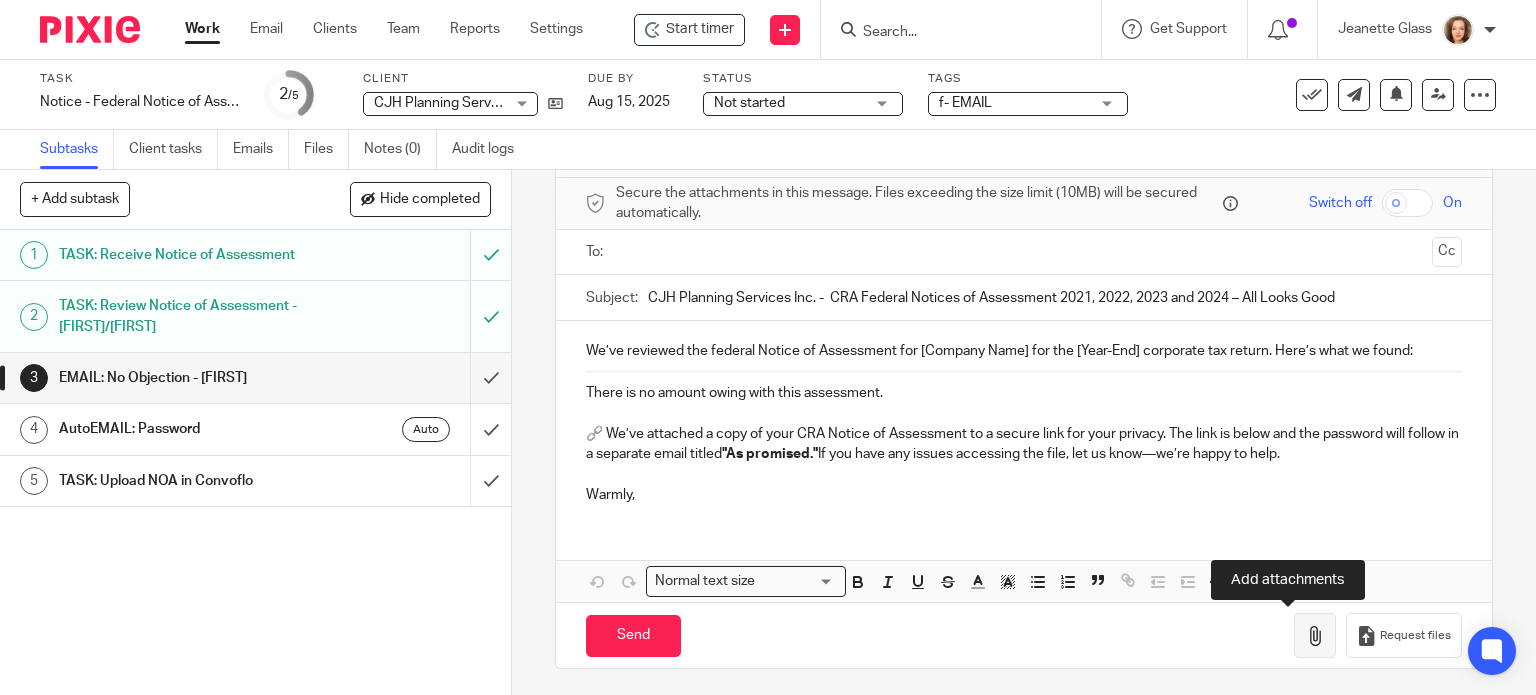 click at bounding box center [1315, 636] 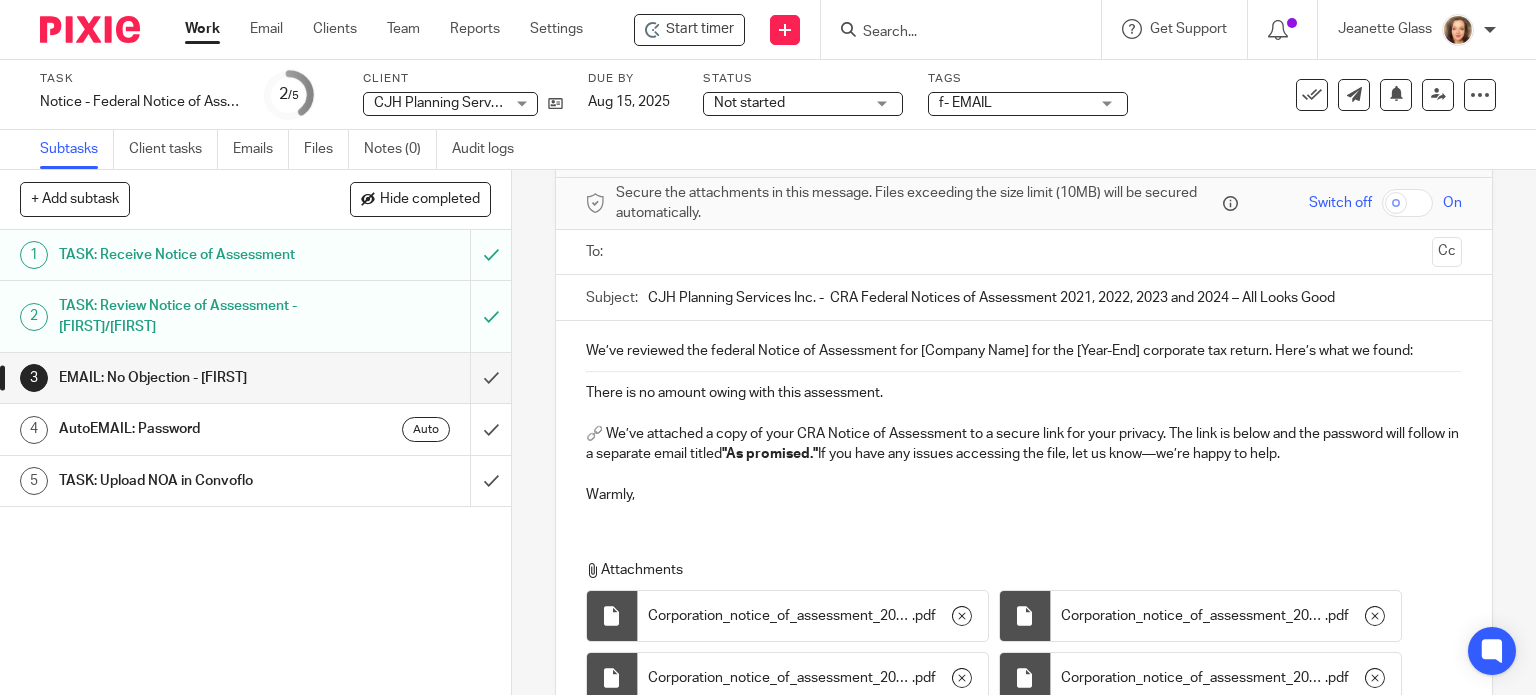 click at bounding box center [1407, 203] 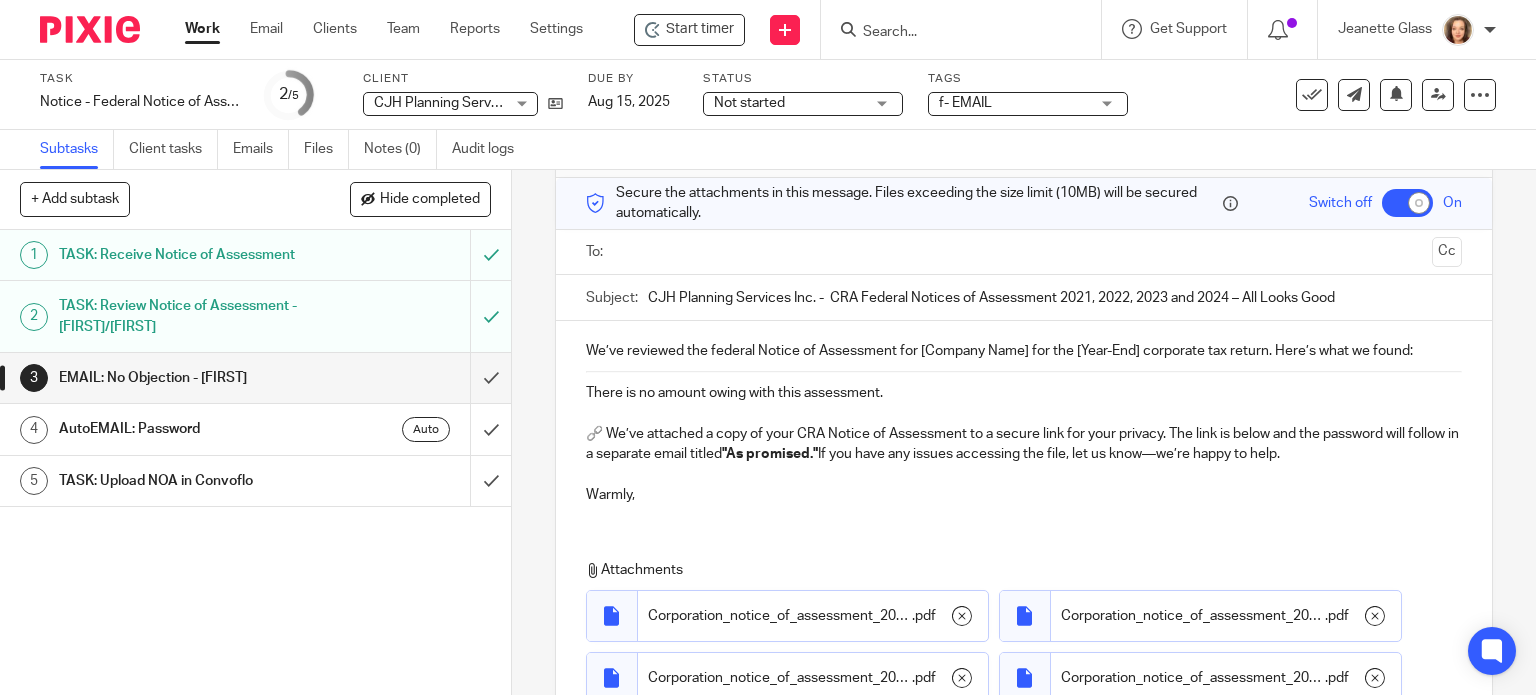 click at bounding box center (1023, 252) 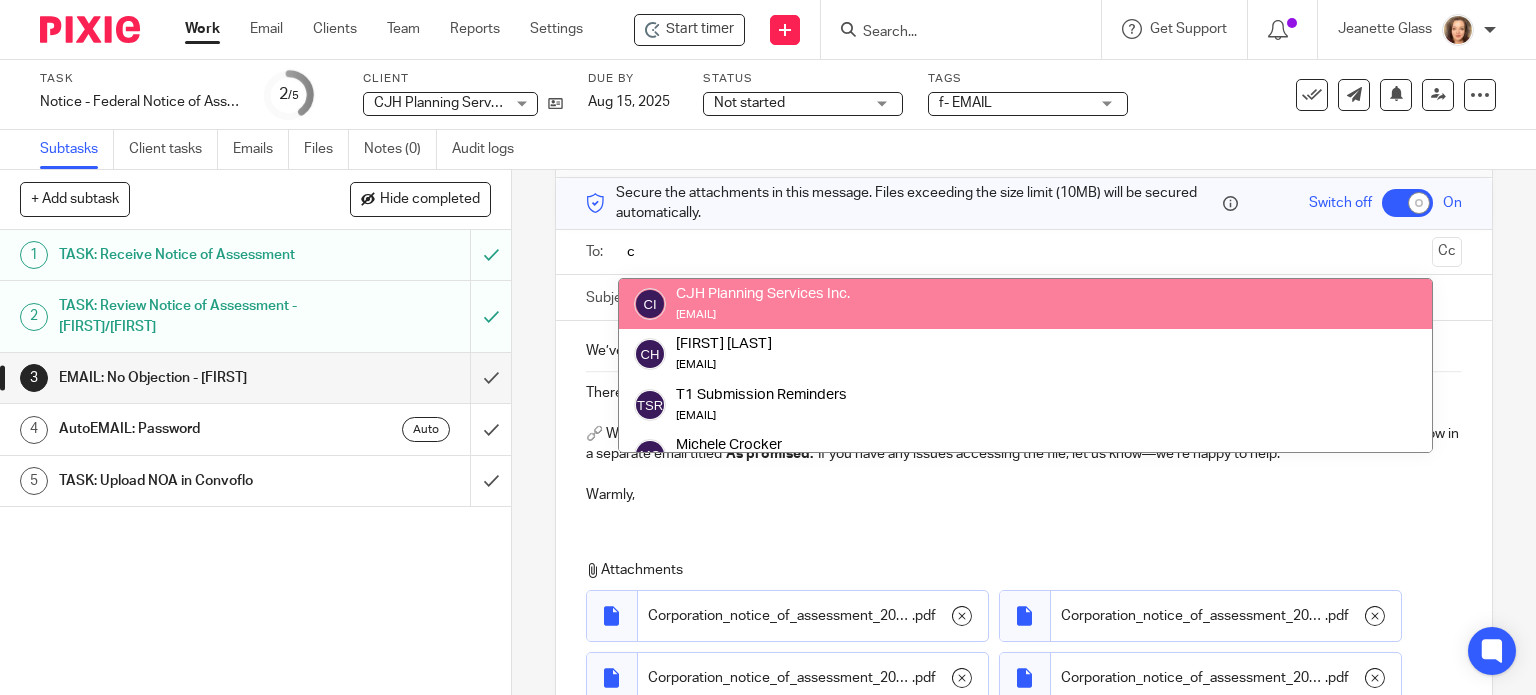 type on "c" 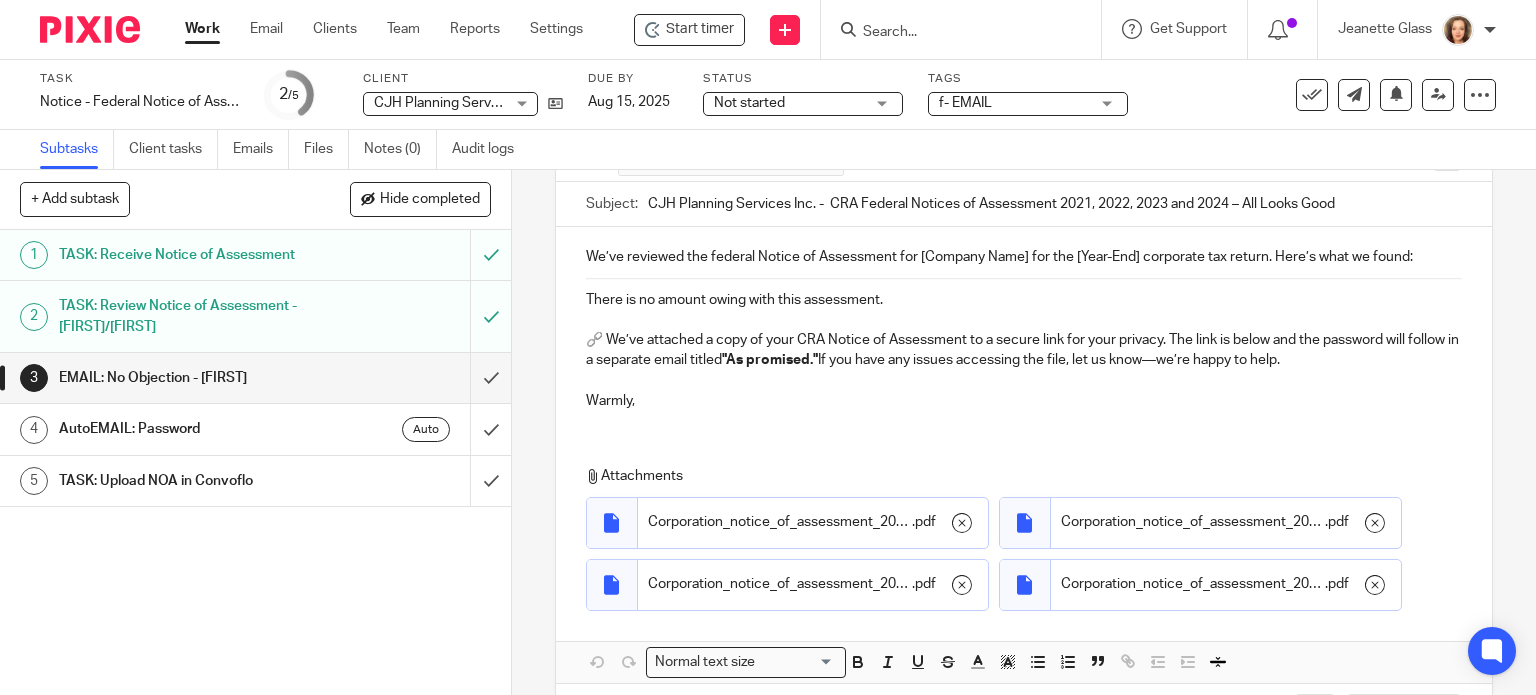 scroll, scrollTop: 256, scrollLeft: 0, axis: vertical 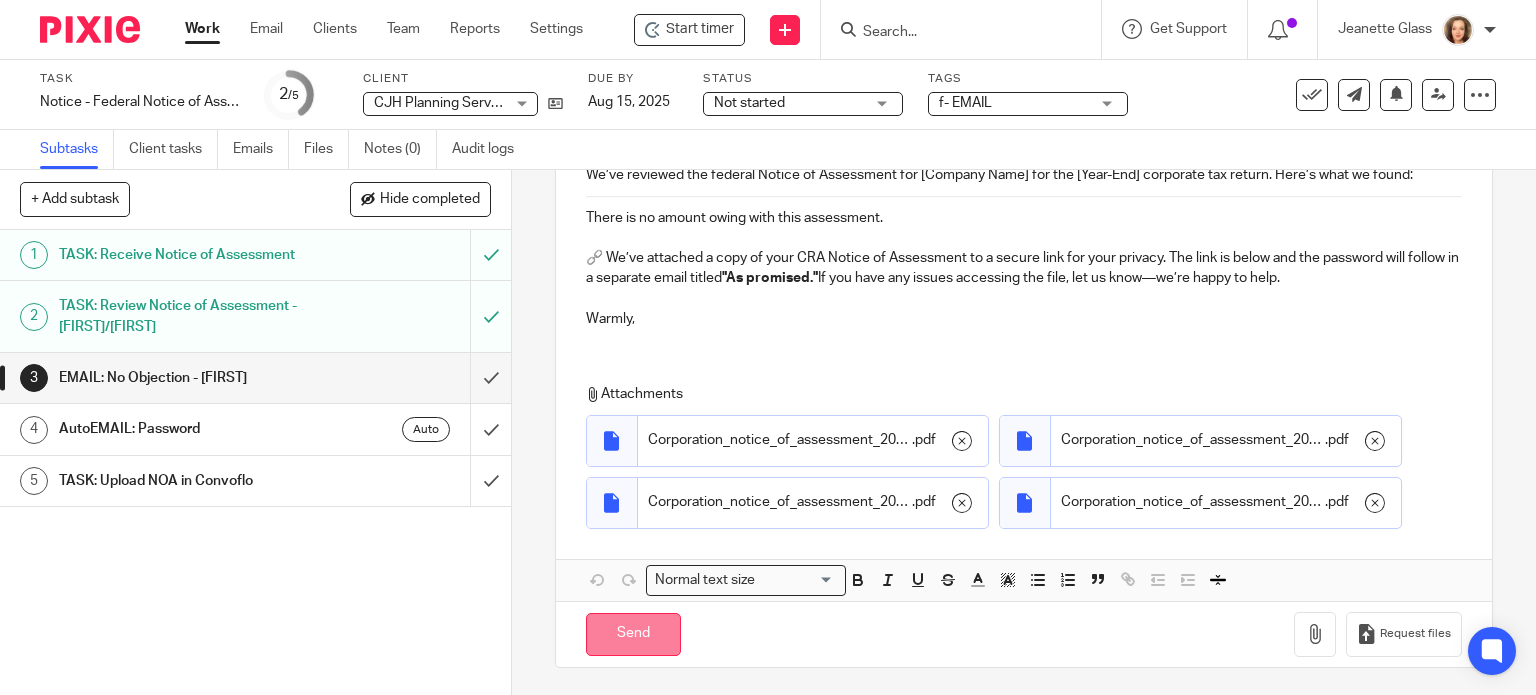 click on "Send" at bounding box center (633, 634) 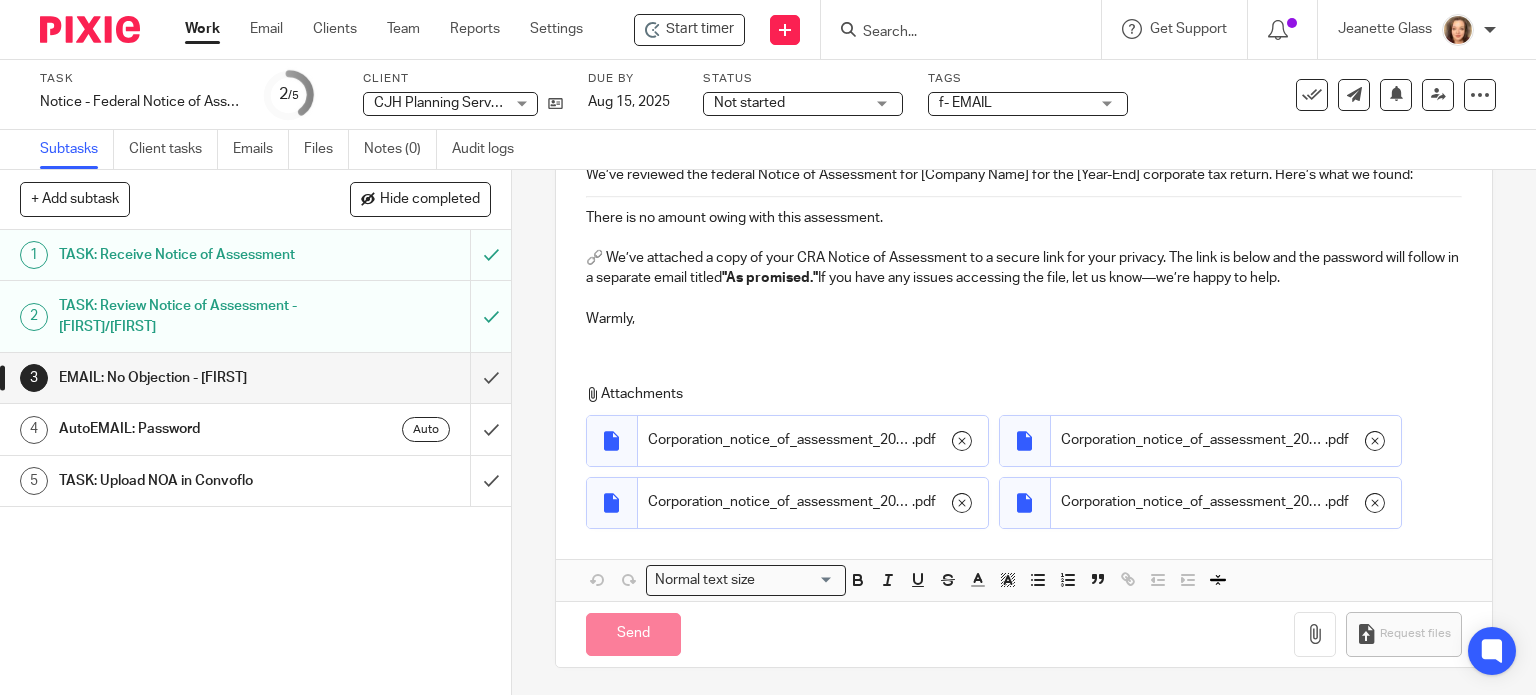 checkbox on "false" 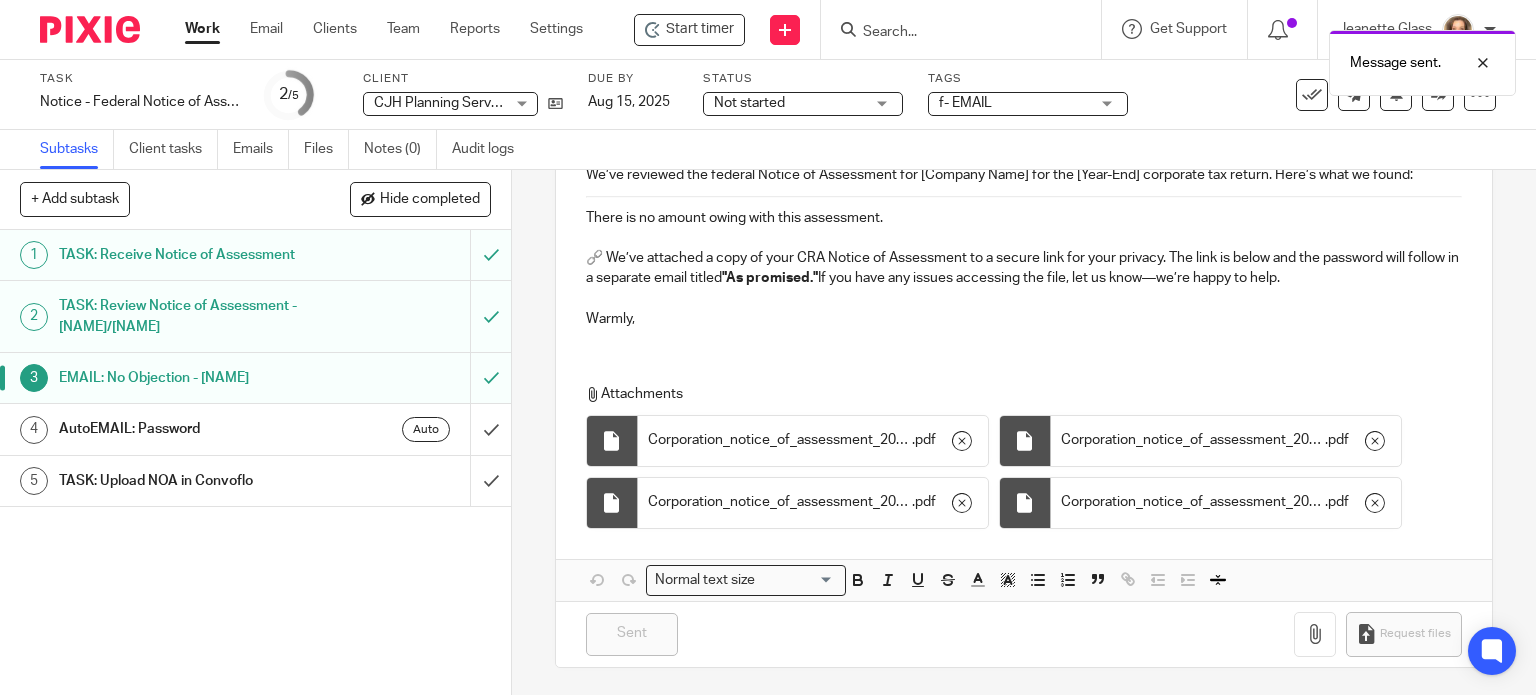 click on "AutoEMAIL: Password" 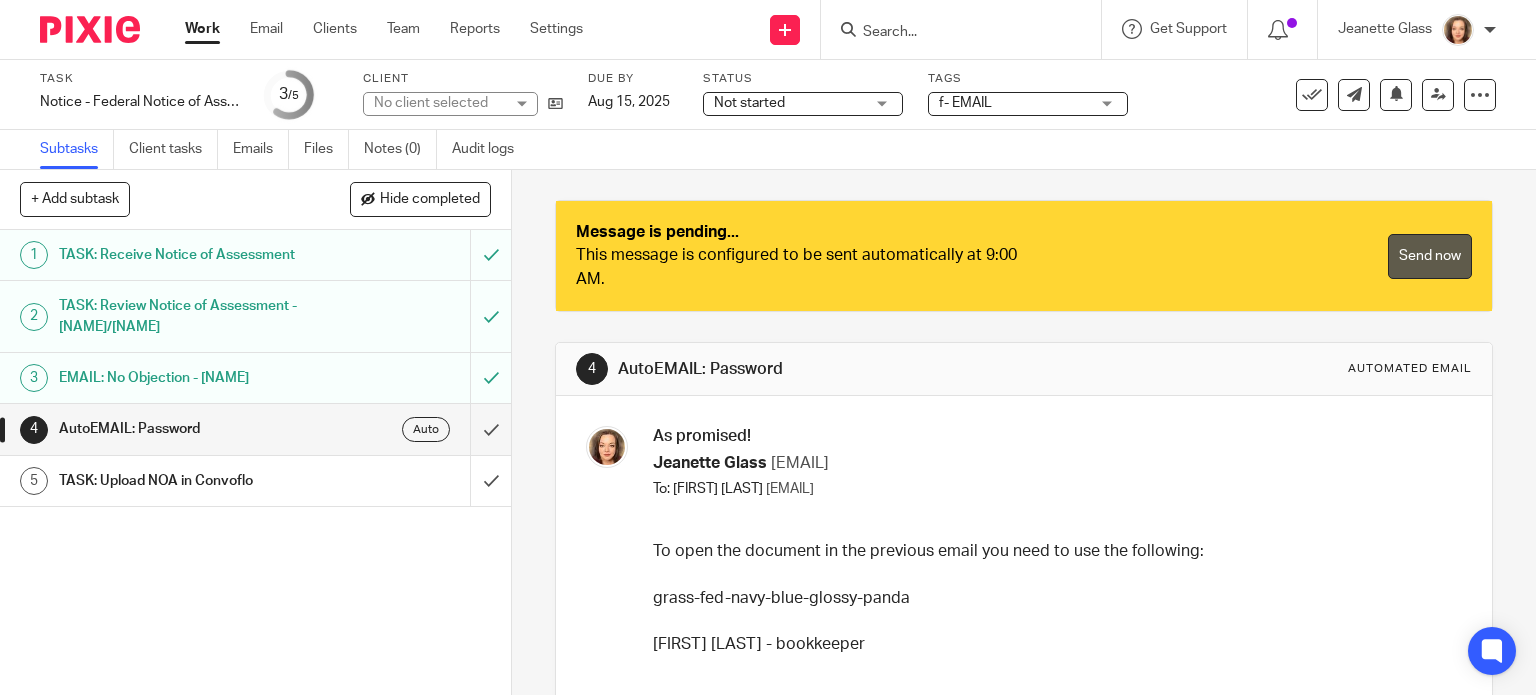 scroll, scrollTop: 0, scrollLeft: 0, axis: both 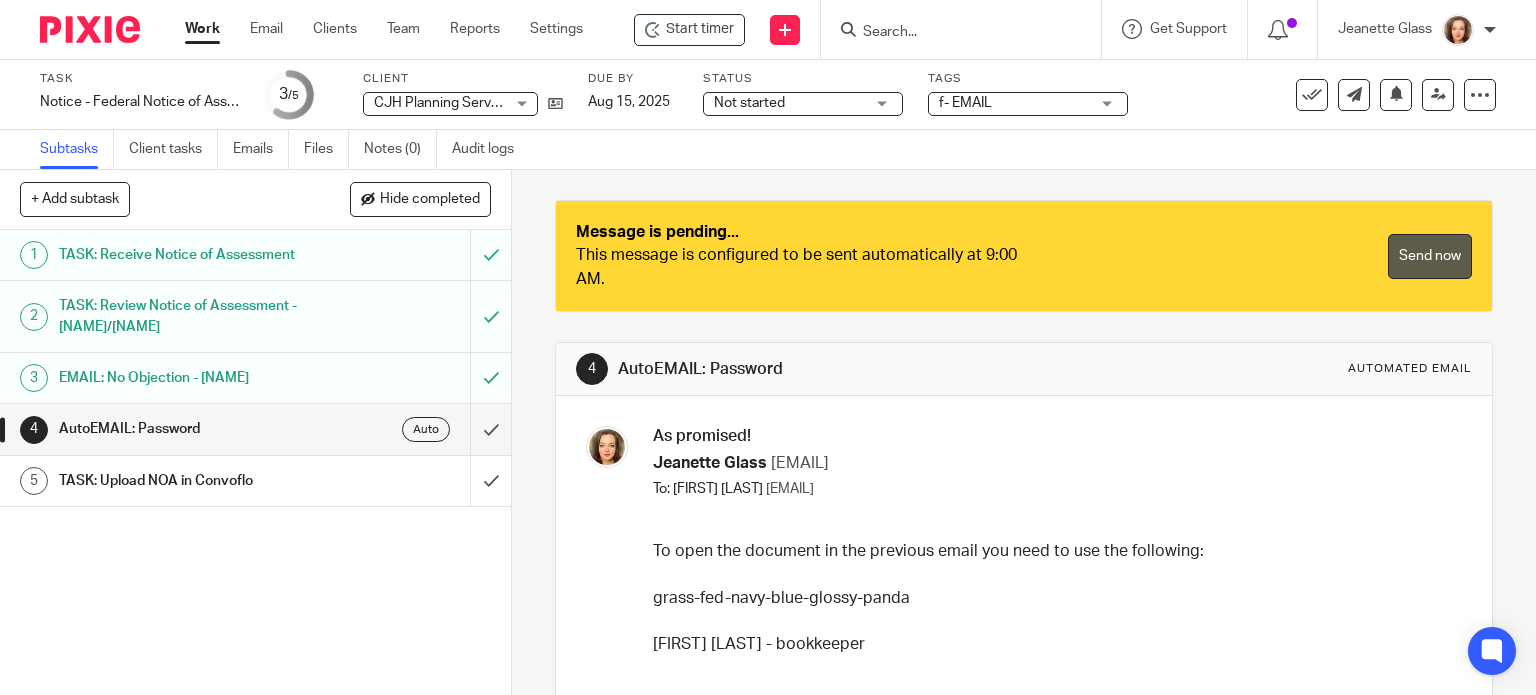 click on "Send now" at bounding box center [1430, 256] 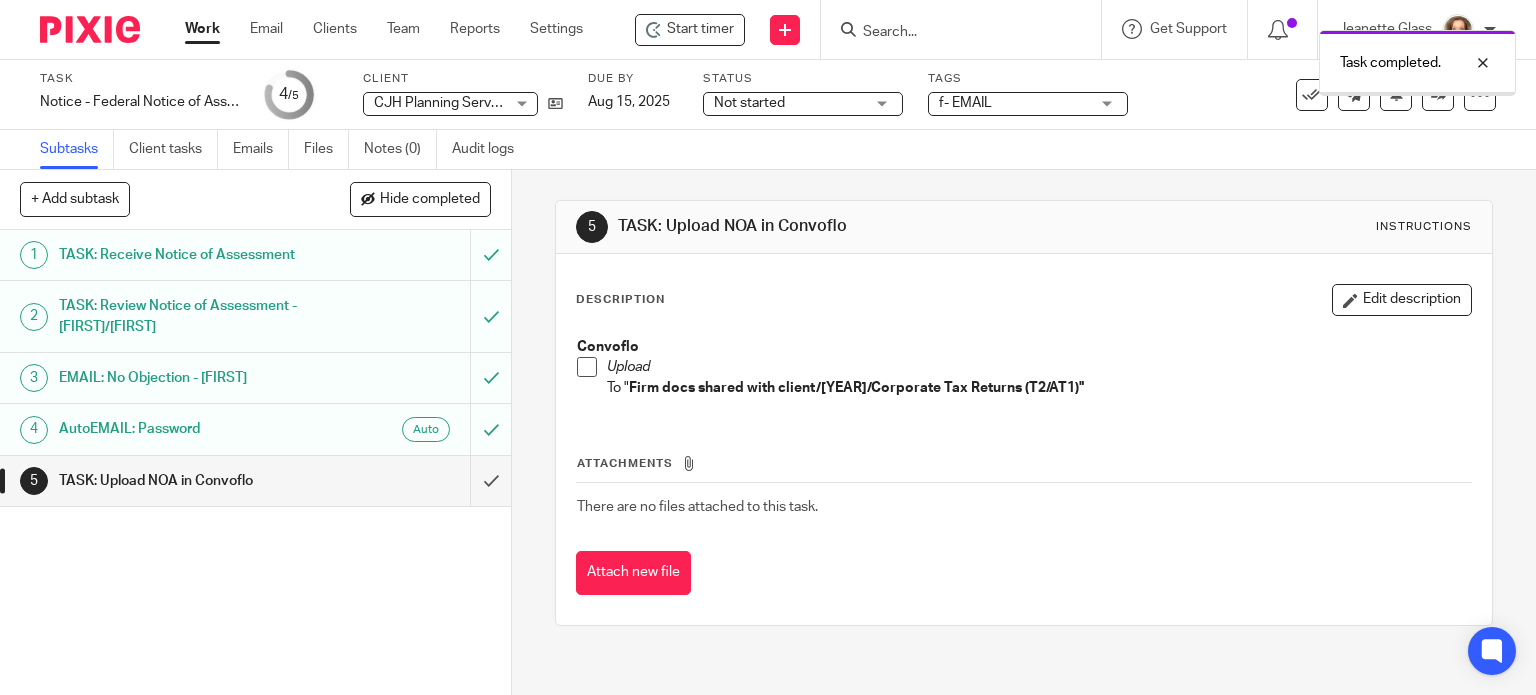 scroll, scrollTop: 0, scrollLeft: 0, axis: both 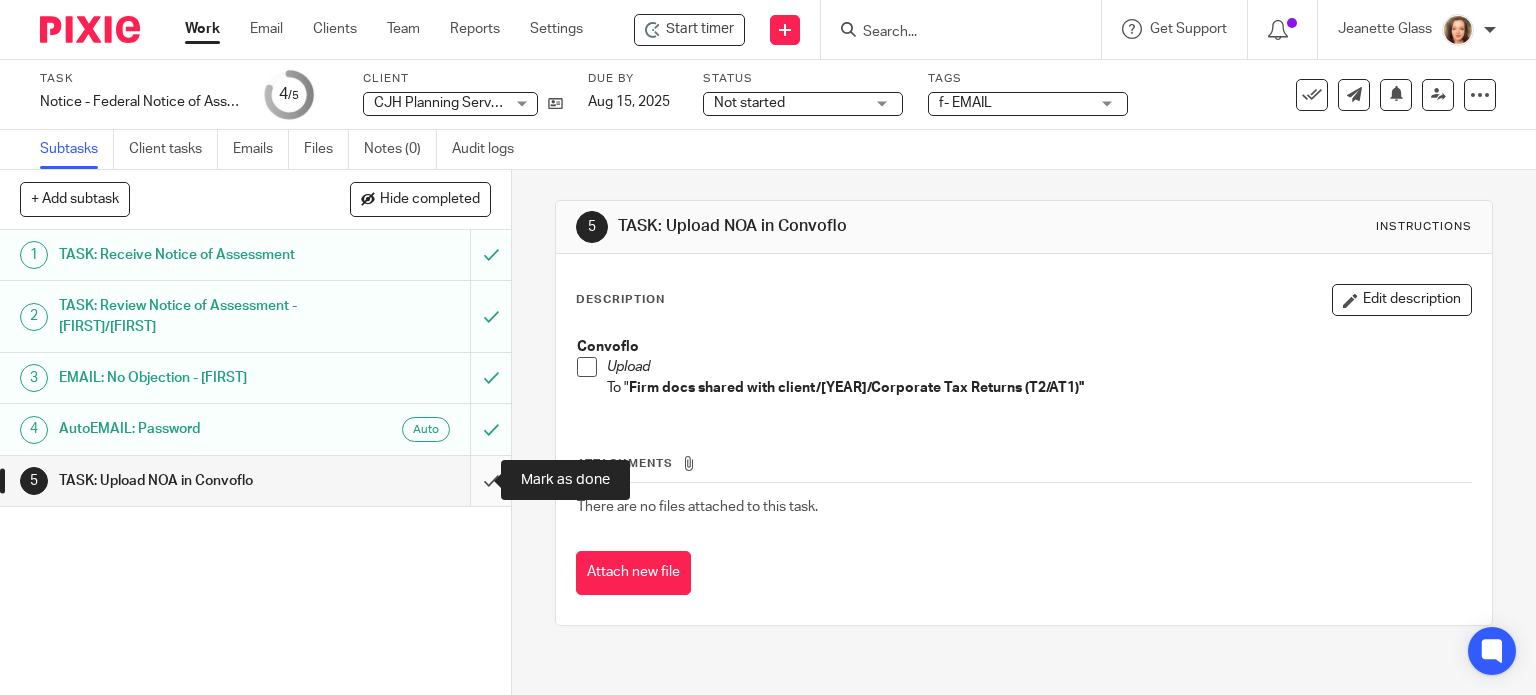 click at bounding box center (255, 481) 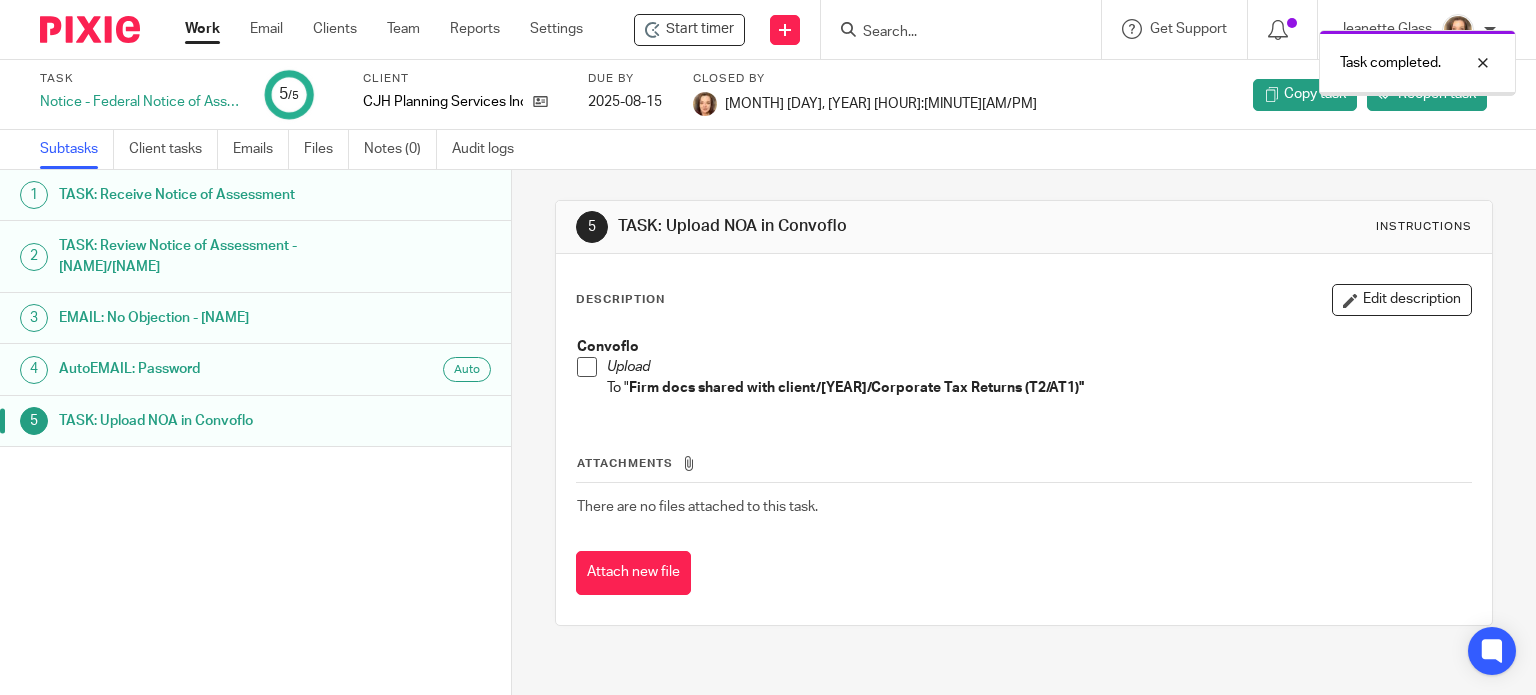 scroll, scrollTop: 0, scrollLeft: 0, axis: both 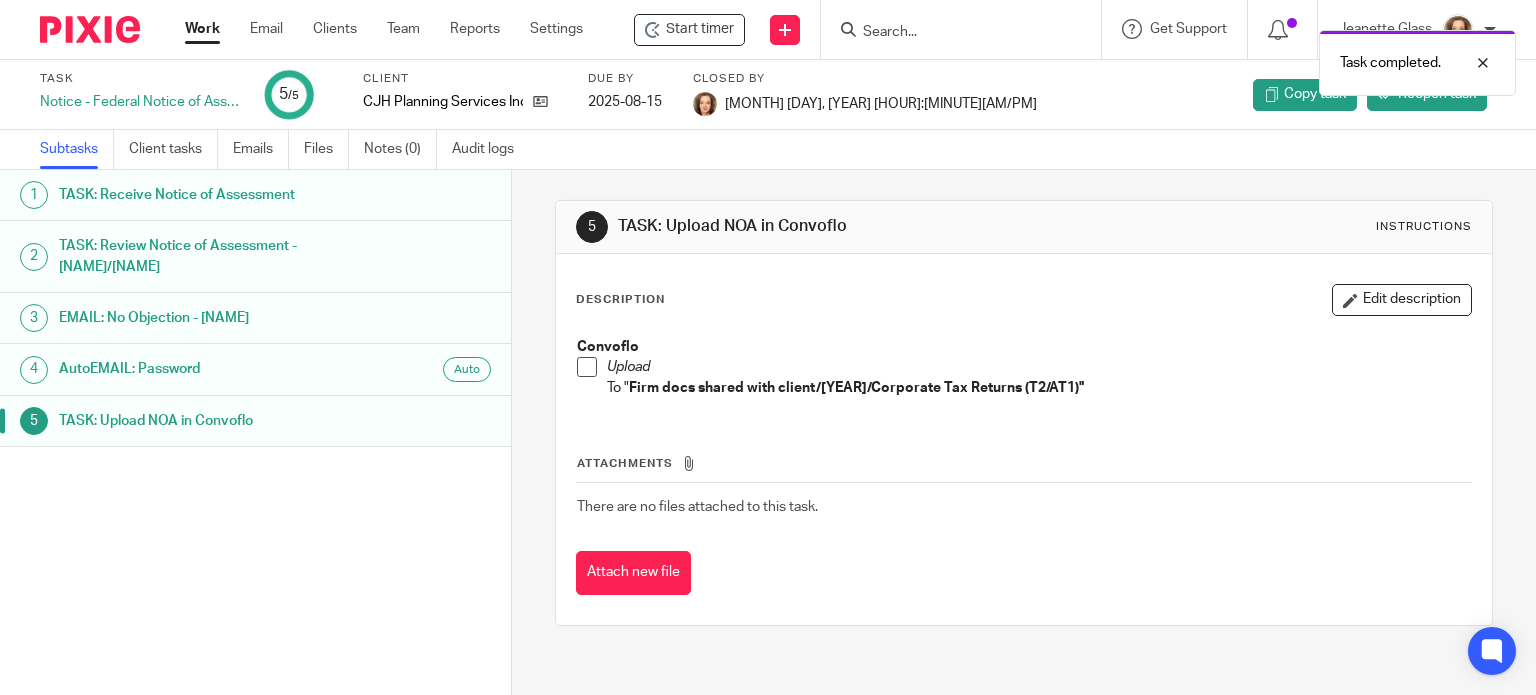 click on "Notice - Federal Notice of Assessment - EMAIL" at bounding box center [140, 102] 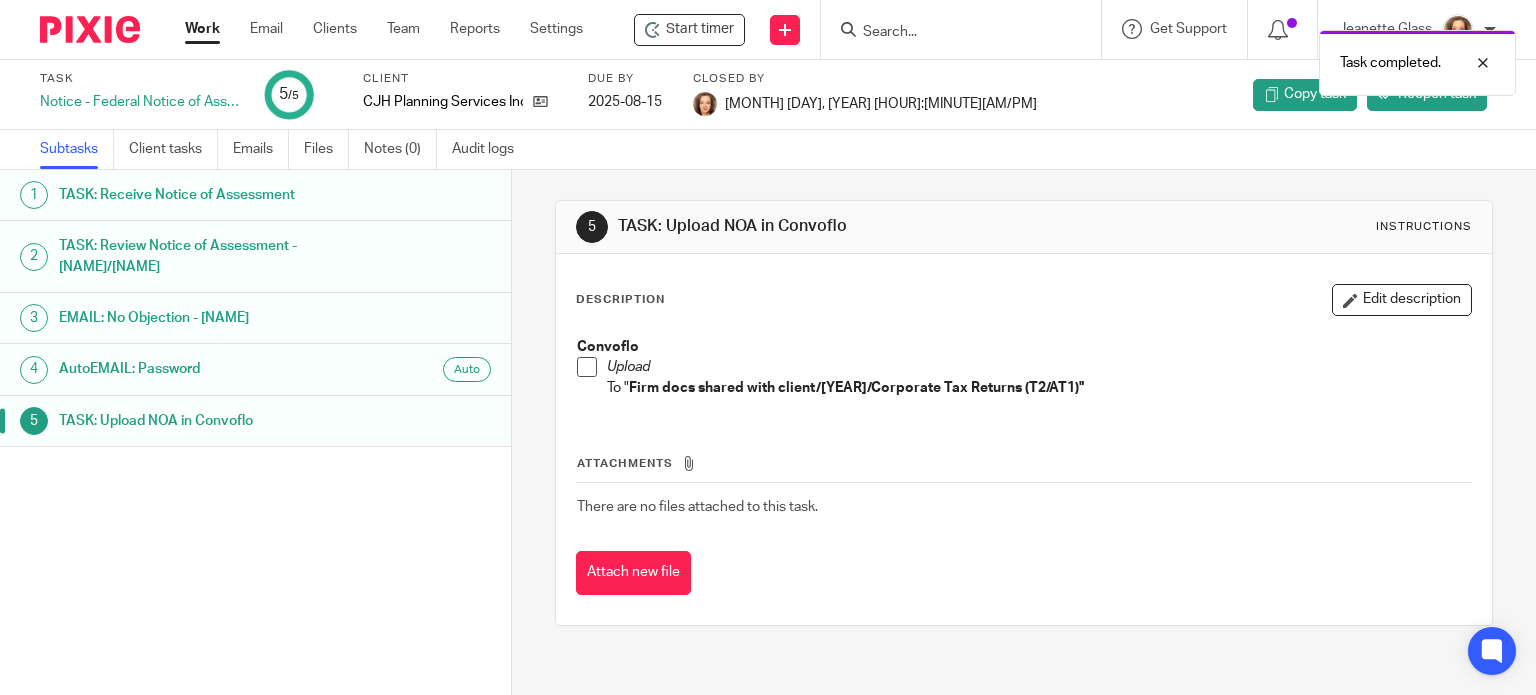 click on "Task
Notice - Federal Notice of Assessment - EMAIL
5 /5
Client
CJH Planning Services Inc.
Due by
2025-08-15
Closed by
Aug 8, 2025 12:19pm" at bounding box center [646, 95] 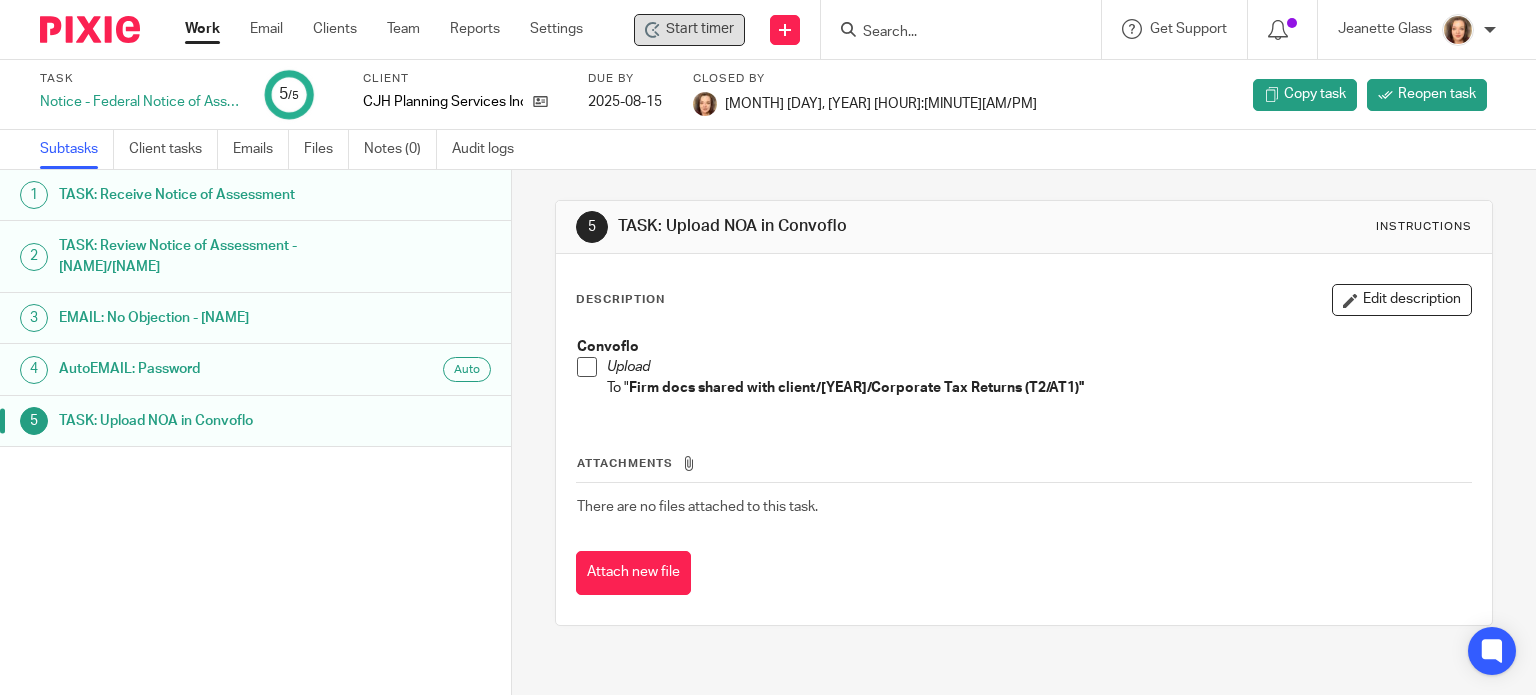 click on "Start timer" at bounding box center [700, 29] 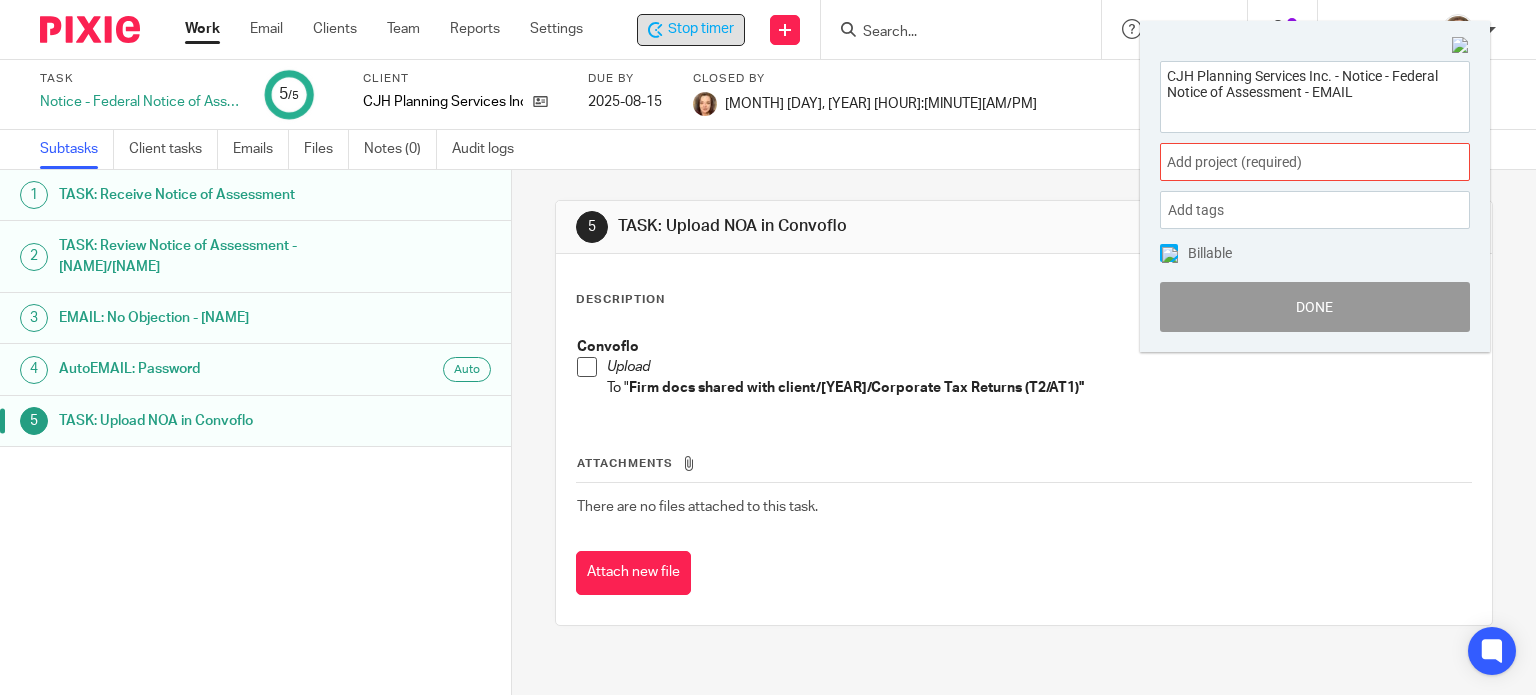drag, startPoint x: 1364, startPoint y: 94, endPoint x: 1029, endPoint y: 58, distance: 336.92877 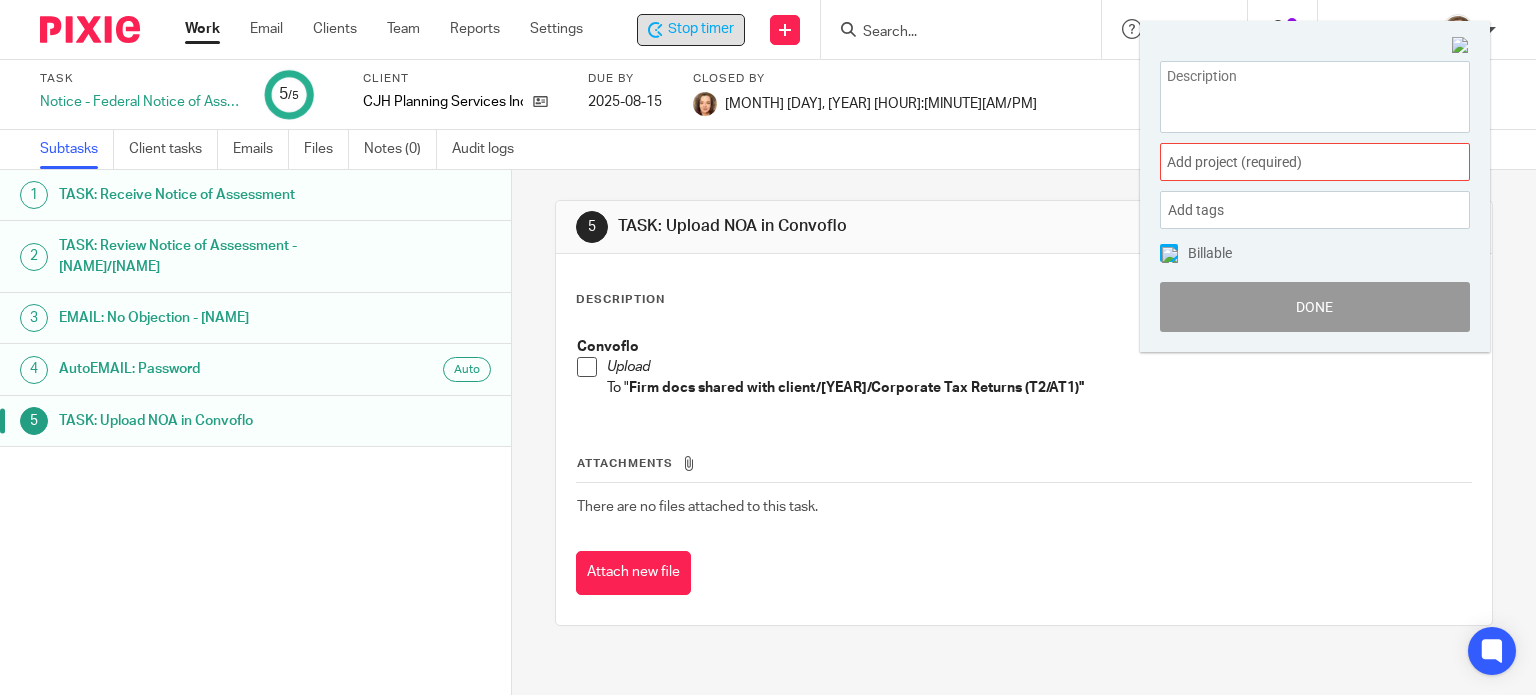 type 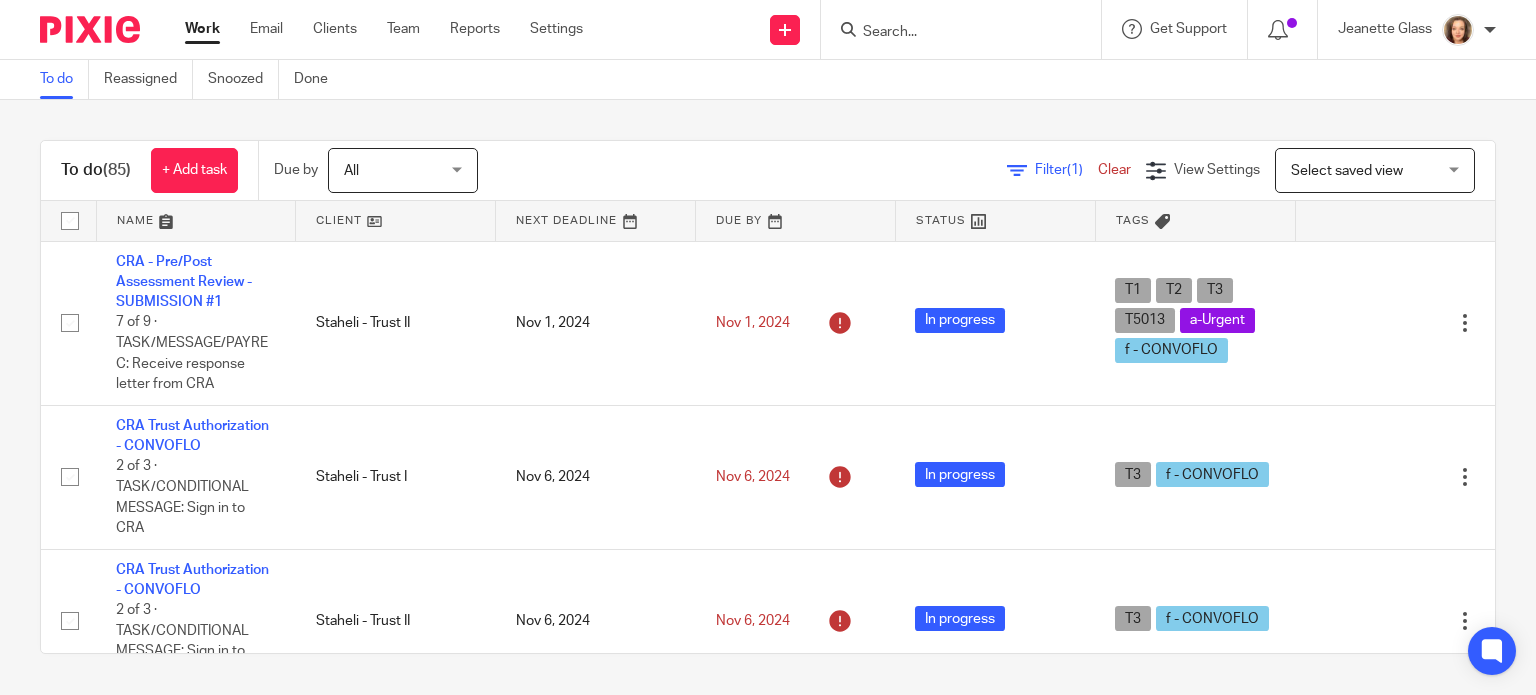 scroll, scrollTop: 0, scrollLeft: 0, axis: both 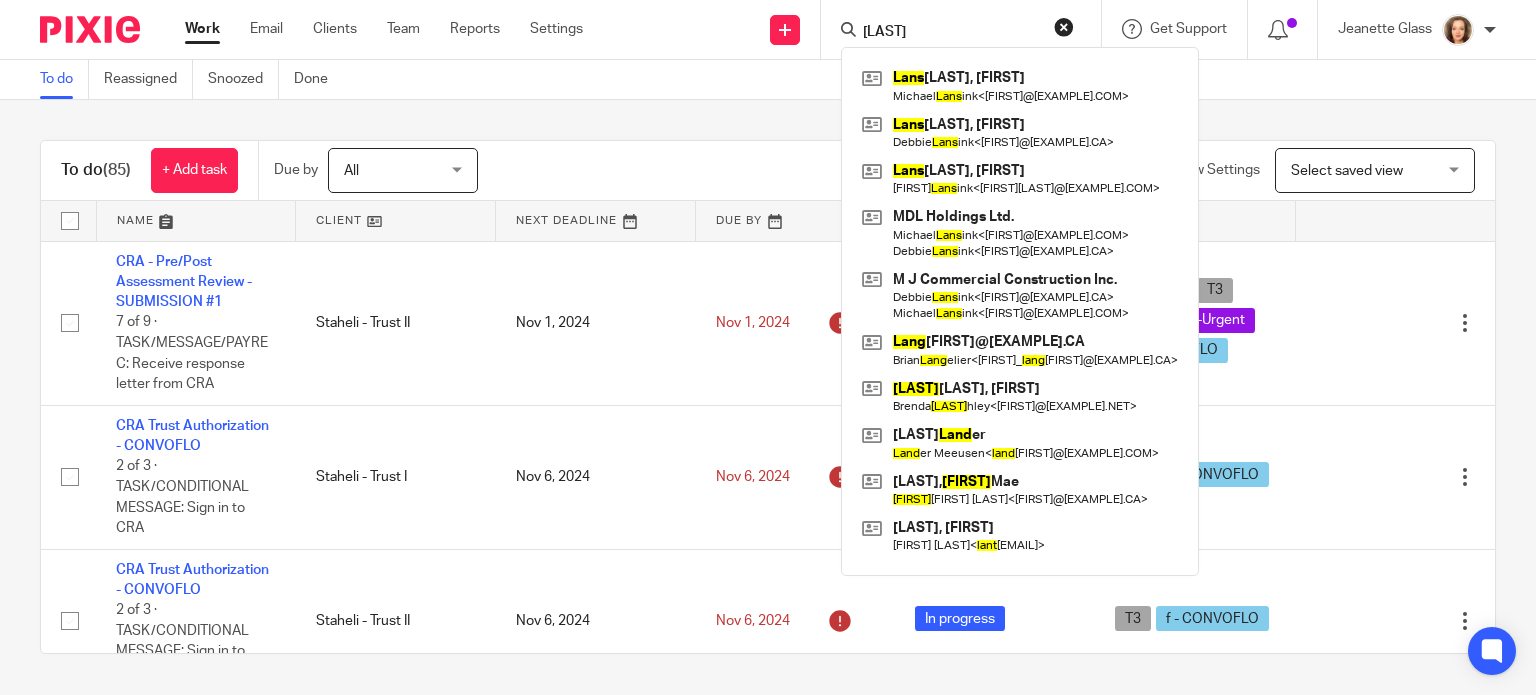 type on "[LAST]" 